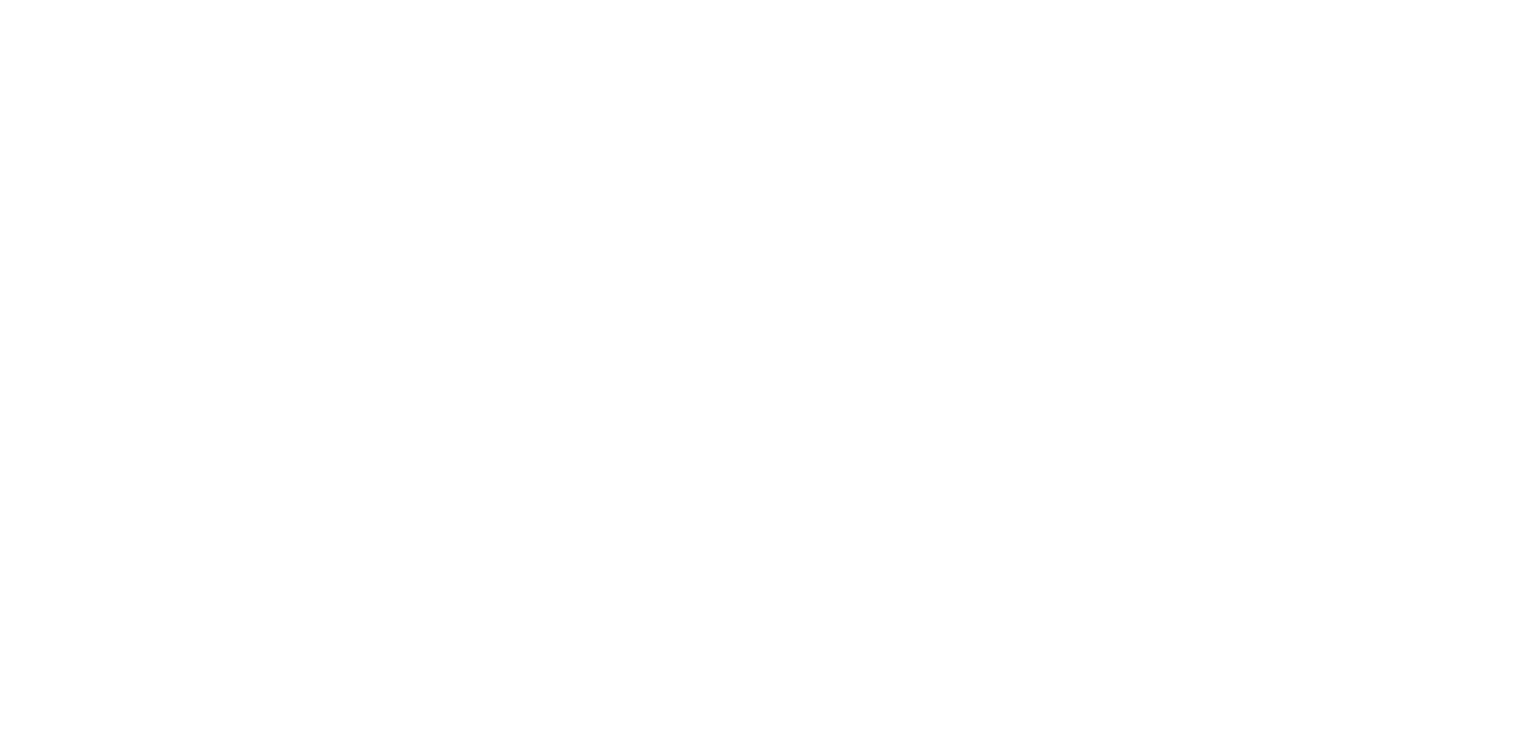 scroll, scrollTop: 0, scrollLeft: 0, axis: both 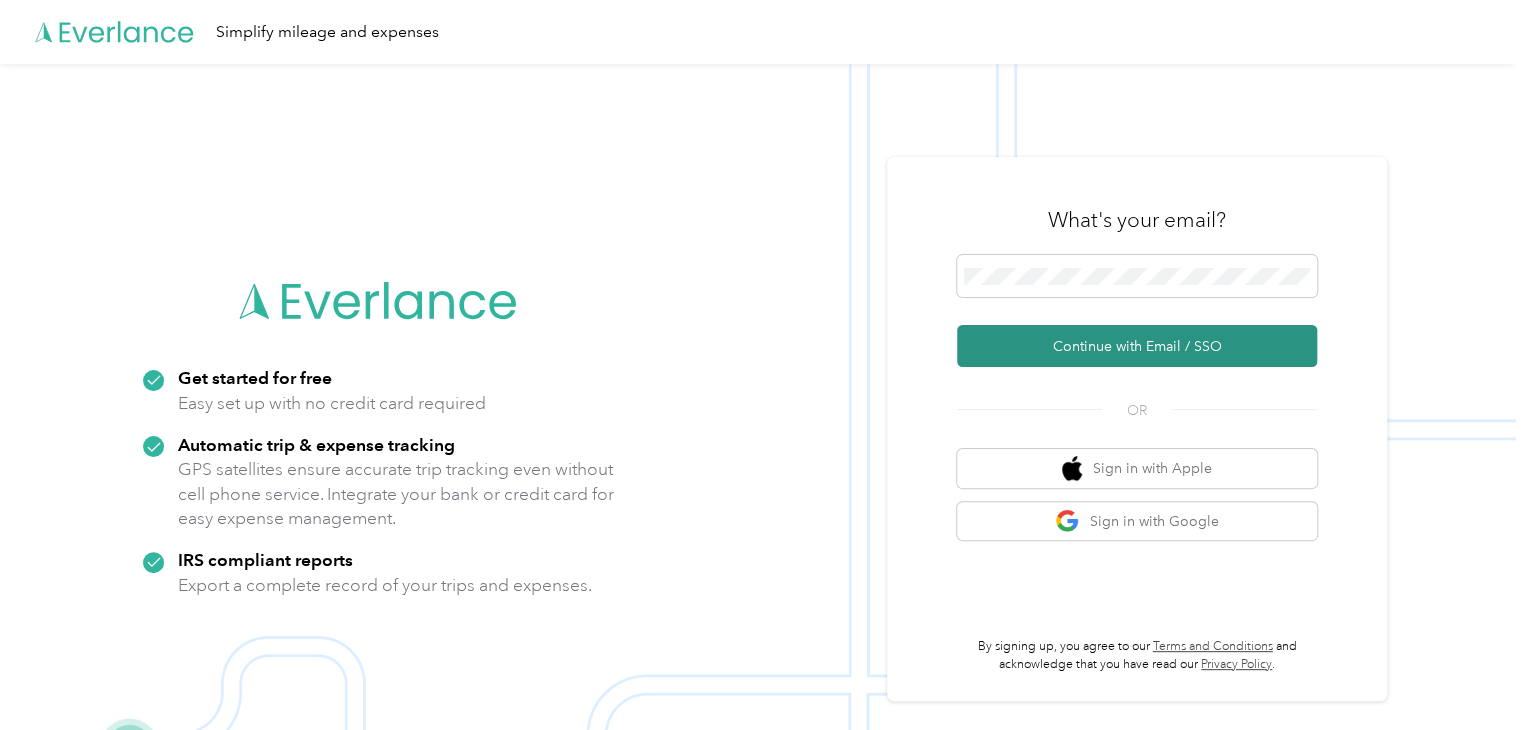 click on "Continue with Email / SSO" at bounding box center [1137, 346] 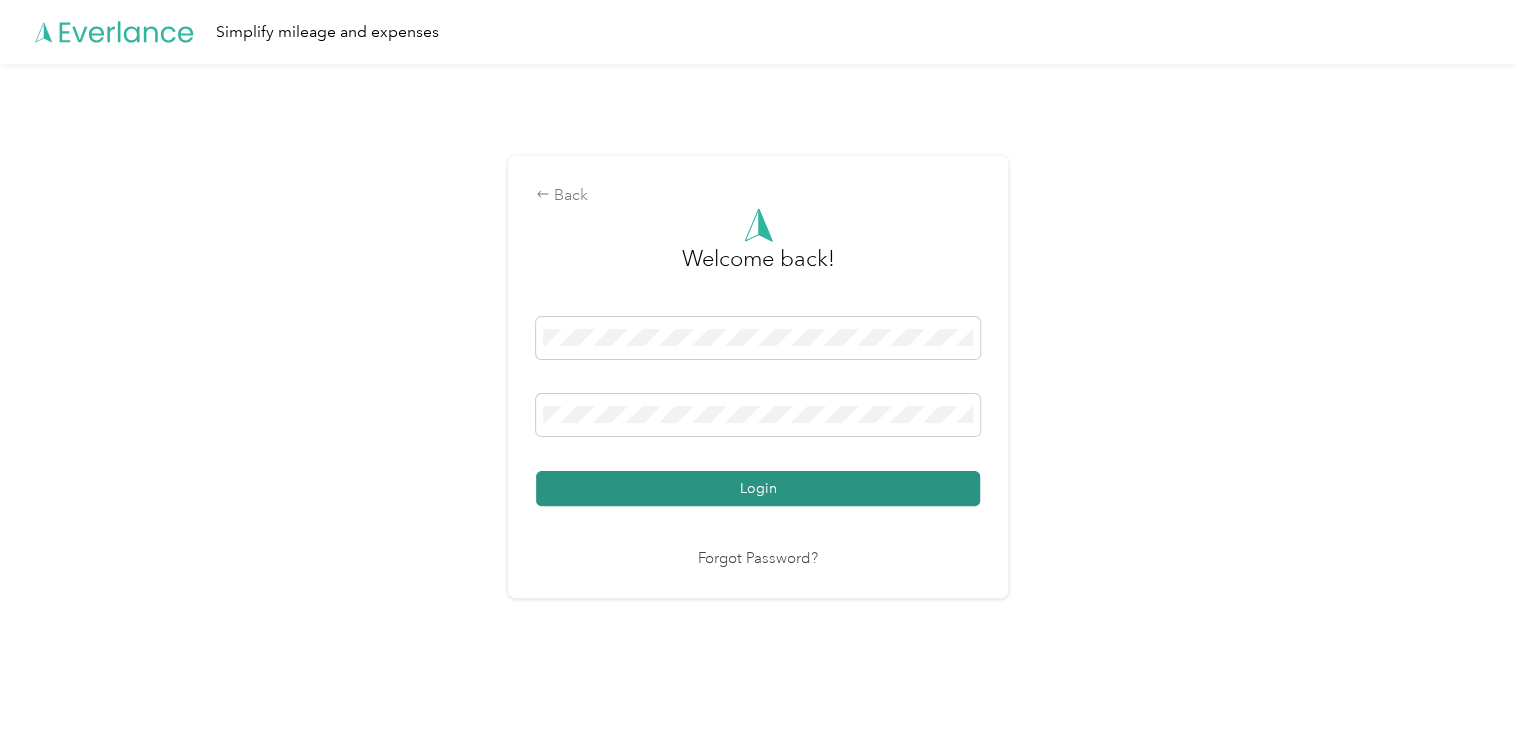 click on "Login" at bounding box center [758, 488] 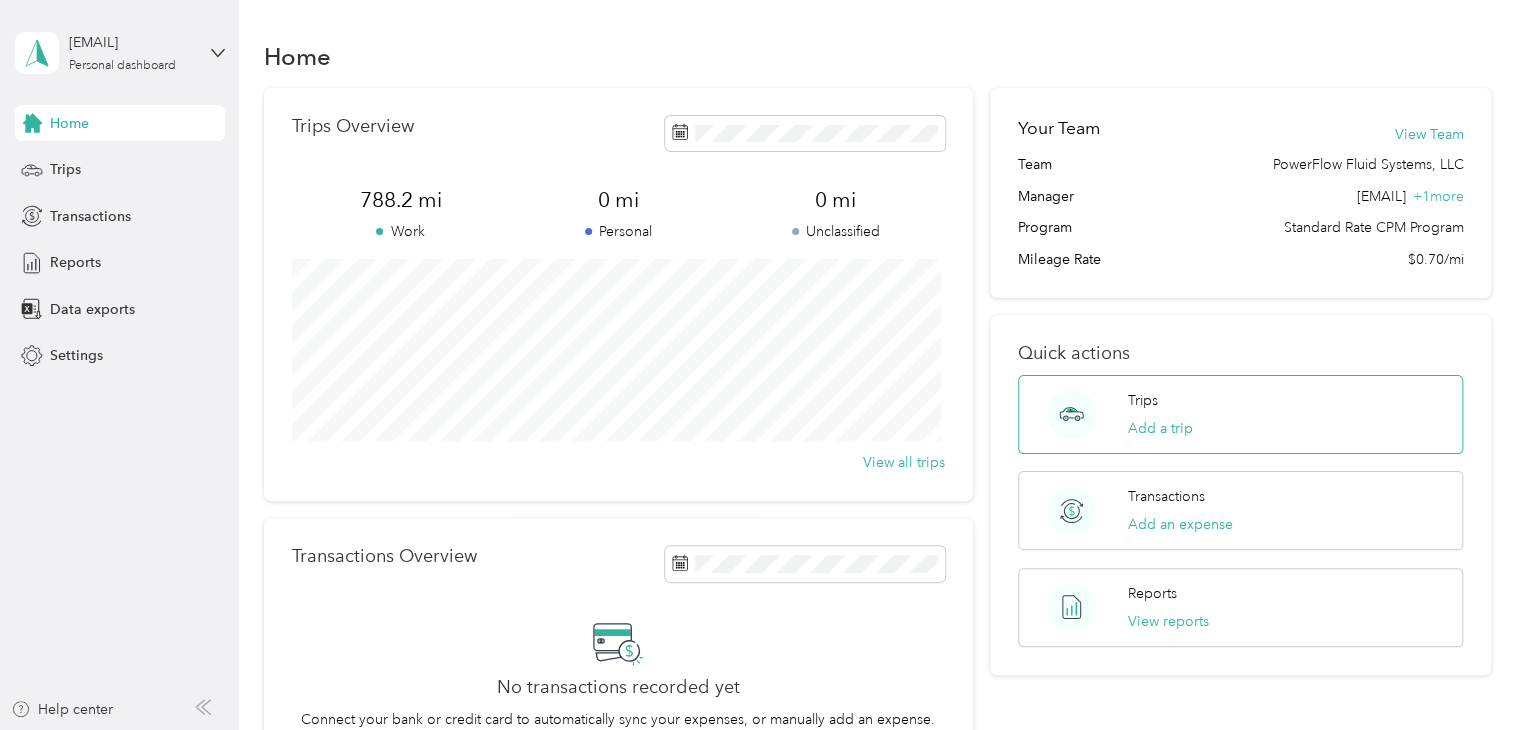 click on "Trips Add a trip" at bounding box center (1160, 414) 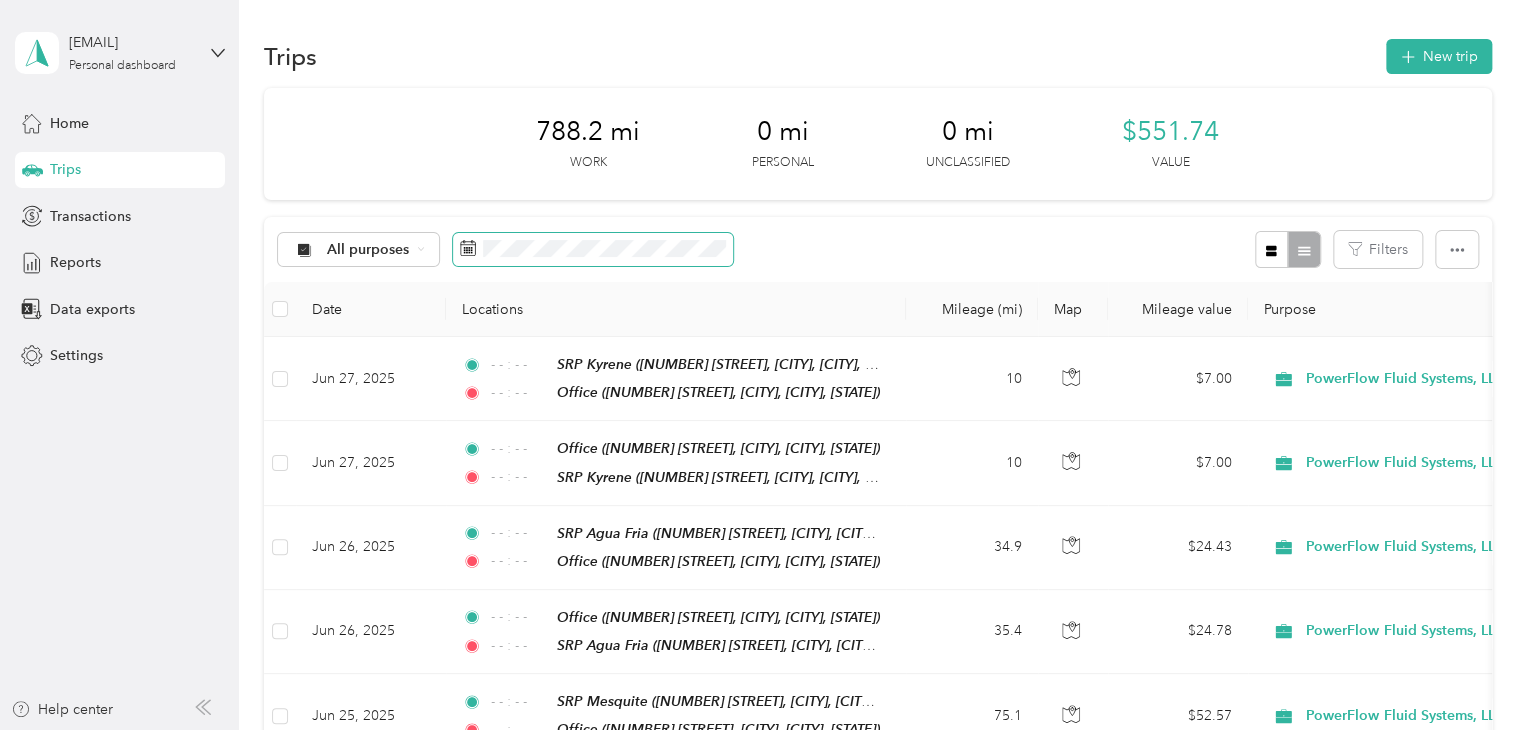 click 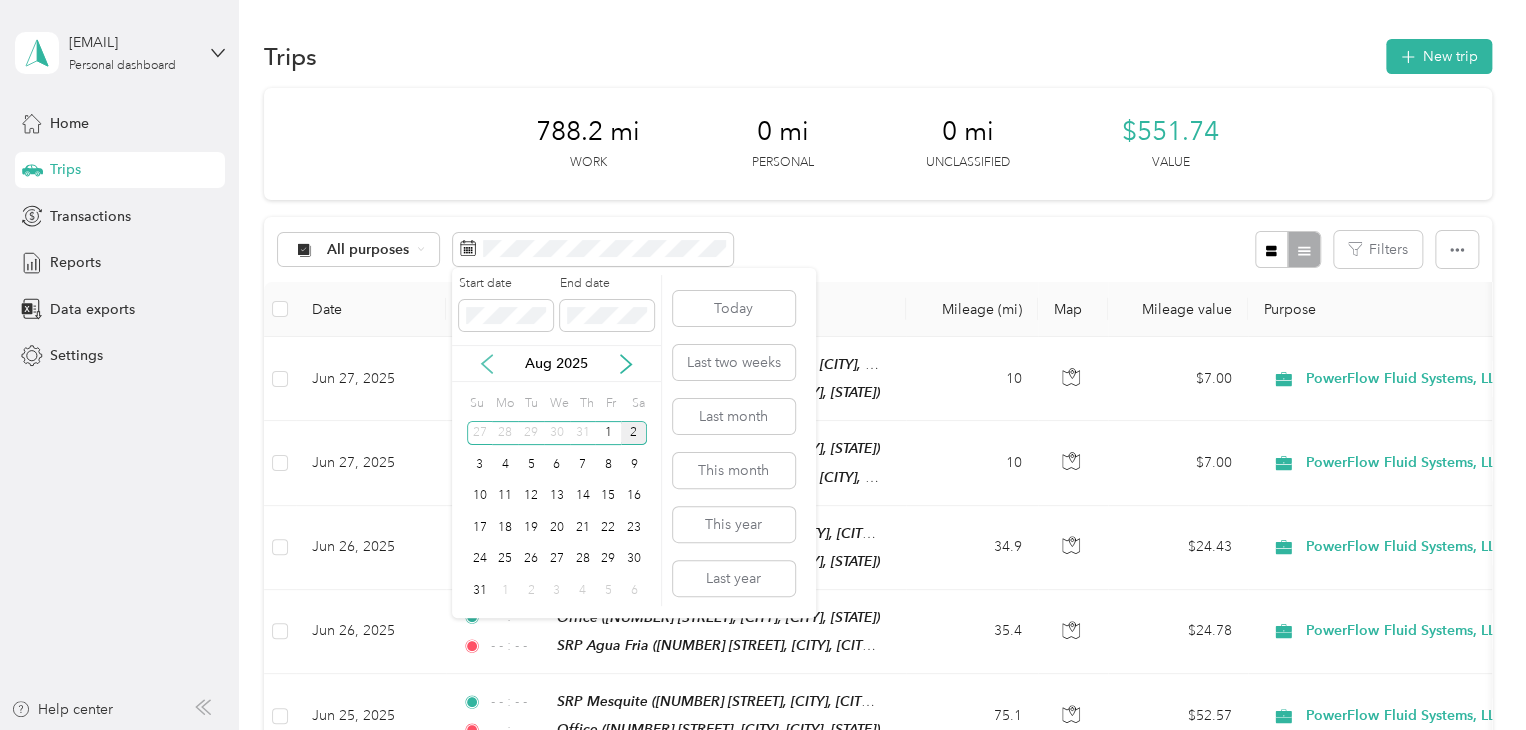 click 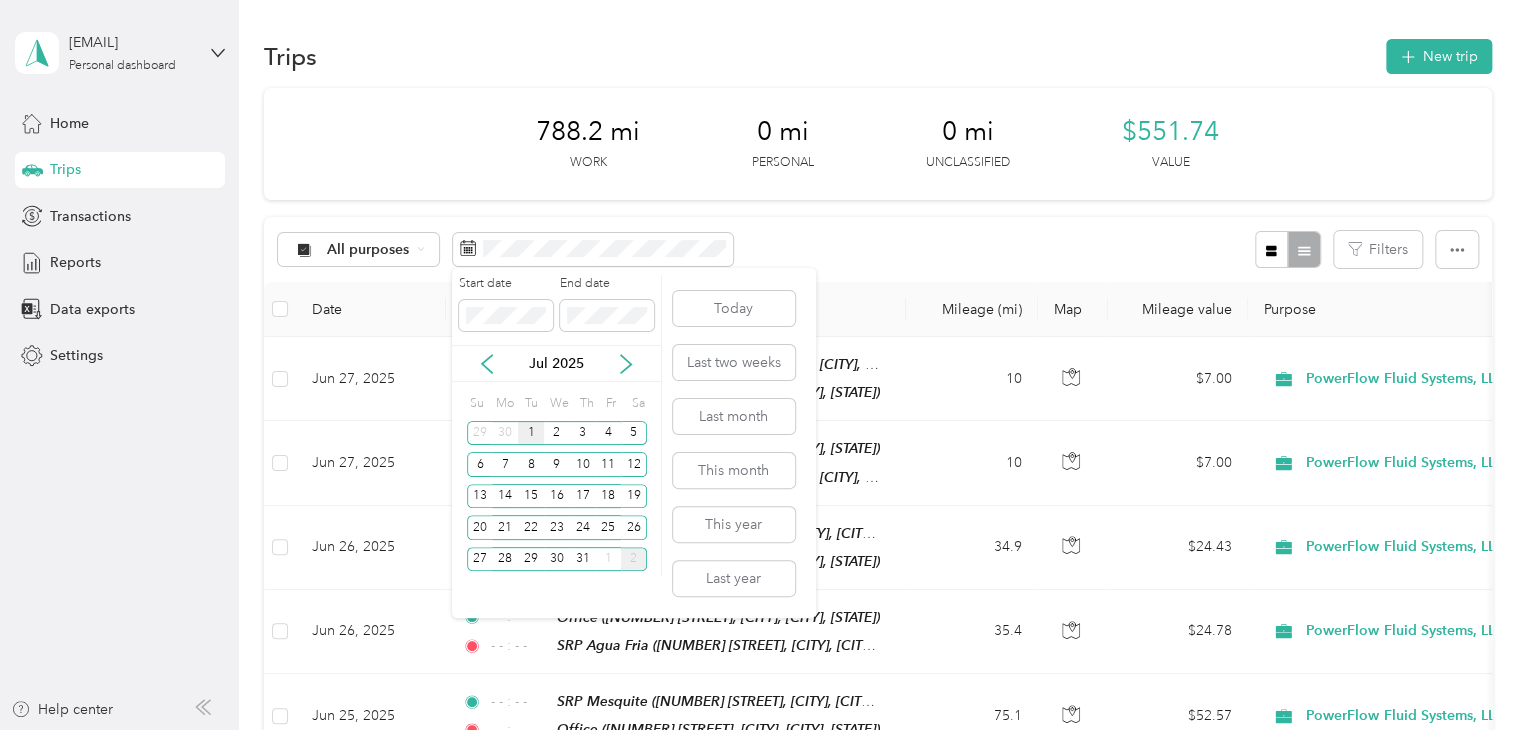 click on "1" at bounding box center [531, 433] 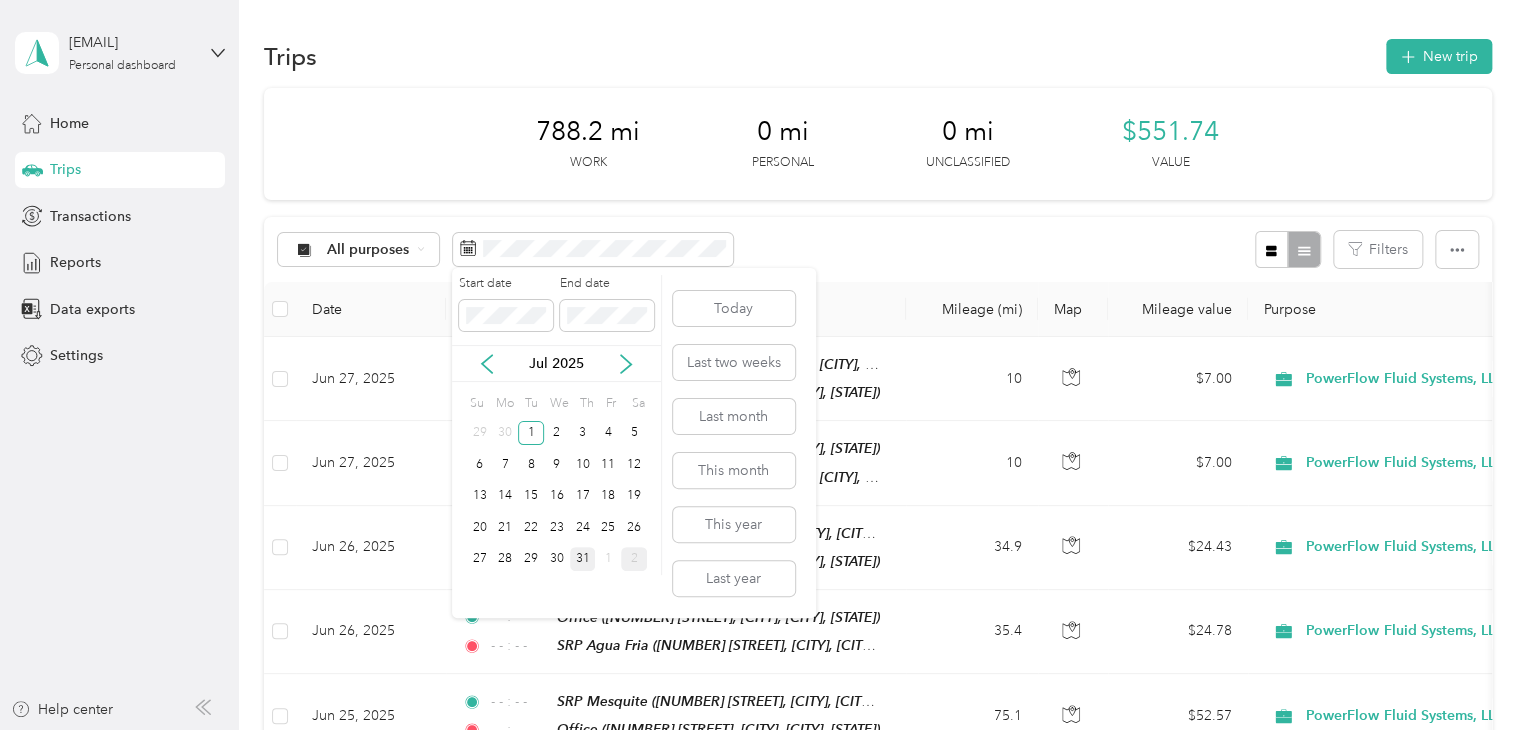 click on "31" at bounding box center (583, 559) 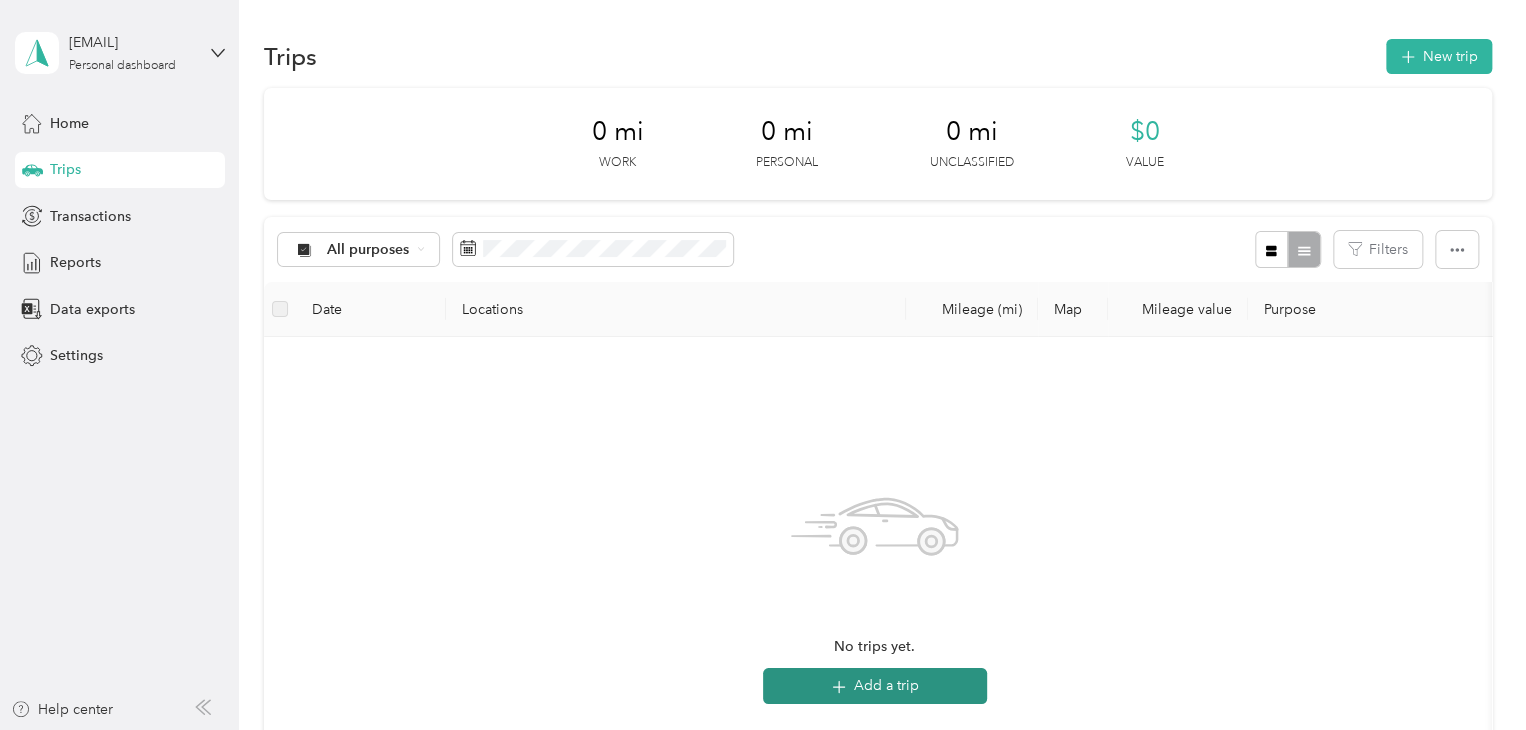 click on "Add a trip" at bounding box center [875, 686] 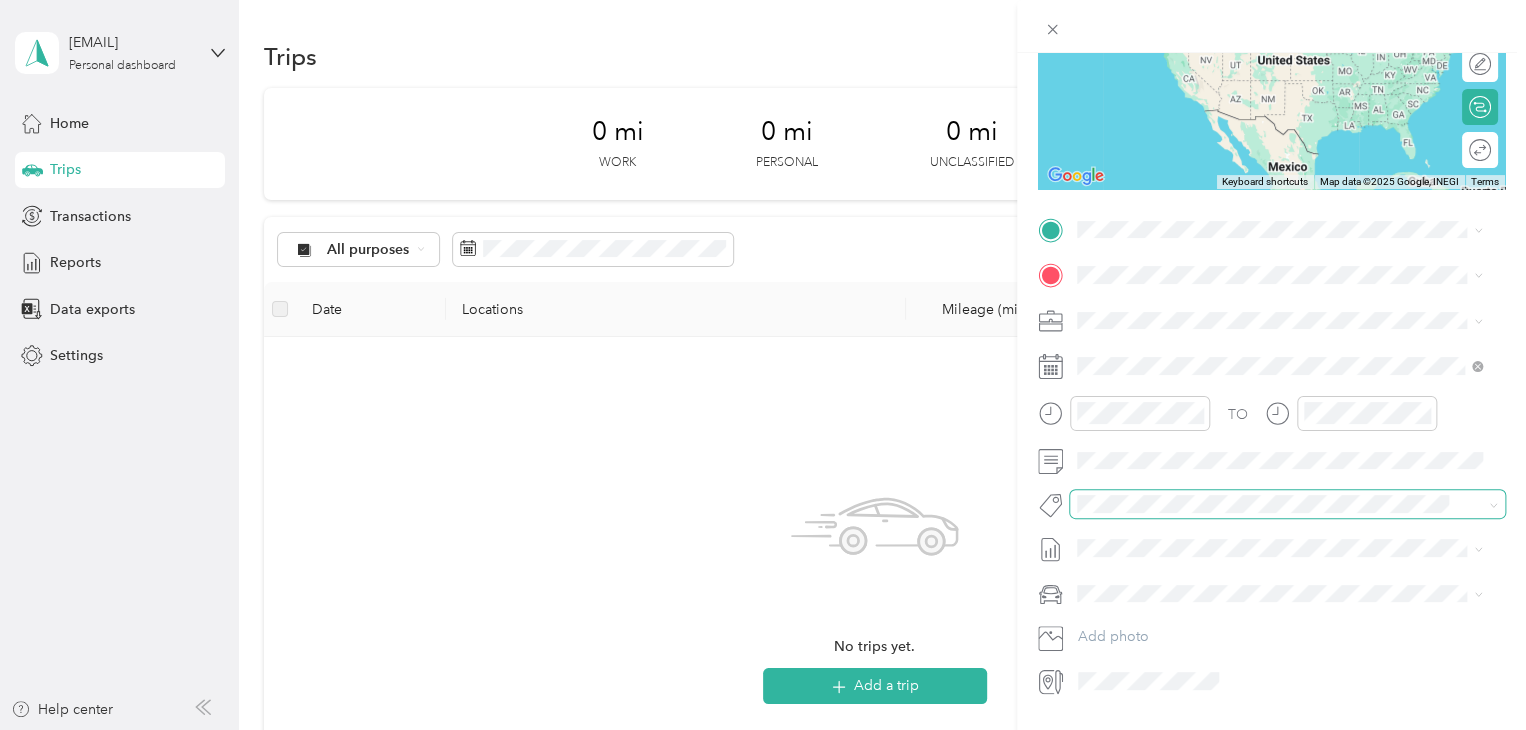 scroll, scrollTop: 300, scrollLeft: 0, axis: vertical 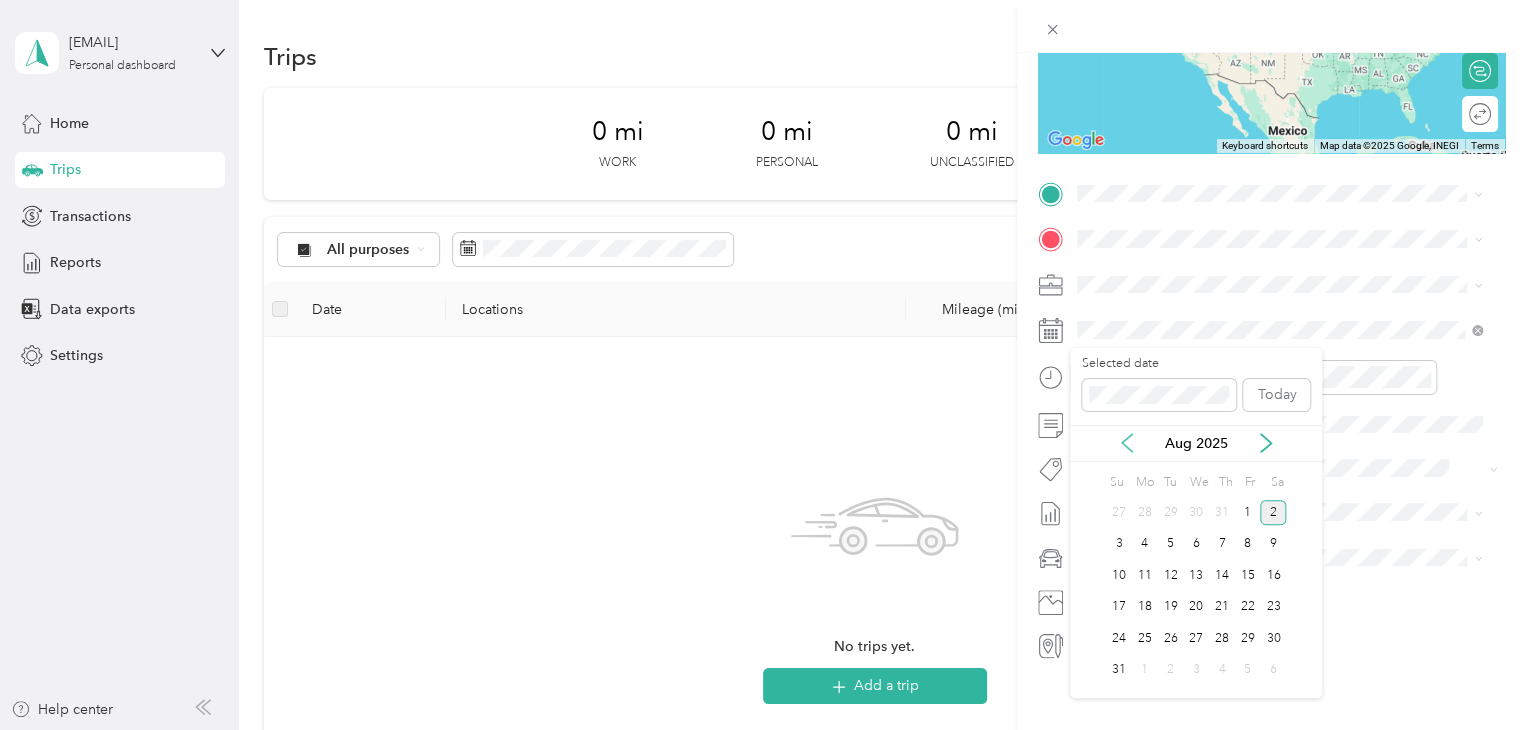 click 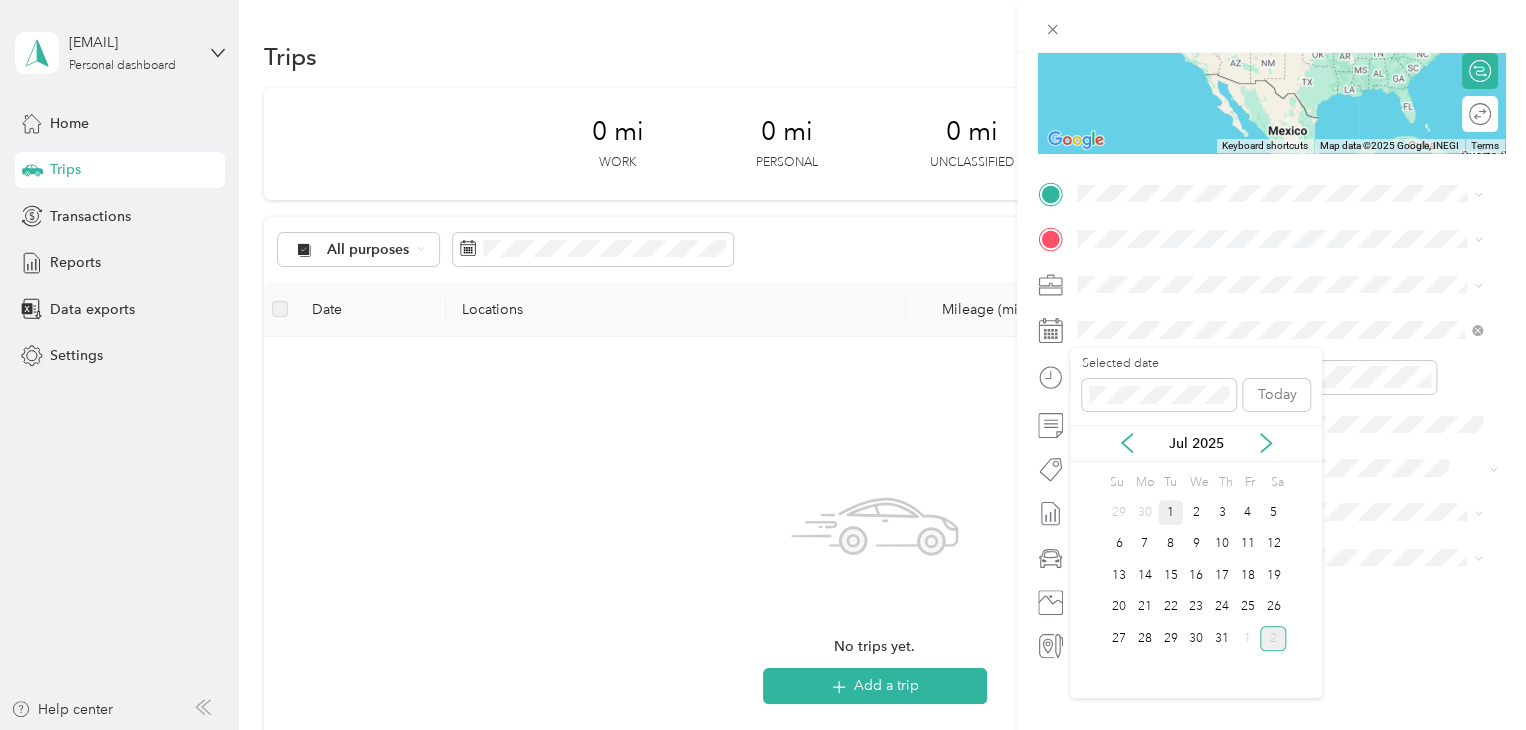 click on "1" at bounding box center (1171, 512) 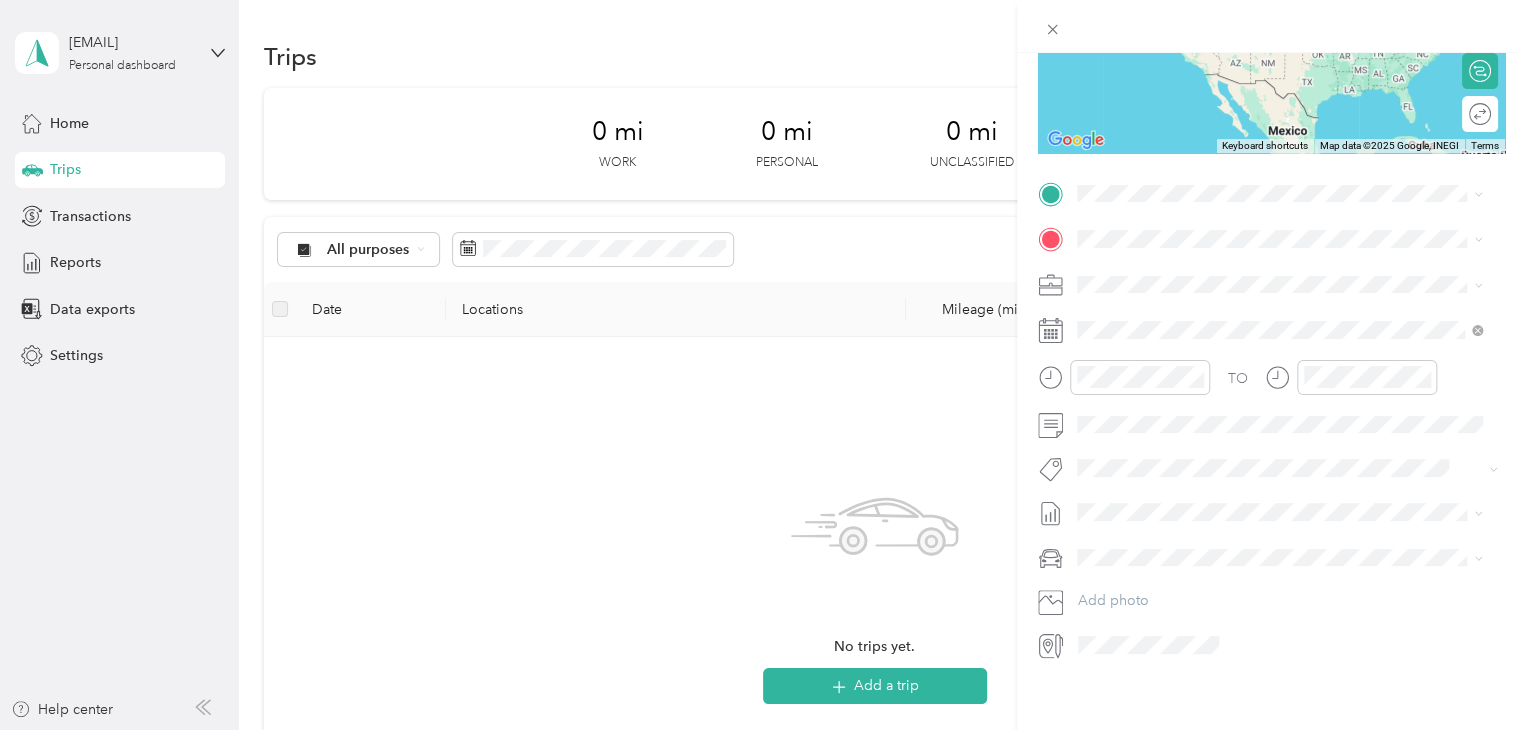 click 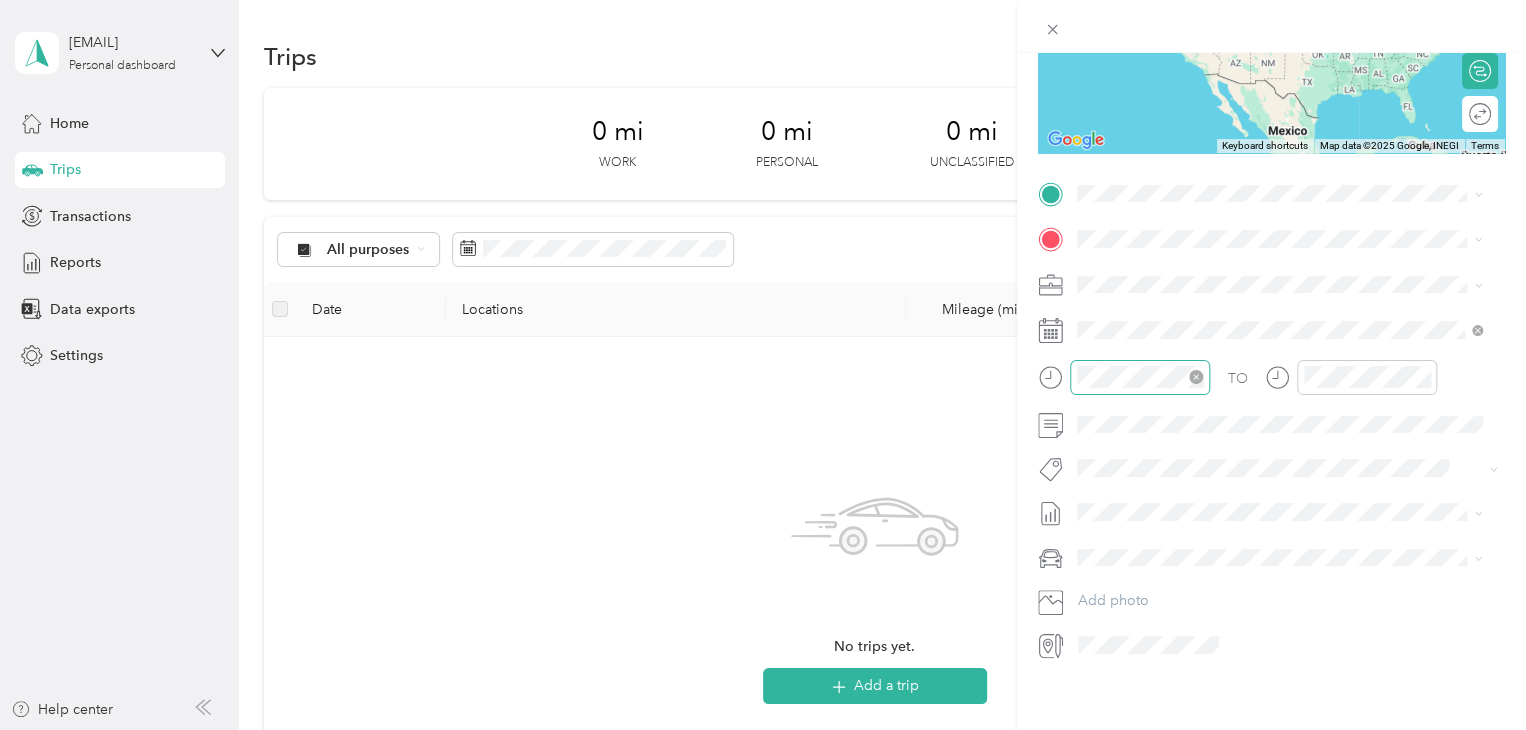 click 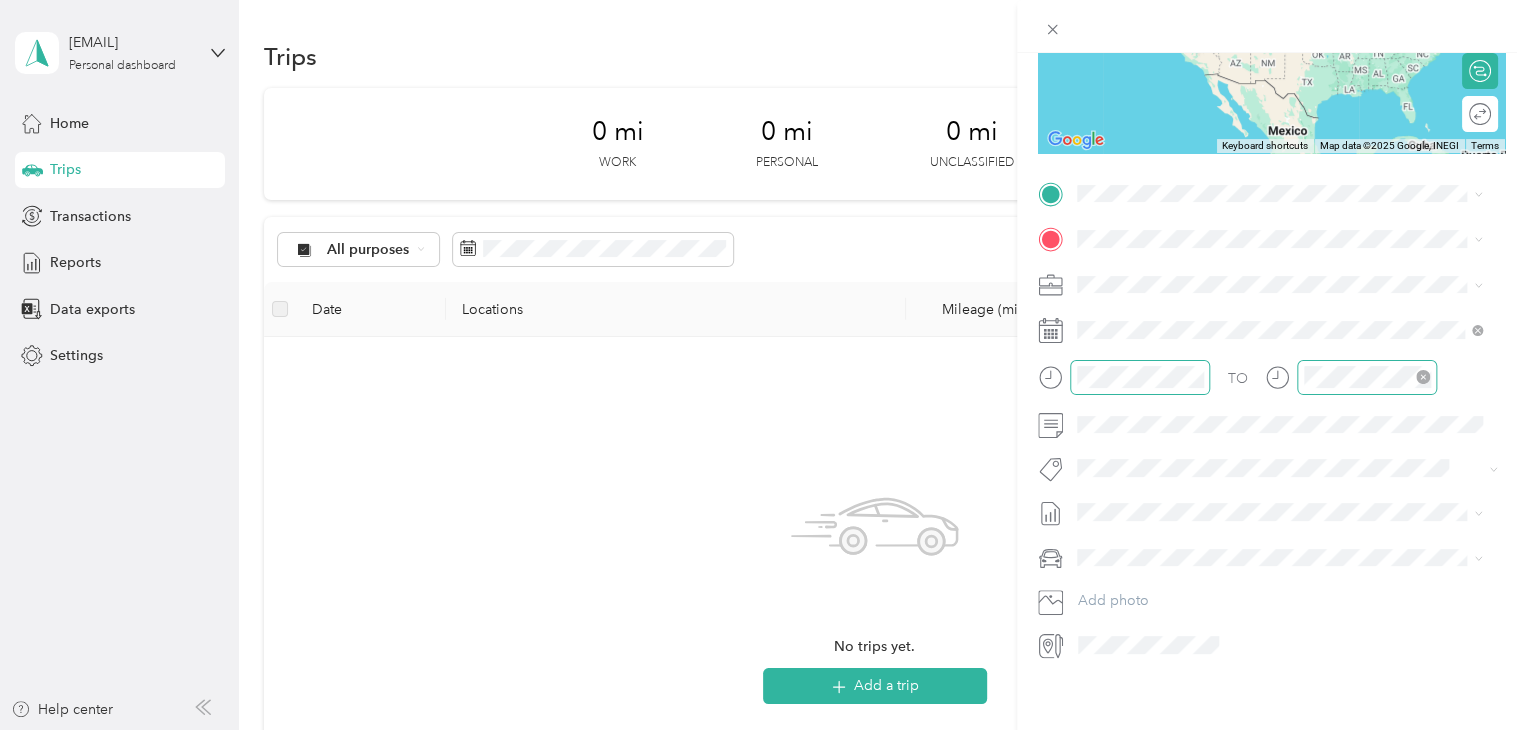click 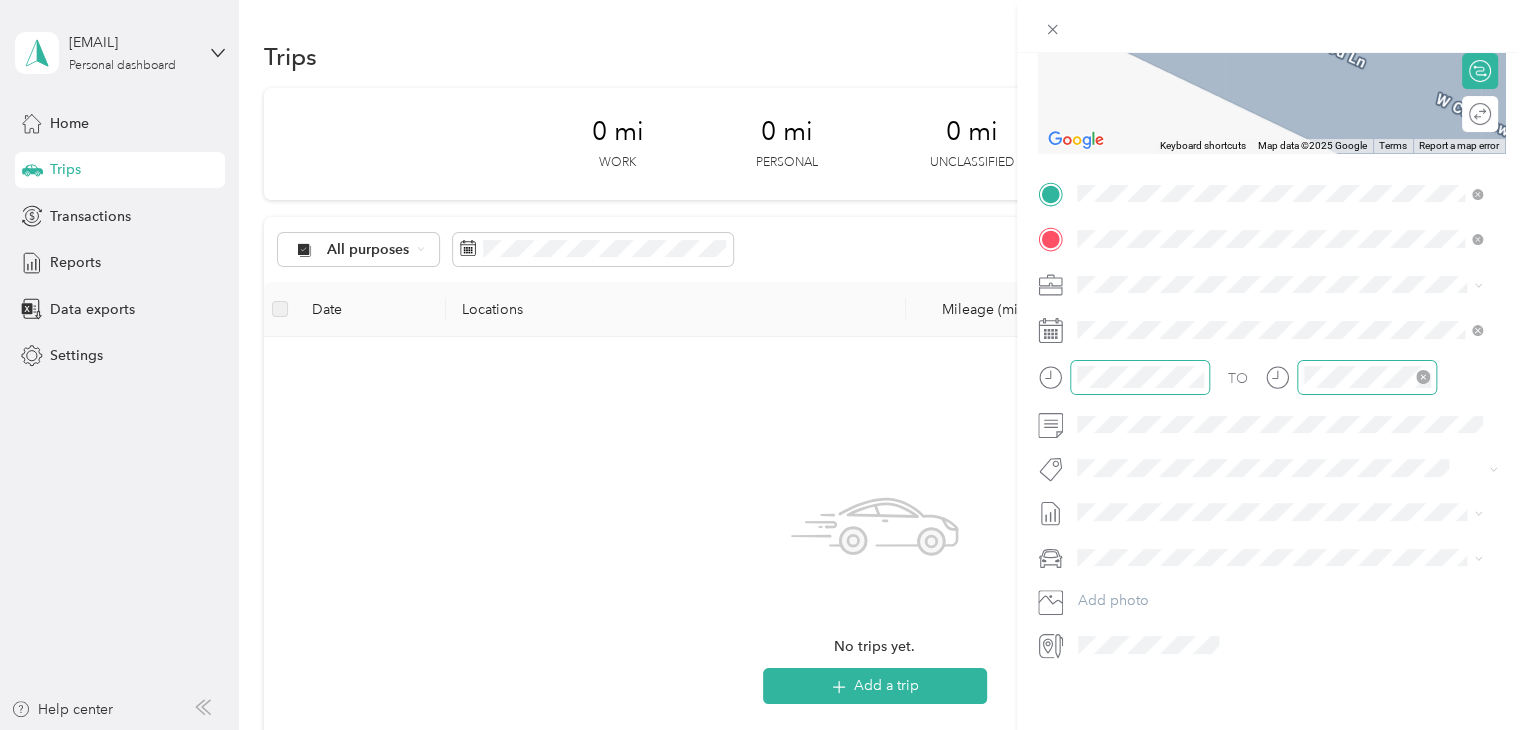 click on "[NUMBER] [STREET], [CITY], [POSTAL_CODE], [CITY], [STATE], [COUNTRY]" at bounding box center [1284, 351] 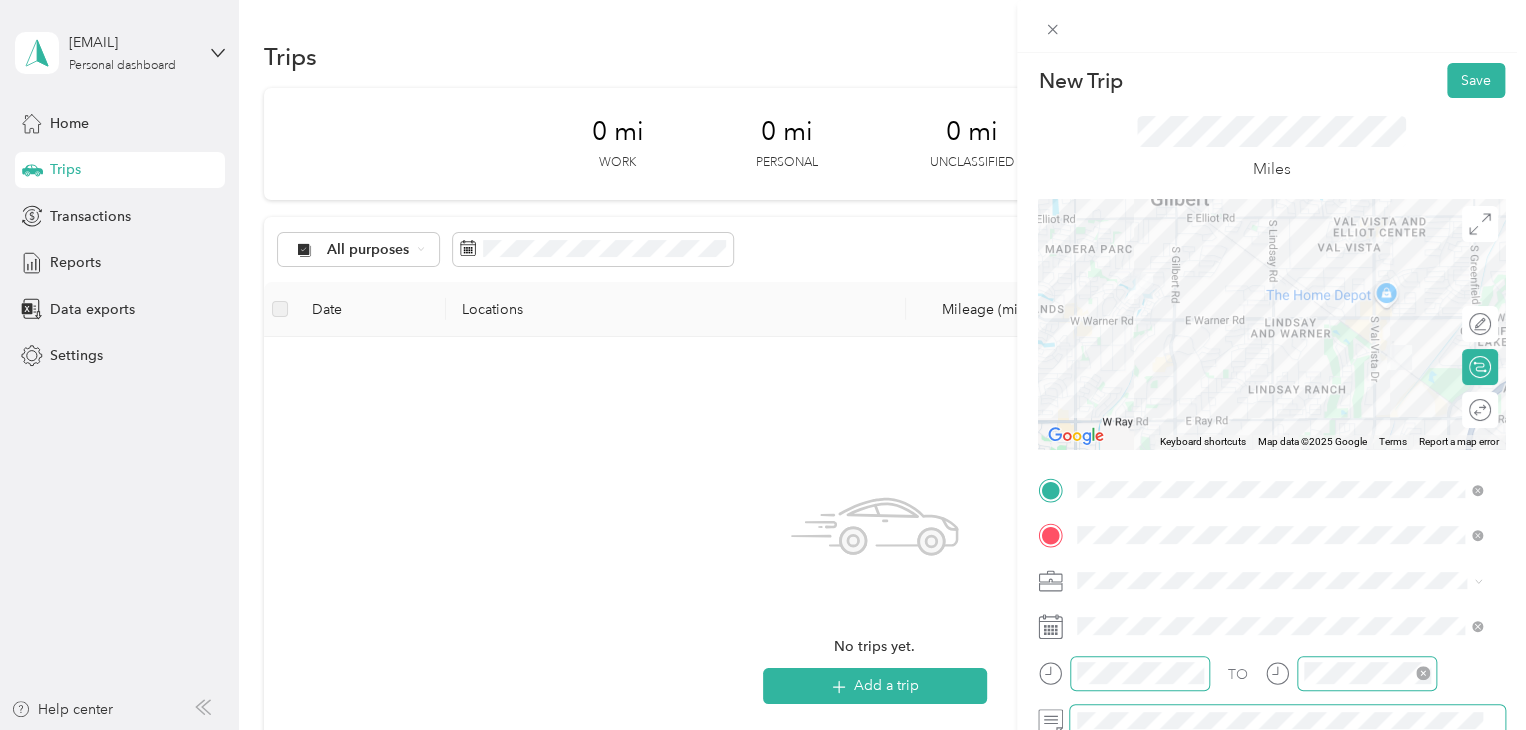 scroll, scrollTop: 0, scrollLeft: 0, axis: both 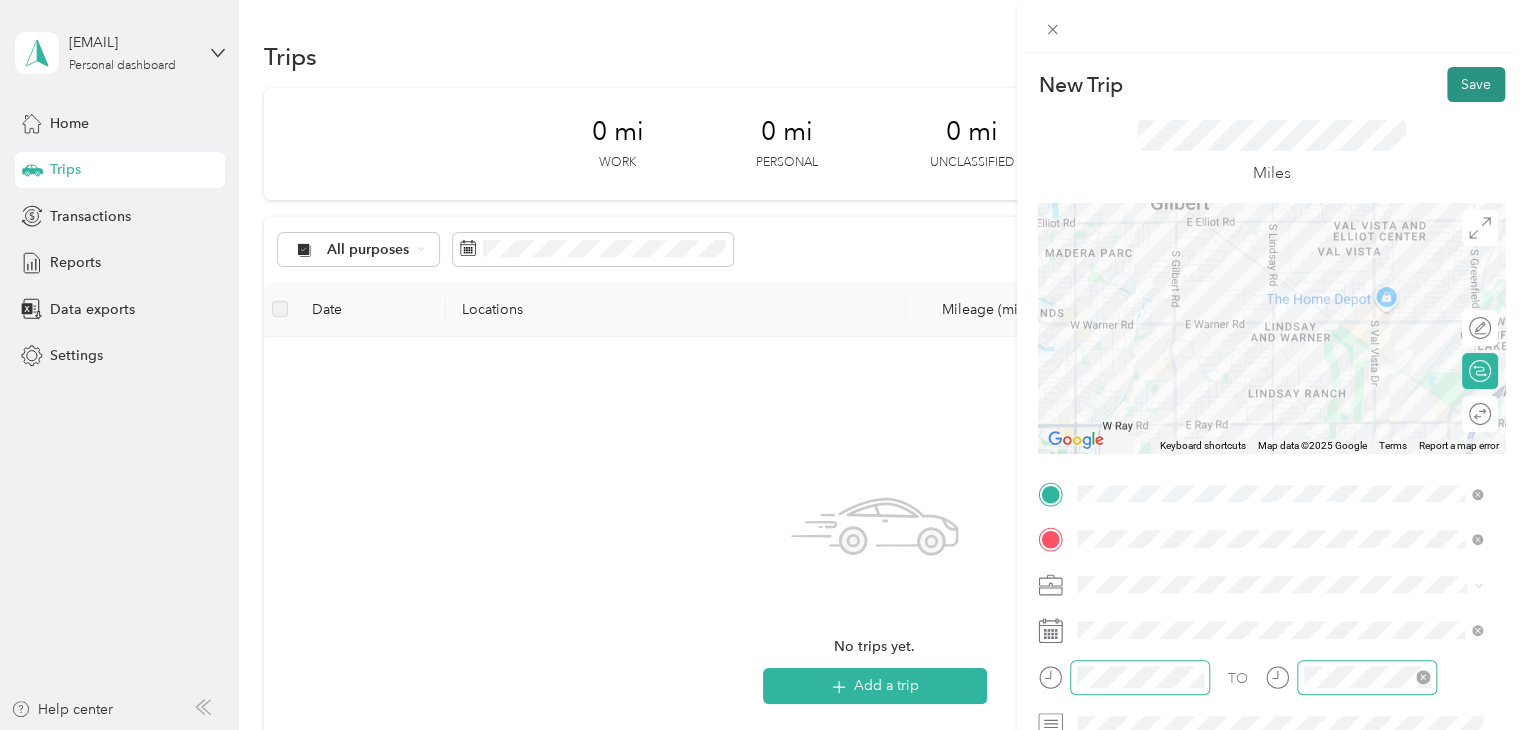 click on "Save" at bounding box center [1476, 84] 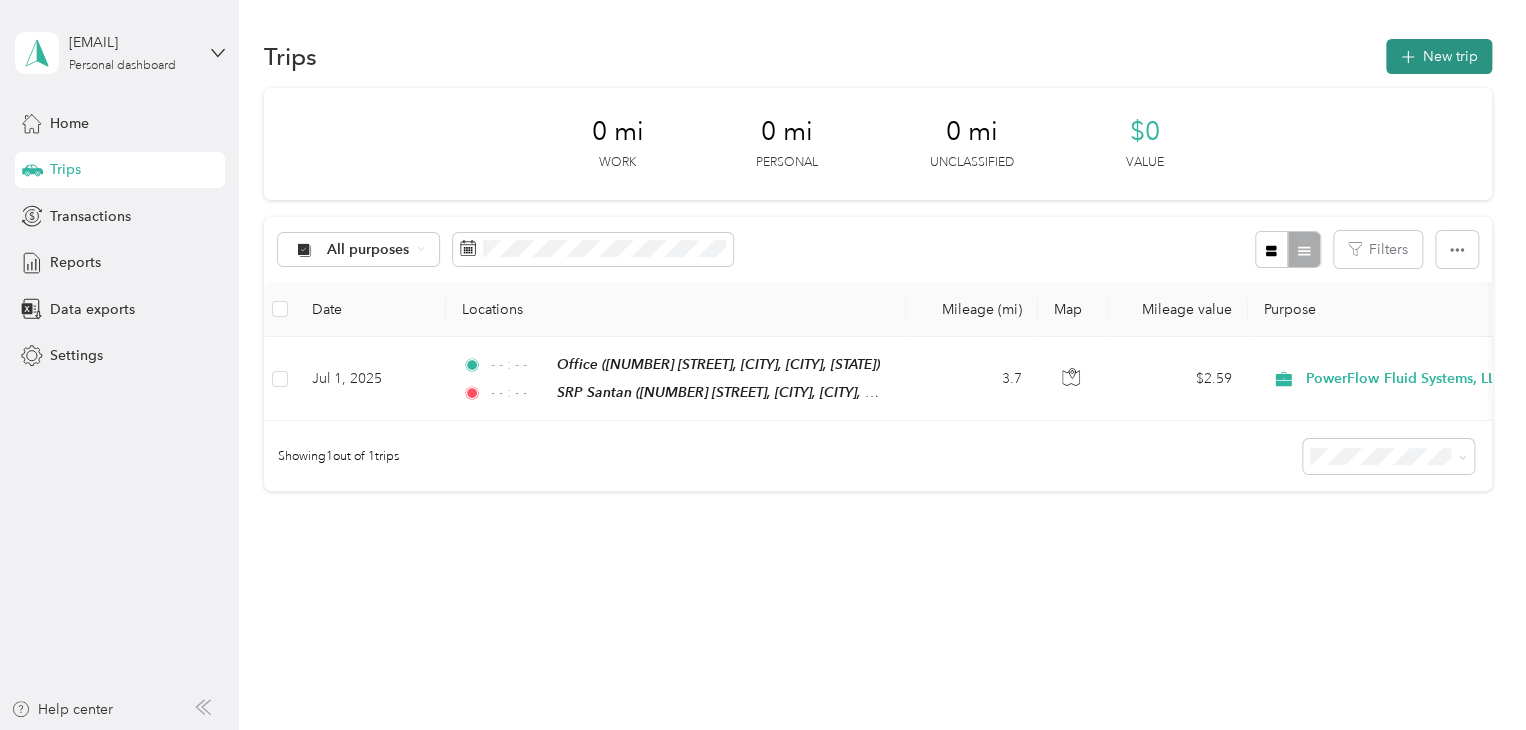 click on "New trip" at bounding box center [1439, 56] 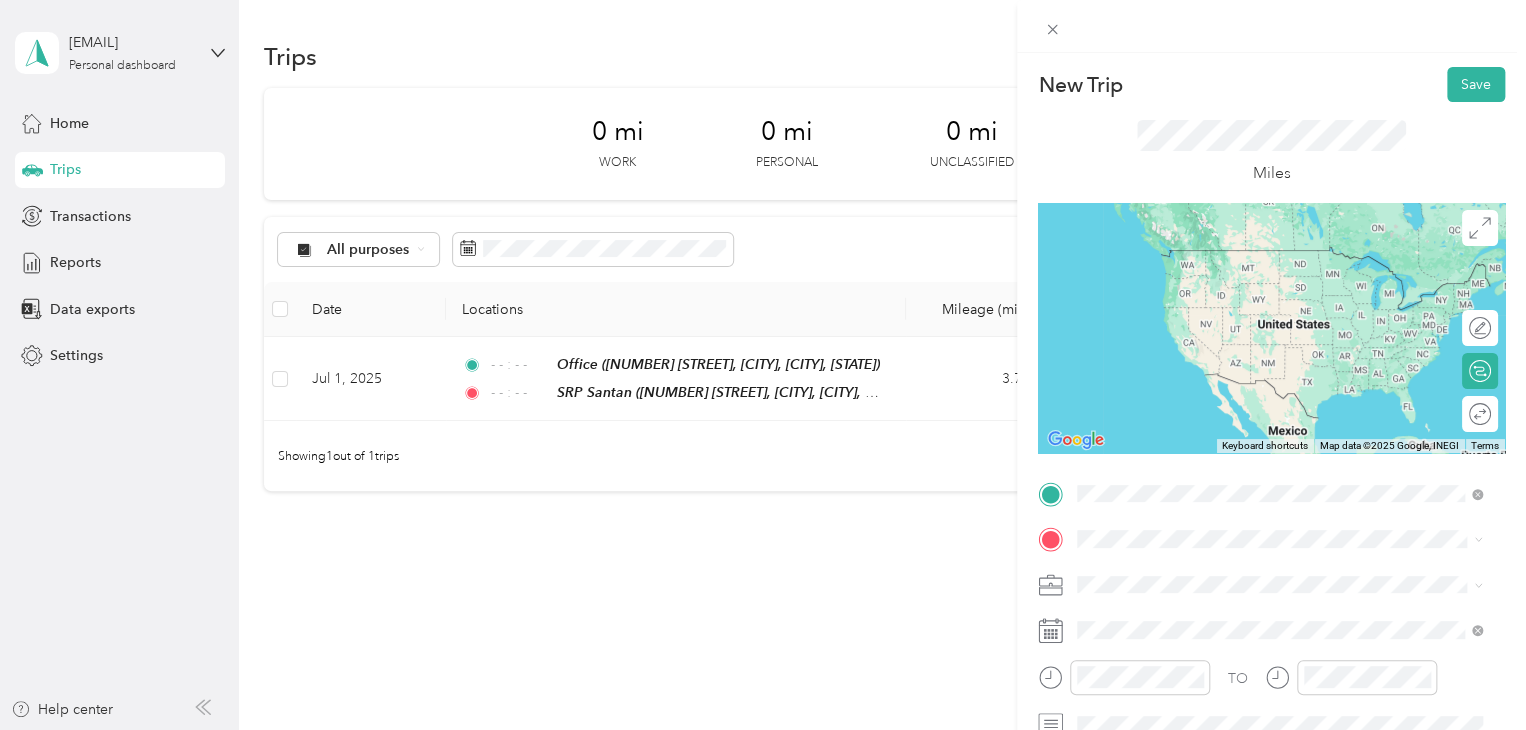 click on "[NUMBER] [STREET], [CITY], [POSTAL_CODE], [CITY], [STATE], [COUNTRY]" at bounding box center [1284, 290] 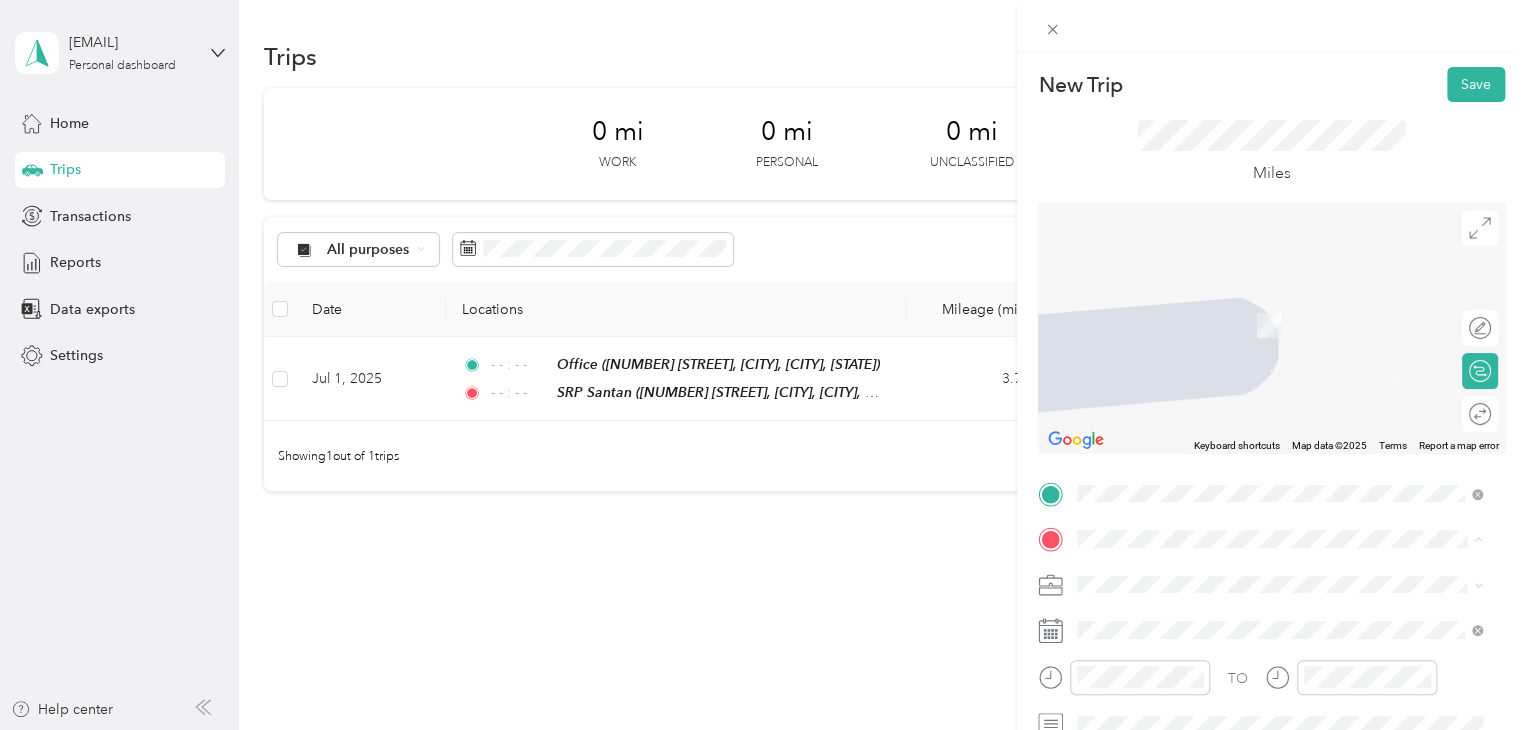 click on "Office [NUMBER] [STREET], [CITY], [POSTAL_CODE], [CITY], [STATE], [COUNTRY]" at bounding box center [1295, 409] 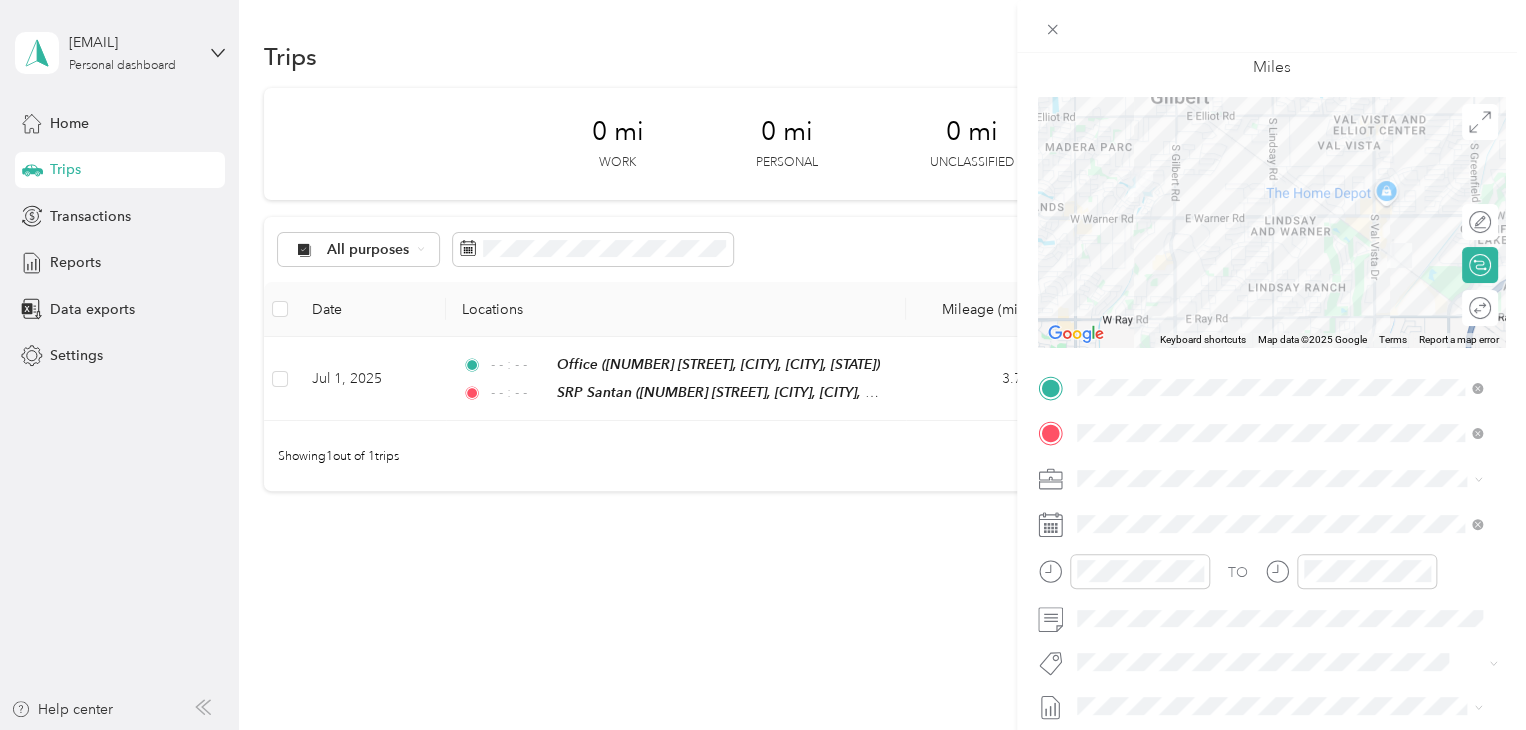 scroll, scrollTop: 200, scrollLeft: 0, axis: vertical 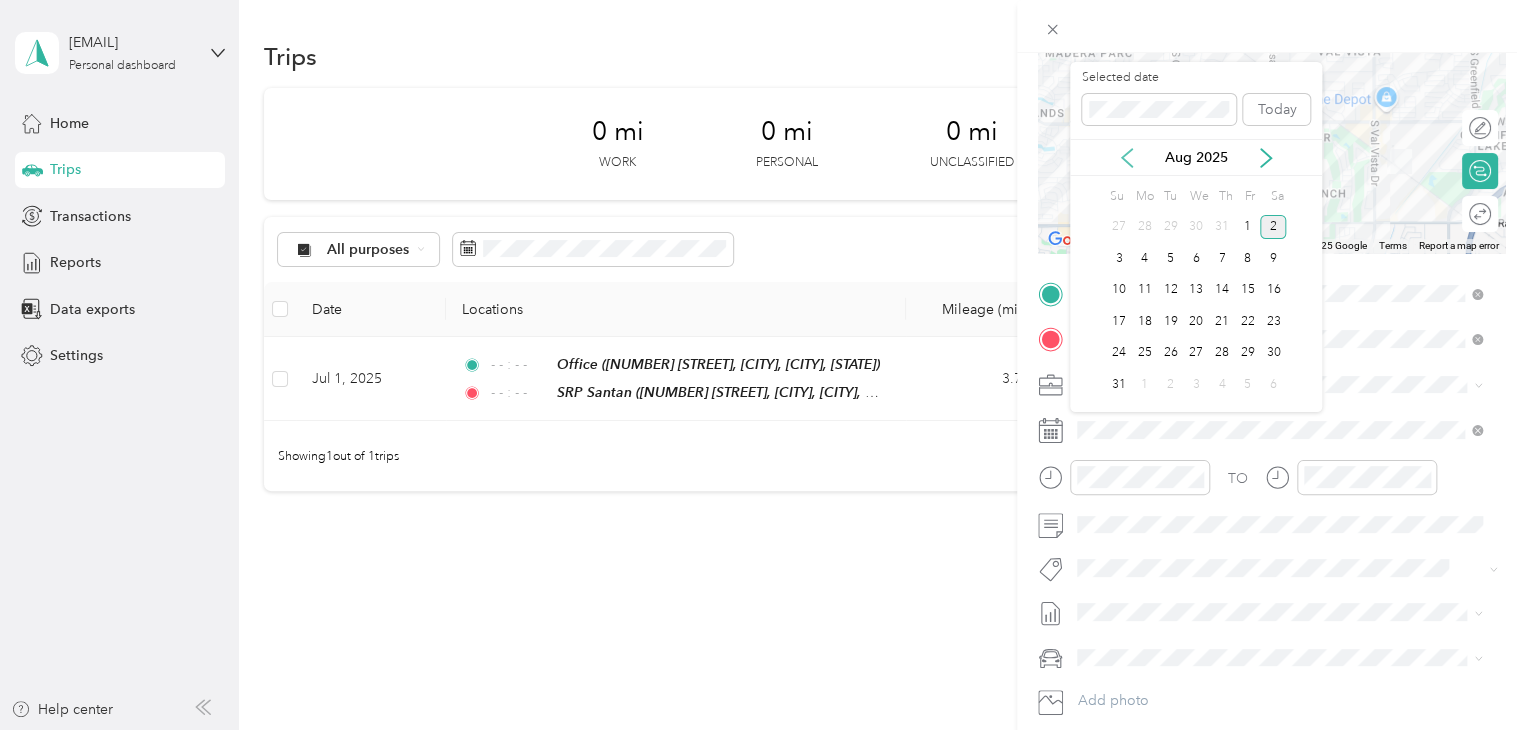 click 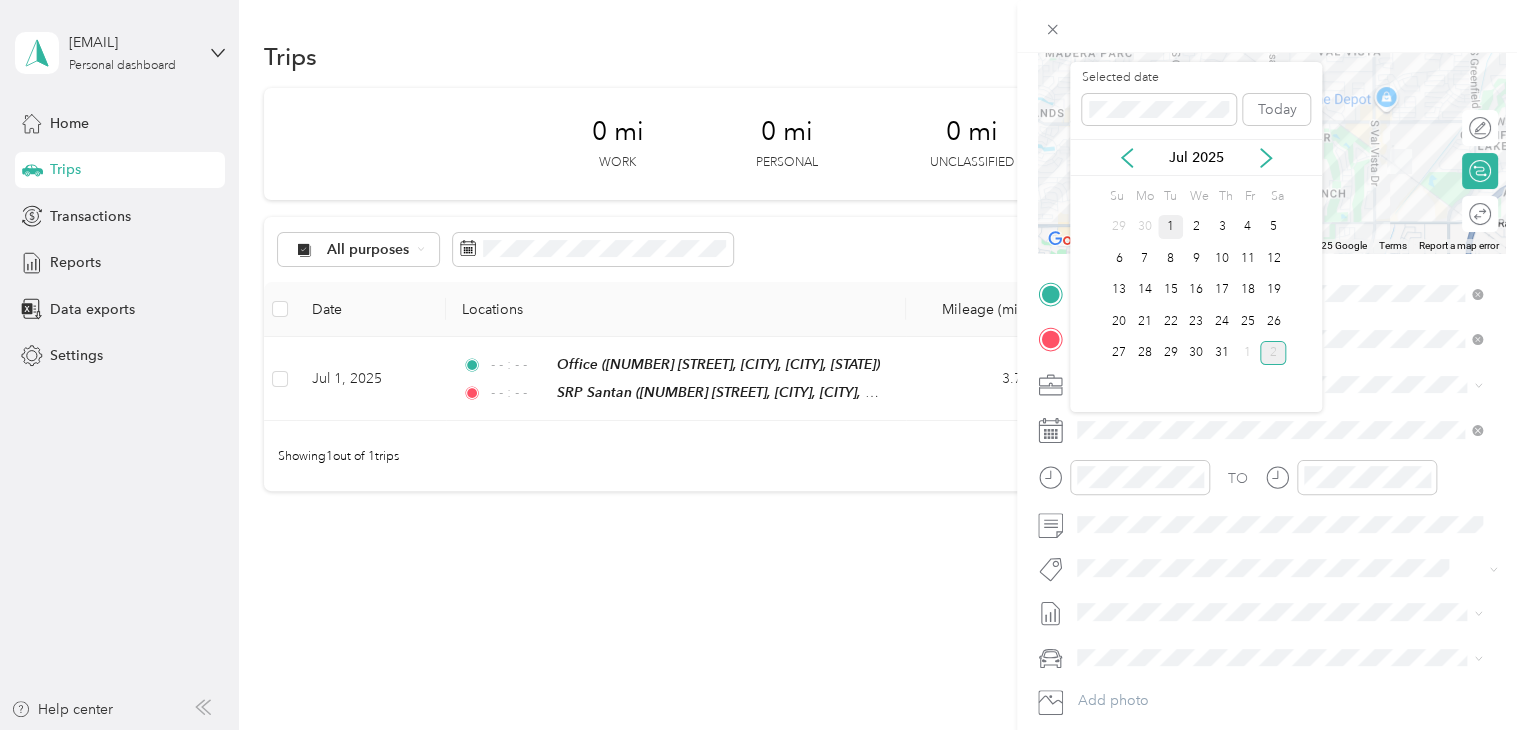 click on "1" at bounding box center [1171, 227] 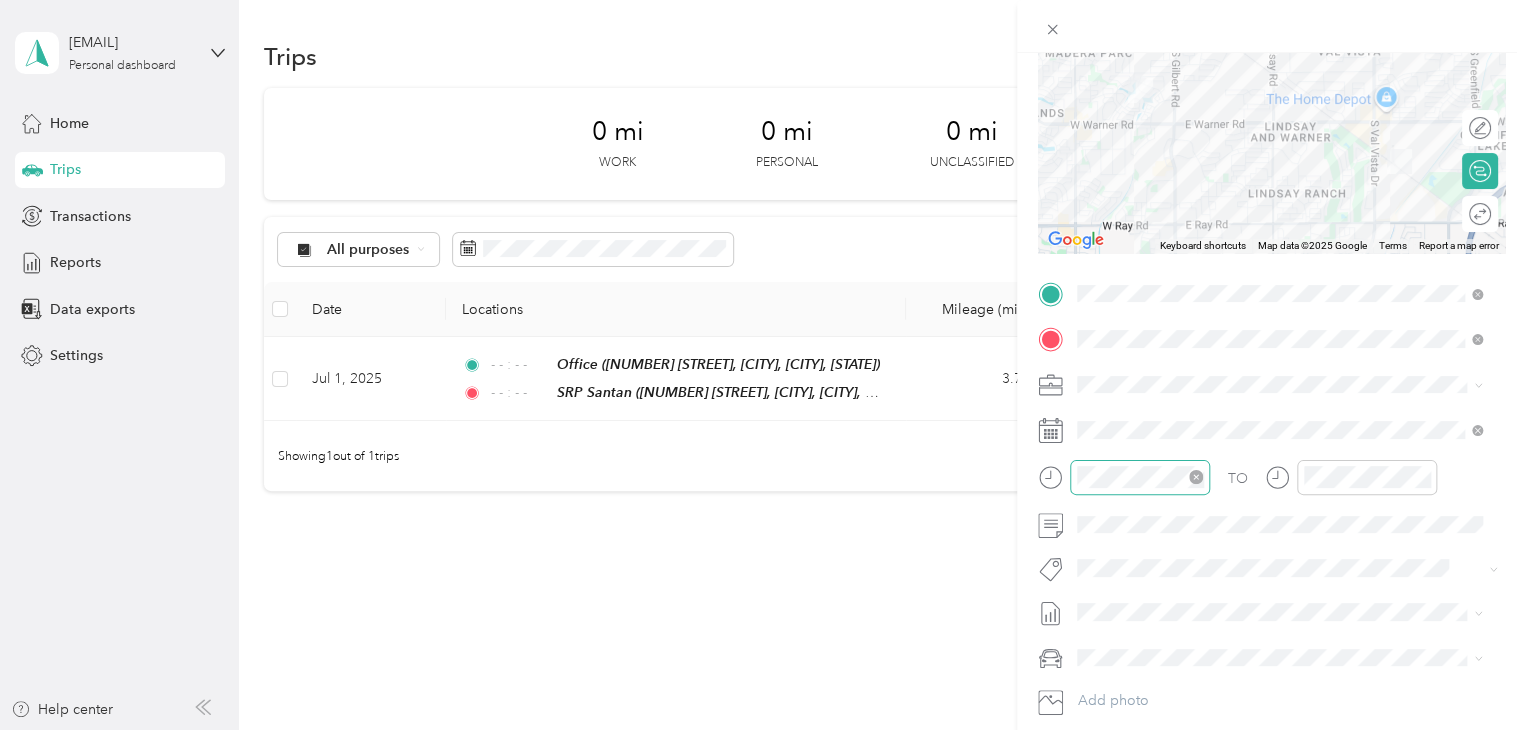 click 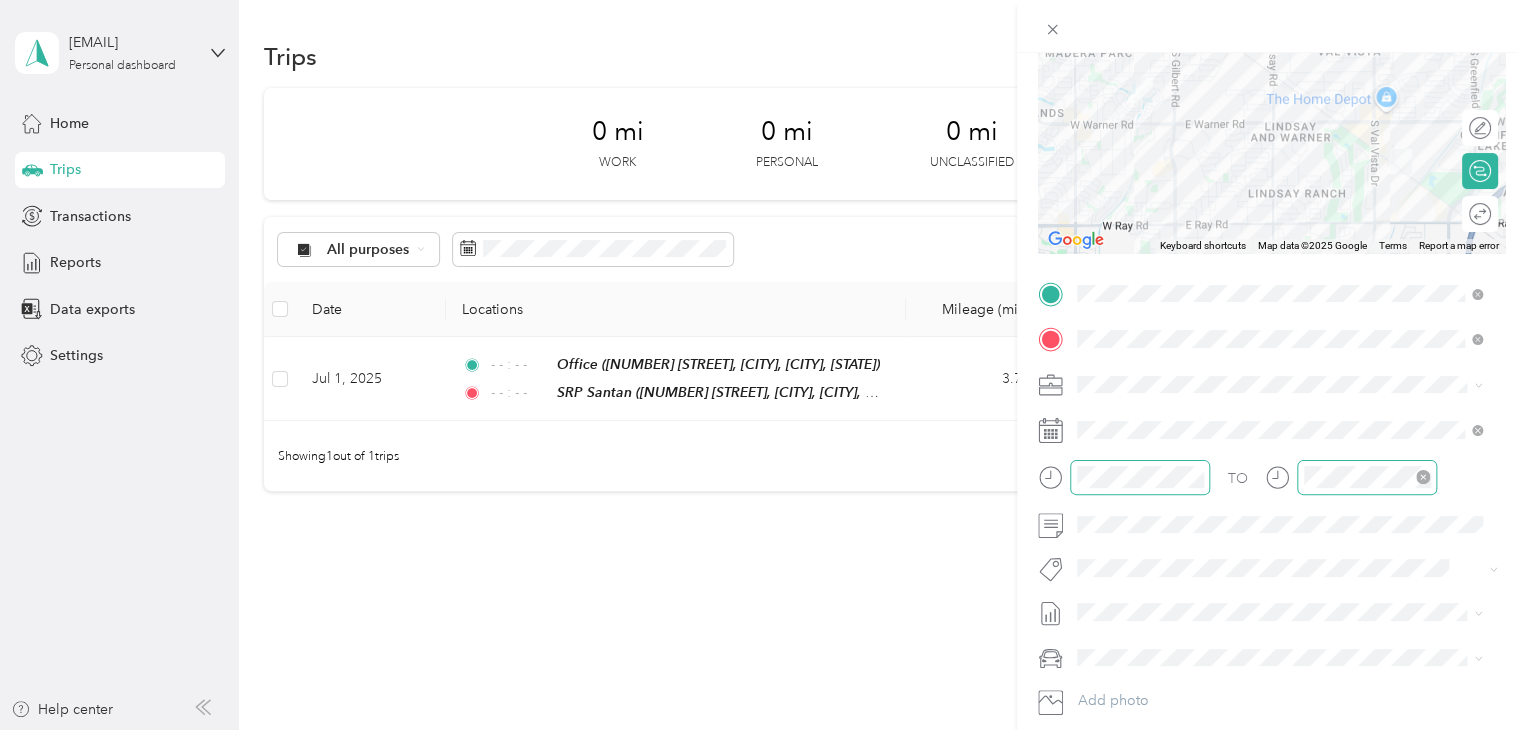 click 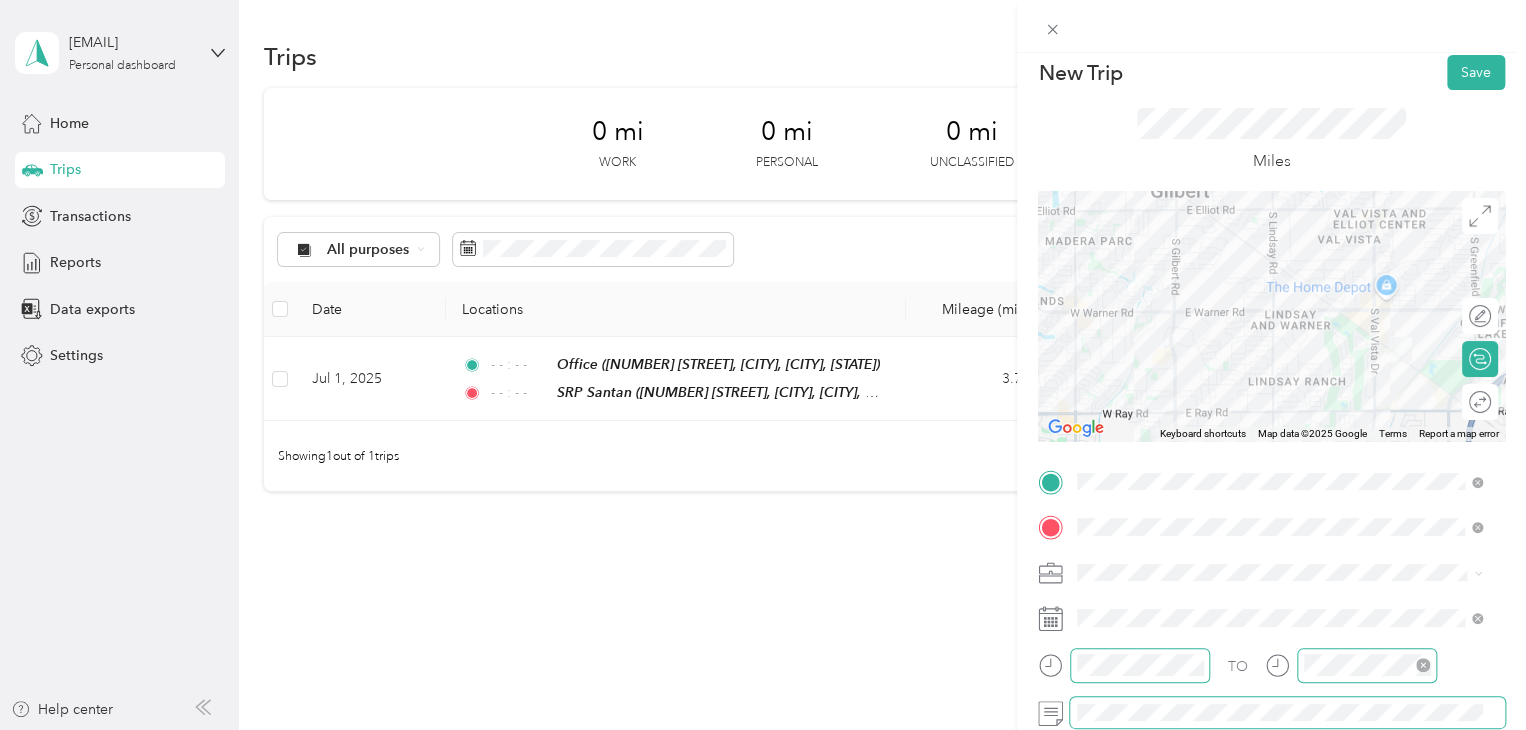 scroll, scrollTop: 0, scrollLeft: 0, axis: both 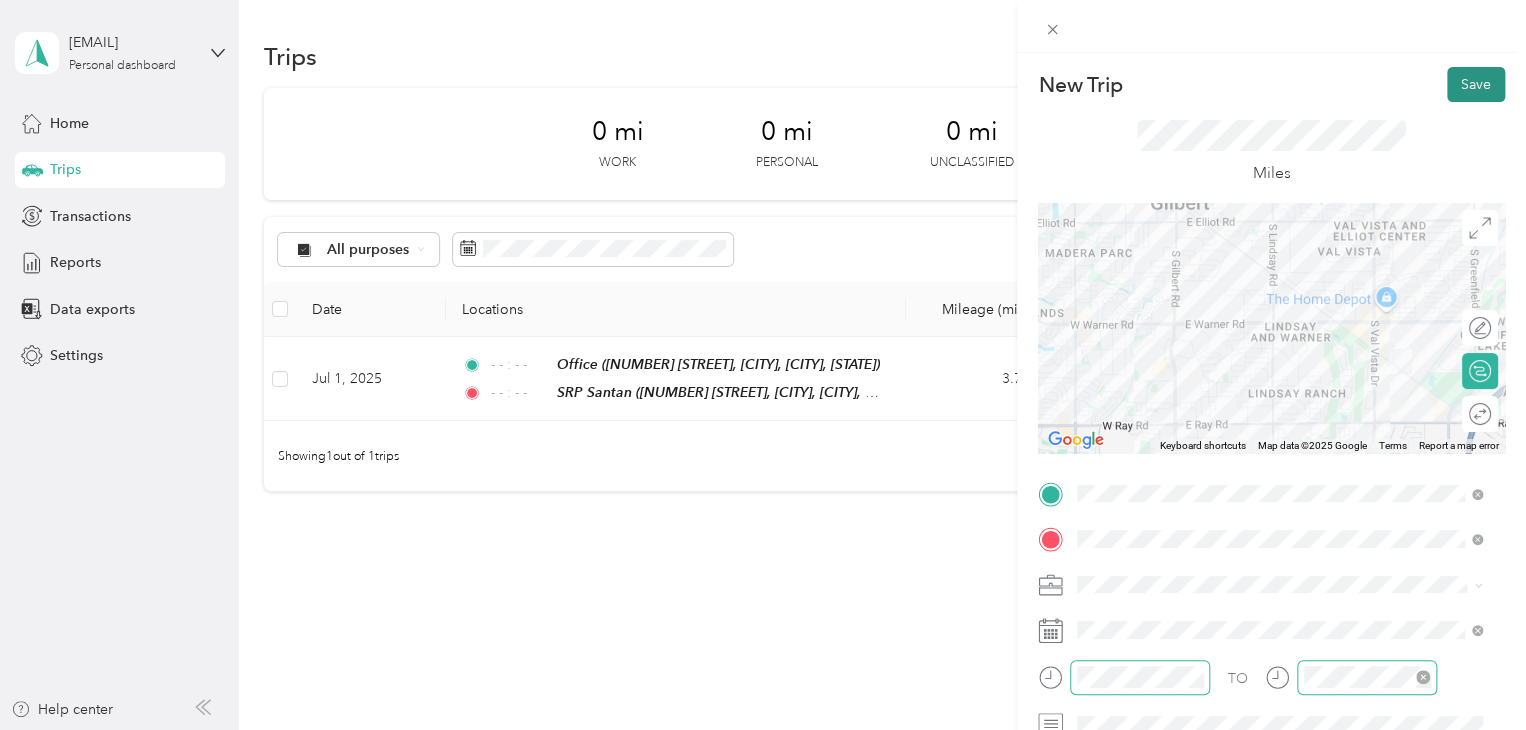 click on "Save" at bounding box center (1476, 84) 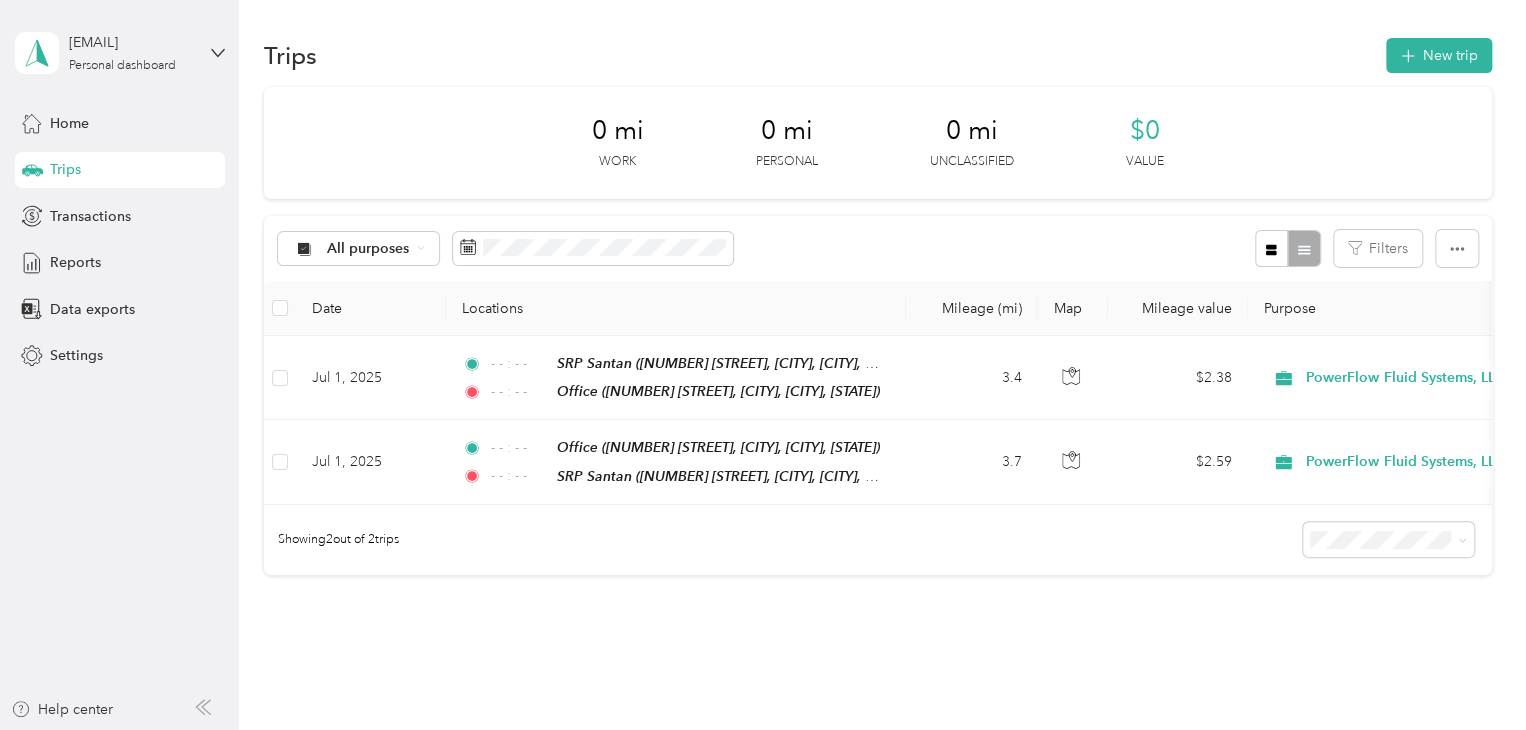 scroll, scrollTop: 0, scrollLeft: 0, axis: both 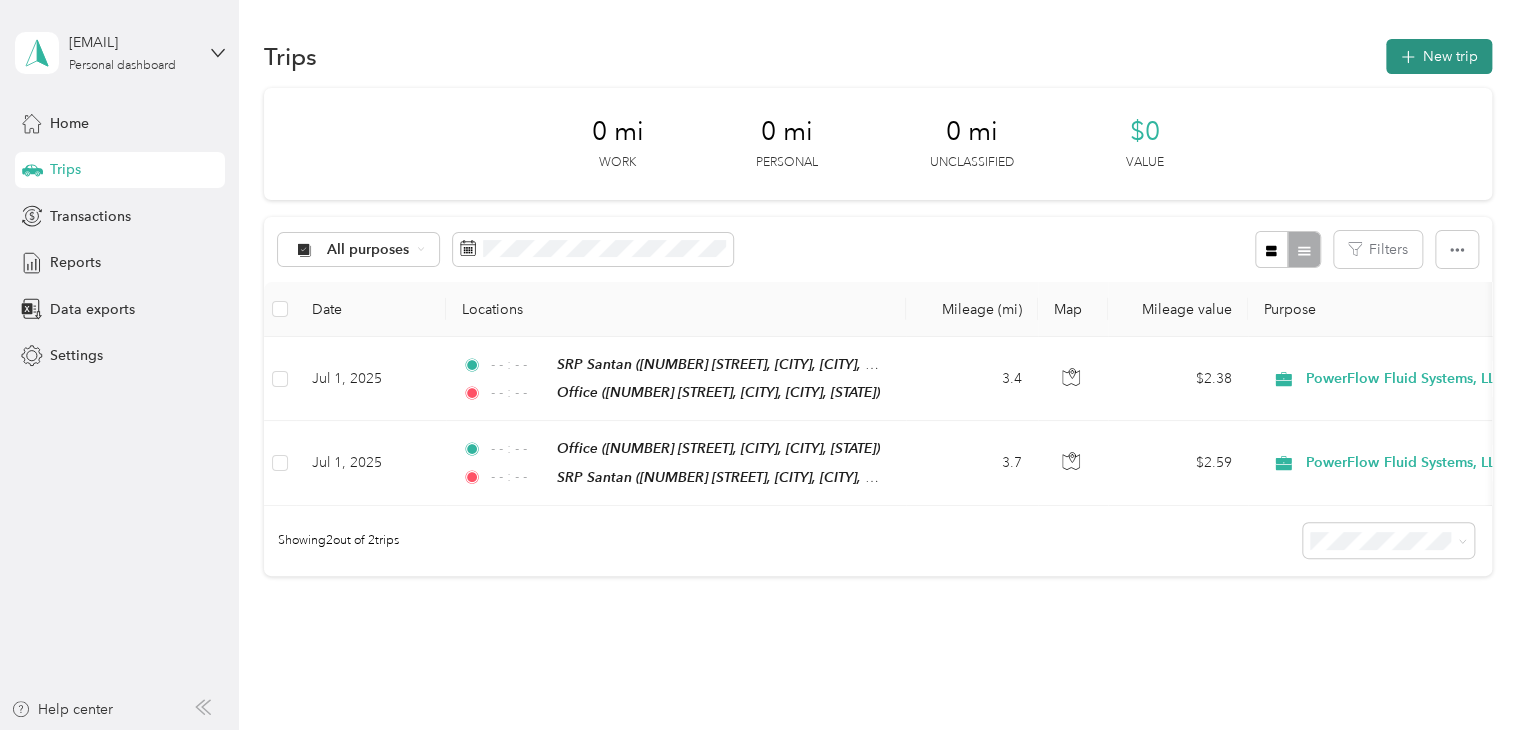 click on "New trip" at bounding box center (1439, 56) 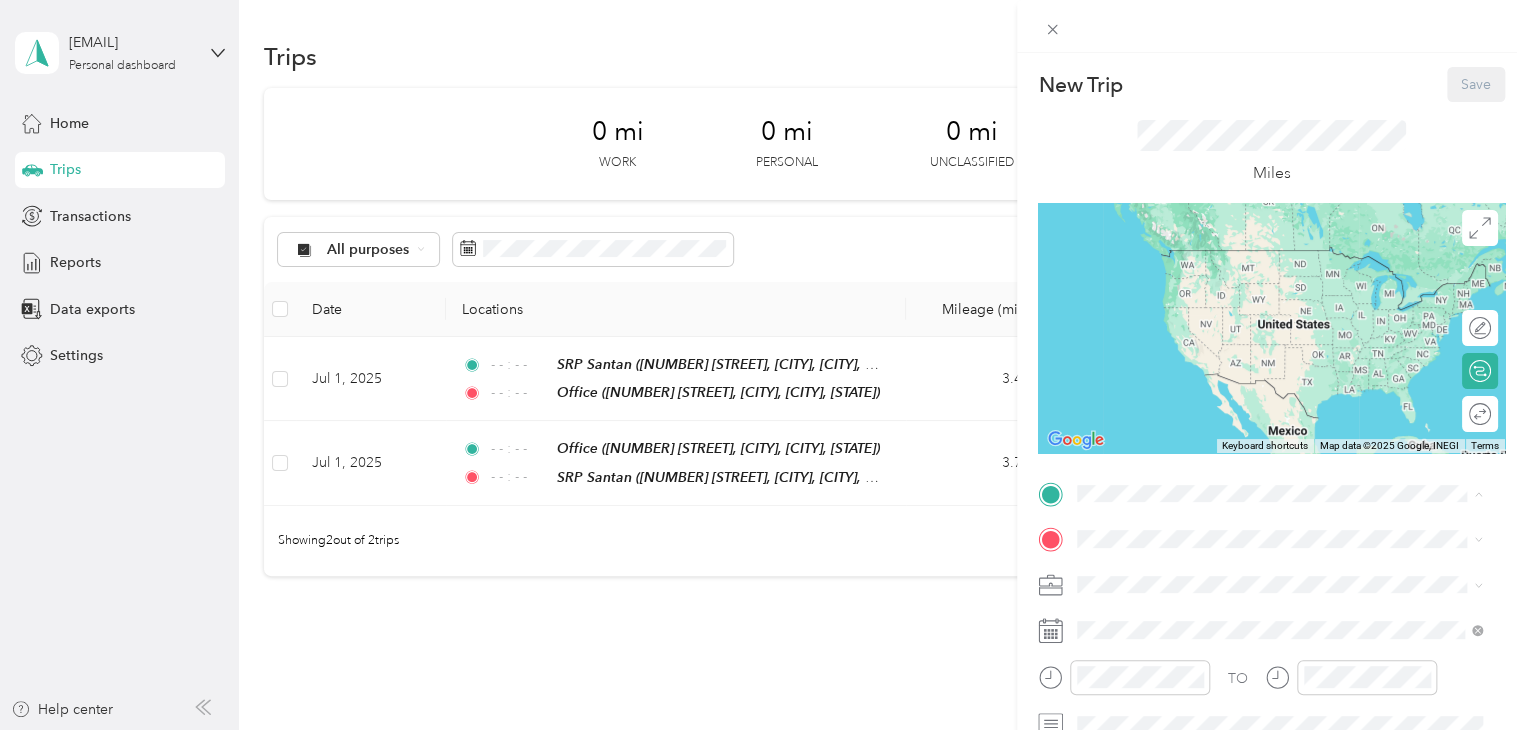 click on "Office [NUMBER] [STREET], [CITY], [POSTAL_CODE], [CITY], [STATE], [COUNTRY]" at bounding box center (1295, 363) 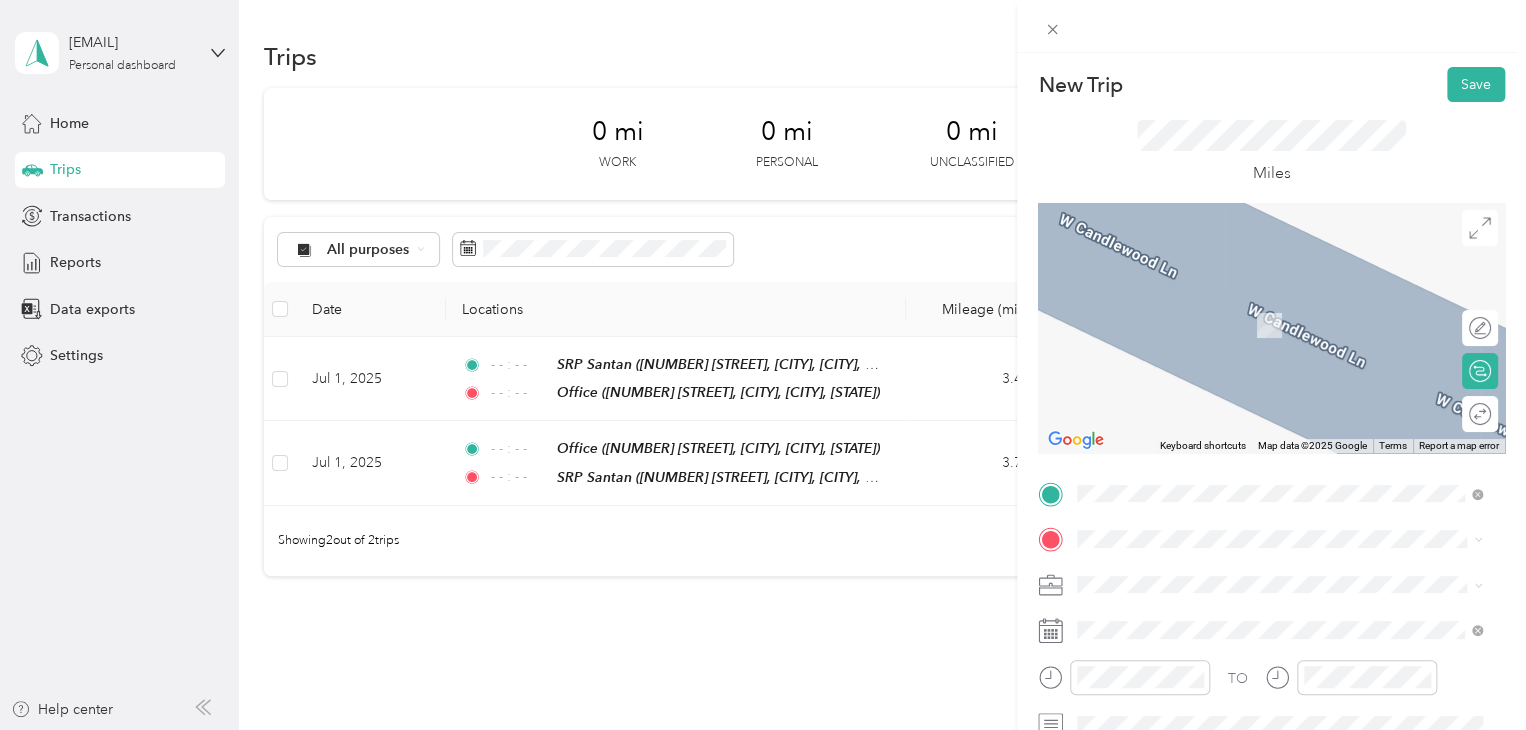 click on "[NUMBER] [STREET], [CITY], [POSTAL_CODE], [CITY], [STATE], [COUNTRY]" at bounding box center (1284, 334) 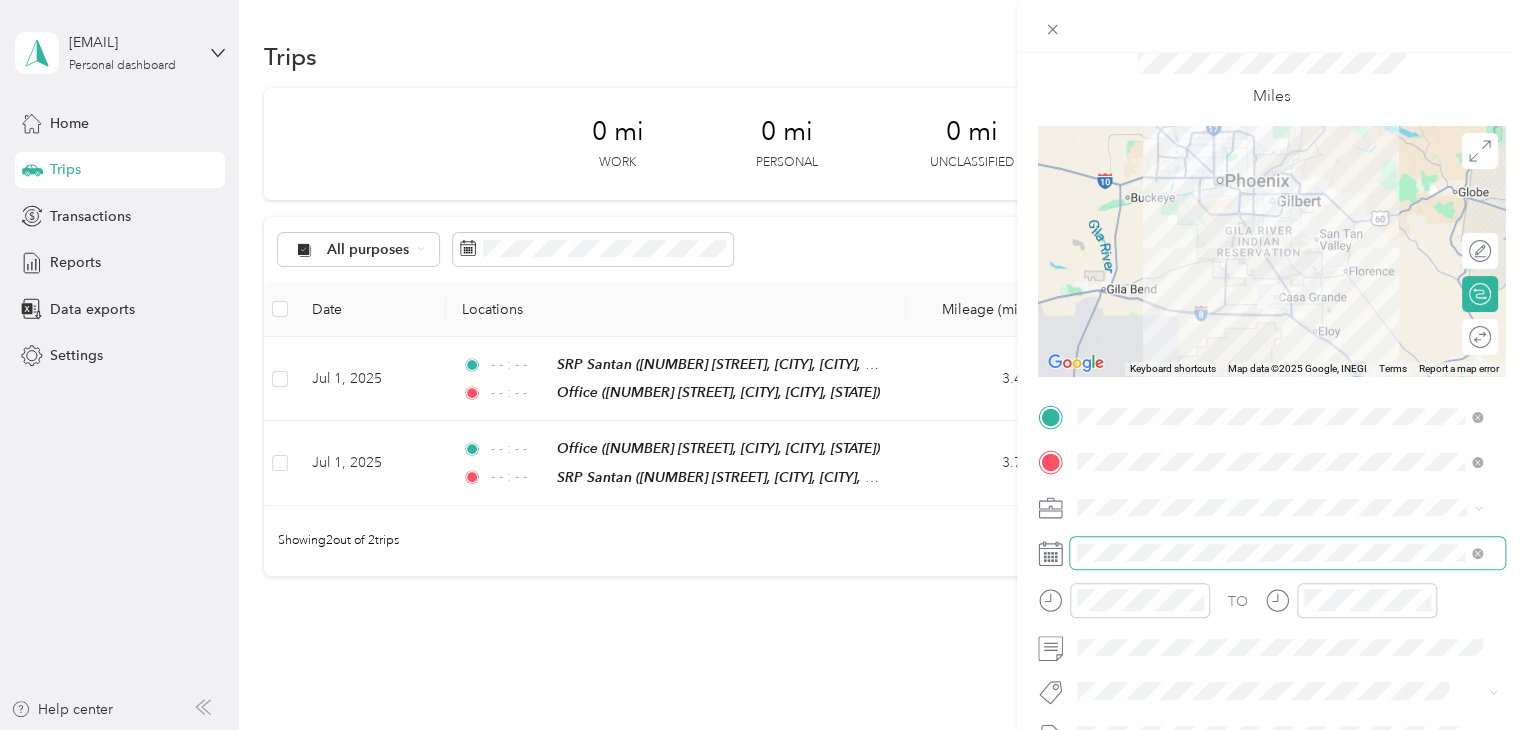 scroll, scrollTop: 200, scrollLeft: 0, axis: vertical 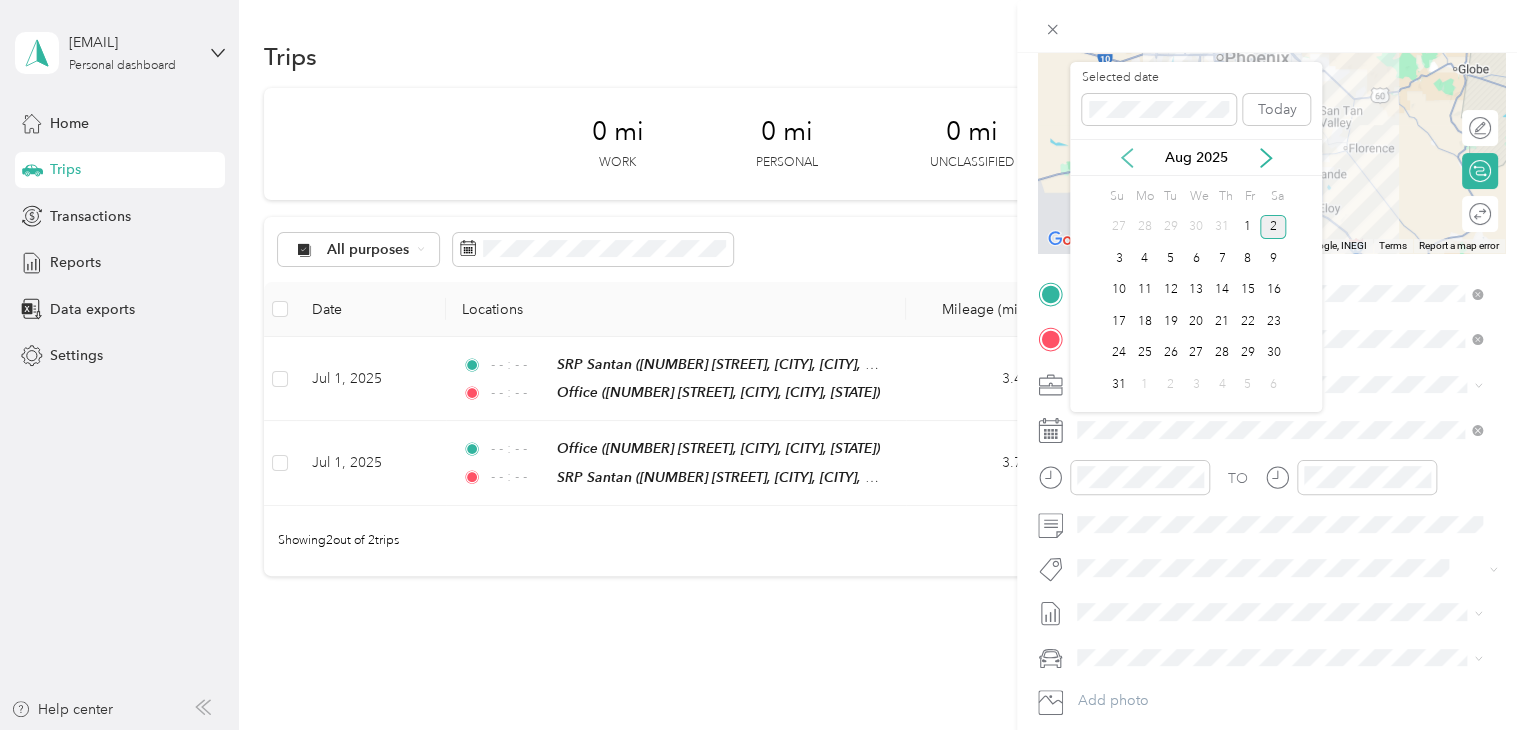 click 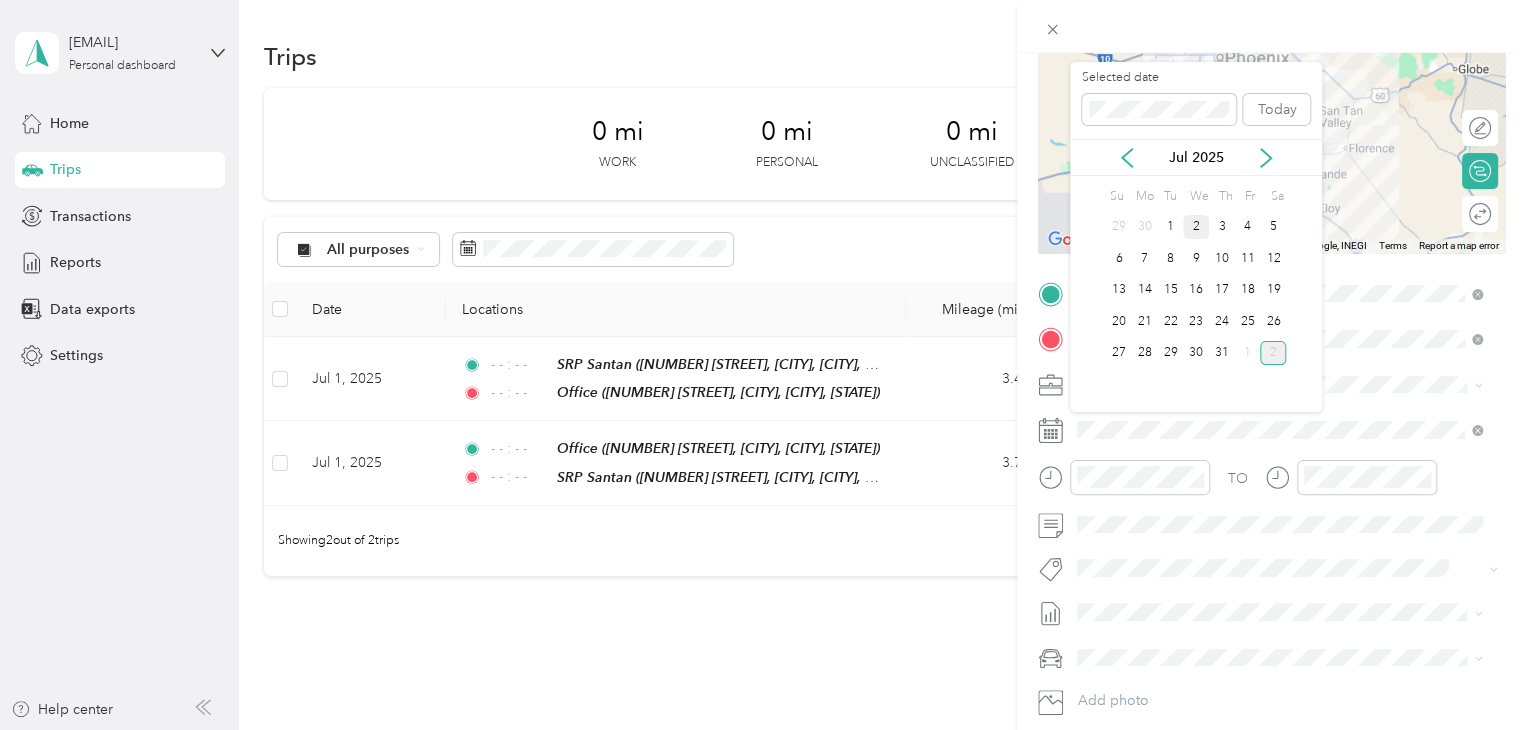 click on "2" at bounding box center (1196, 227) 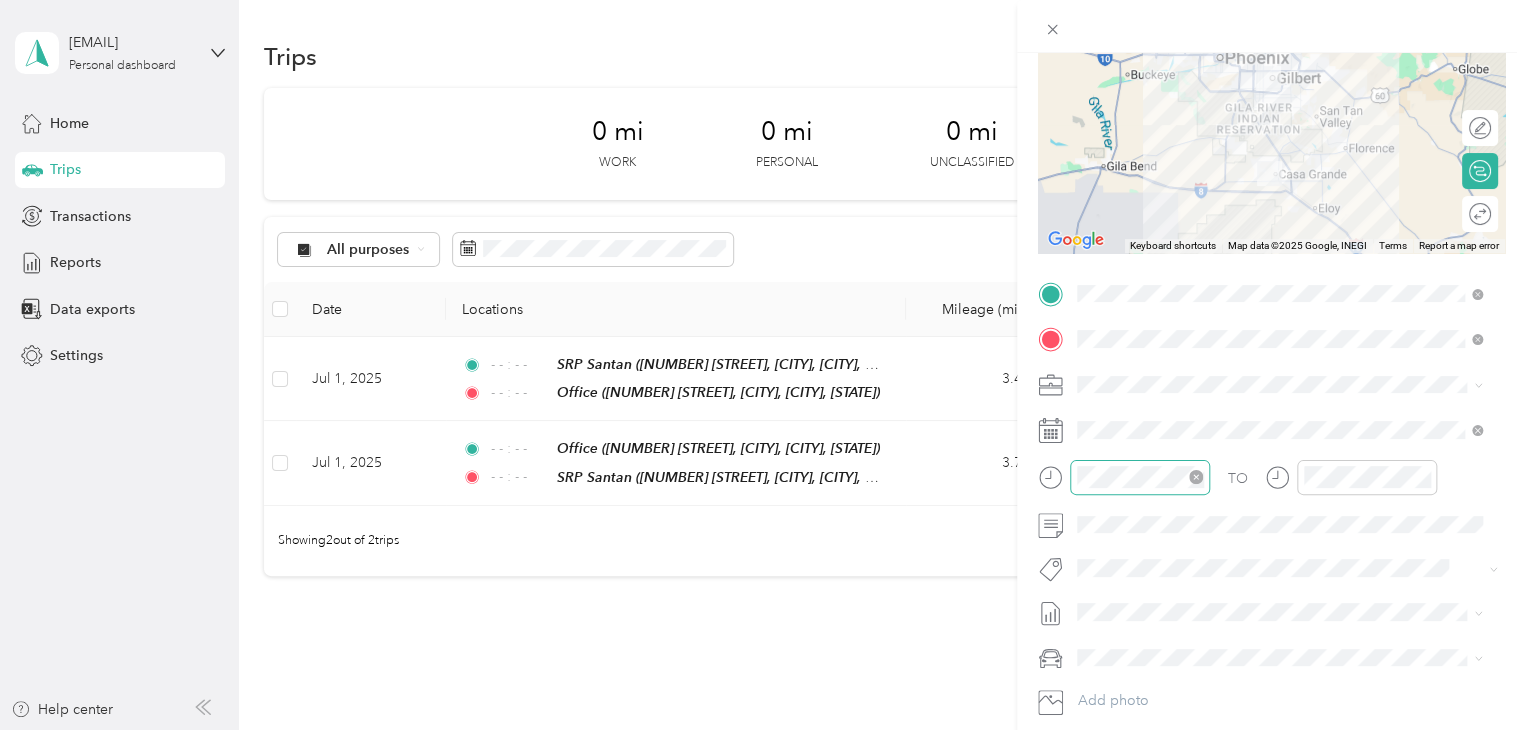 click 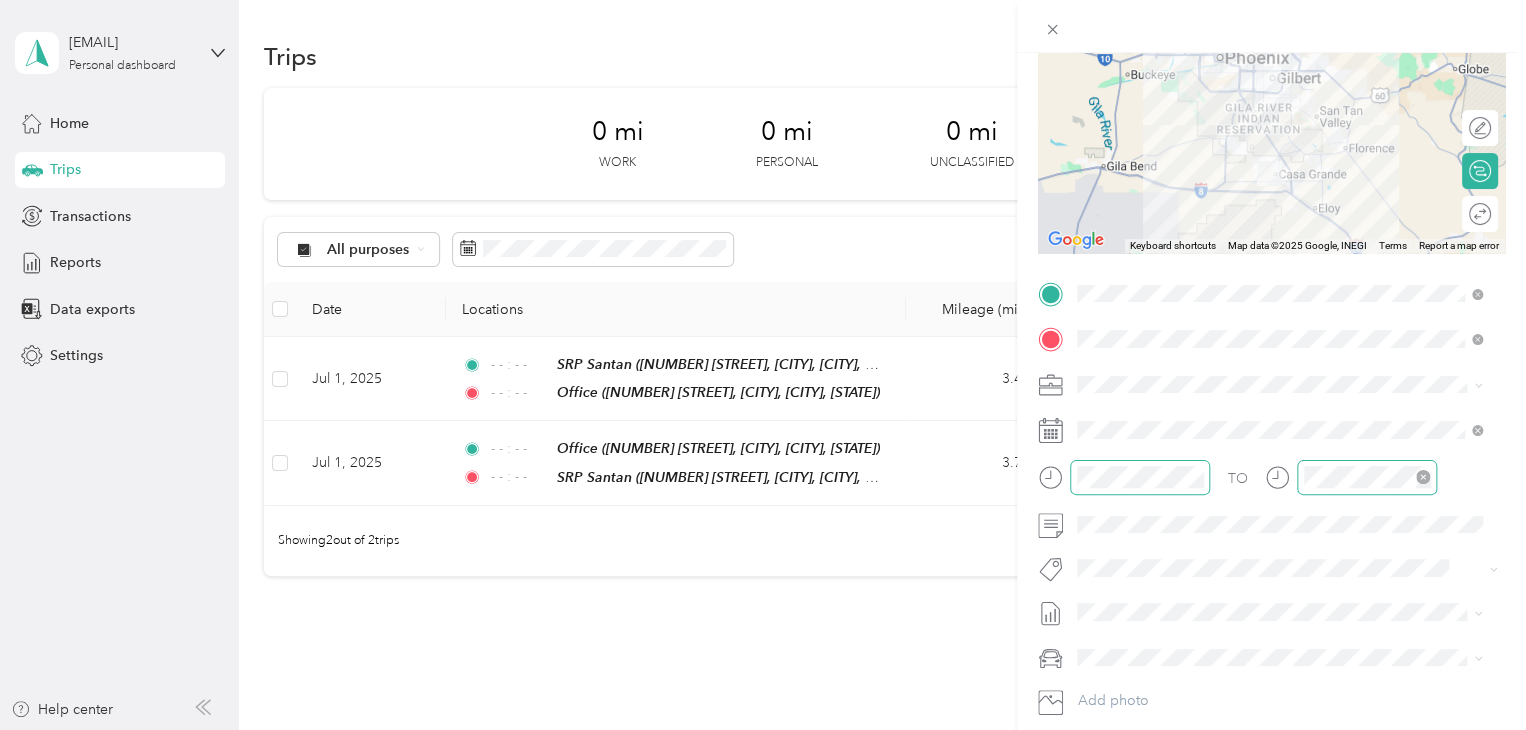 click 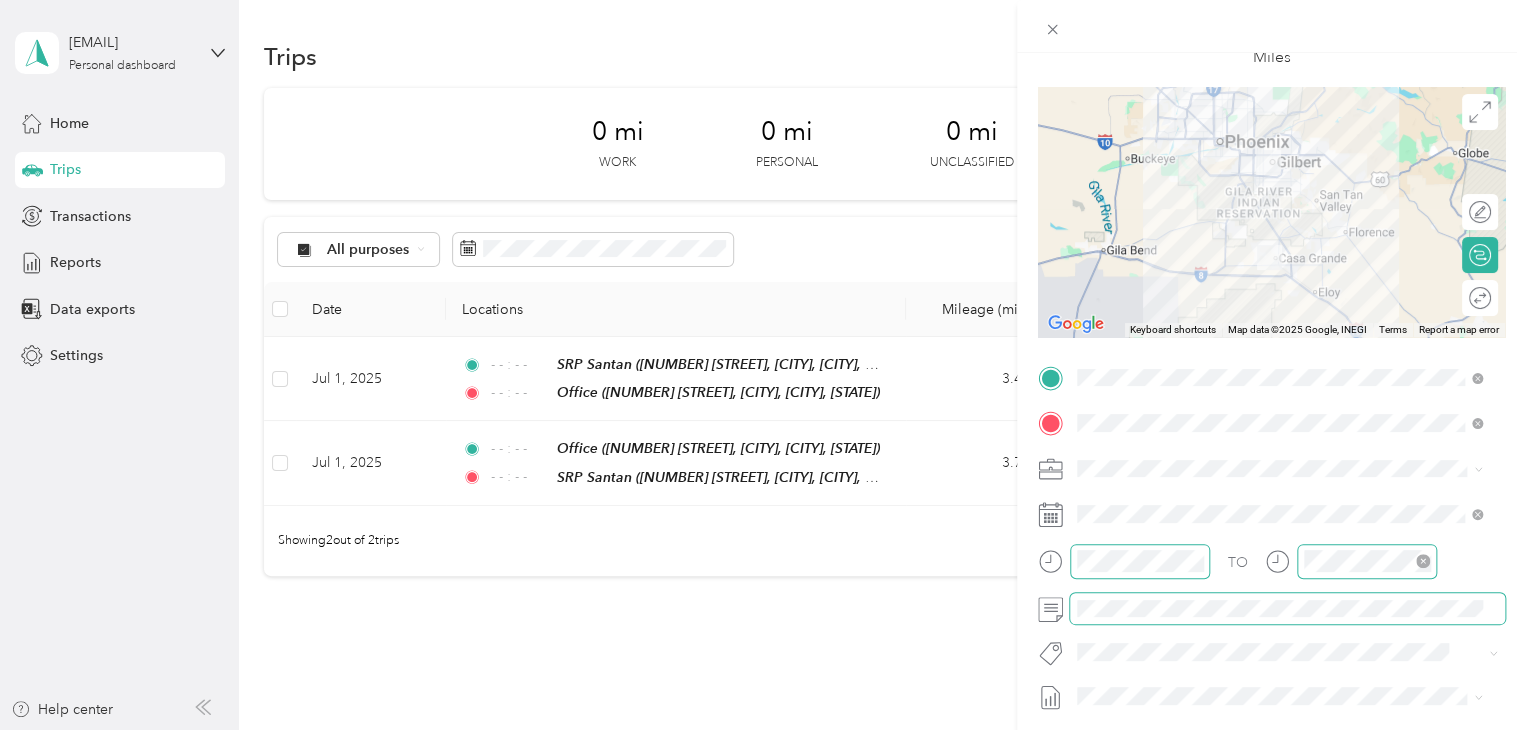 scroll, scrollTop: 0, scrollLeft: 0, axis: both 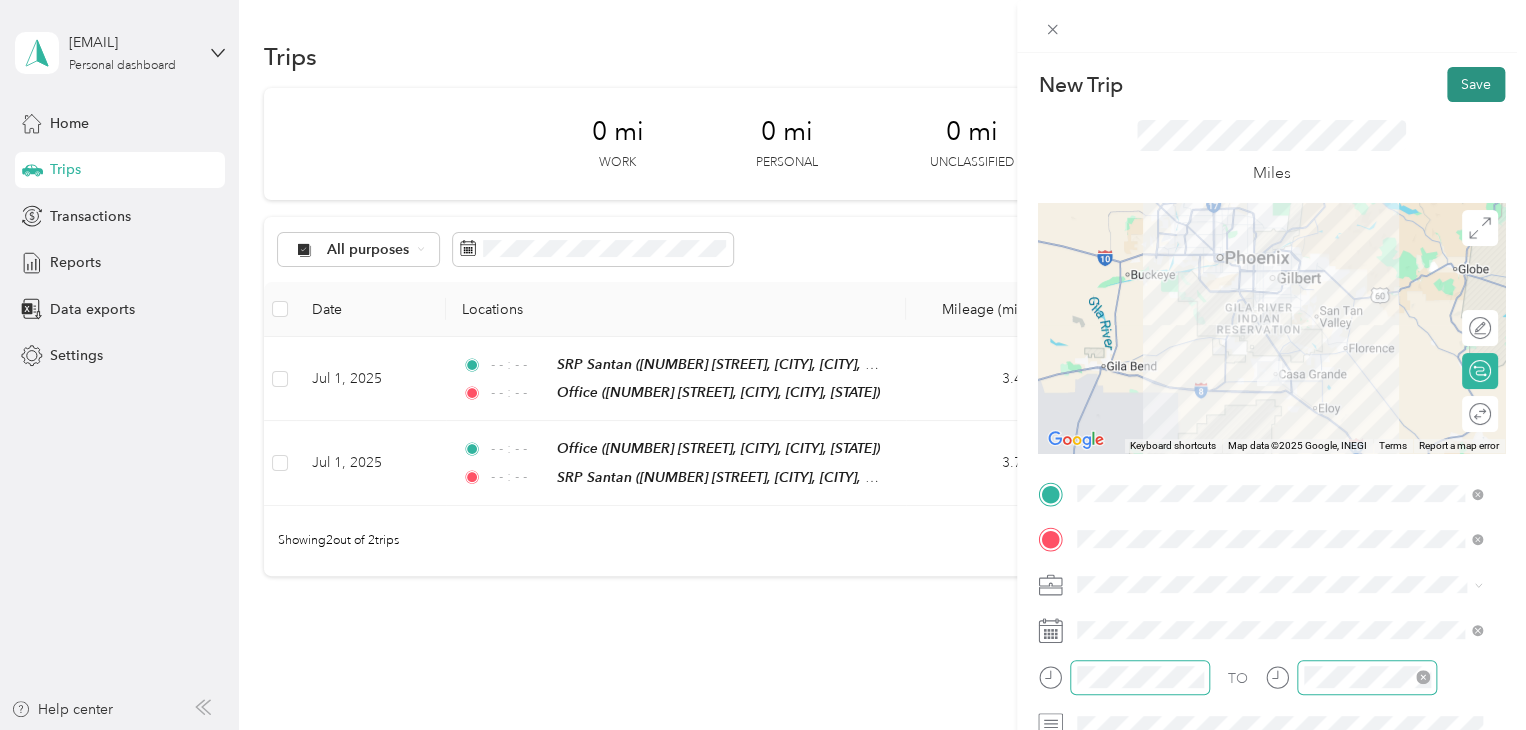 click on "Save" at bounding box center (1476, 84) 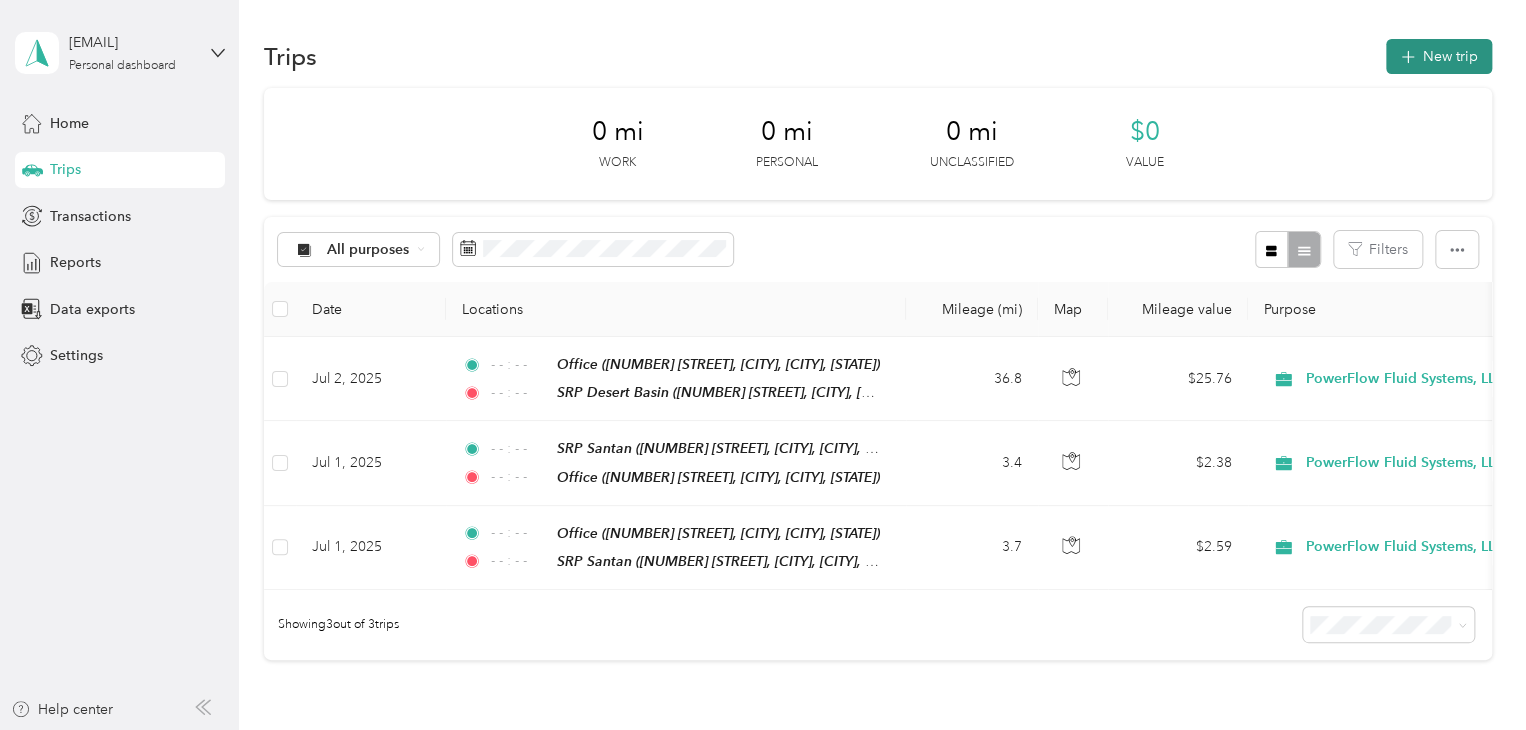 click on "New trip" at bounding box center (1439, 56) 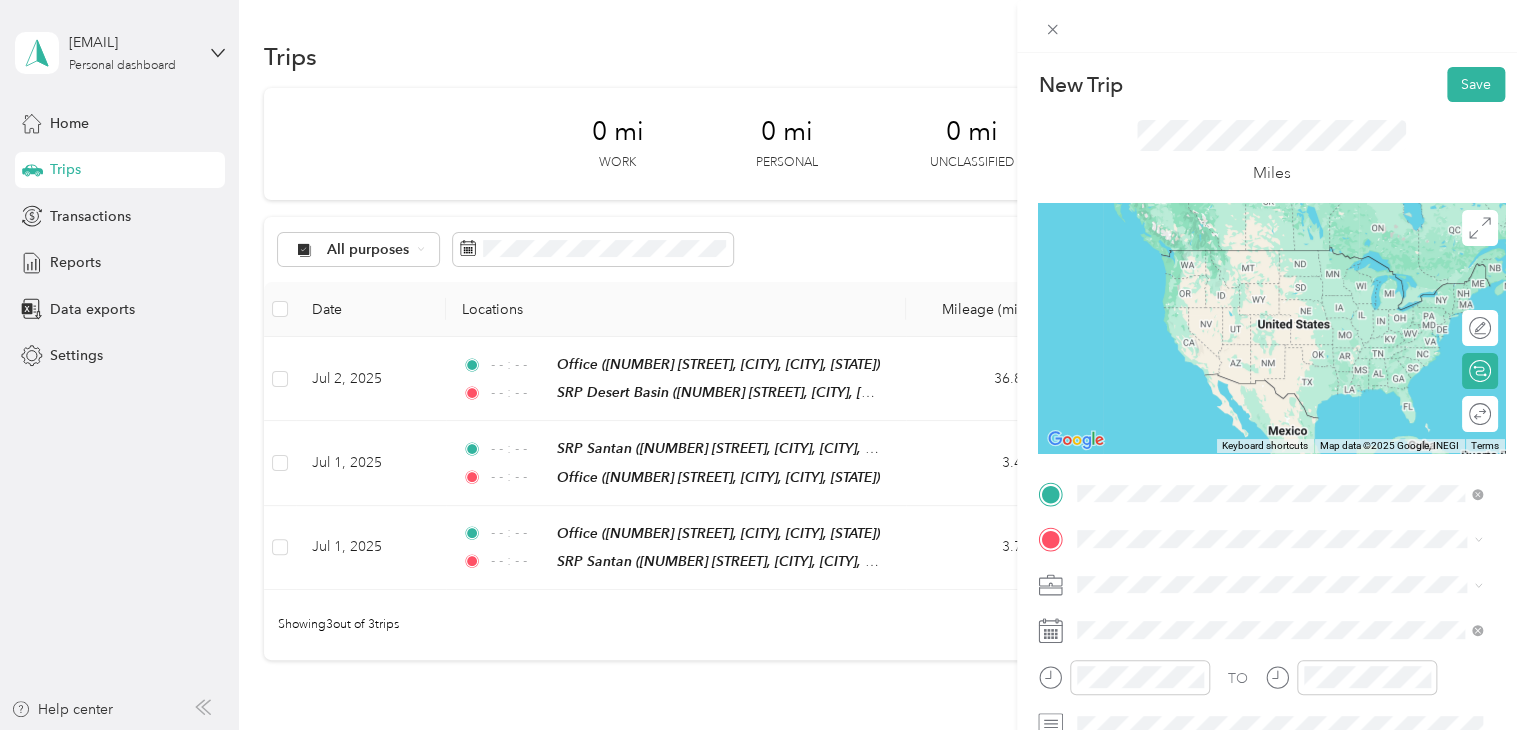 click on "[NUMBER] [STREET], [CITY], [POSTAL_CODE], [CITY], [STATE], [COUNTRY]" at bounding box center [1284, 290] 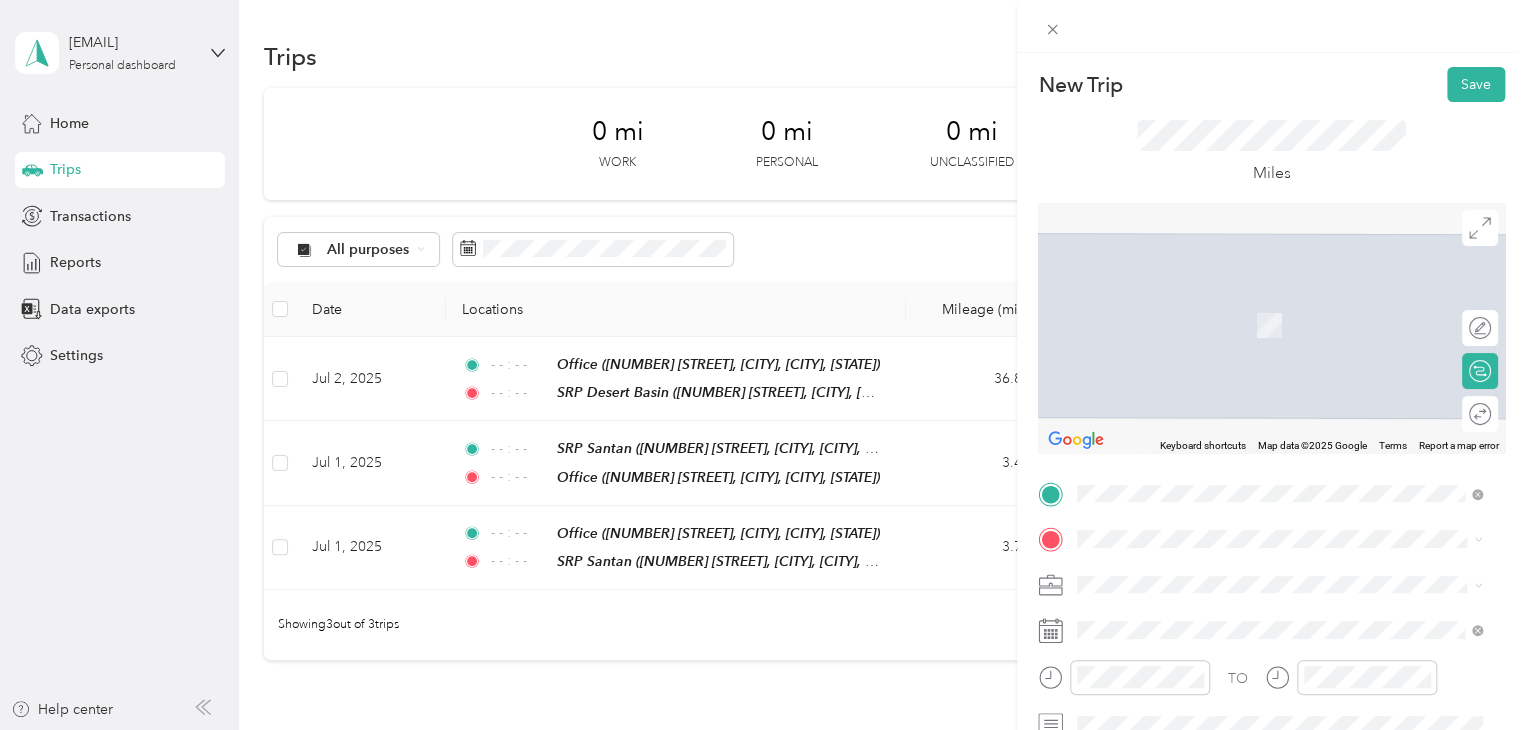 click on "[NUMBER] [STREET], [CITY], [POSTAL_CODE], [CITY], [STATE], [COUNTRY]" at bounding box center (1284, 416) 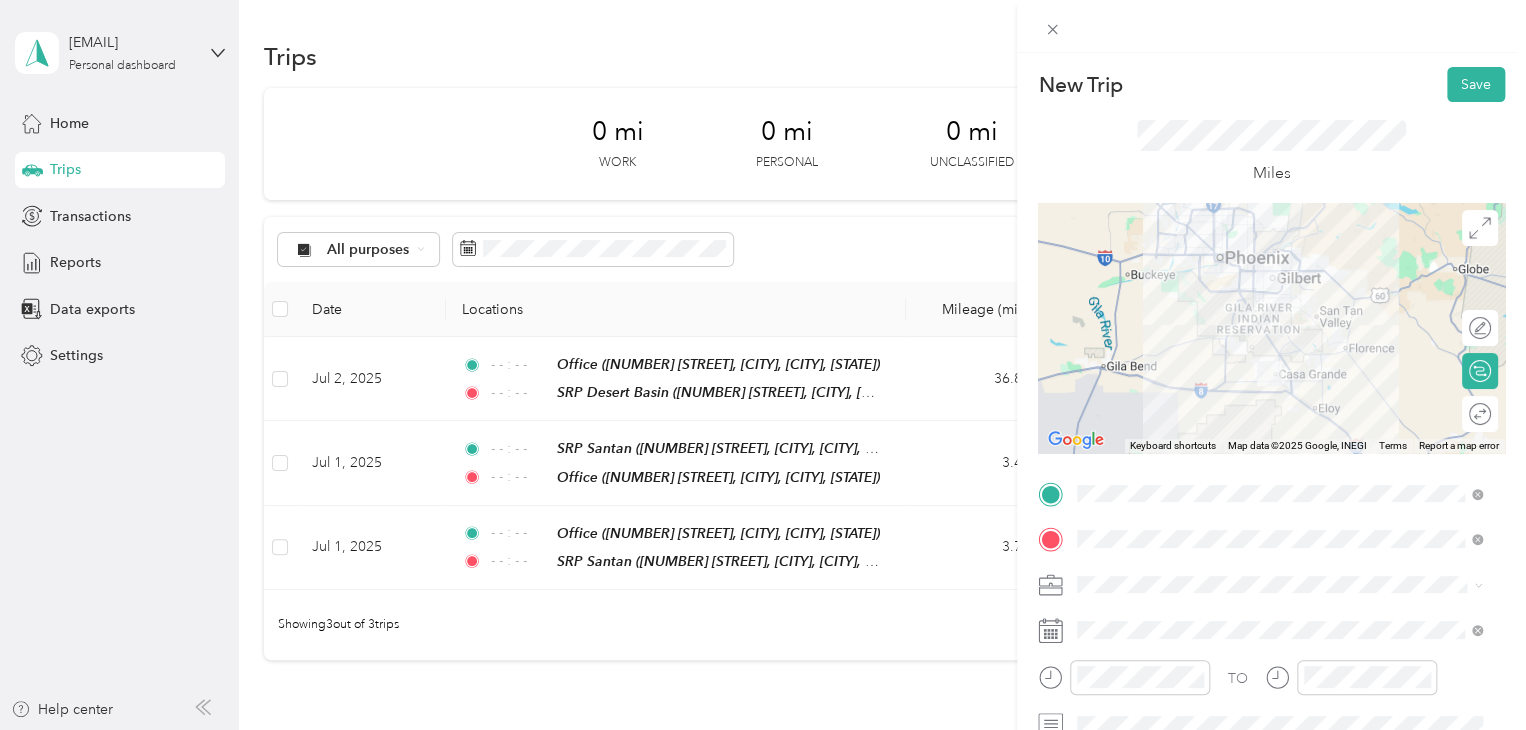 scroll, scrollTop: 200, scrollLeft: 0, axis: vertical 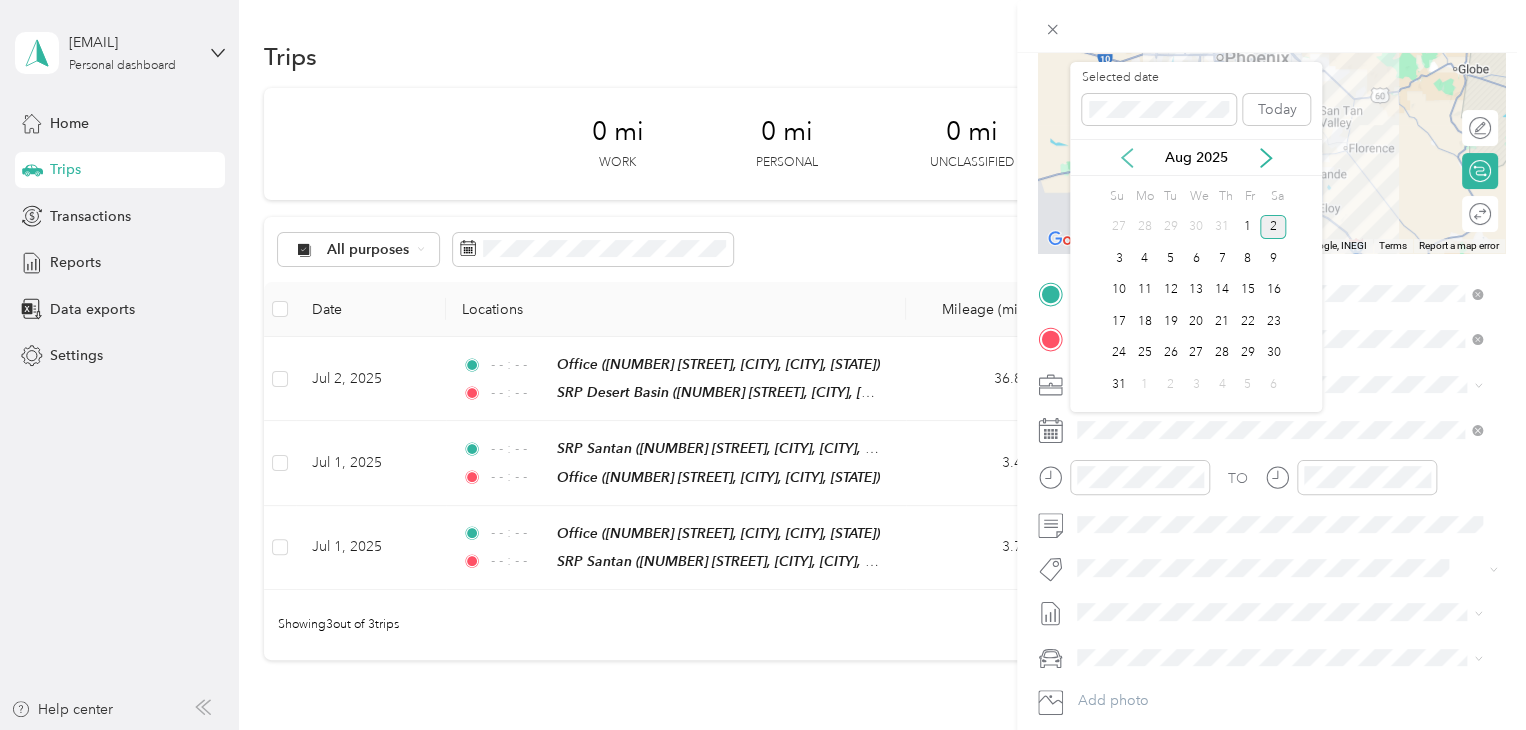 click 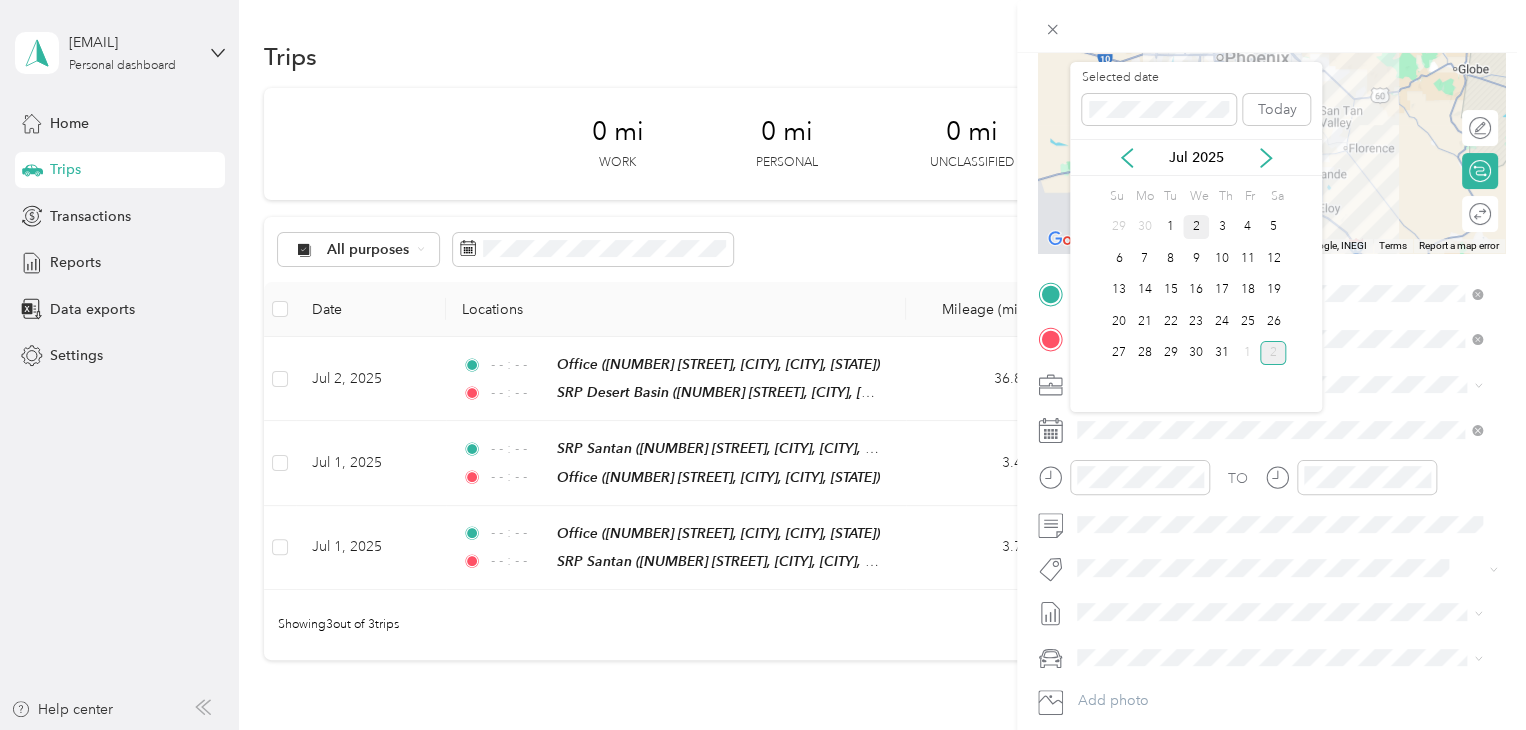 click on "2" at bounding box center [1196, 227] 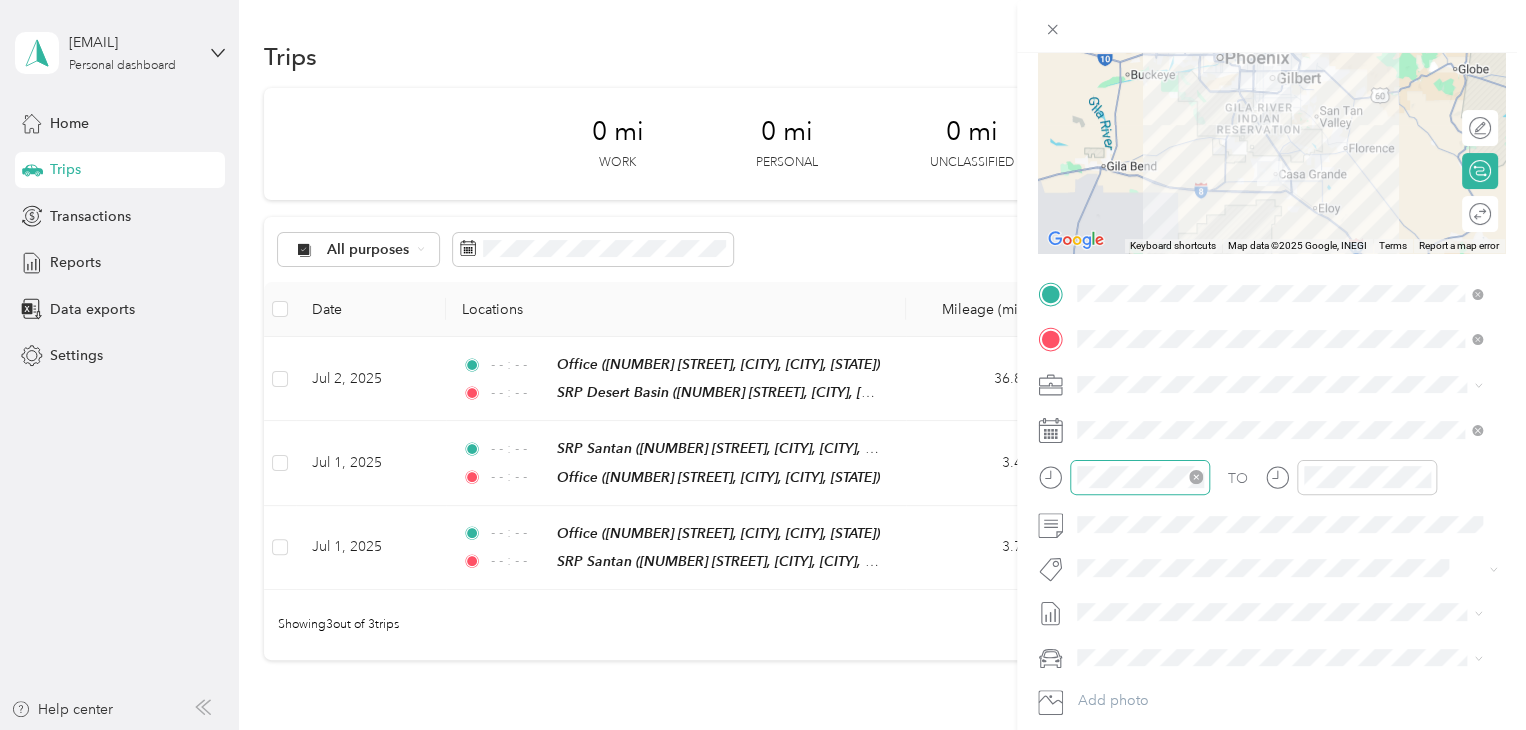 drag, startPoint x: 1196, startPoint y: 474, endPoint x: 1207, endPoint y: 481, distance: 13.038404 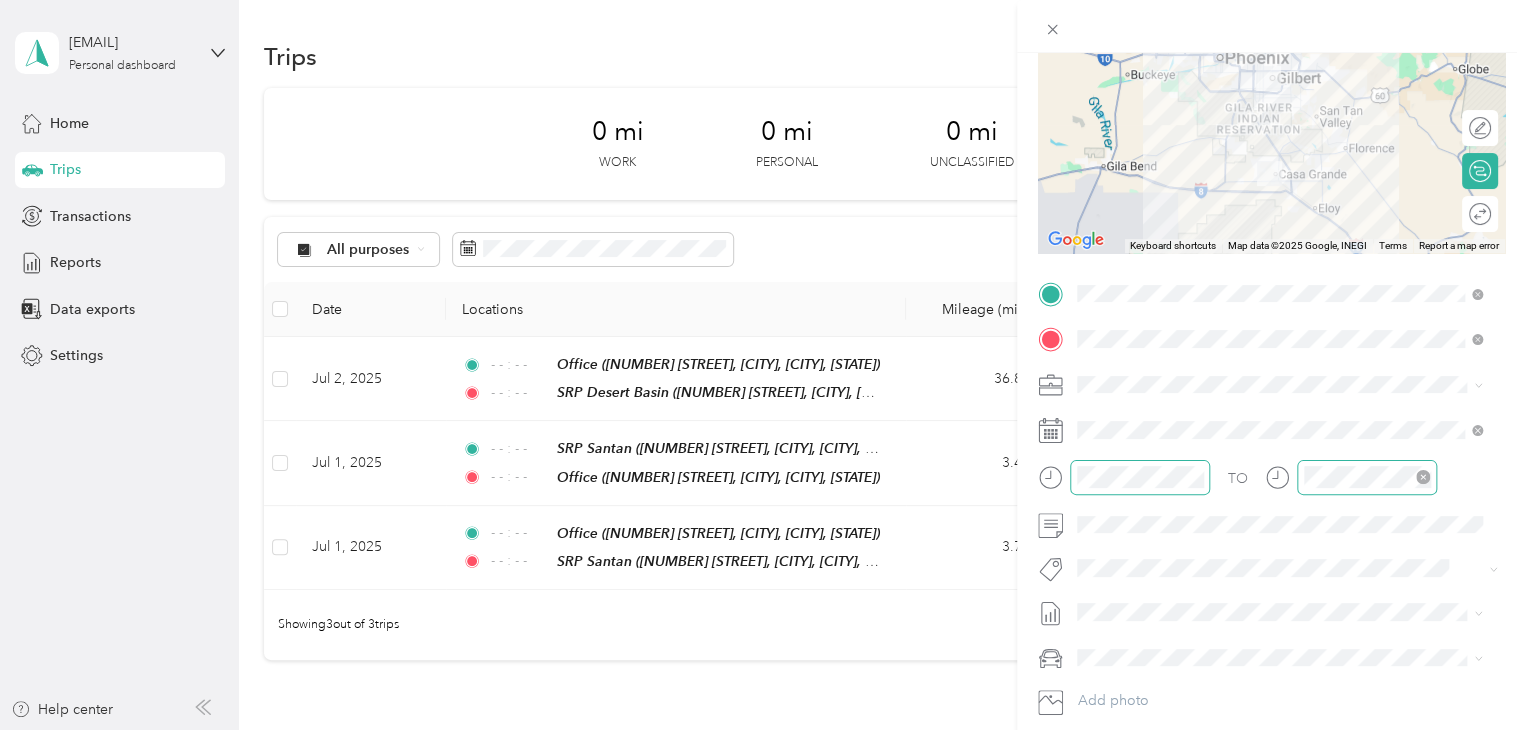click 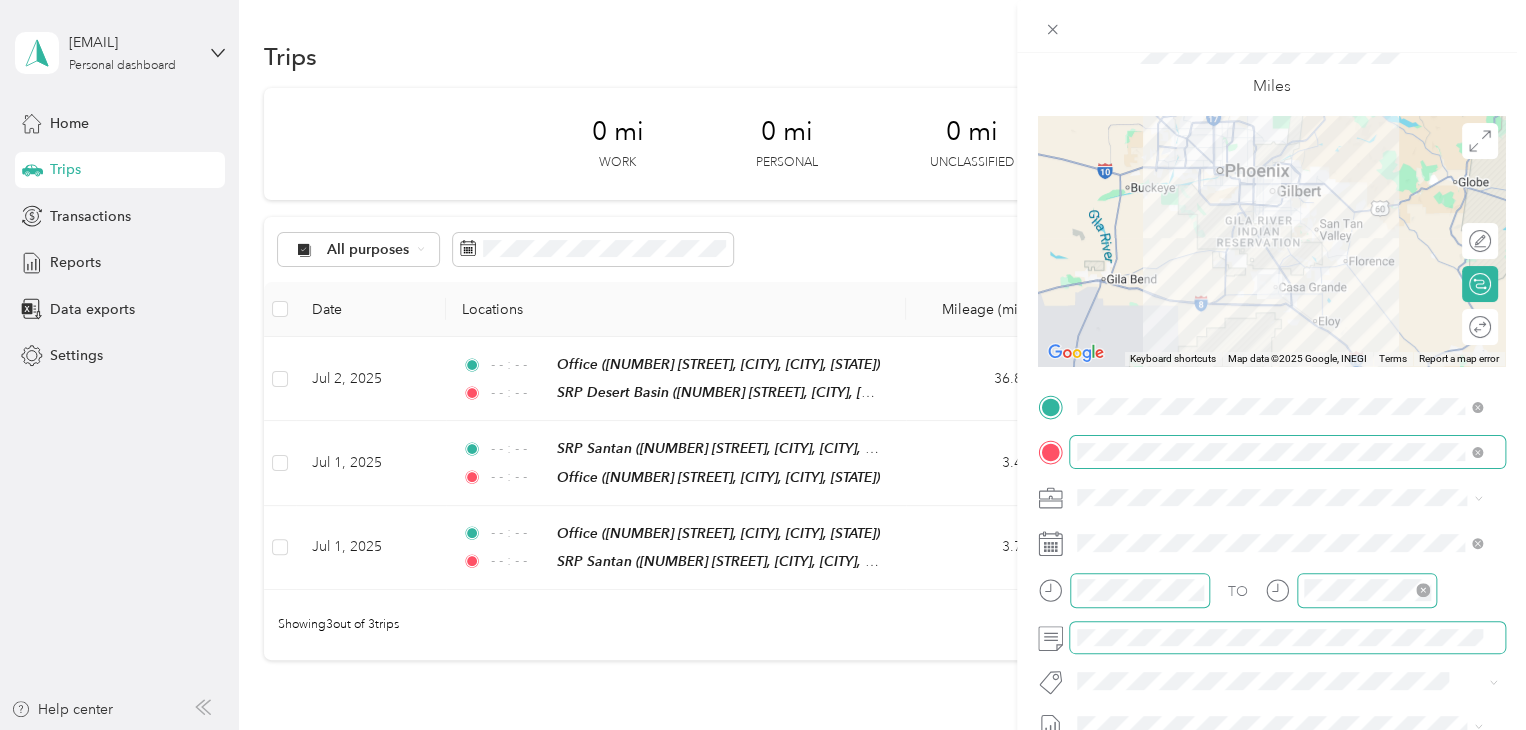 scroll, scrollTop: 0, scrollLeft: 0, axis: both 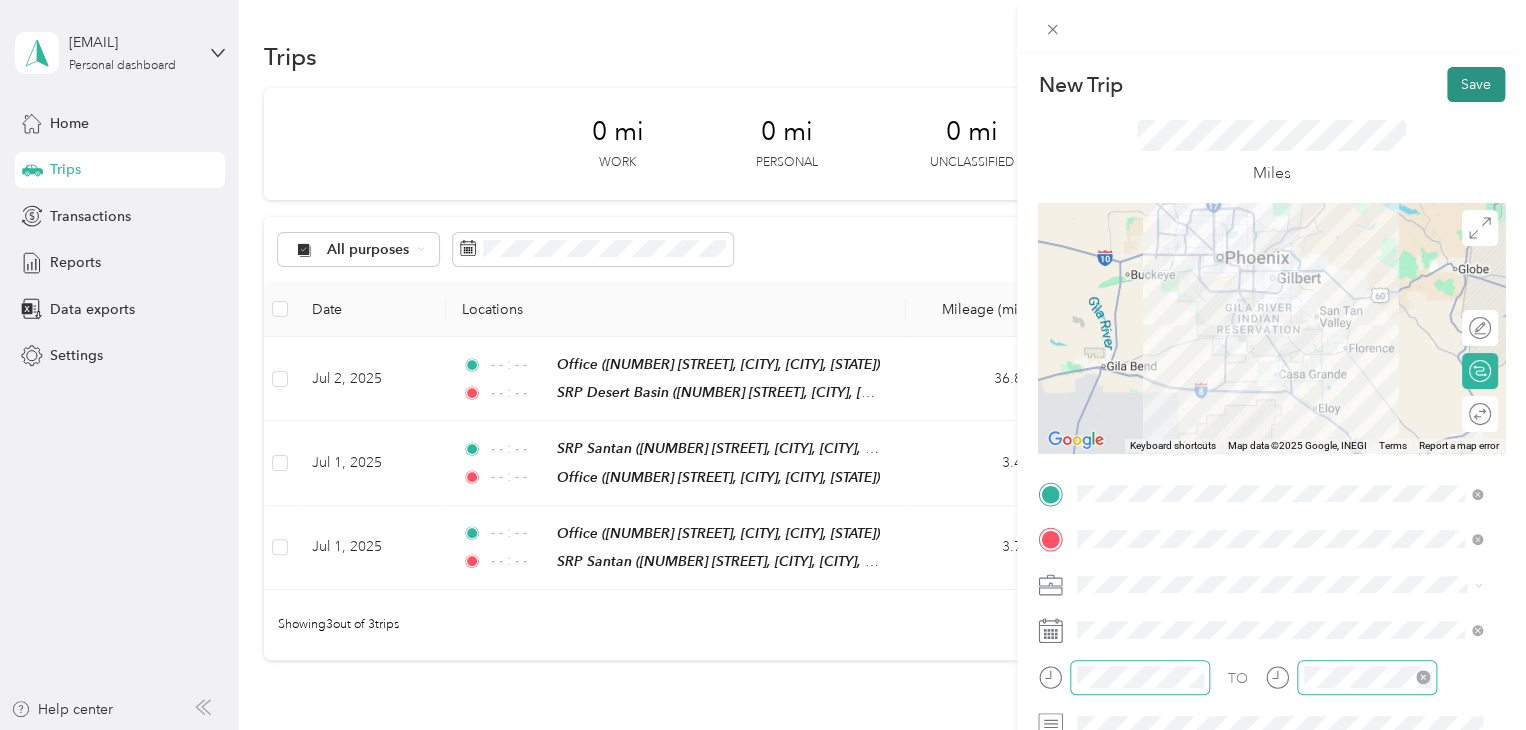 click on "Save" at bounding box center [1476, 84] 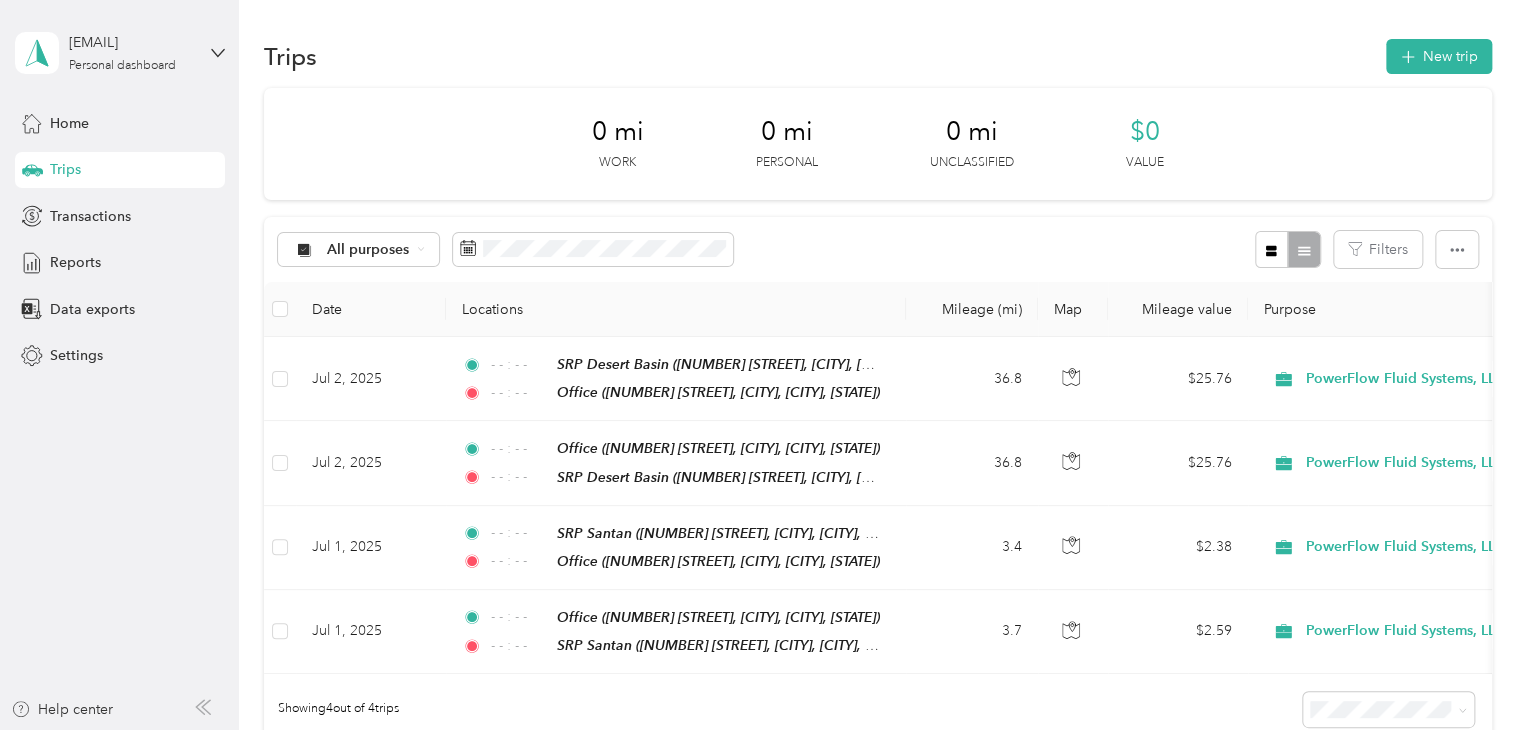 click on "All purposes Filters" at bounding box center (878, 249) 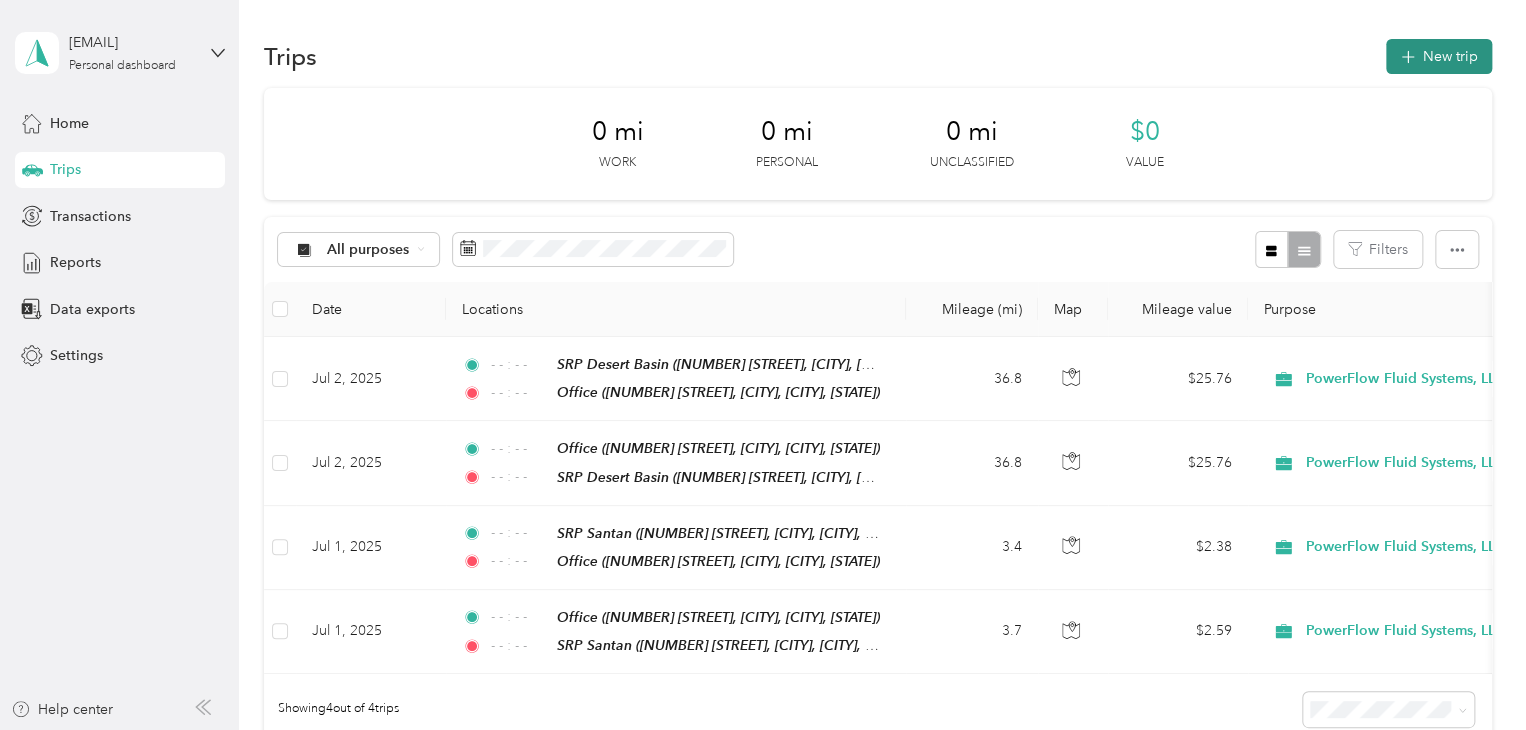 click 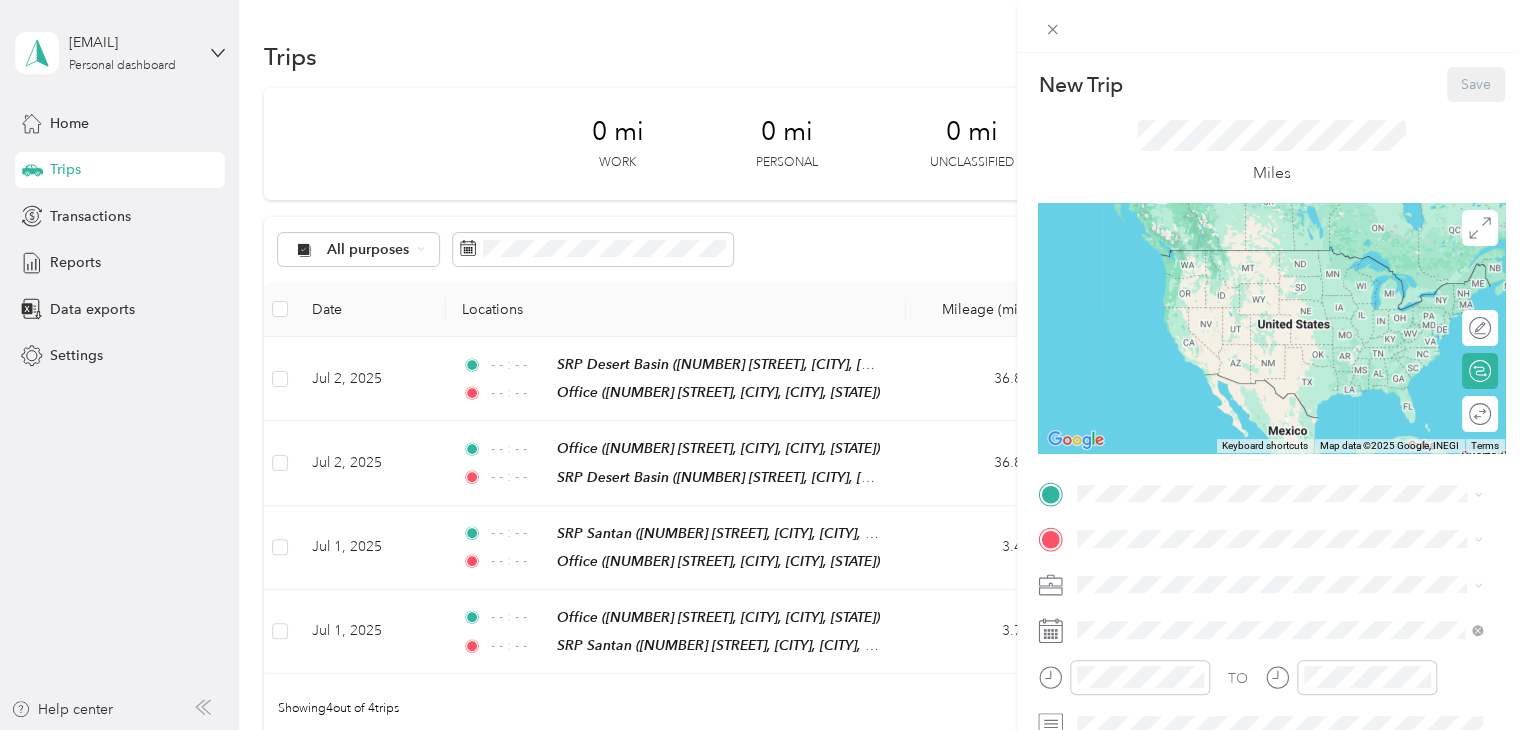 click on "Office [NUMBER] [STREET], [CITY], [POSTAL_CODE], [CITY], [STATE], [COUNTRY]" at bounding box center (1295, 363) 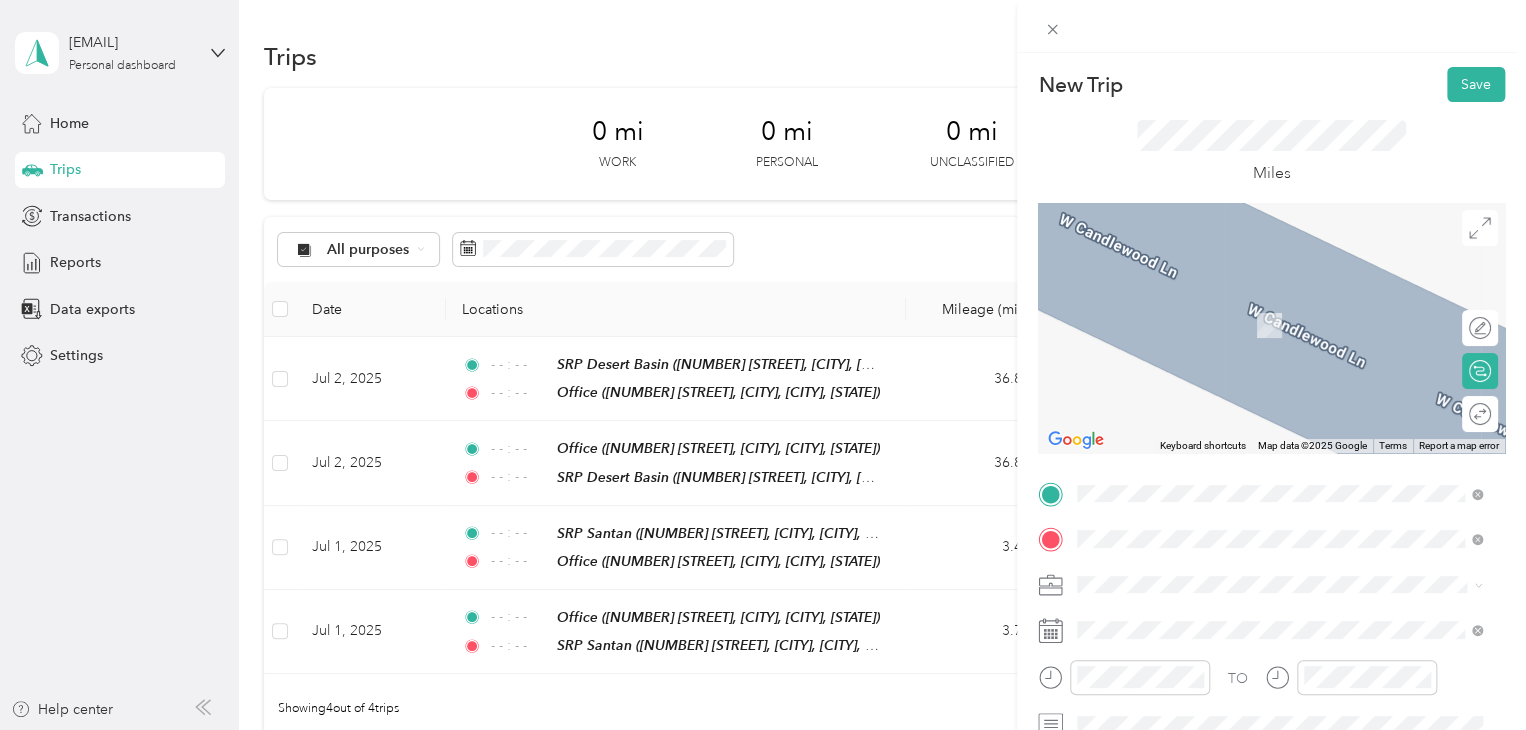 click on "SRP Kyrene [NUMBER] [STREET], [CITY], [POSTAL_CODE], [CITY], [STATE], [COUNTRY]" at bounding box center (1295, 325) 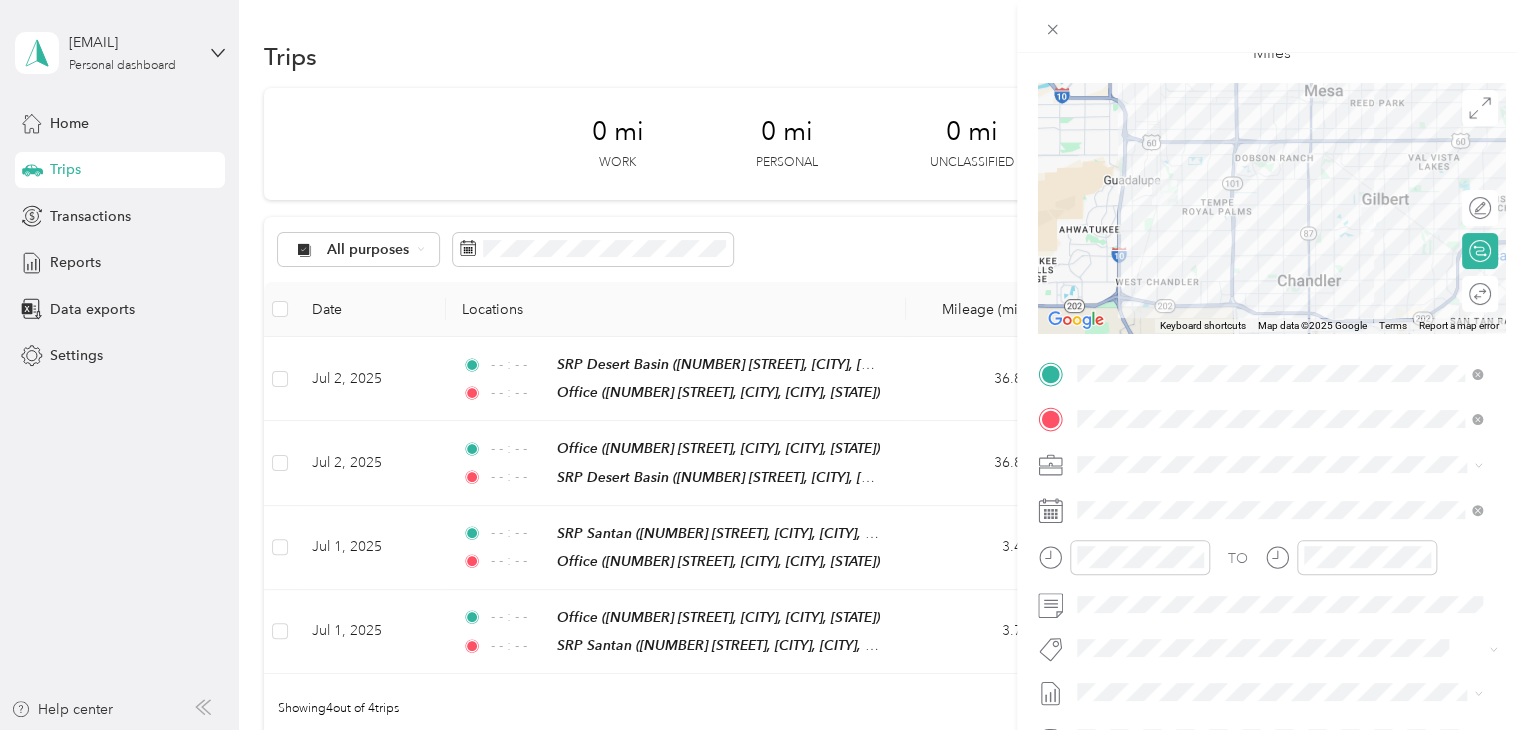 scroll, scrollTop: 200, scrollLeft: 0, axis: vertical 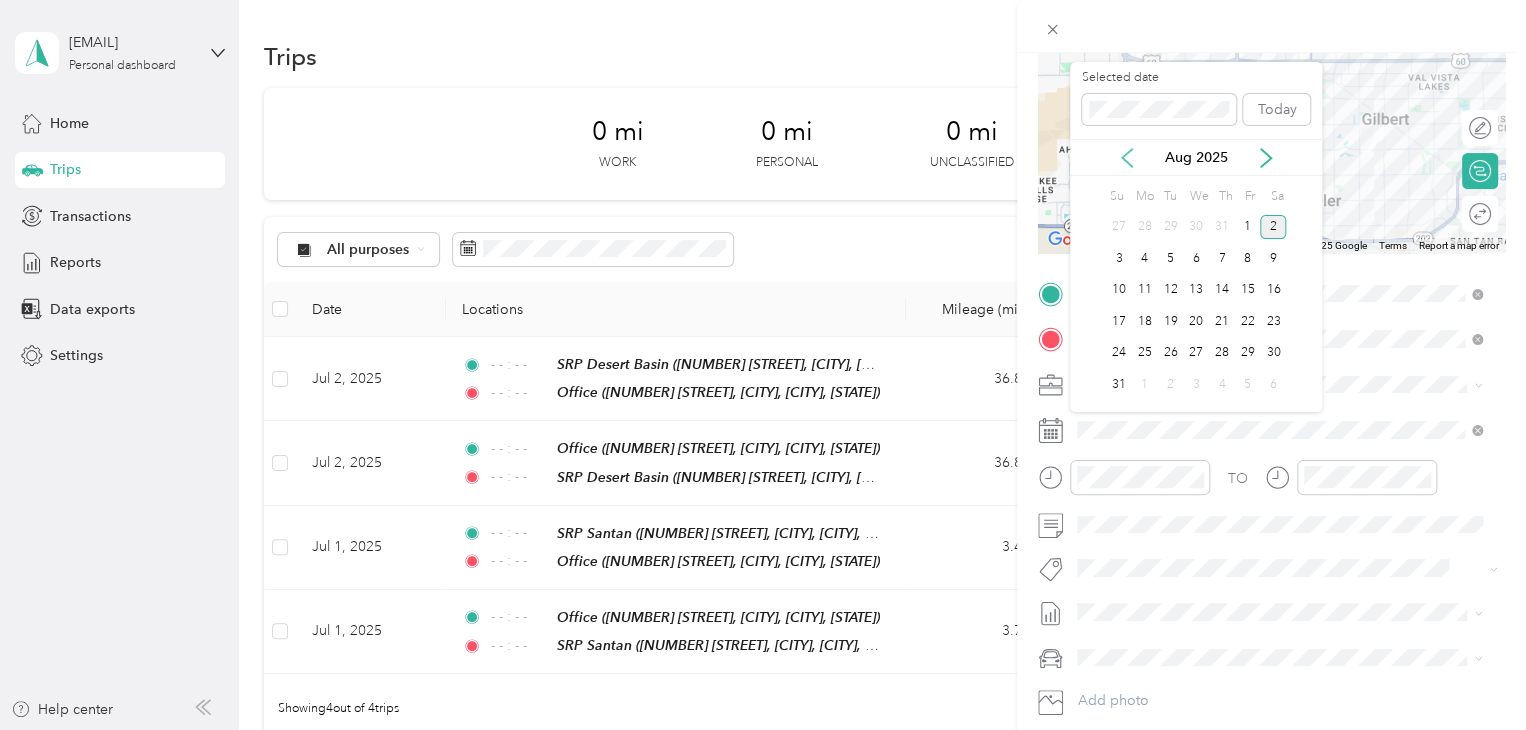 click 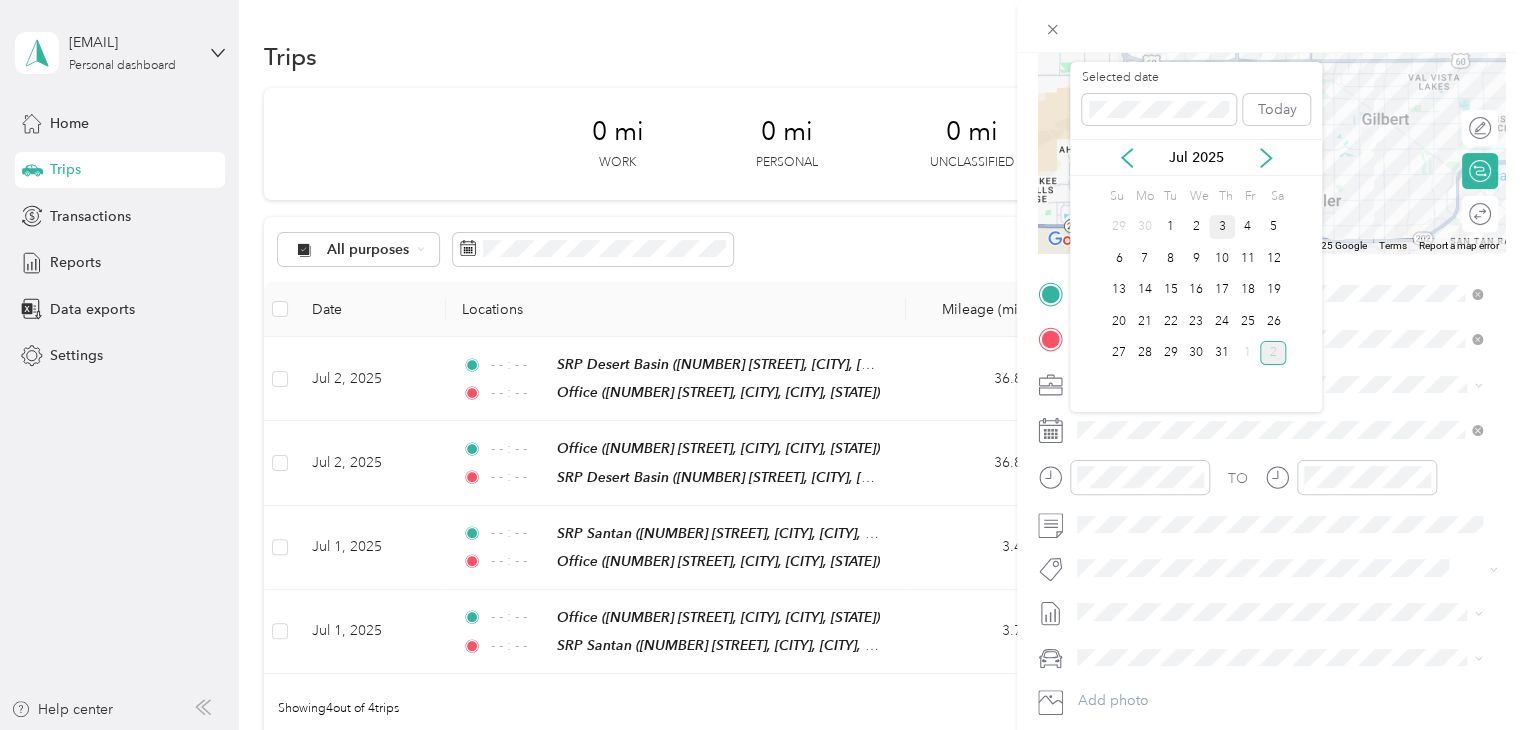 click on "3" at bounding box center (1222, 227) 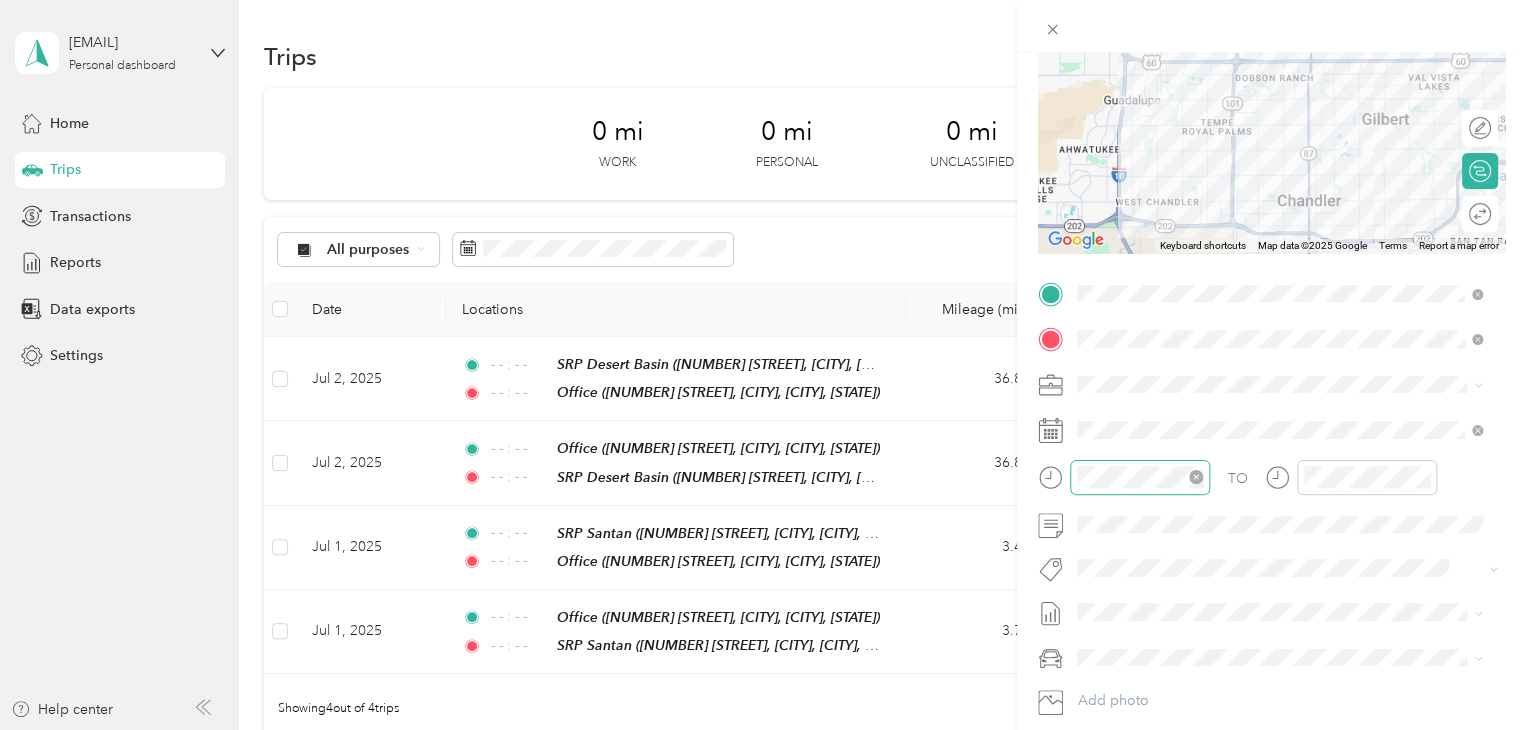 click 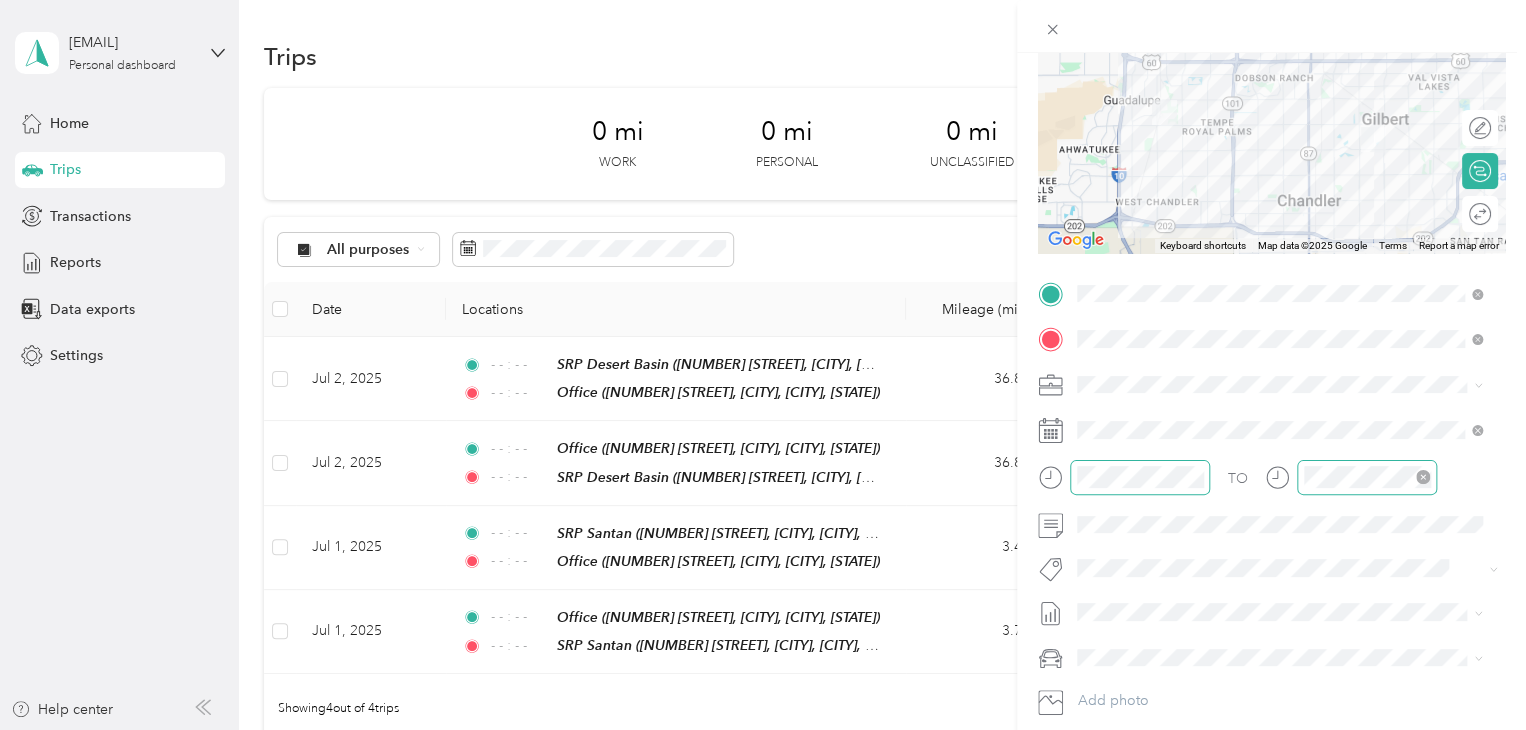 click 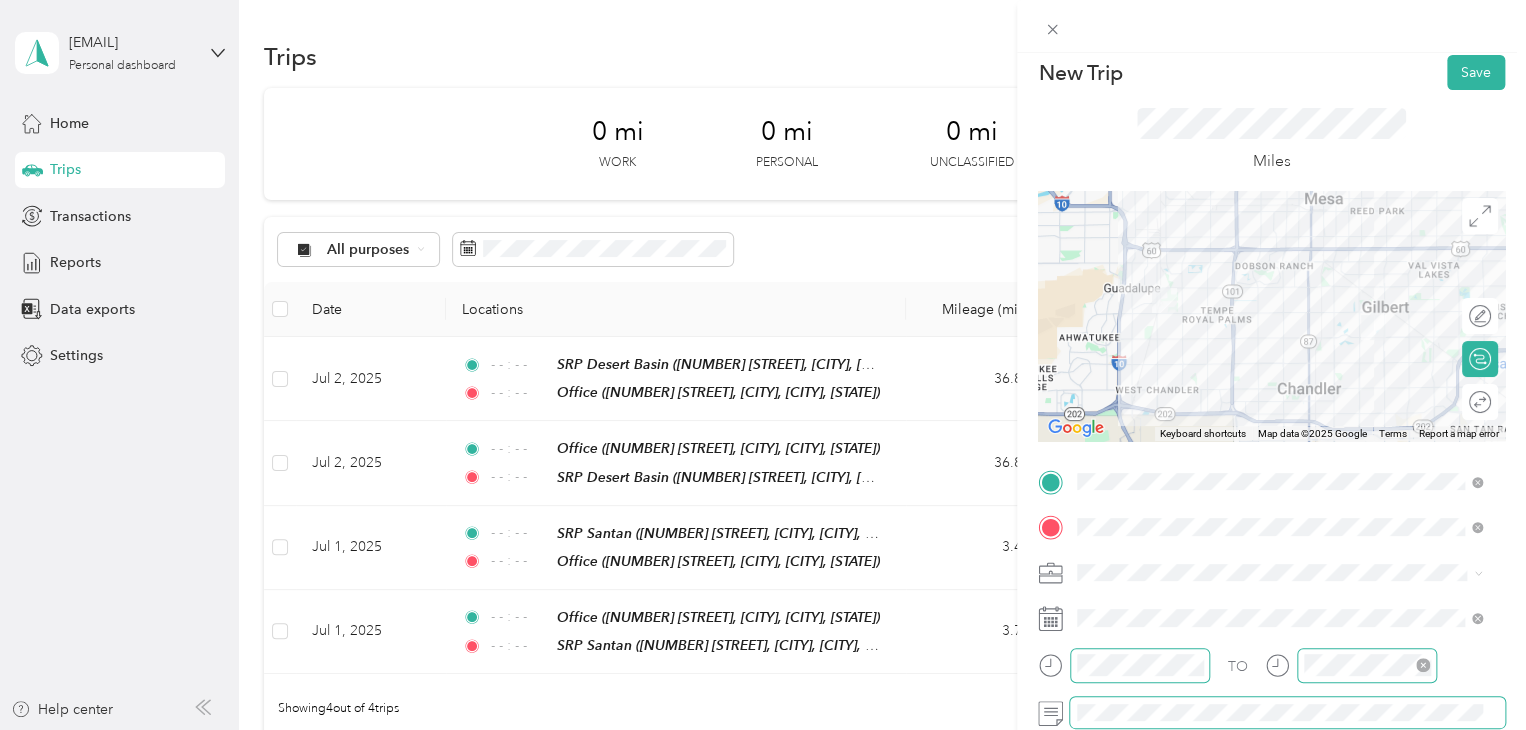 scroll, scrollTop: 0, scrollLeft: 0, axis: both 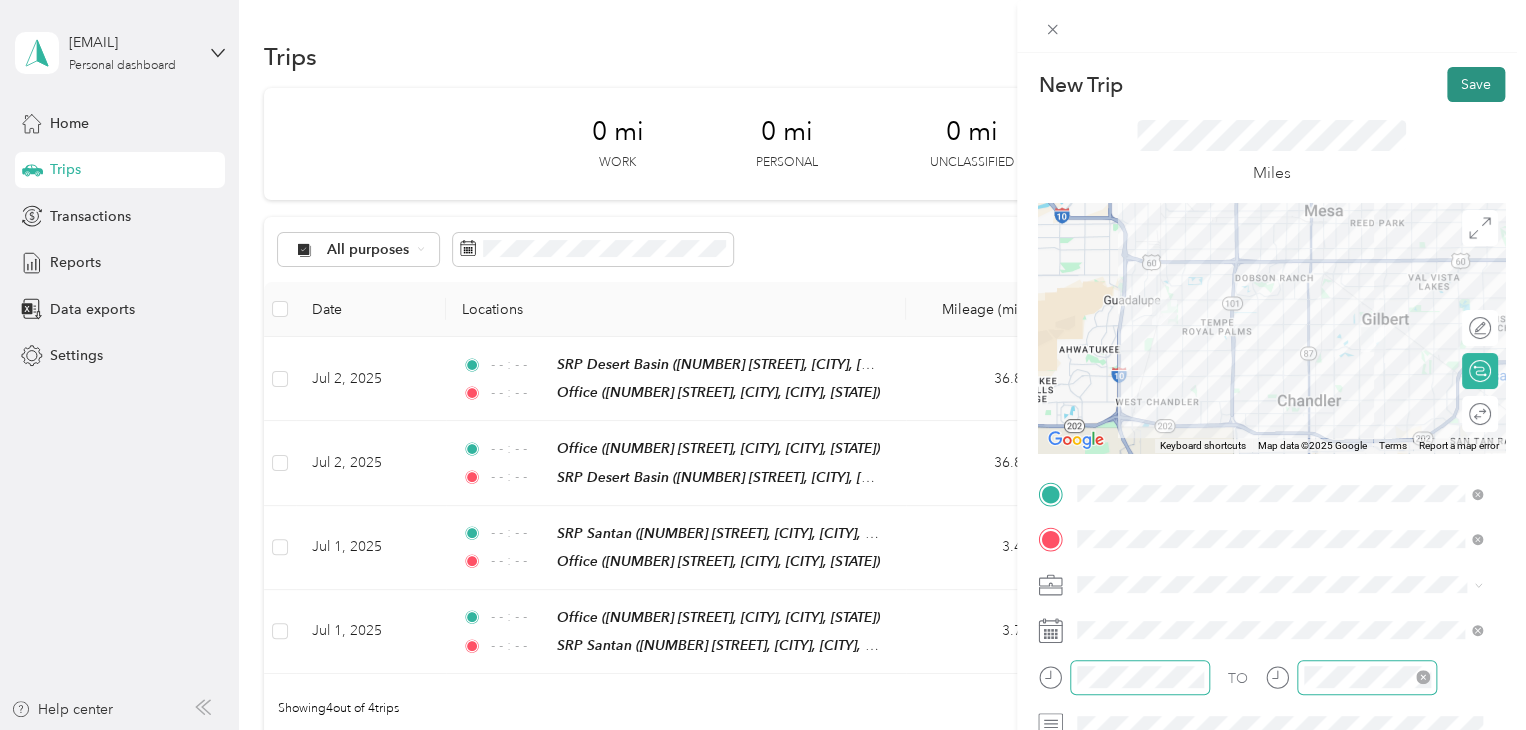 click on "Save" at bounding box center [1476, 84] 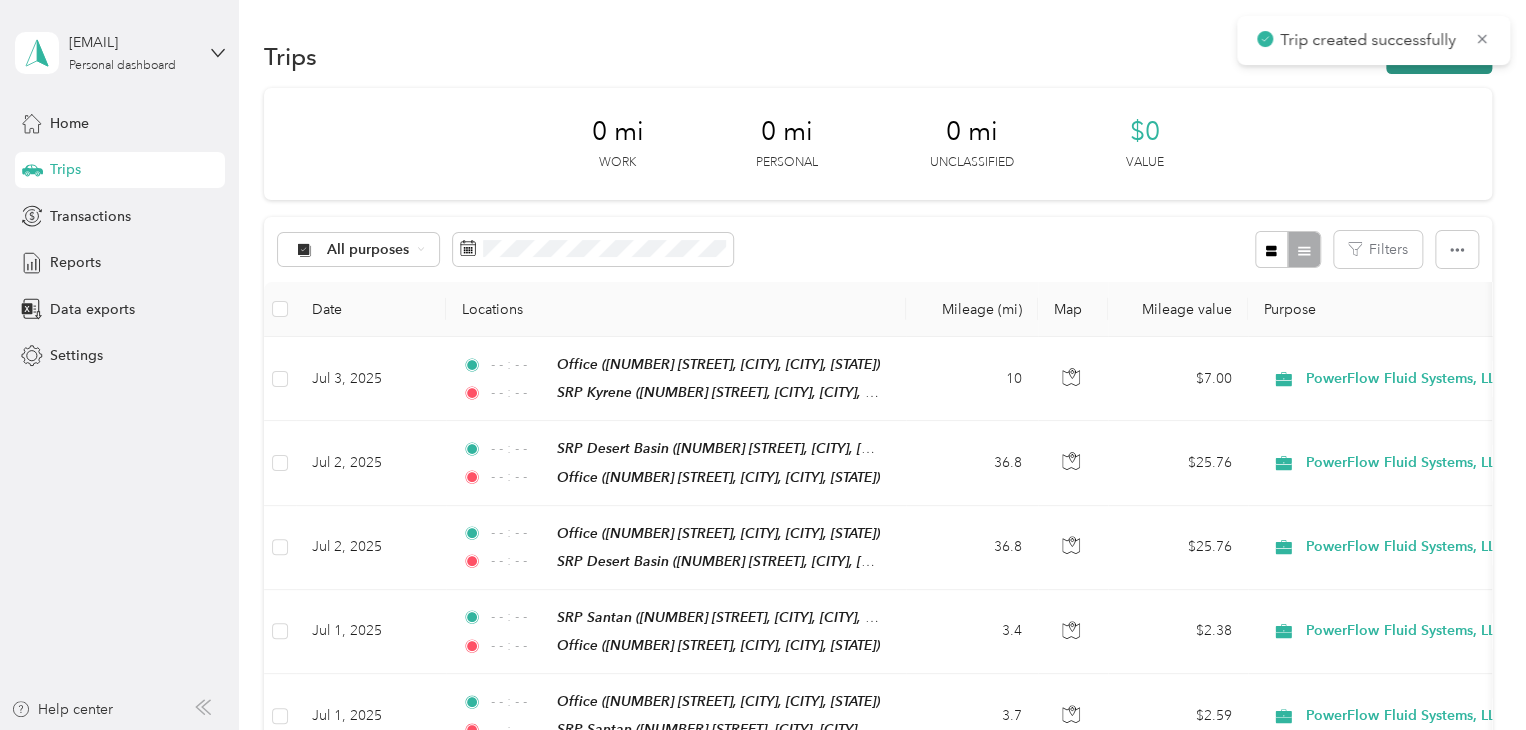 click on "New trip" at bounding box center (1439, 56) 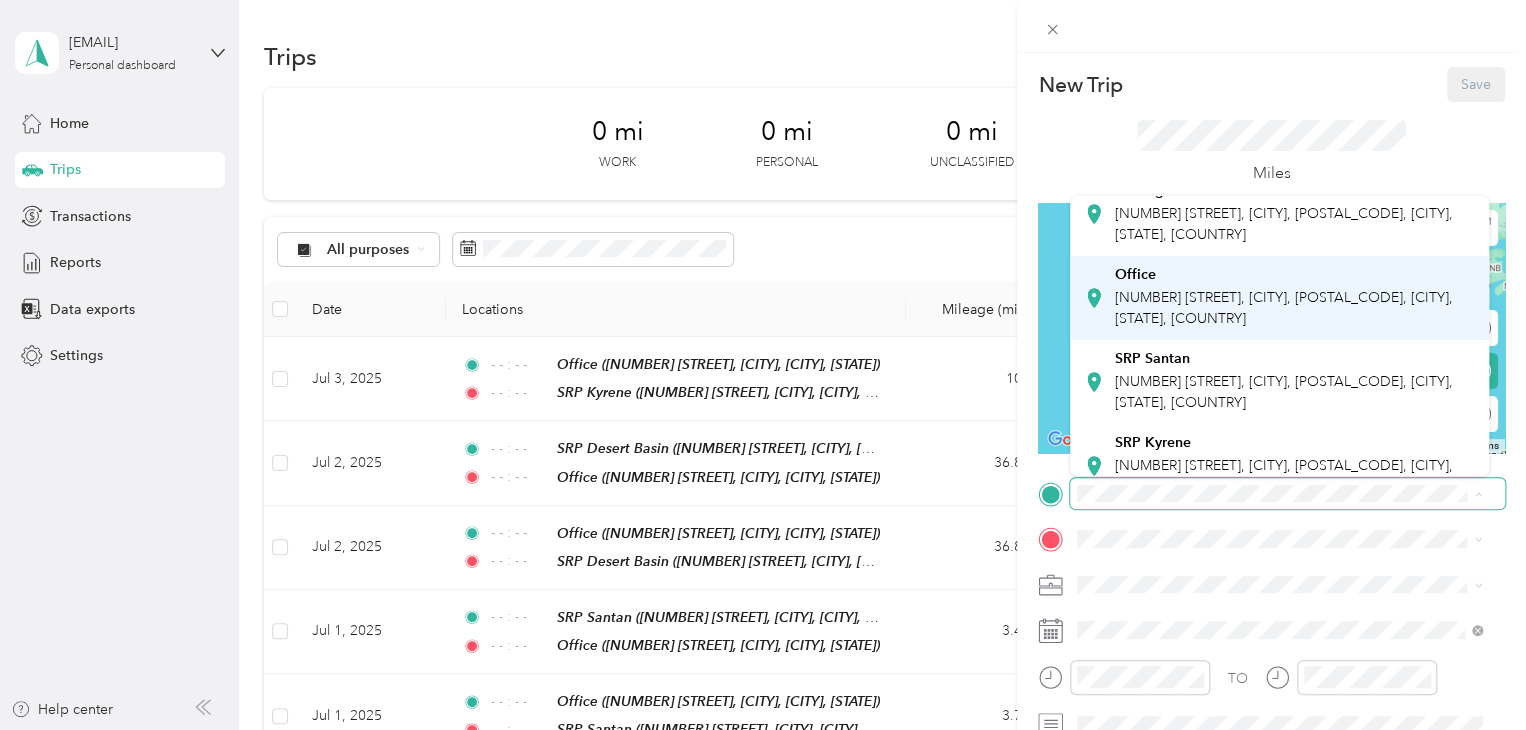 scroll, scrollTop: 100, scrollLeft: 0, axis: vertical 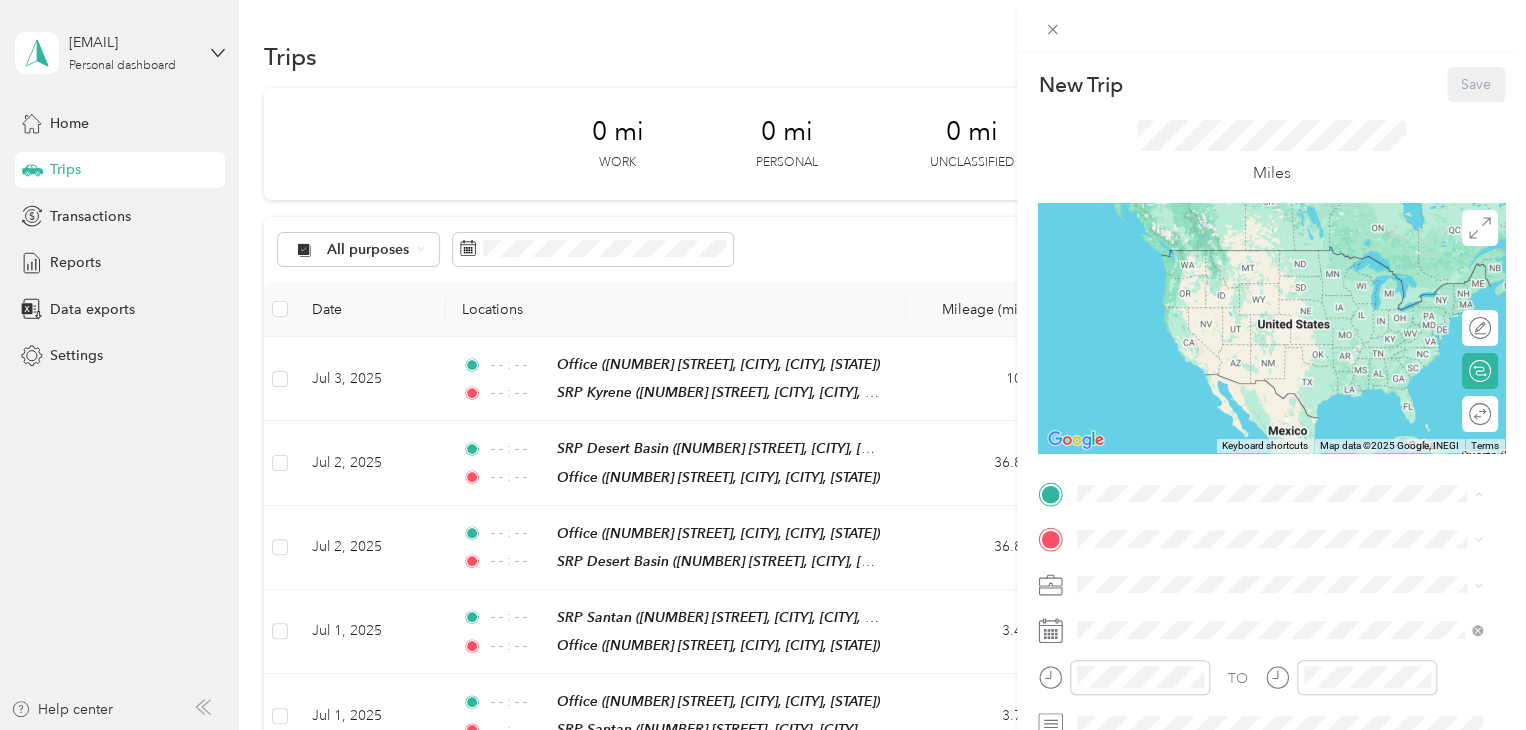 click on "SRP Kyrene" at bounding box center (1153, 409) 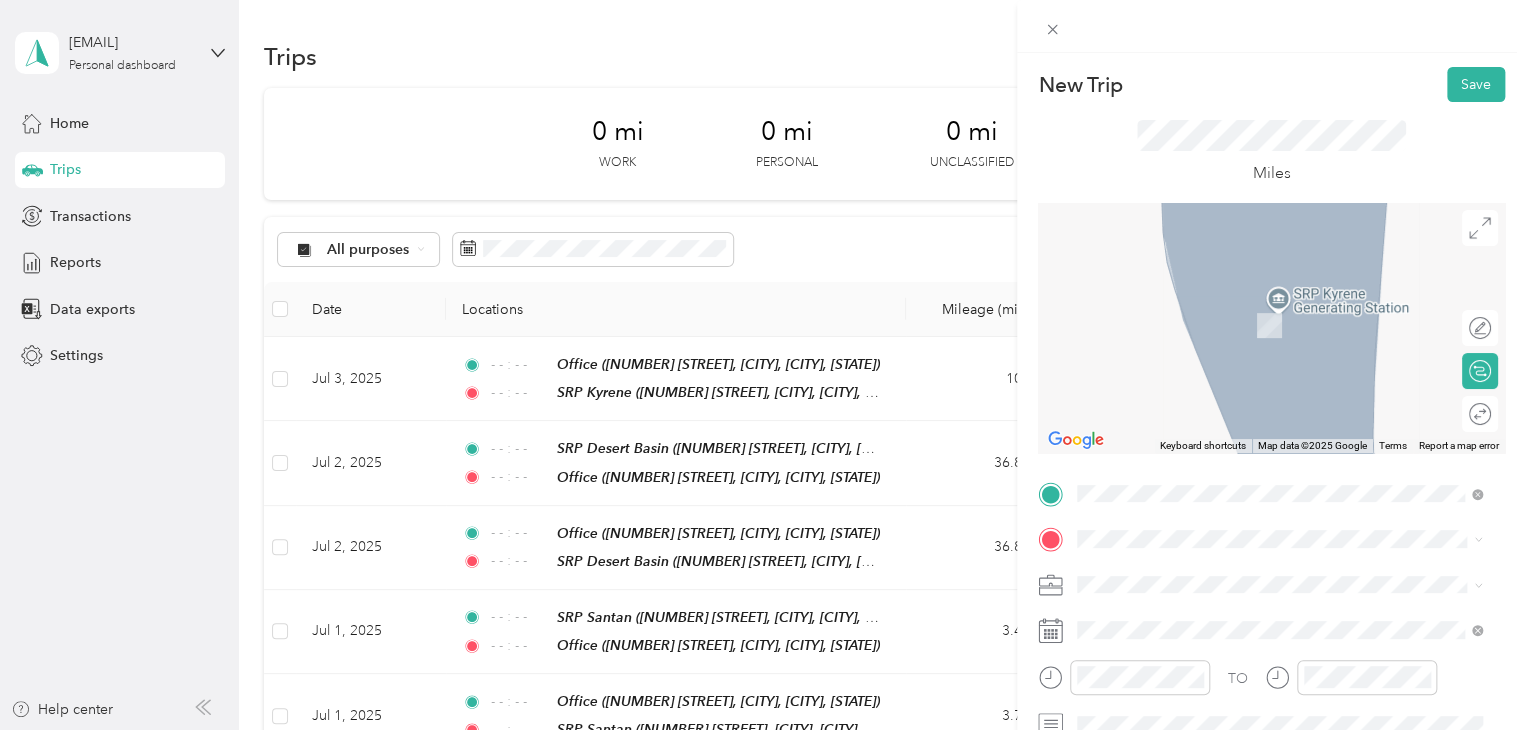click on "Office [NUMBER] [STREET], [CITY], [POSTAL_CODE], [CITY], [STATE], [COUNTRY]" at bounding box center [1295, 405] 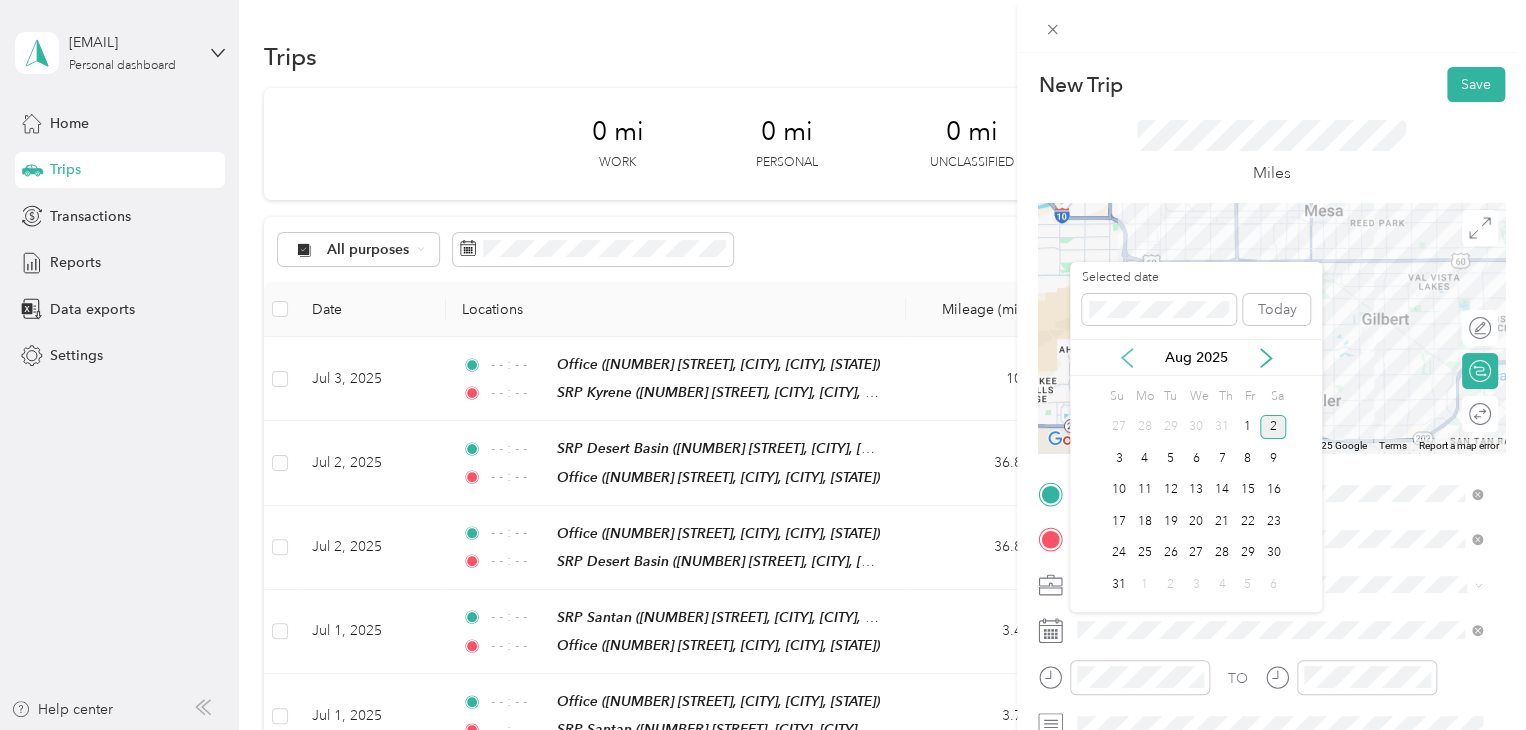 click 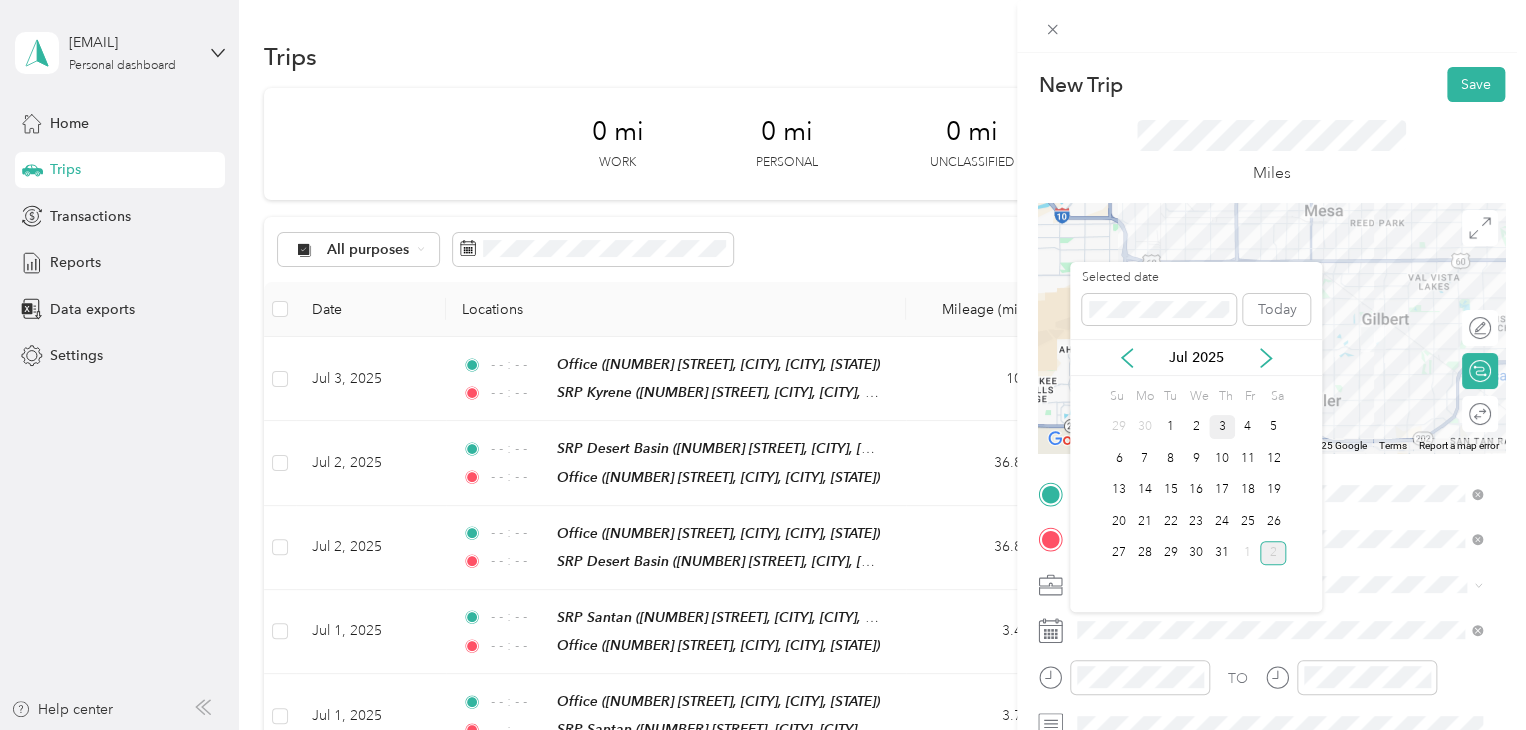 click on "3" at bounding box center [1222, 427] 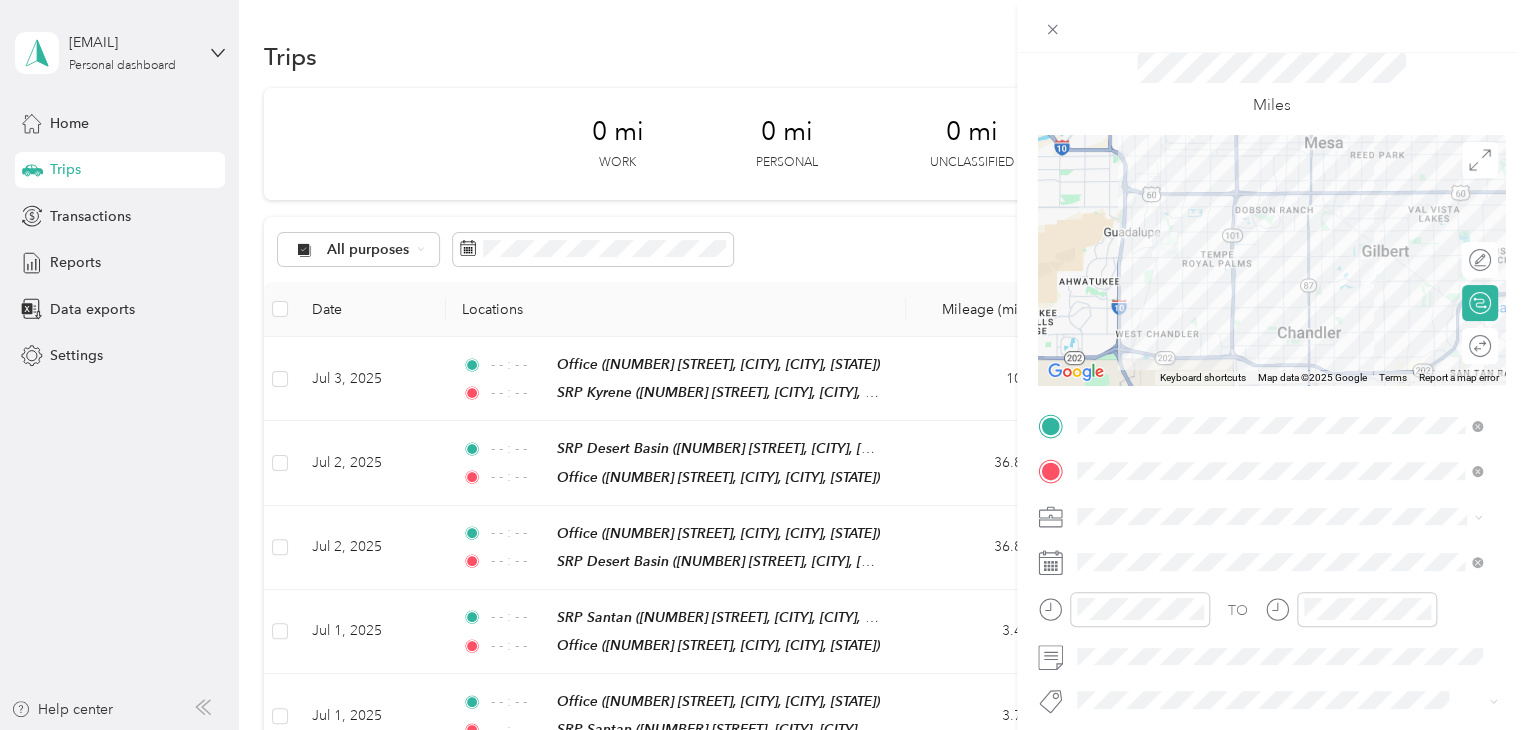 scroll, scrollTop: 200, scrollLeft: 0, axis: vertical 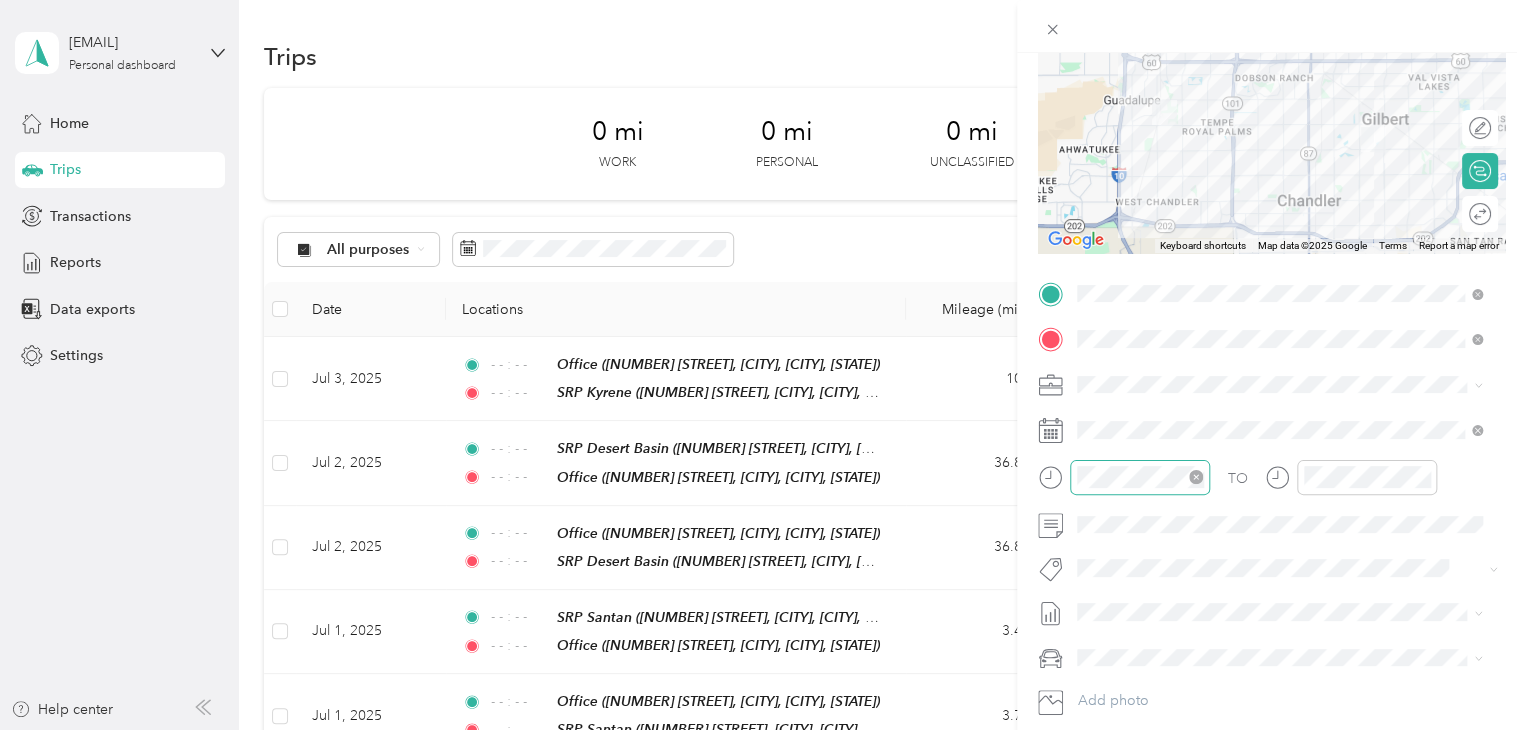 click 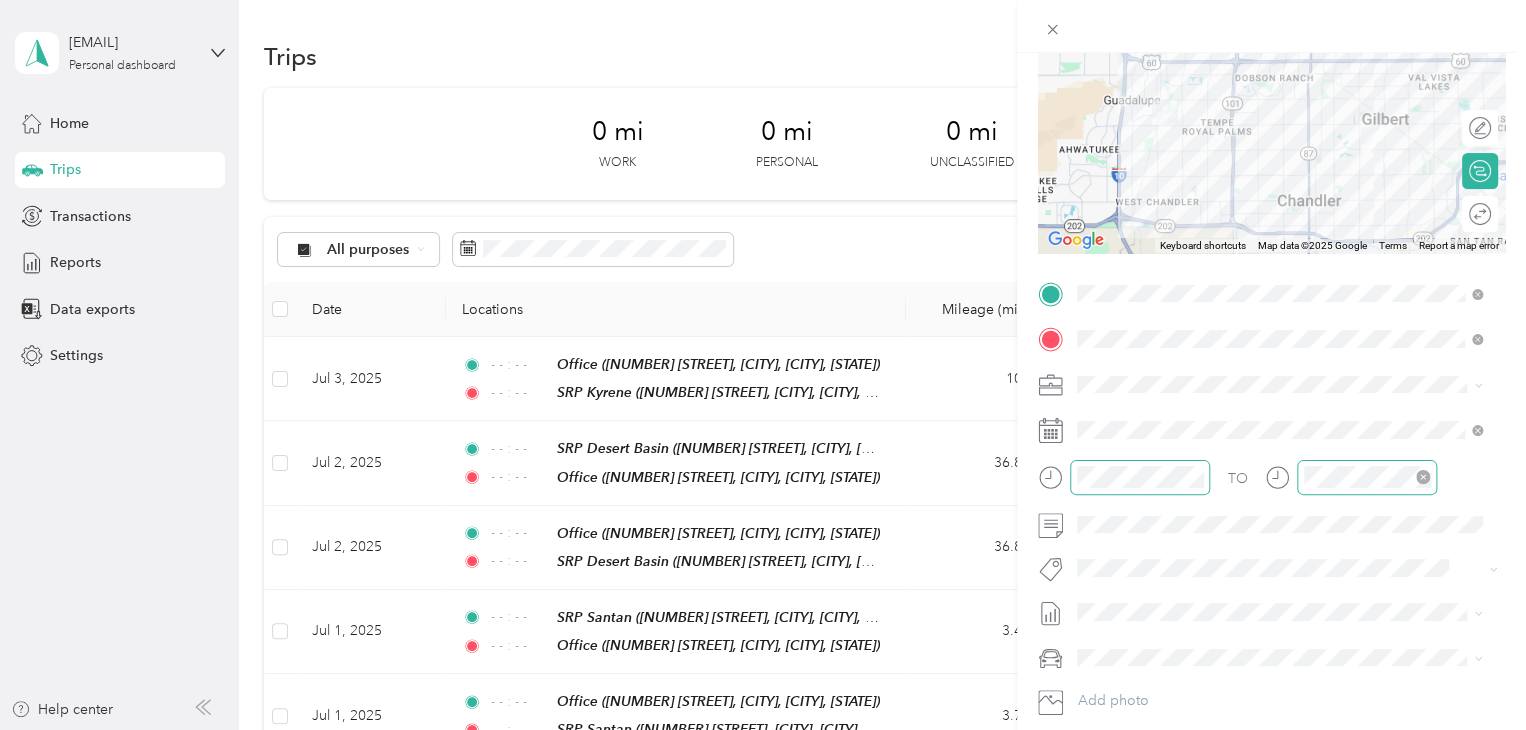 click 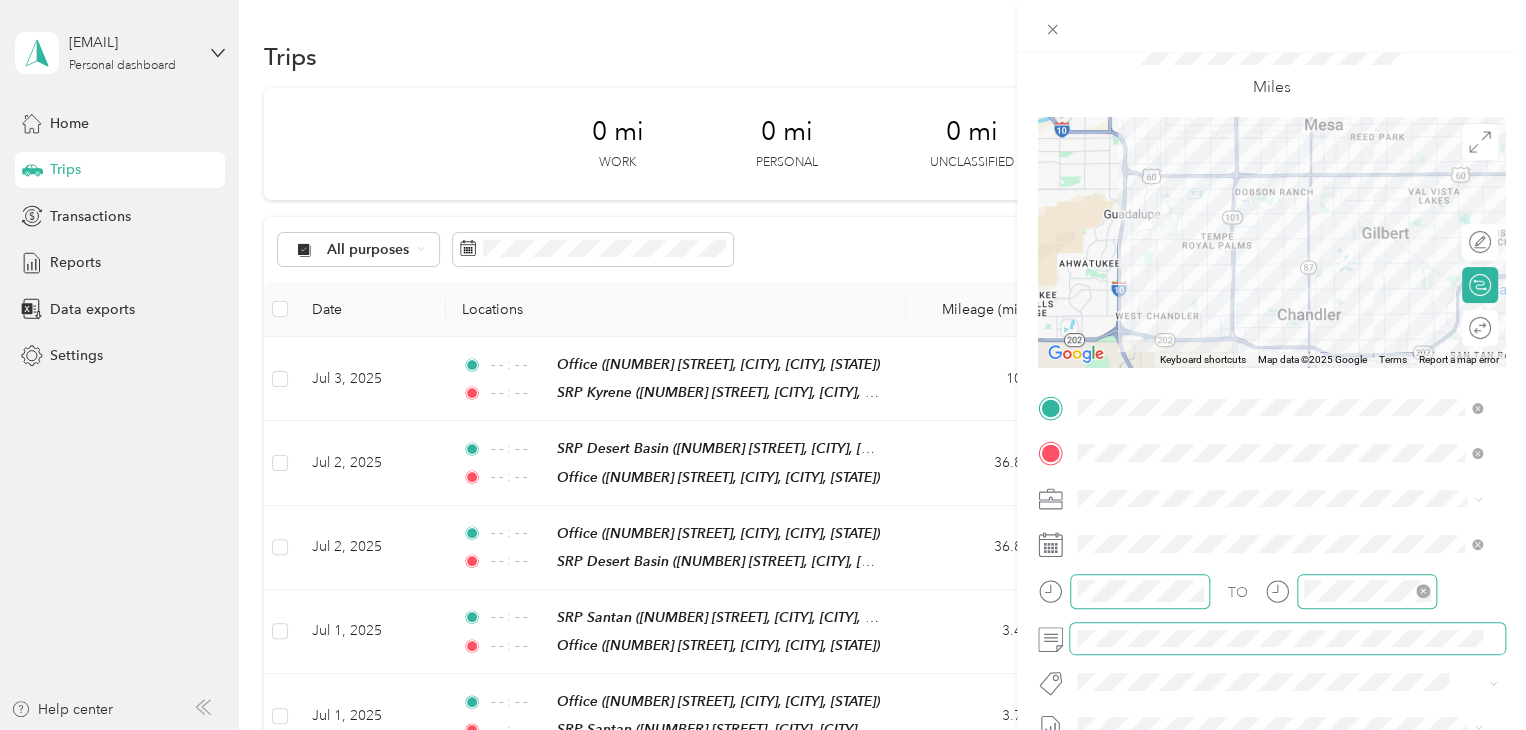 scroll, scrollTop: 0, scrollLeft: 0, axis: both 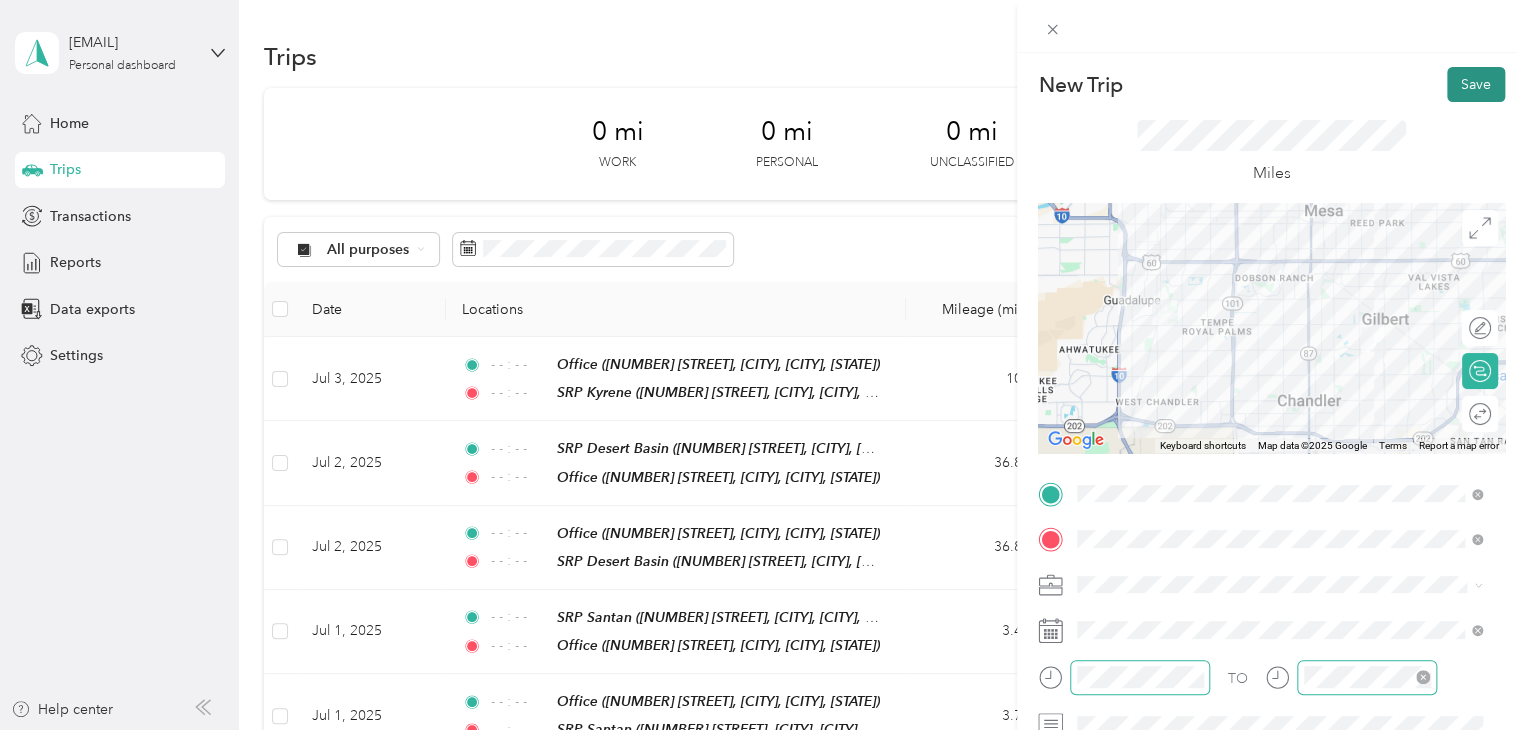 click on "Save" at bounding box center [1476, 84] 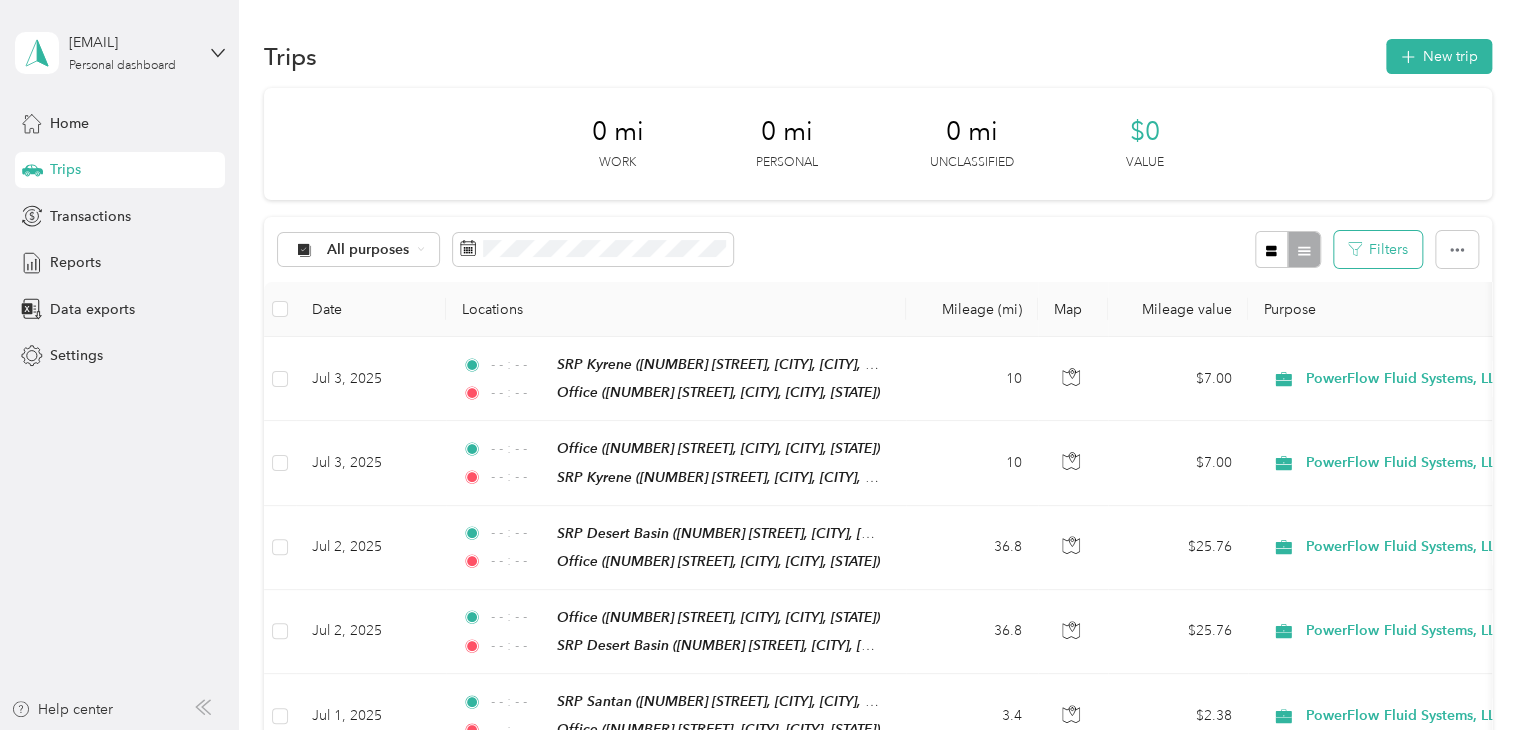 click on "Filters" at bounding box center (1378, 249) 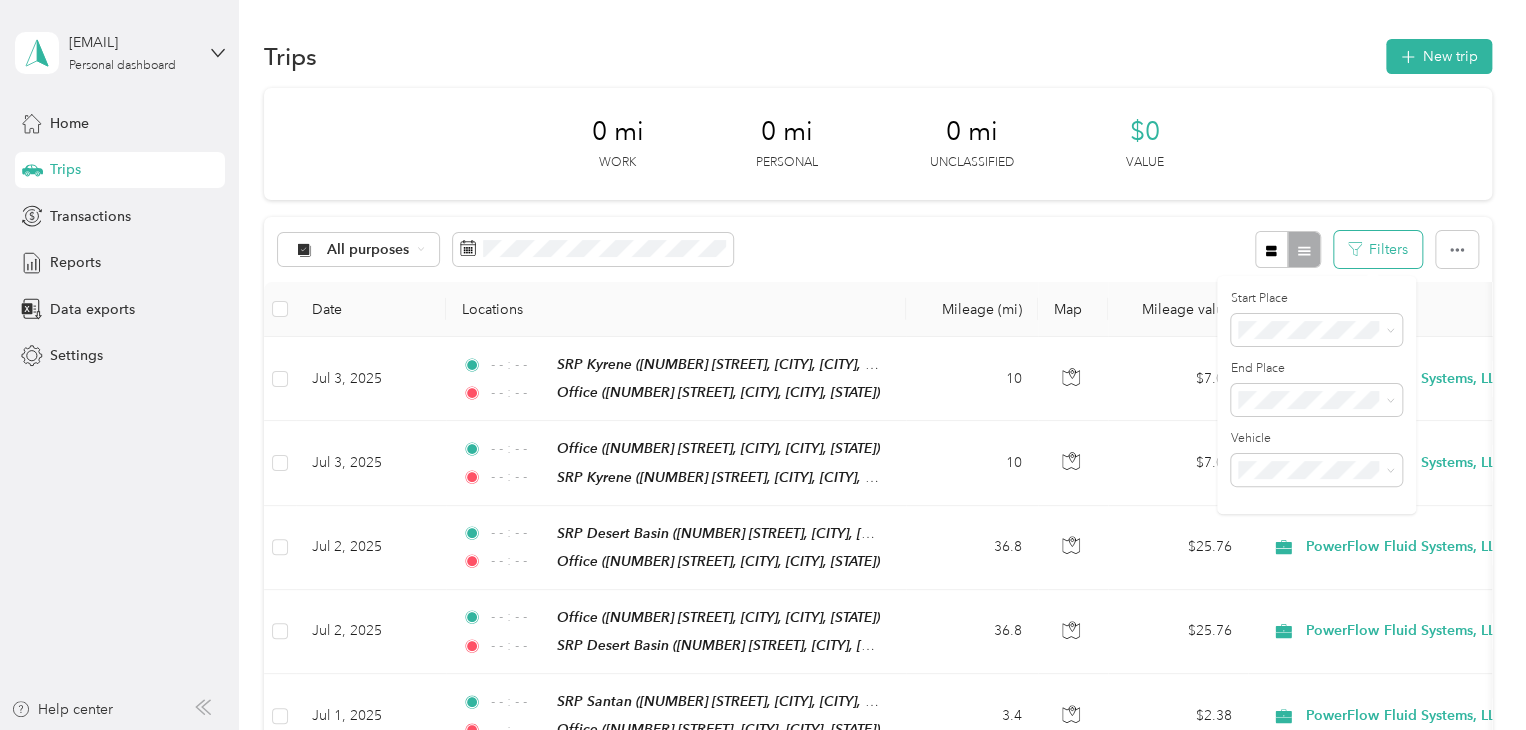 click on "Filters" at bounding box center (1378, 249) 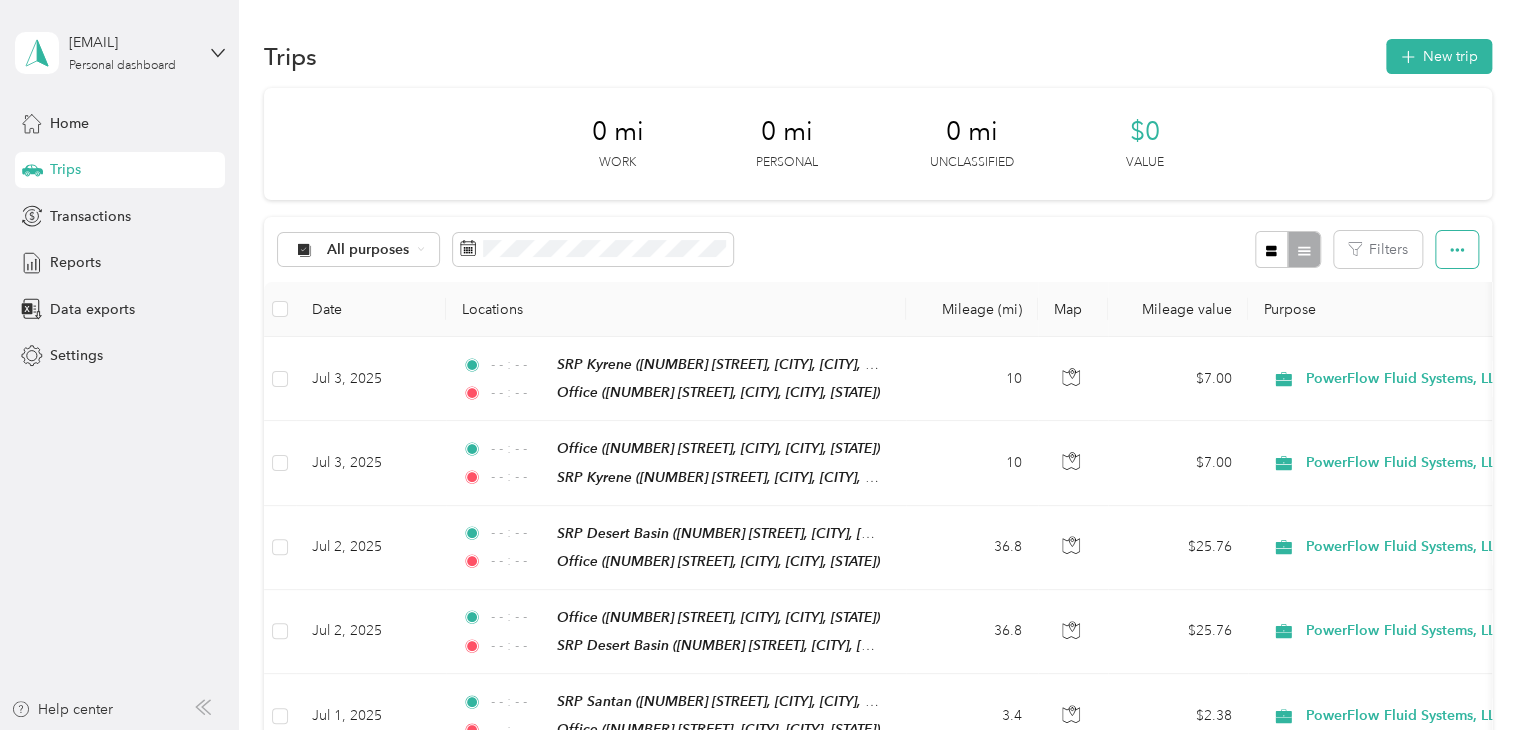 click 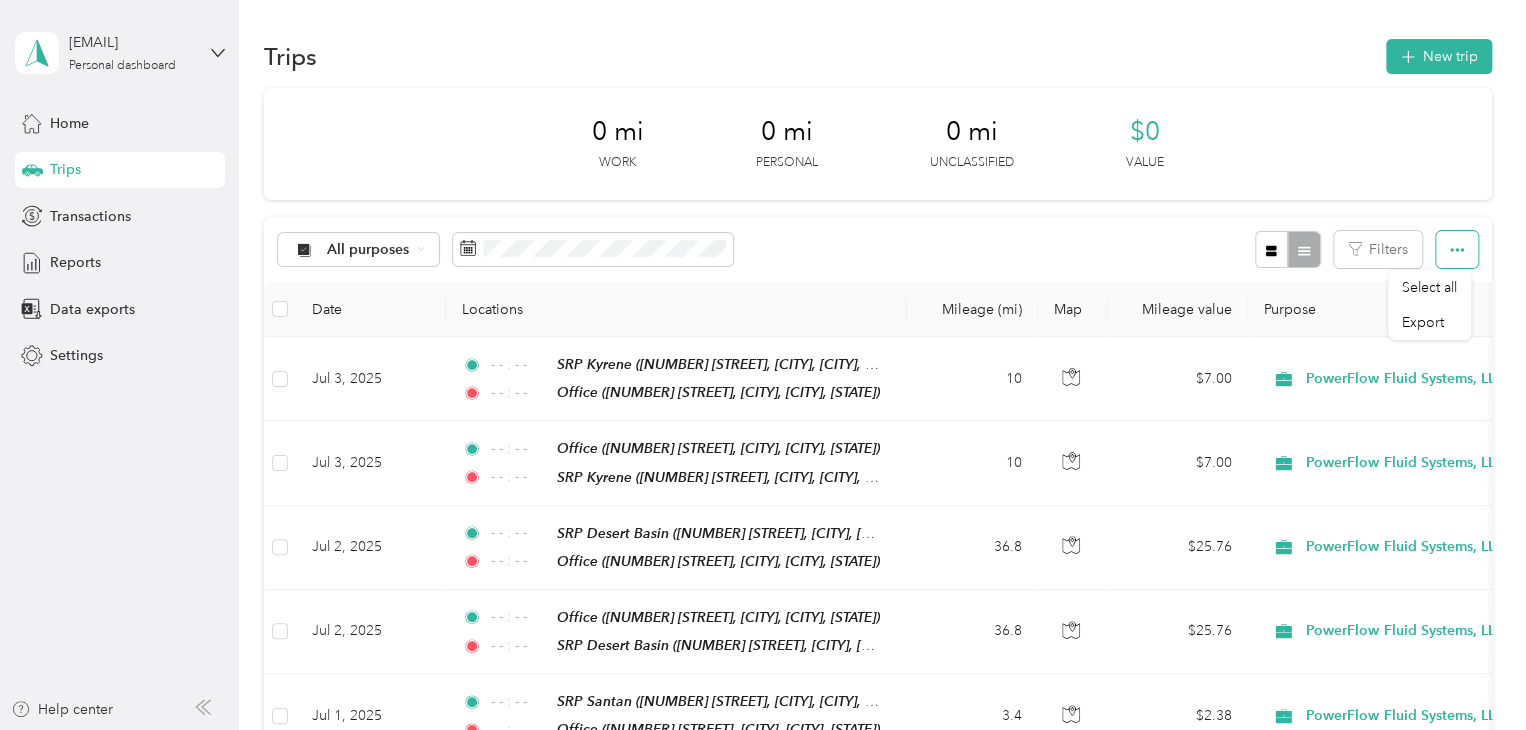 click 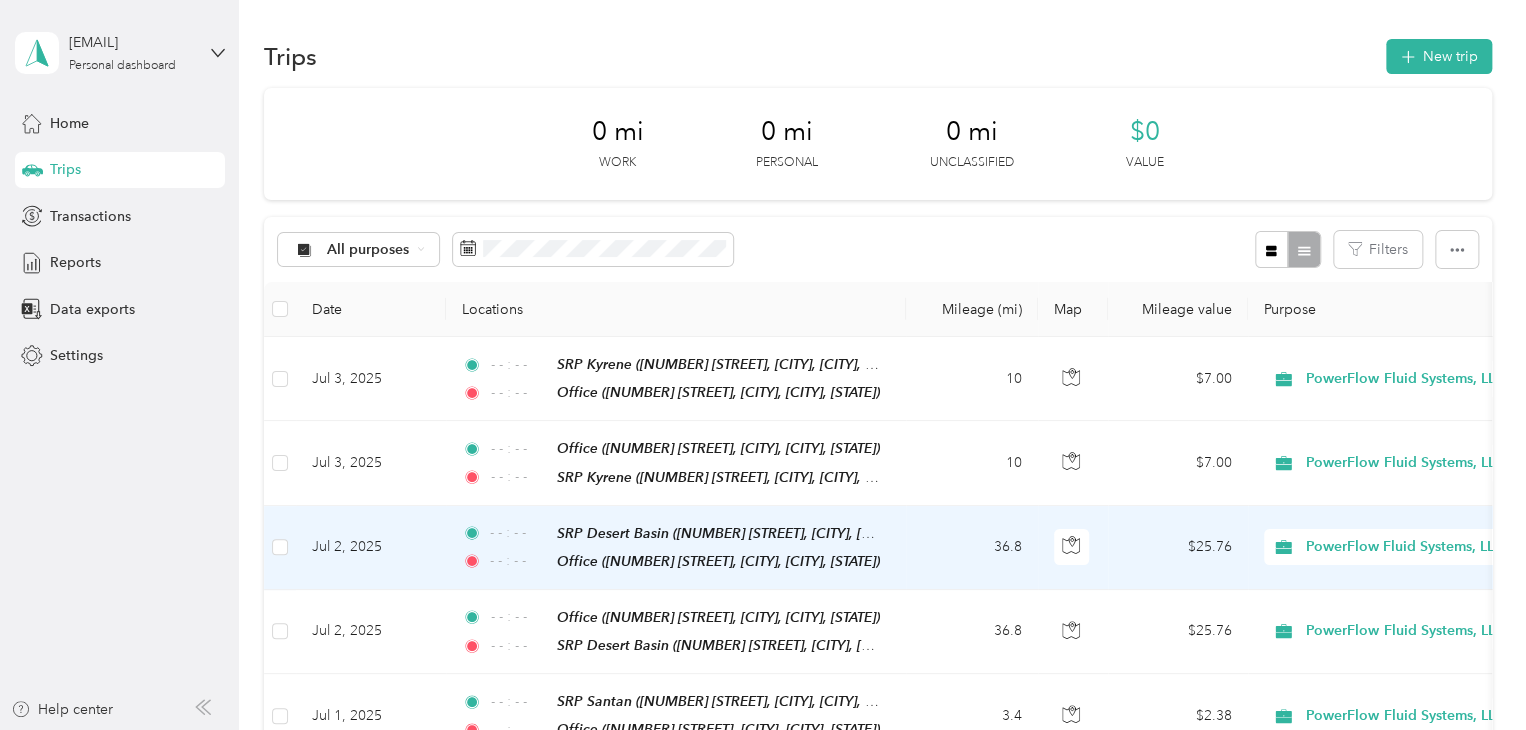 scroll, scrollTop: 100, scrollLeft: 0, axis: vertical 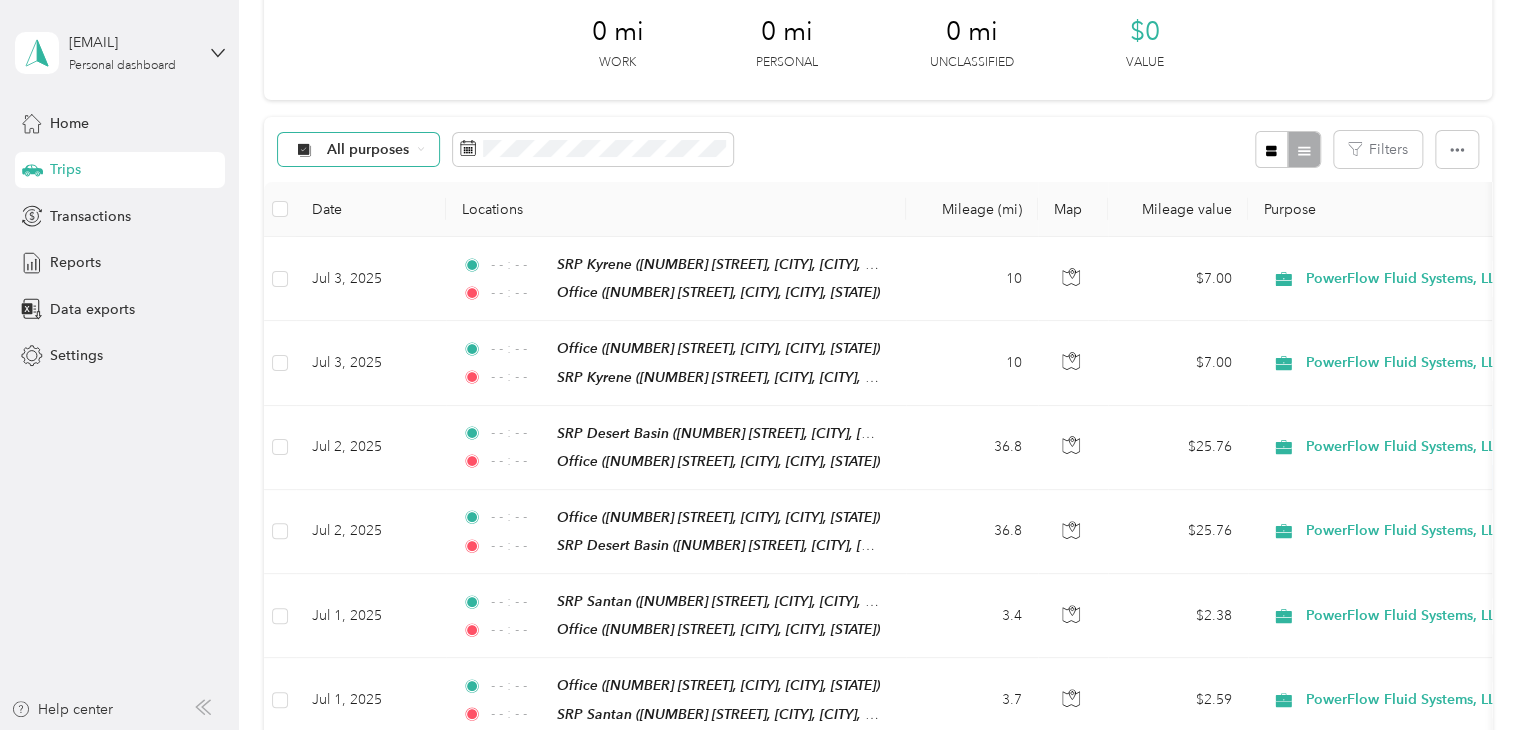 click on "All purposes" at bounding box center [368, 150] 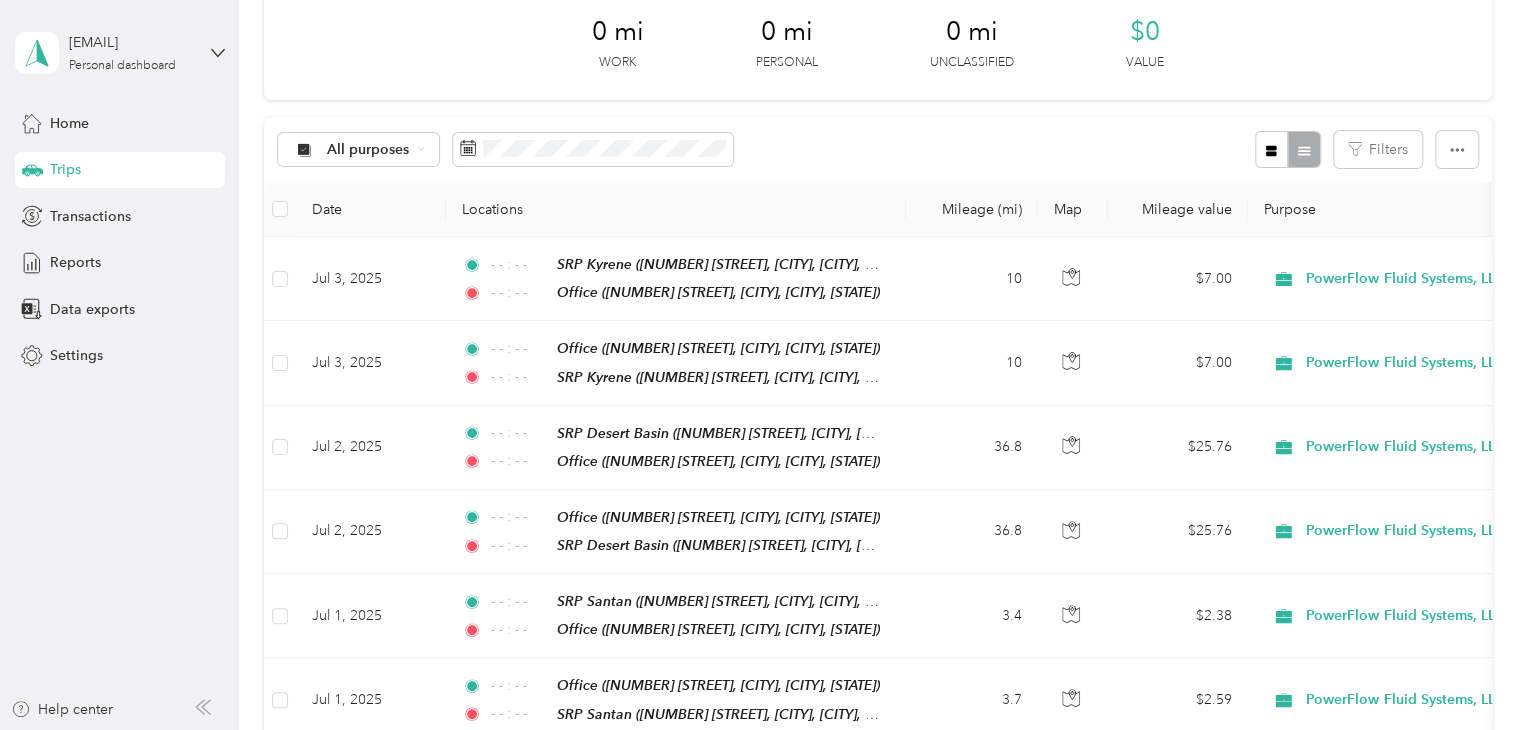 click on "PowerFlow Fluid Systems, LLC" at bounding box center (409, 244) 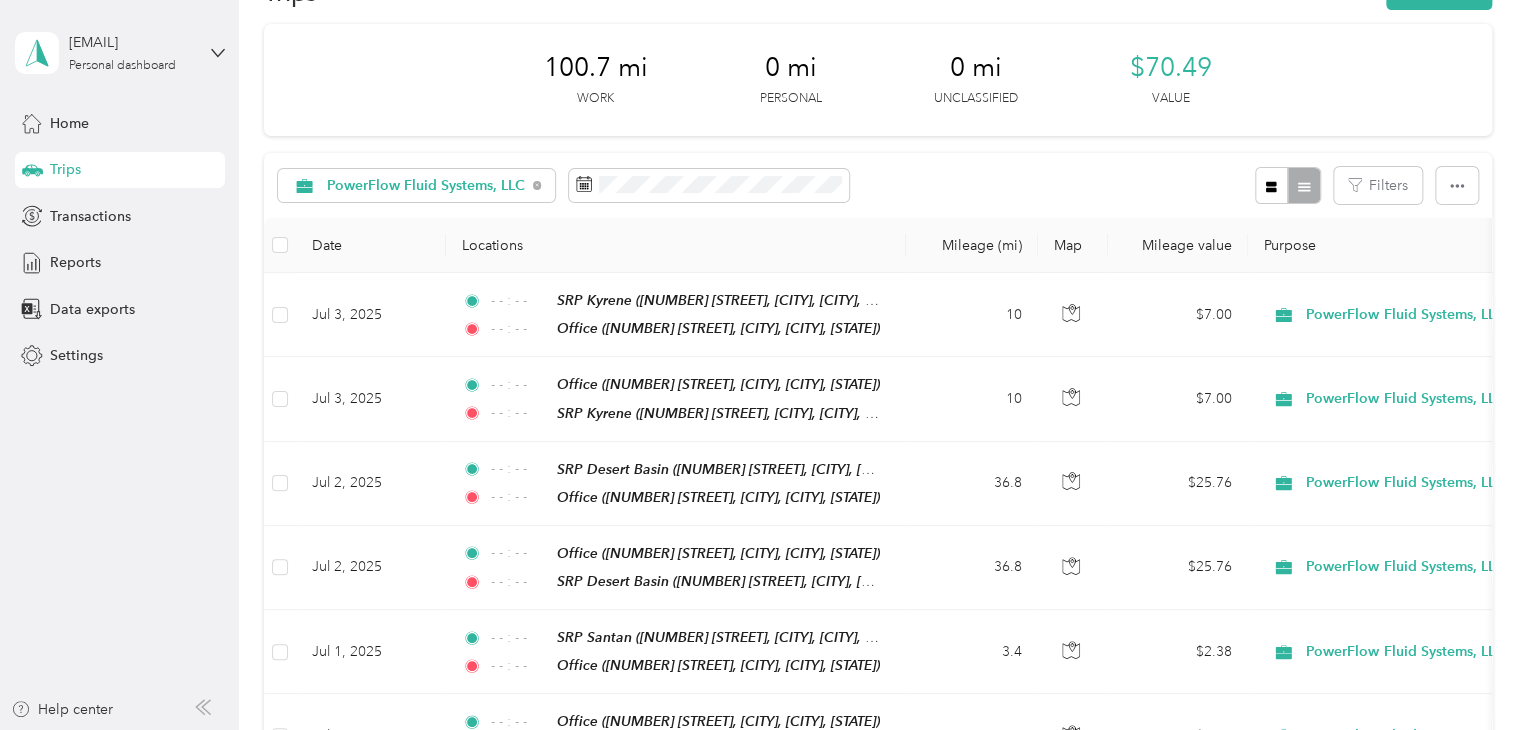 scroll, scrollTop: 0, scrollLeft: 0, axis: both 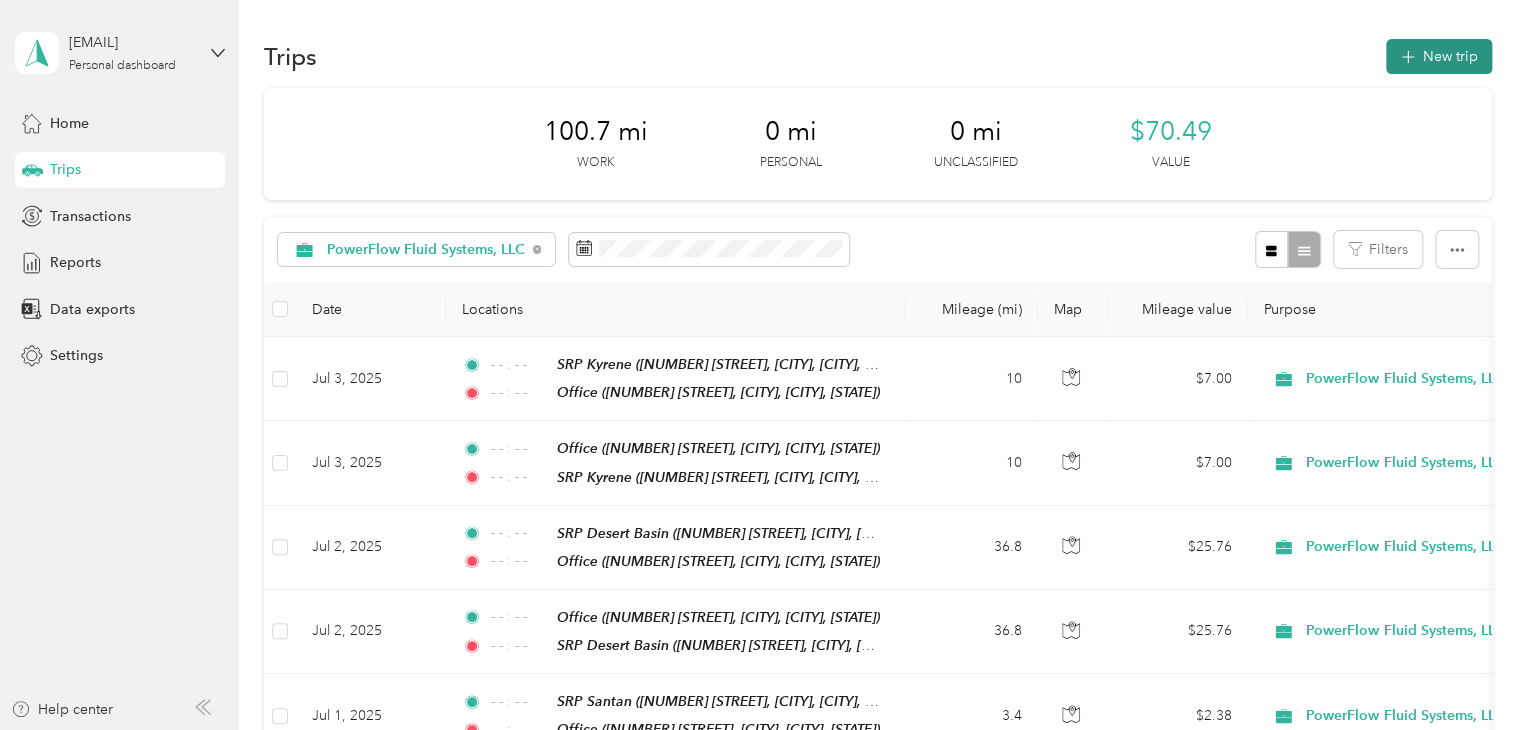 click on "New trip" at bounding box center [1439, 56] 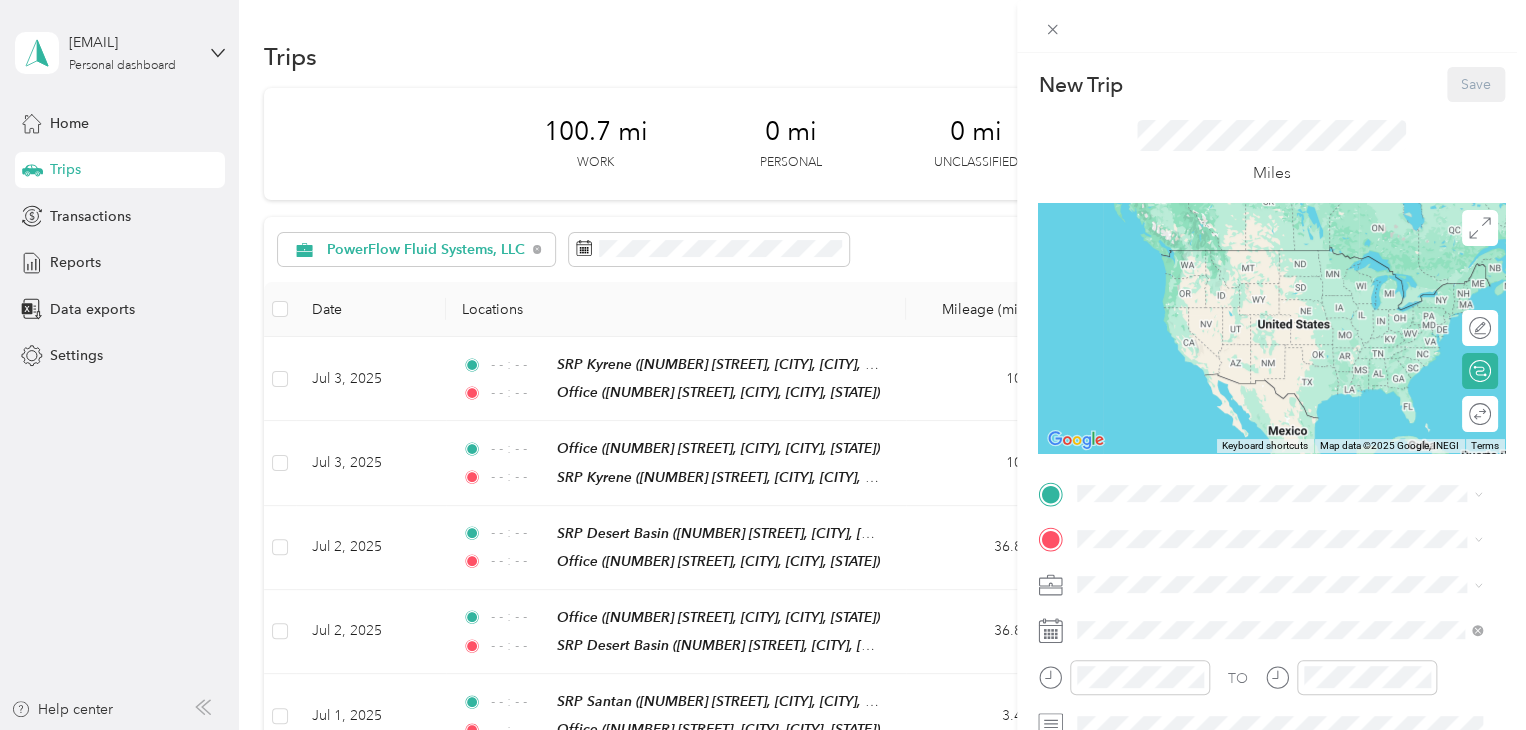 click on "[NUMBER] [STREET], [CITY], [POSTAL_CODE], [CITY], [STATE], [COUNTRY]" at bounding box center (1284, 367) 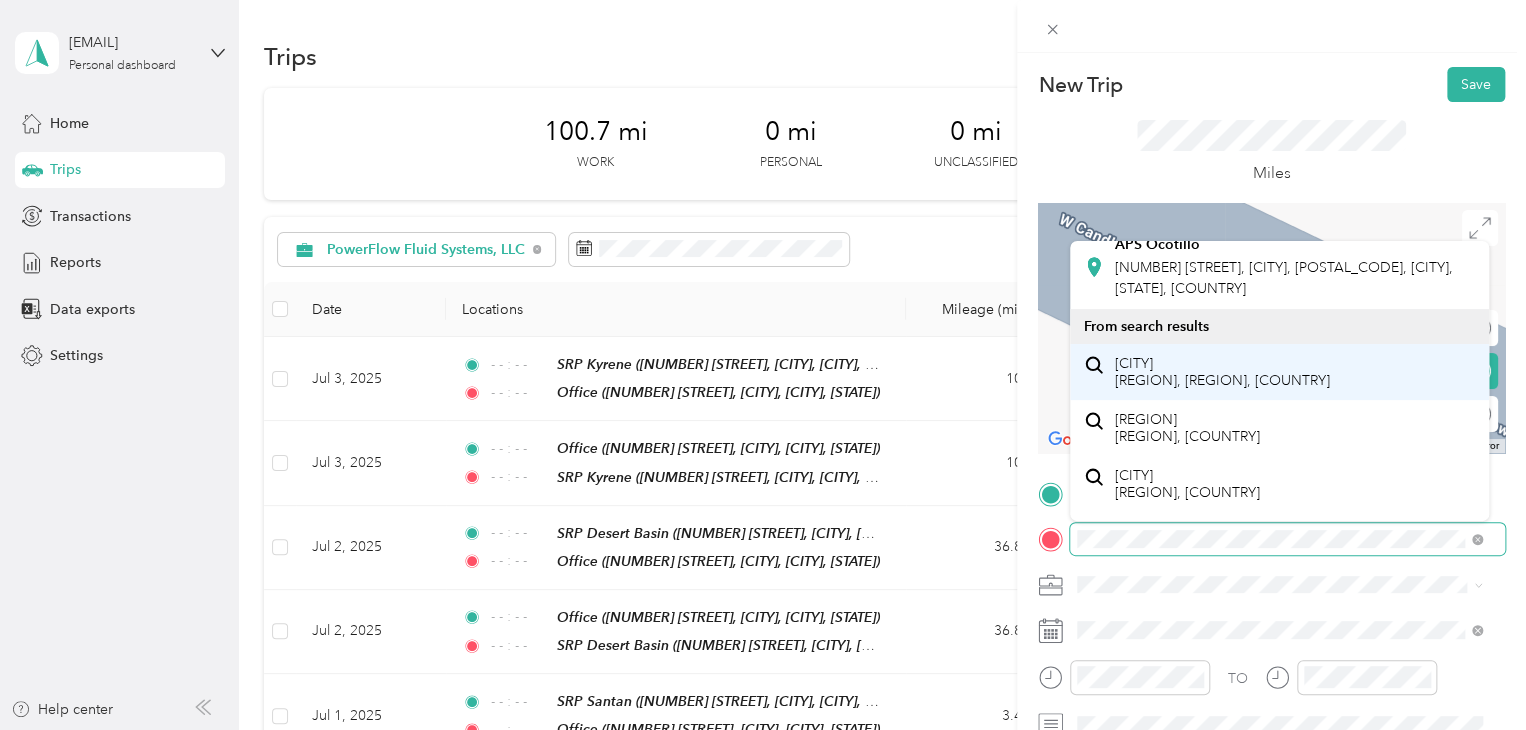 scroll, scrollTop: 0, scrollLeft: 0, axis: both 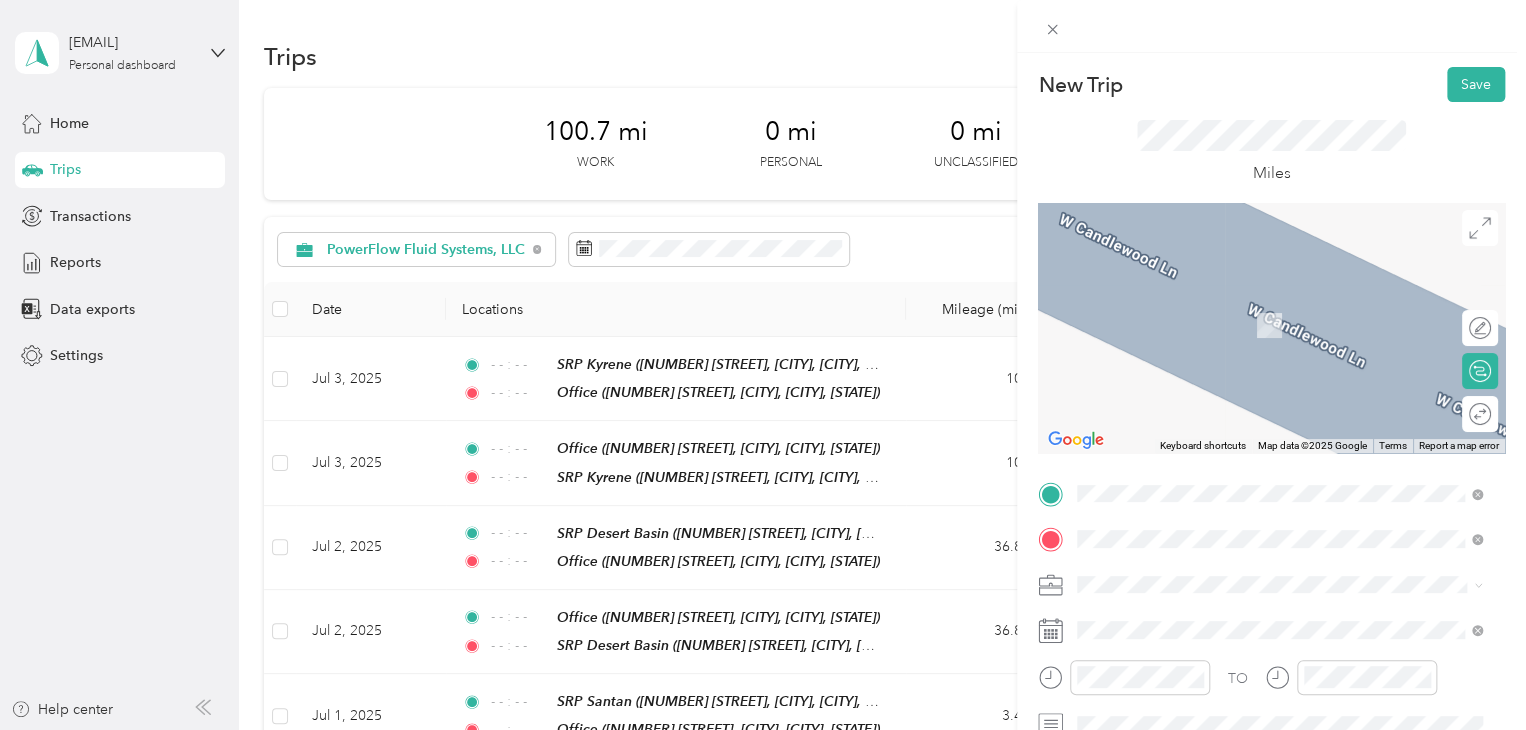 click on "[NUMBER] [STREET]
[CITY], [STATE] [POSTAL_CODE], [COUNTRY]" at bounding box center [1259, 325] 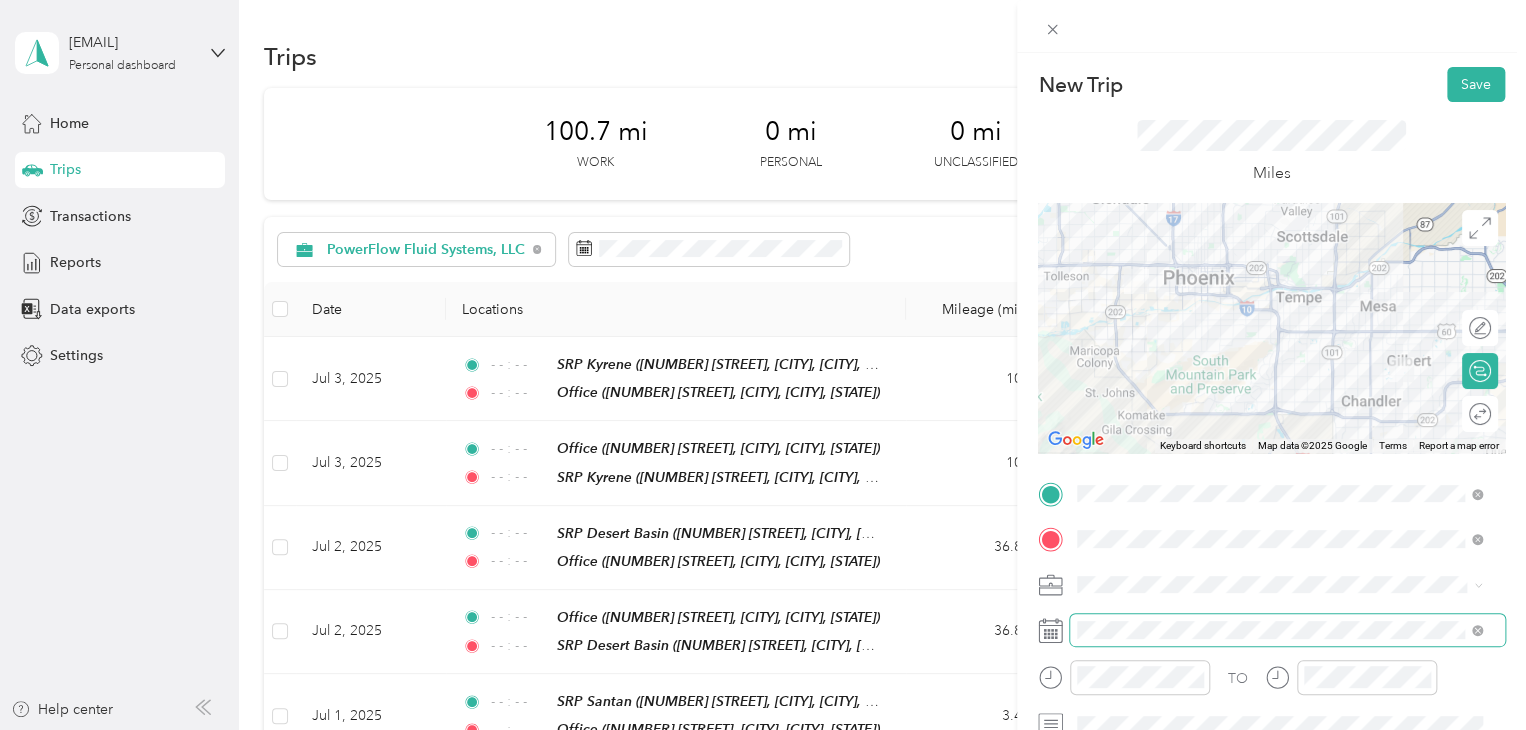 click at bounding box center [1287, 630] 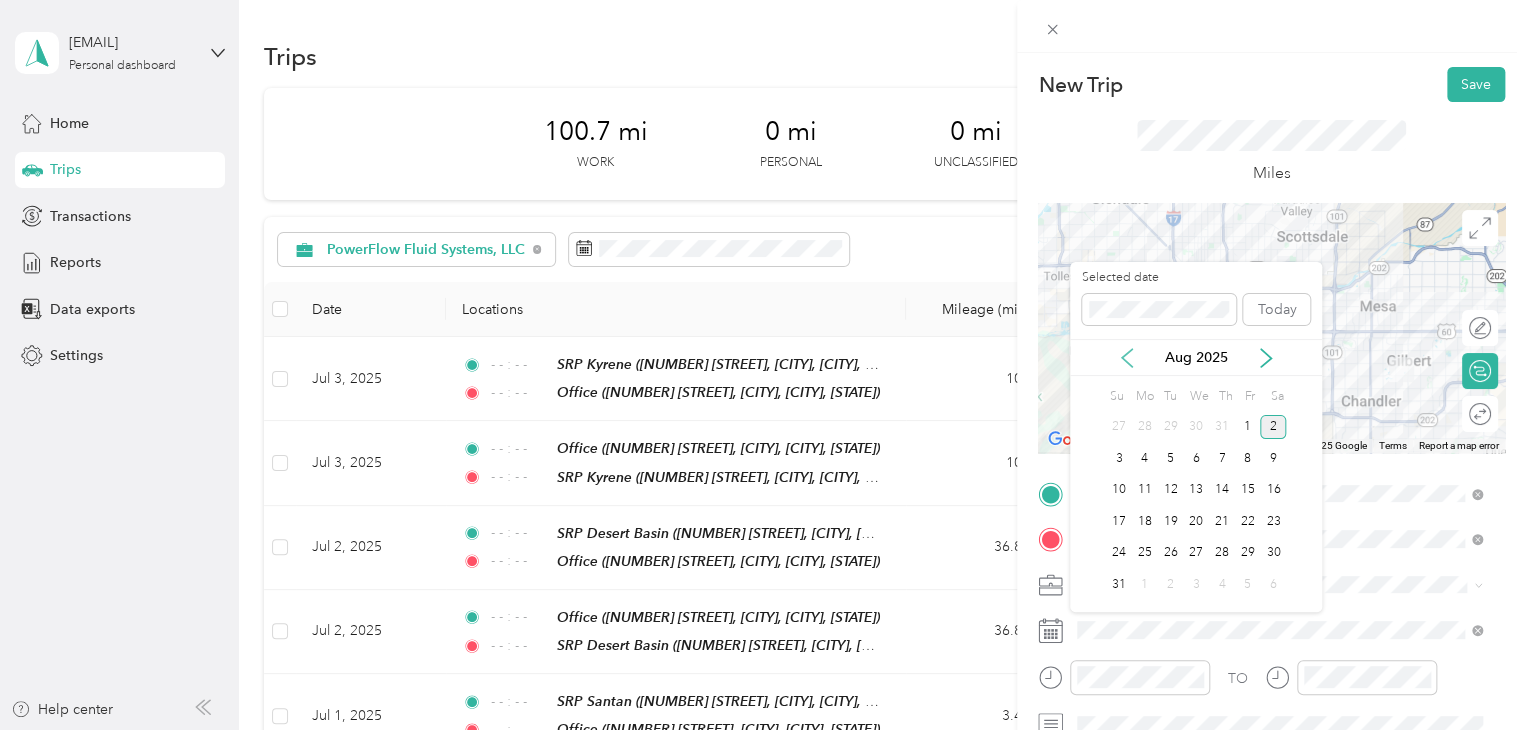click 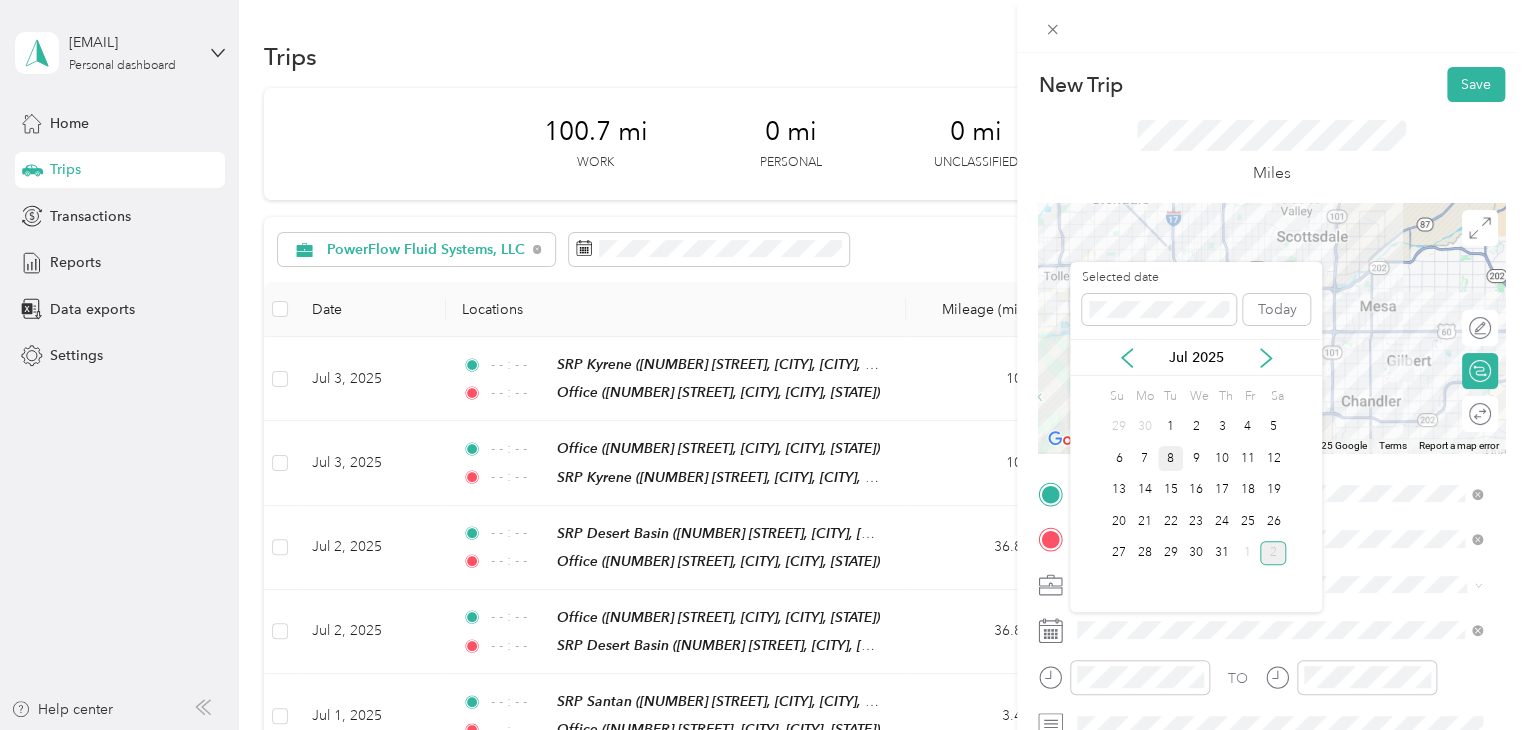 click on "8" at bounding box center (1171, 458) 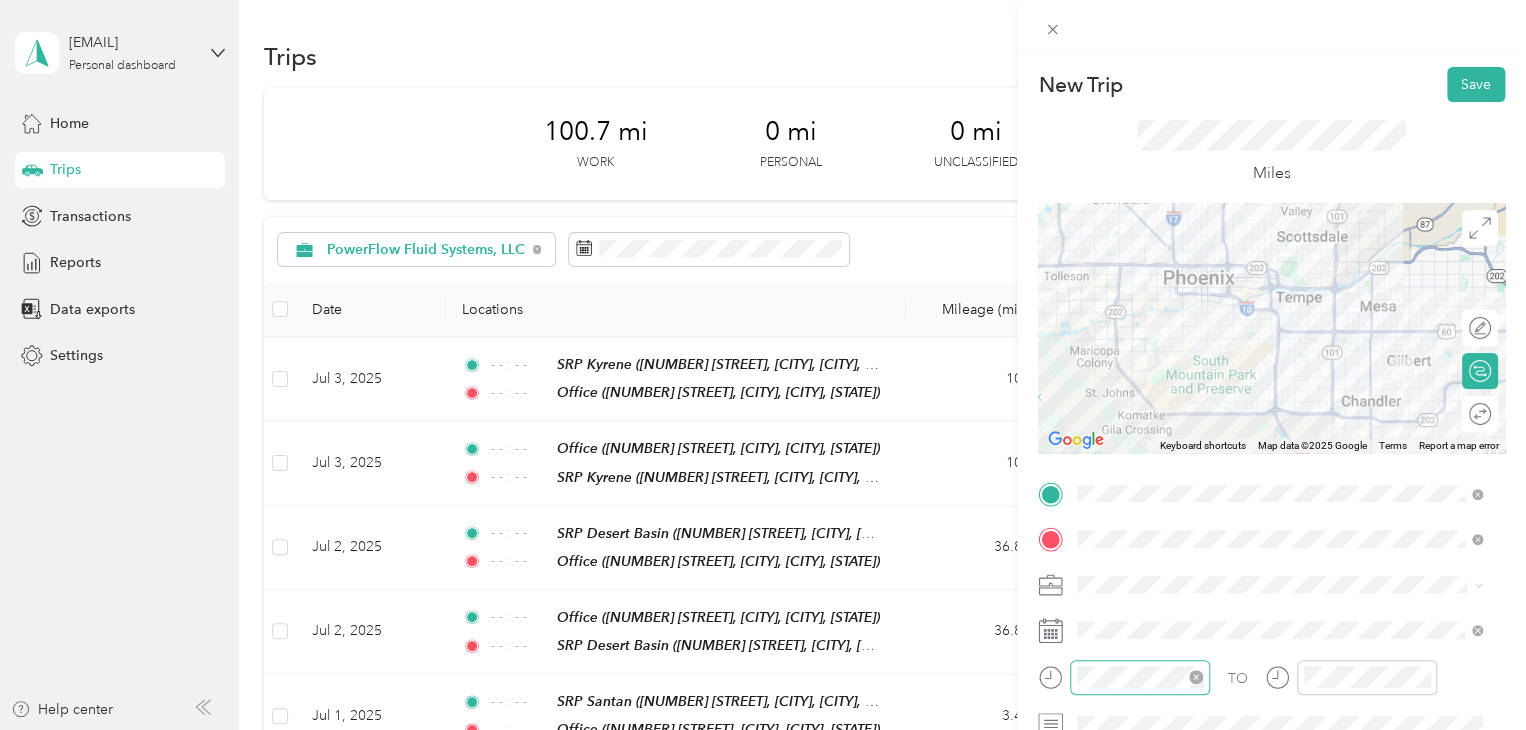 click 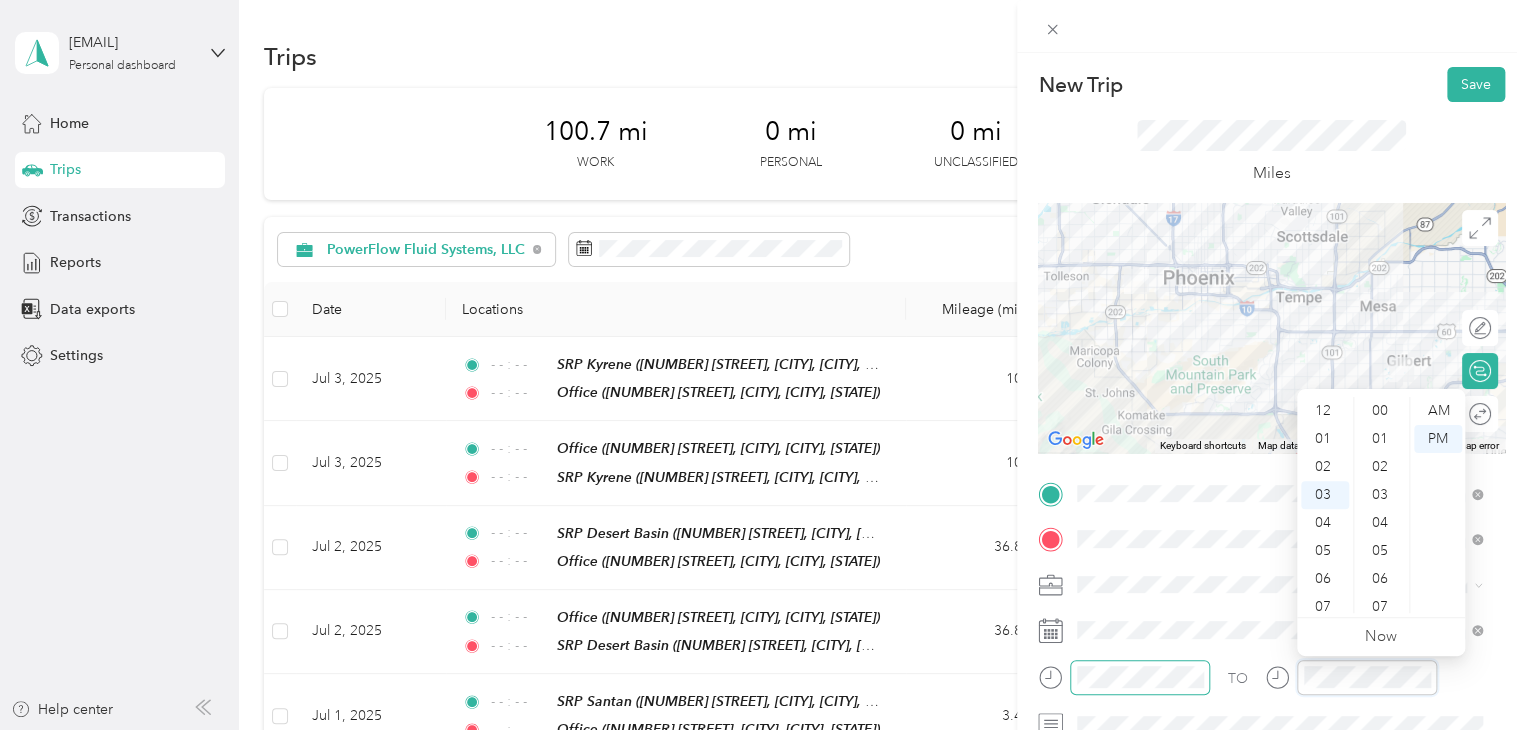scroll, scrollTop: 84, scrollLeft: 0, axis: vertical 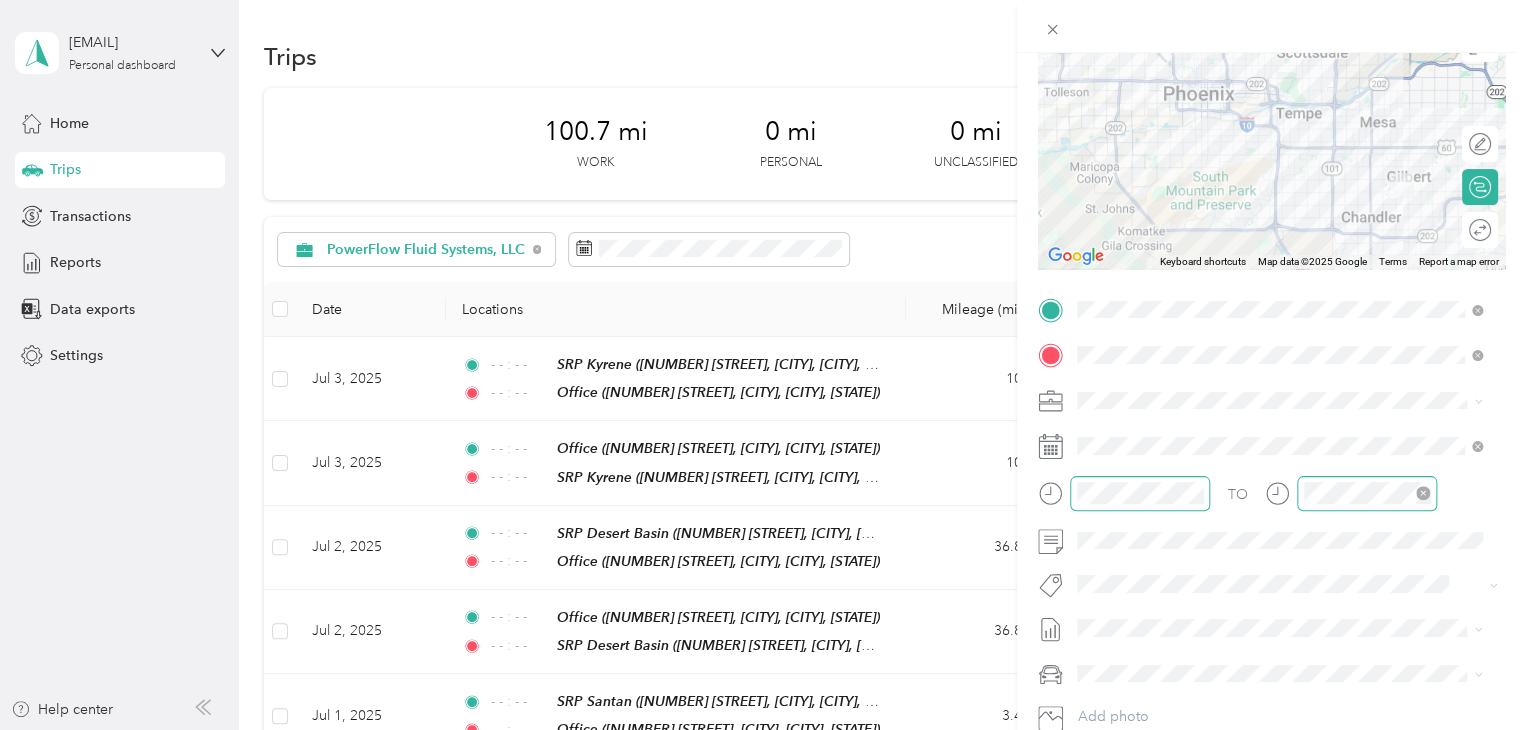 click 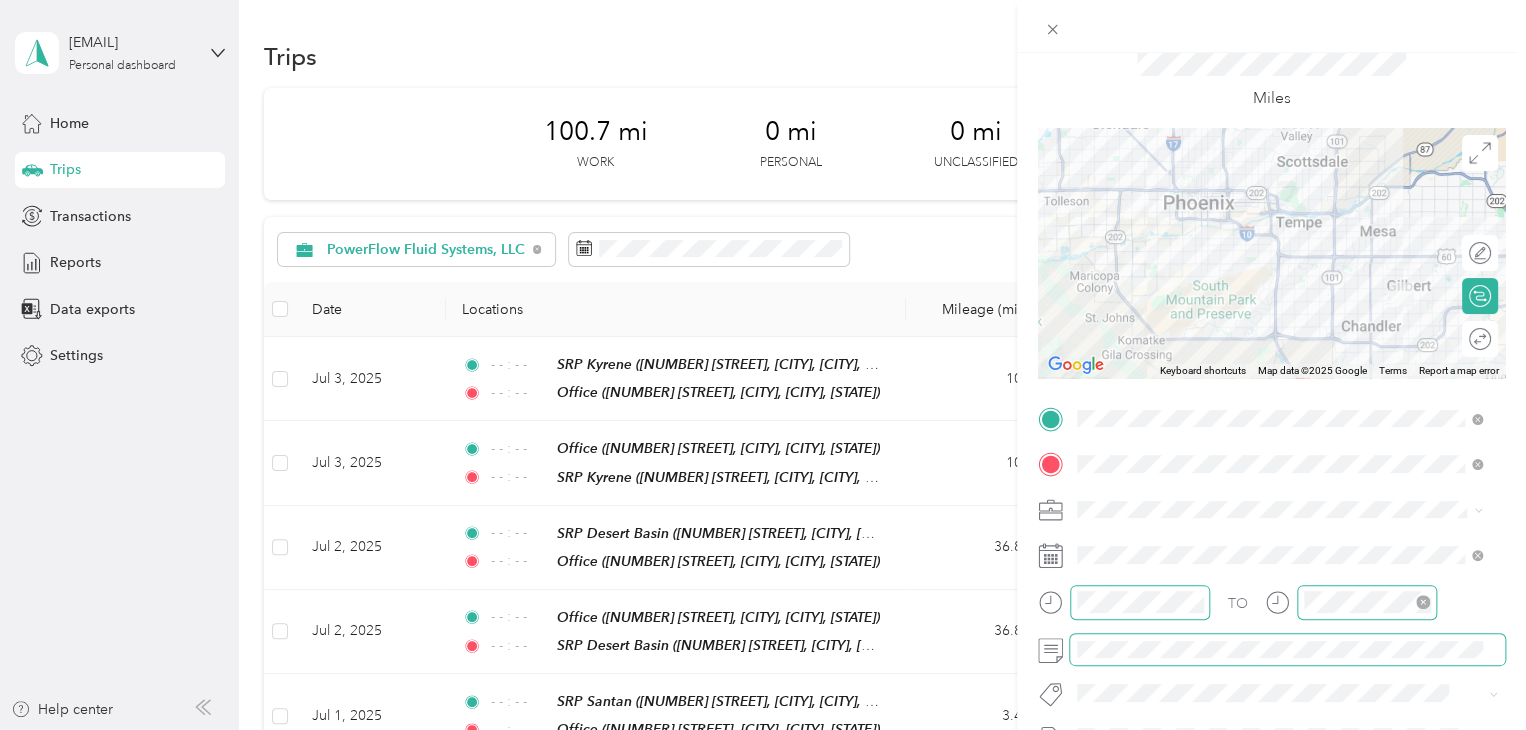 scroll, scrollTop: 0, scrollLeft: 0, axis: both 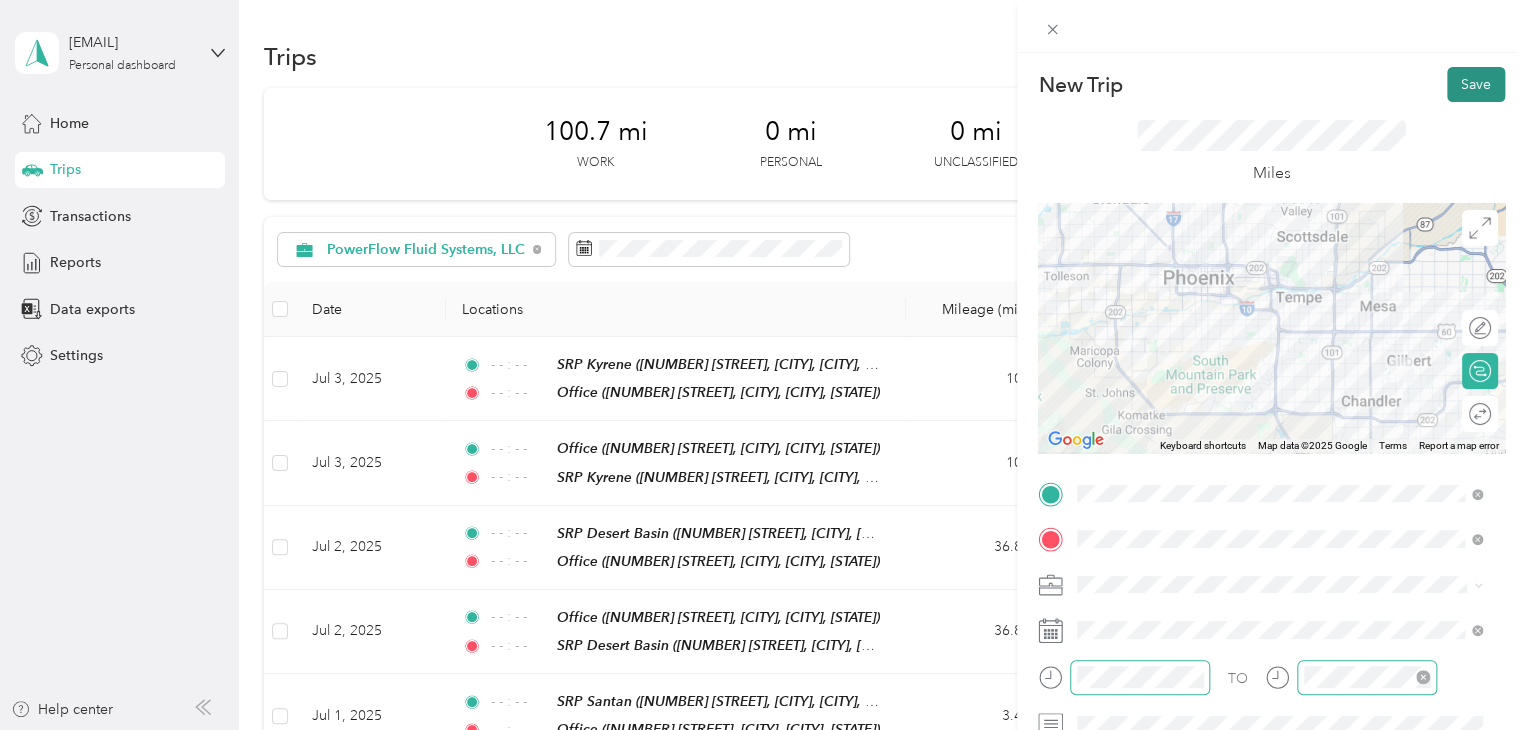 click on "Save" at bounding box center [1476, 84] 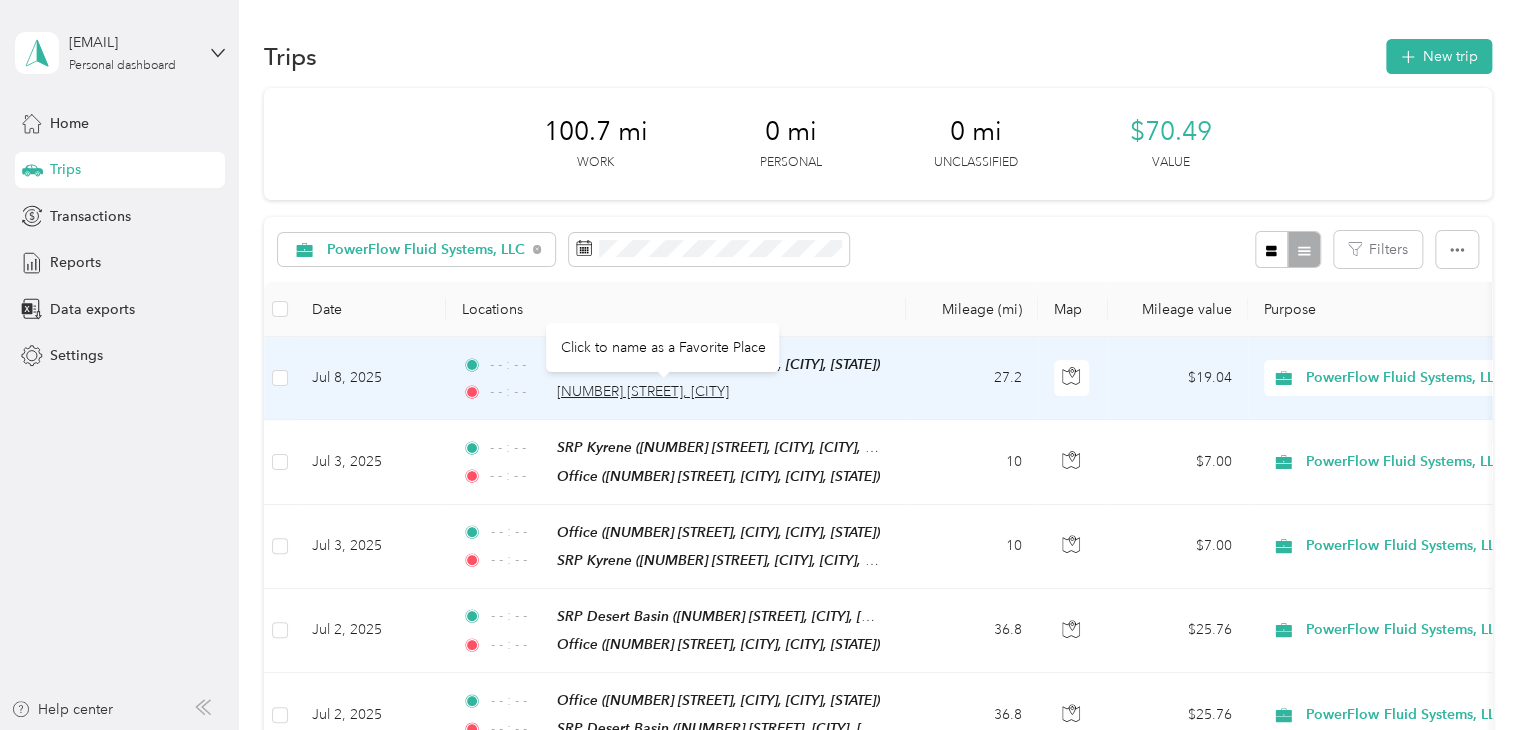 click on "[NUMBER] [STREET], [CITY]" at bounding box center [643, 391] 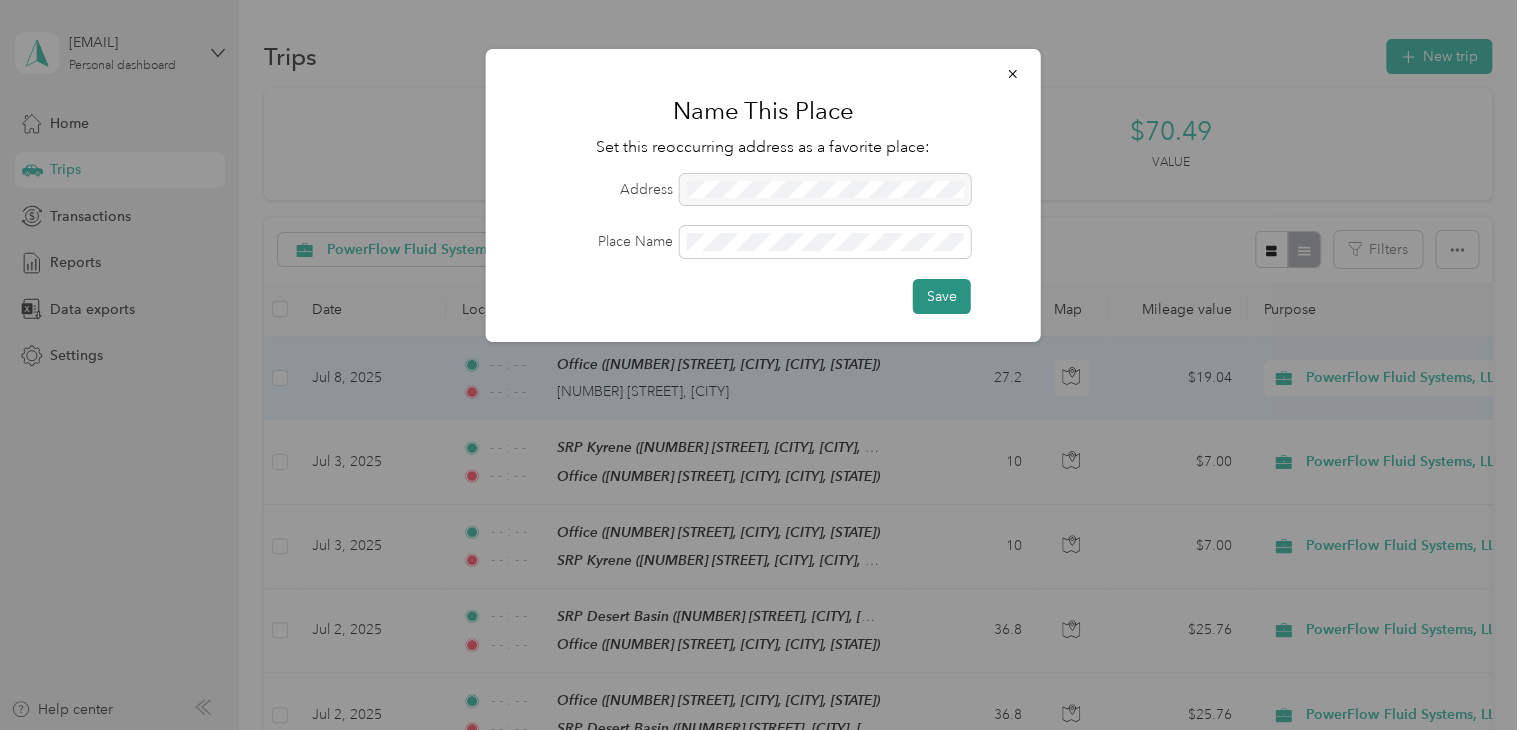 click on "Save" at bounding box center [942, 296] 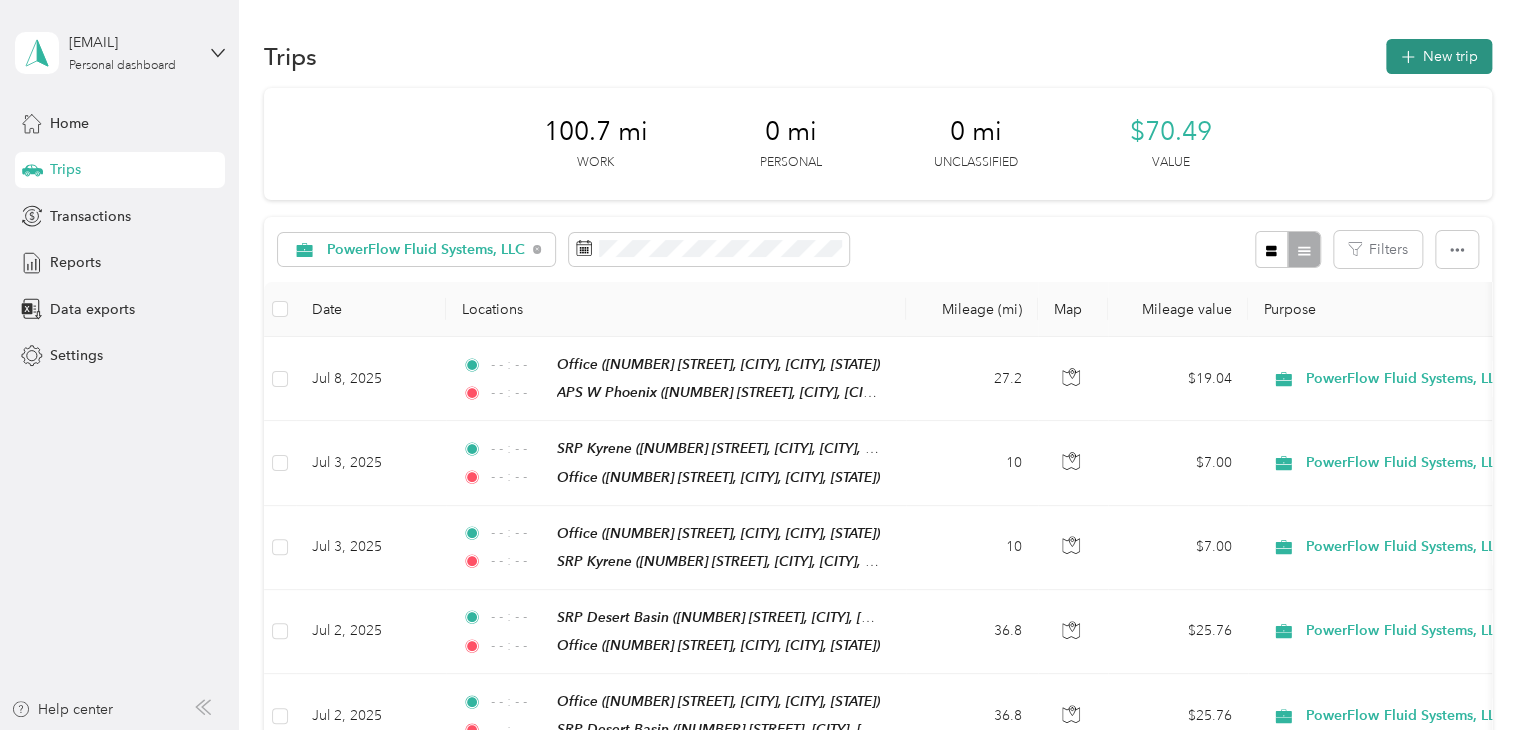 click on "New trip" at bounding box center [1439, 56] 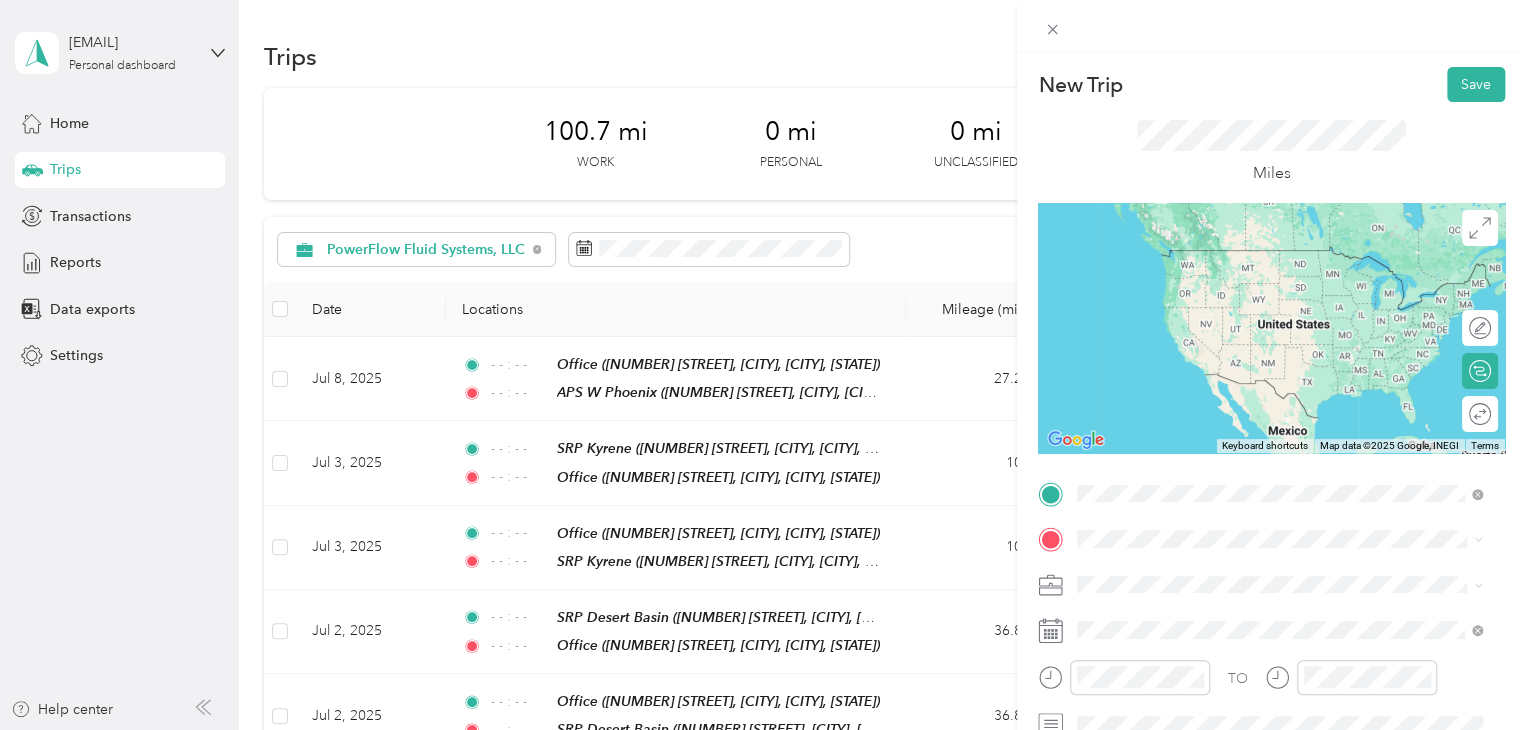 click on "[NUMBER] [STREET], [CITY], [POSTAL_CODE], [CITY], [STATE], [COUNTRY]" at bounding box center [1284, 374] 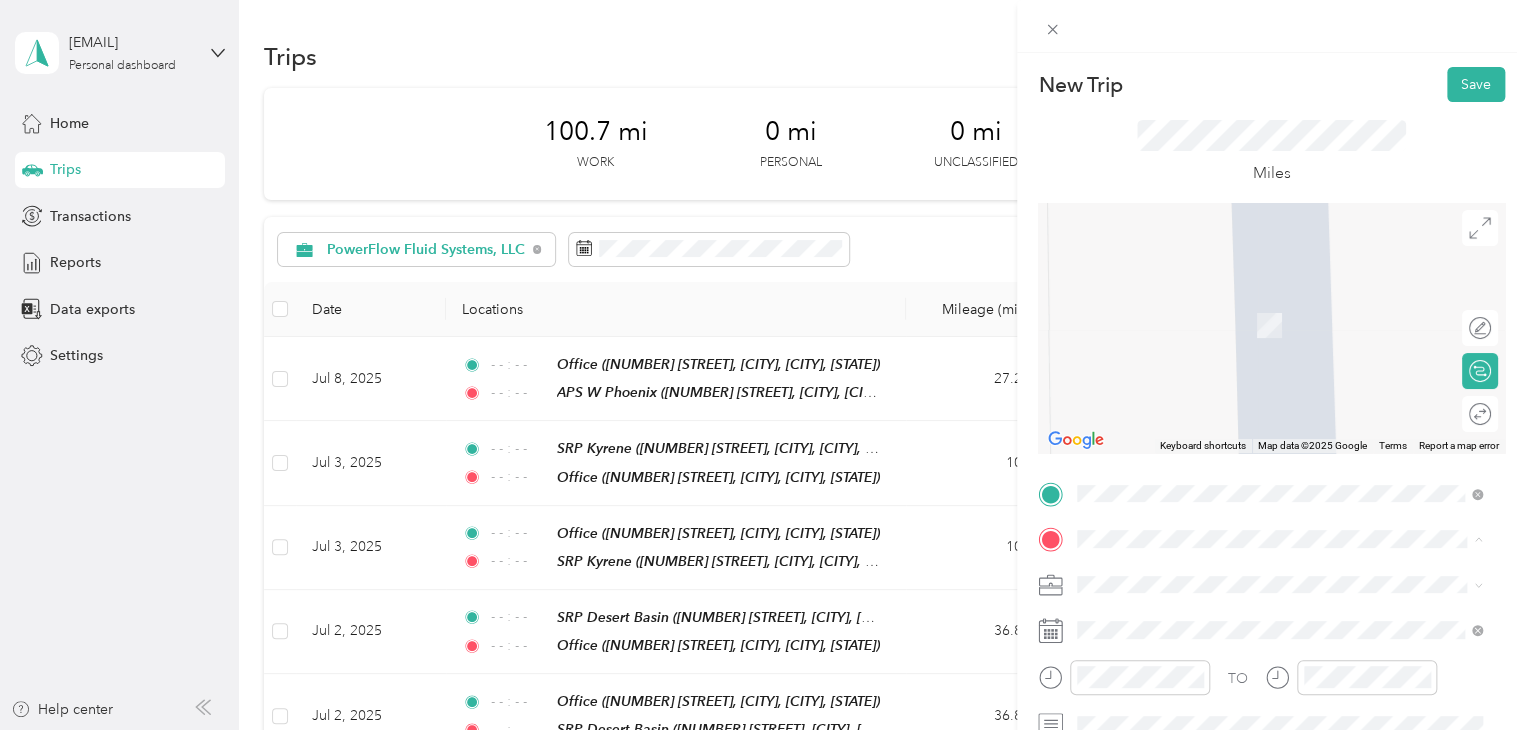 click on "[NUMBER] [STREET], [CITY], [POSTAL_CODE], [CITY], [STATE], [COUNTRY]" at bounding box center (1284, 420) 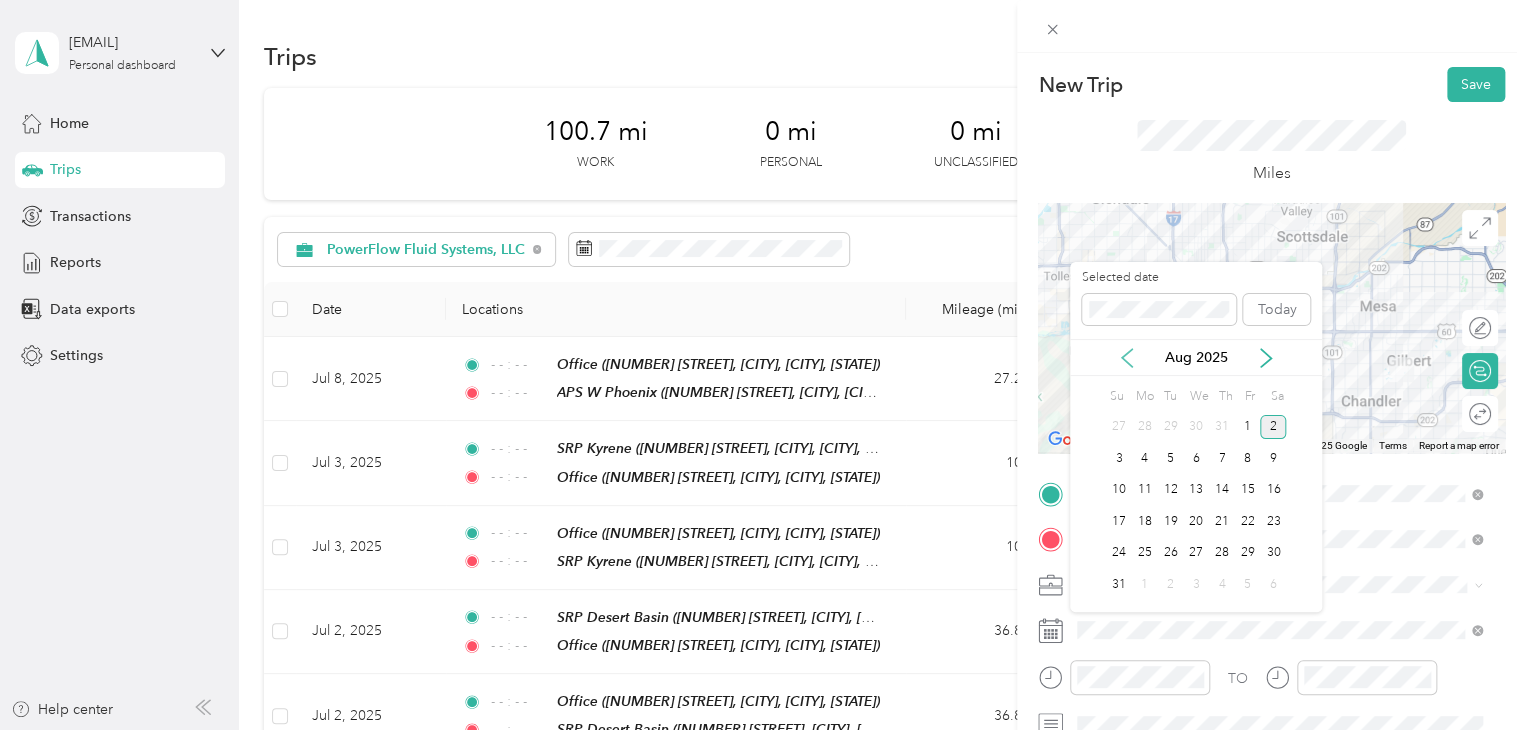 click 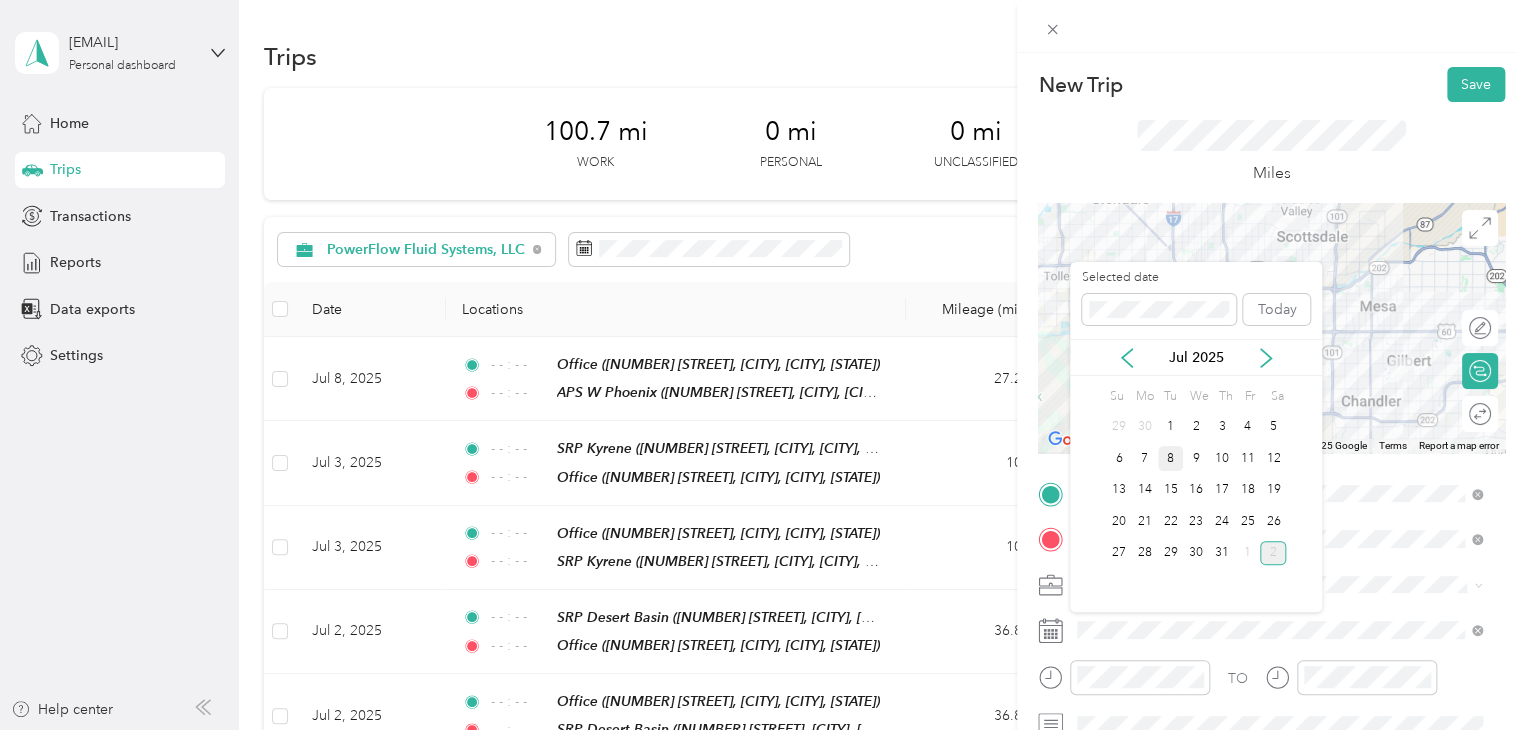 click on "8" at bounding box center (1171, 458) 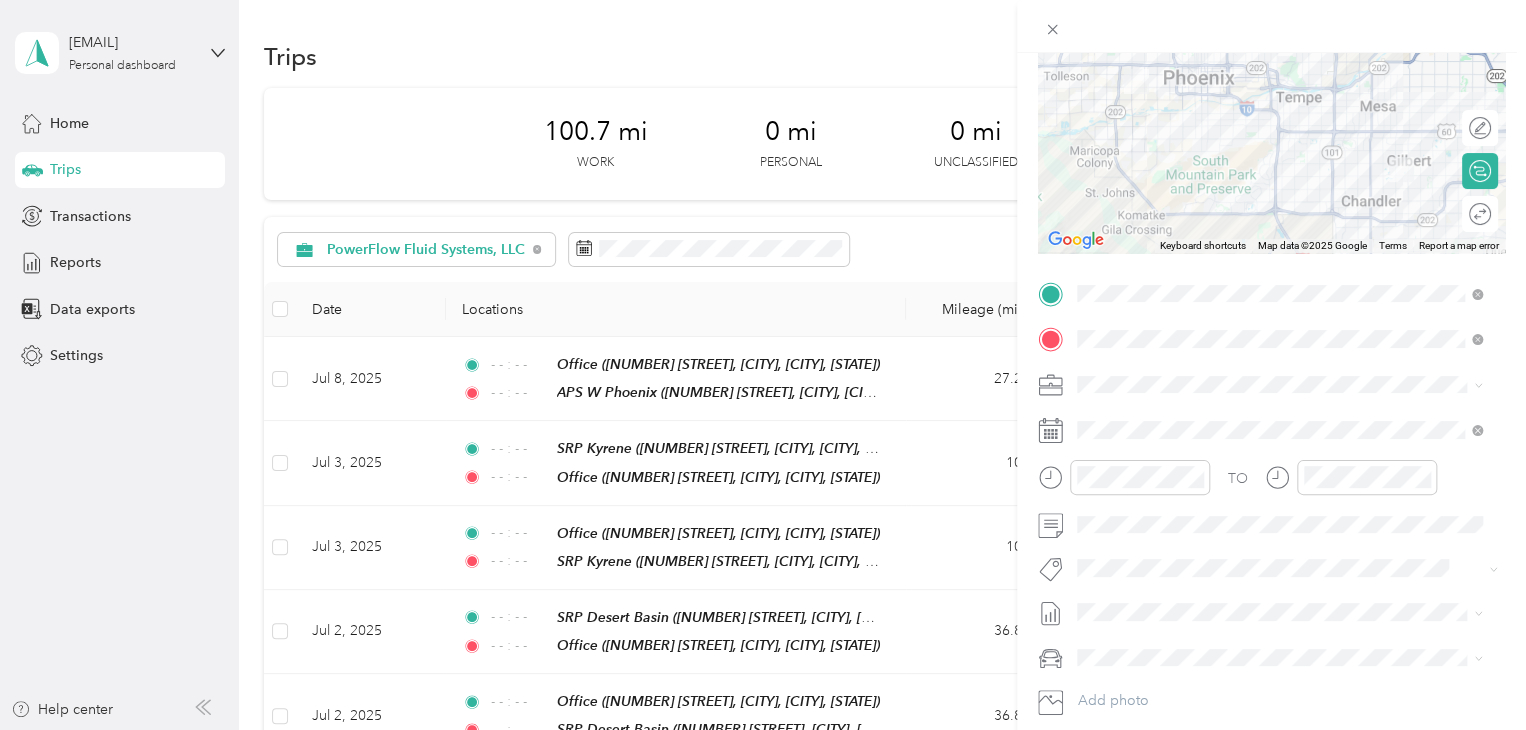 scroll, scrollTop: 300, scrollLeft: 0, axis: vertical 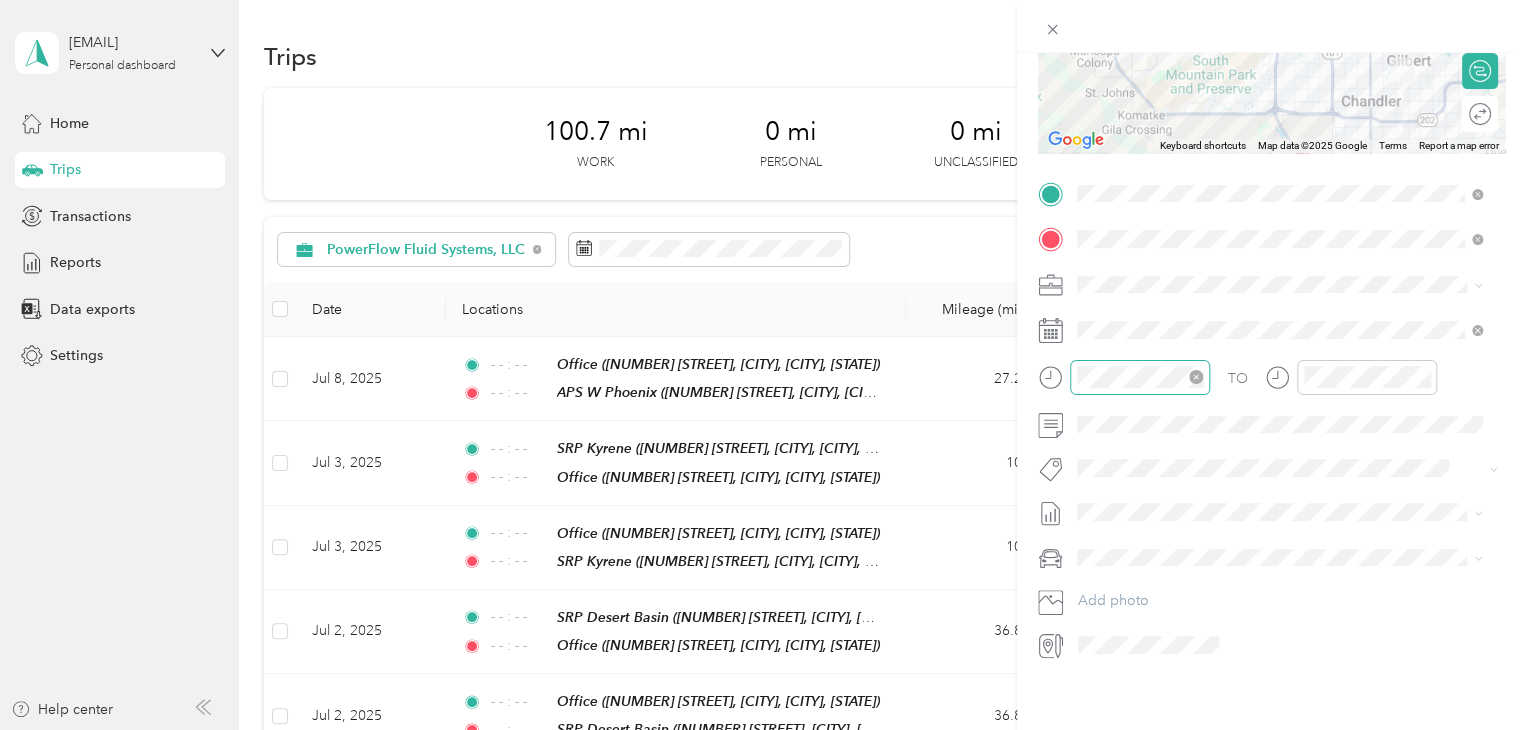 click 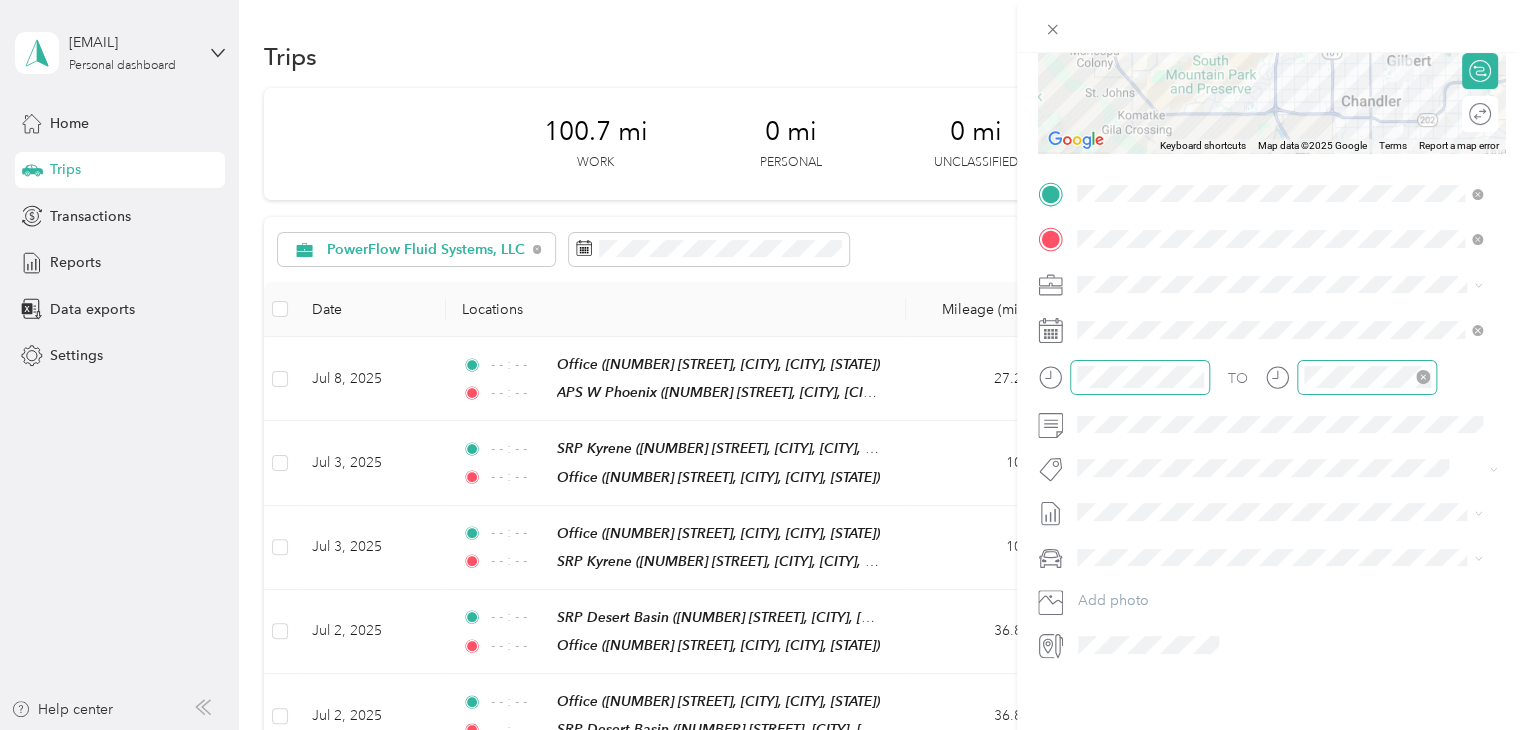 click 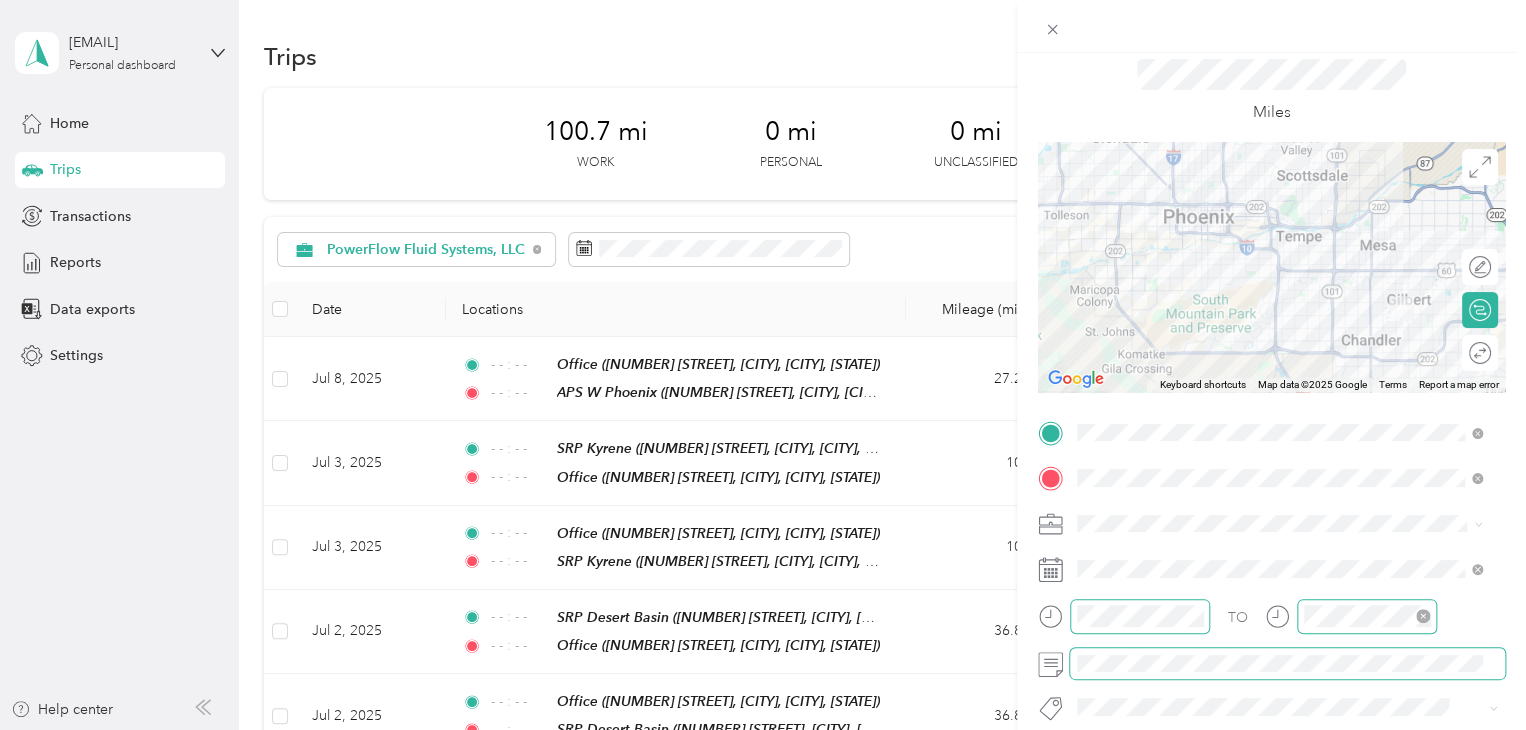 scroll, scrollTop: 0, scrollLeft: 0, axis: both 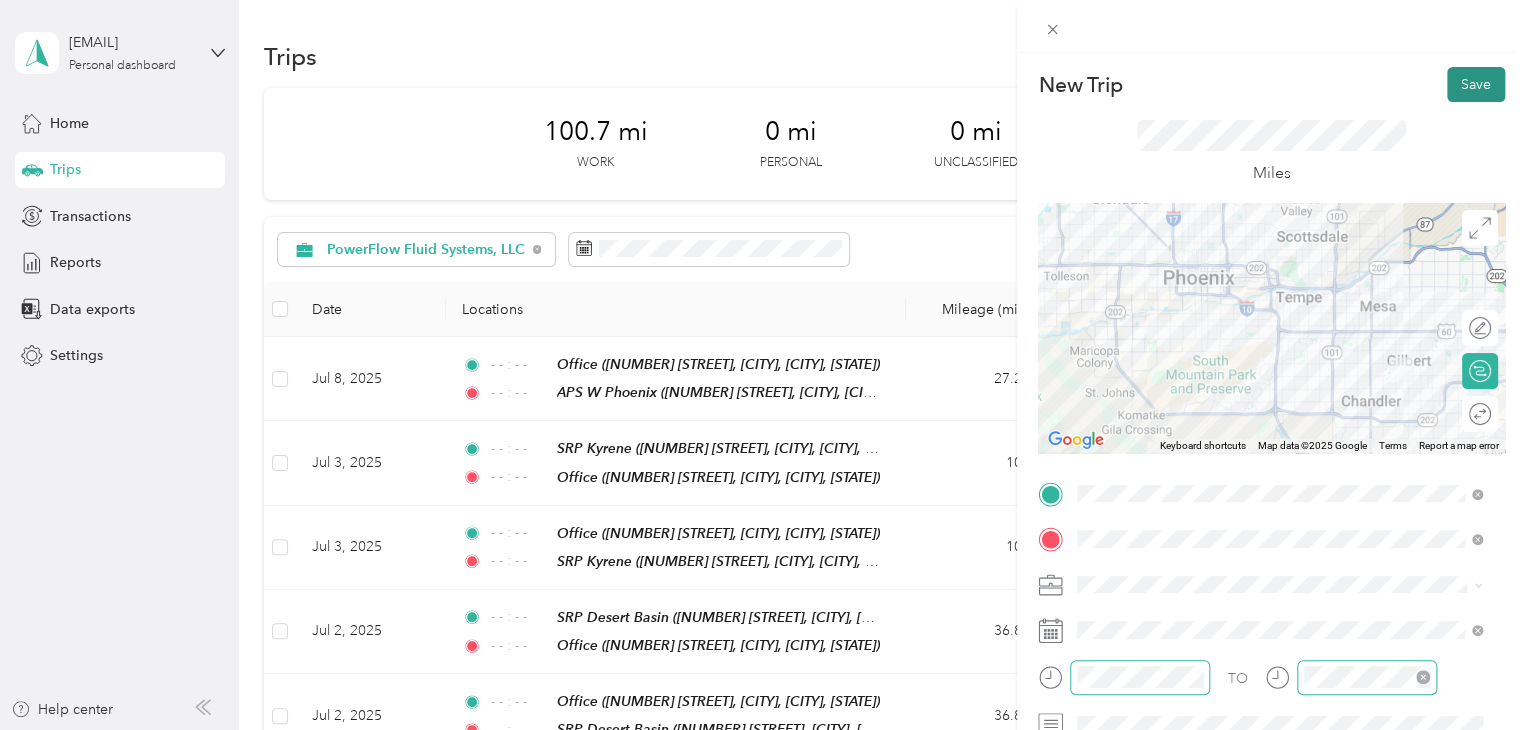 click on "Save" at bounding box center [1476, 84] 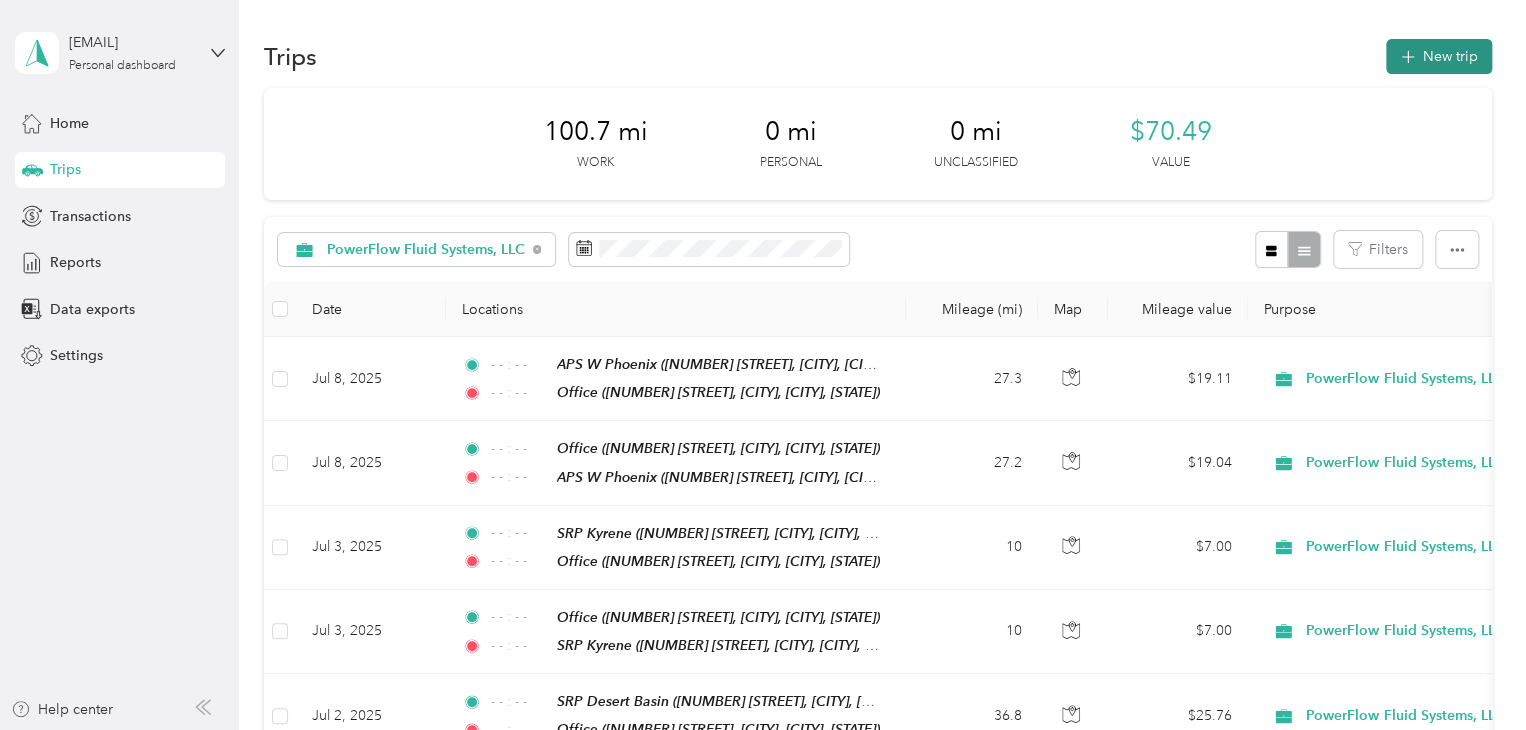 click 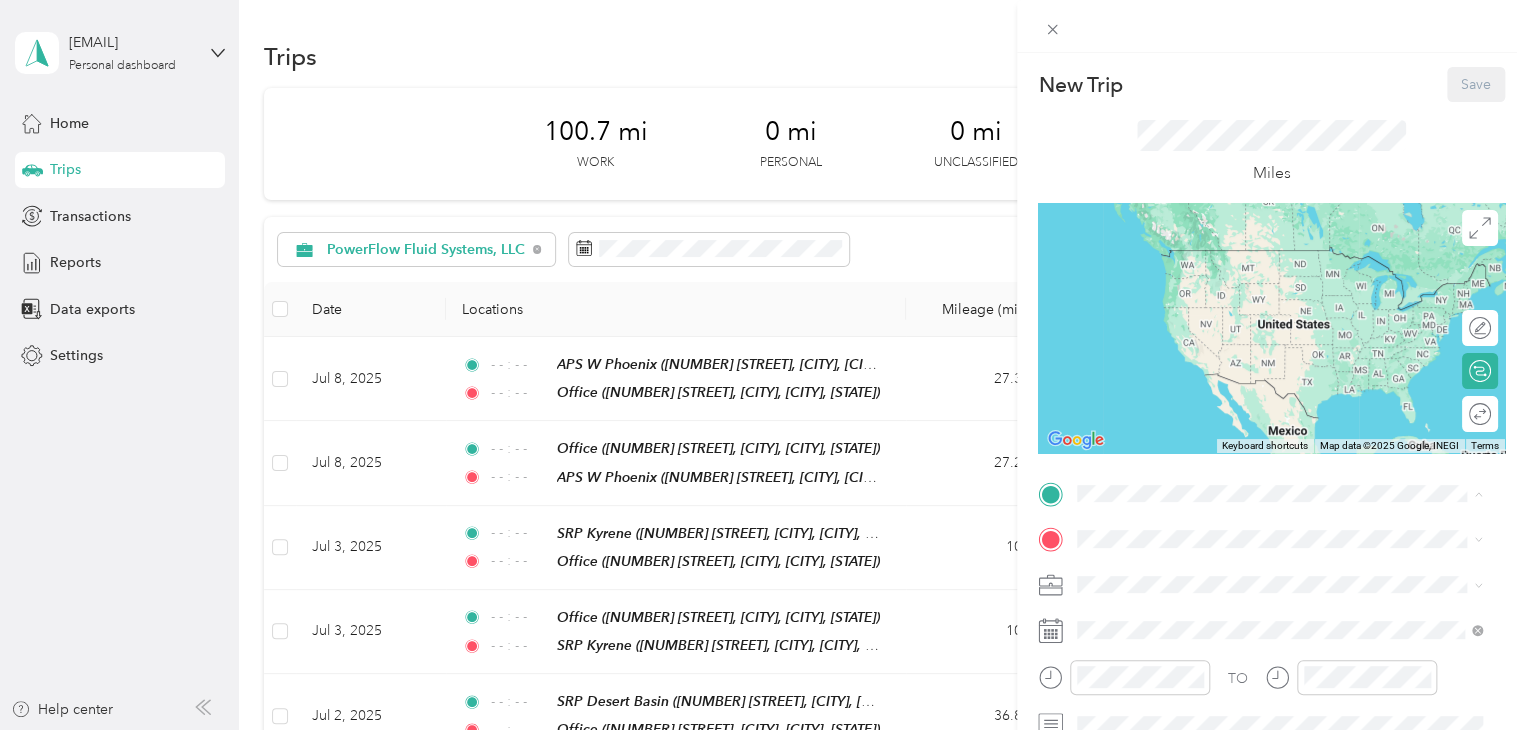 click on "[NUMBER] [STREET], [CITY], [POSTAL_CODE], [CITY], [STATE], [COUNTRY]" at bounding box center (1284, 374) 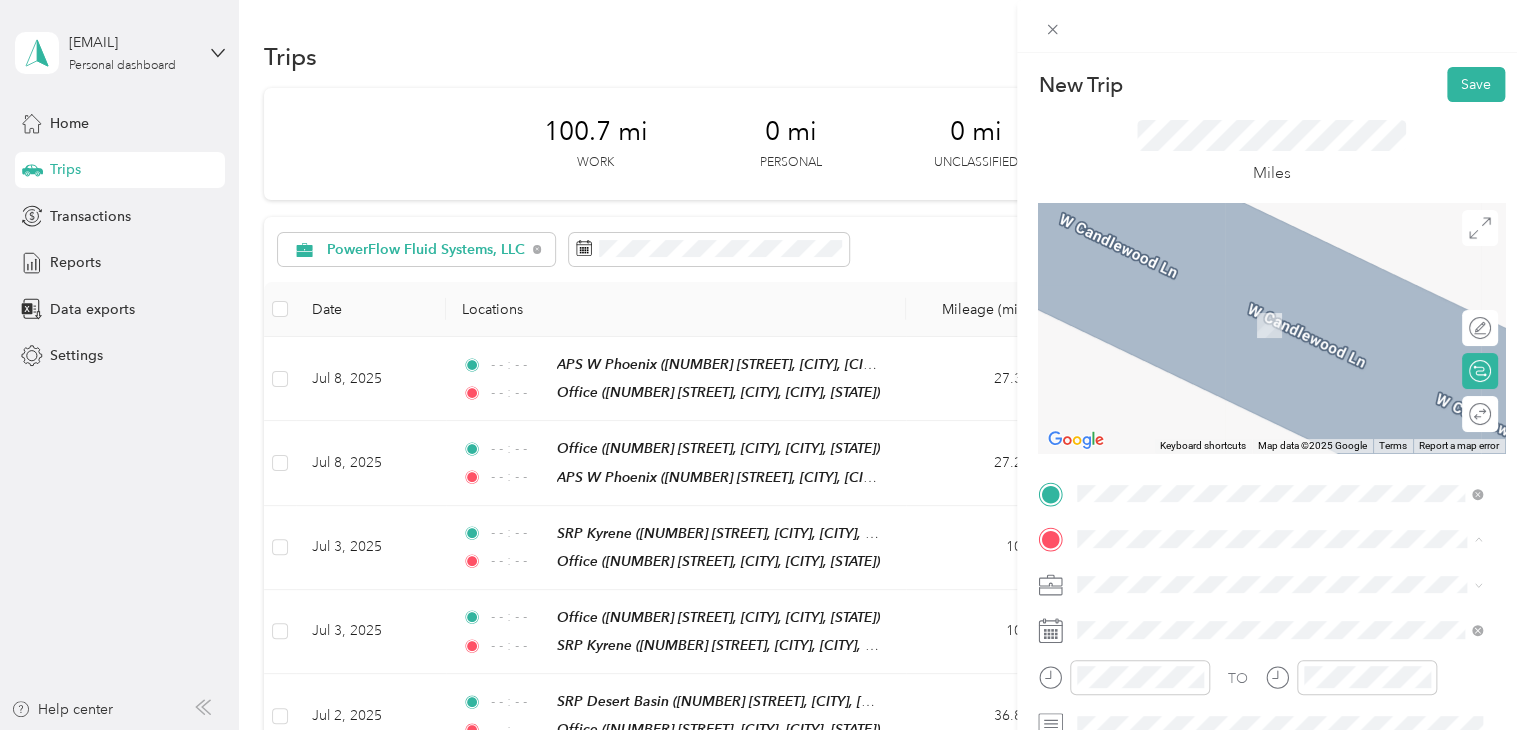 click on "[NUMBER] [STREET], [CITY], [POSTAL_CODE], [CITY], [STATE], [COUNTRY]" at bounding box center (1284, 336) 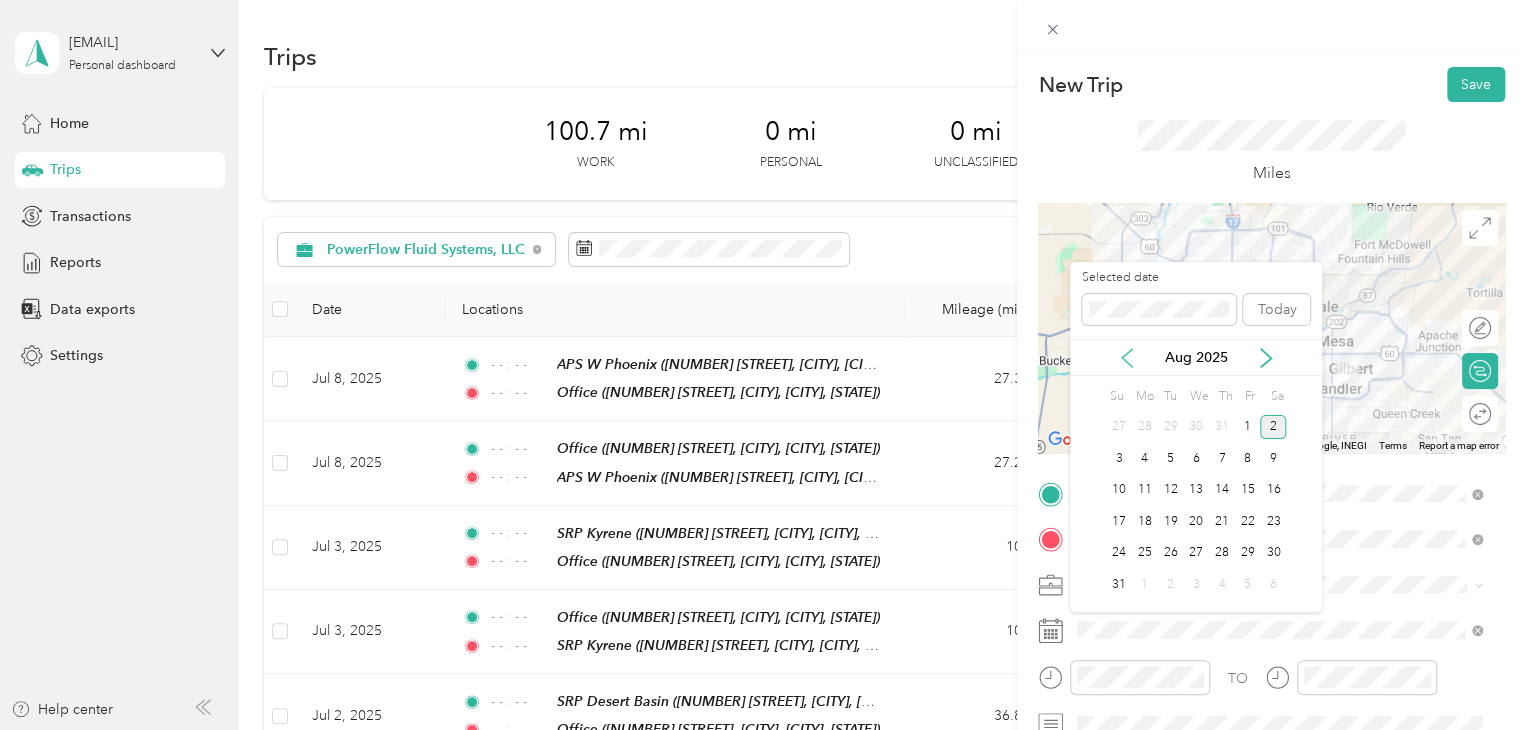 click 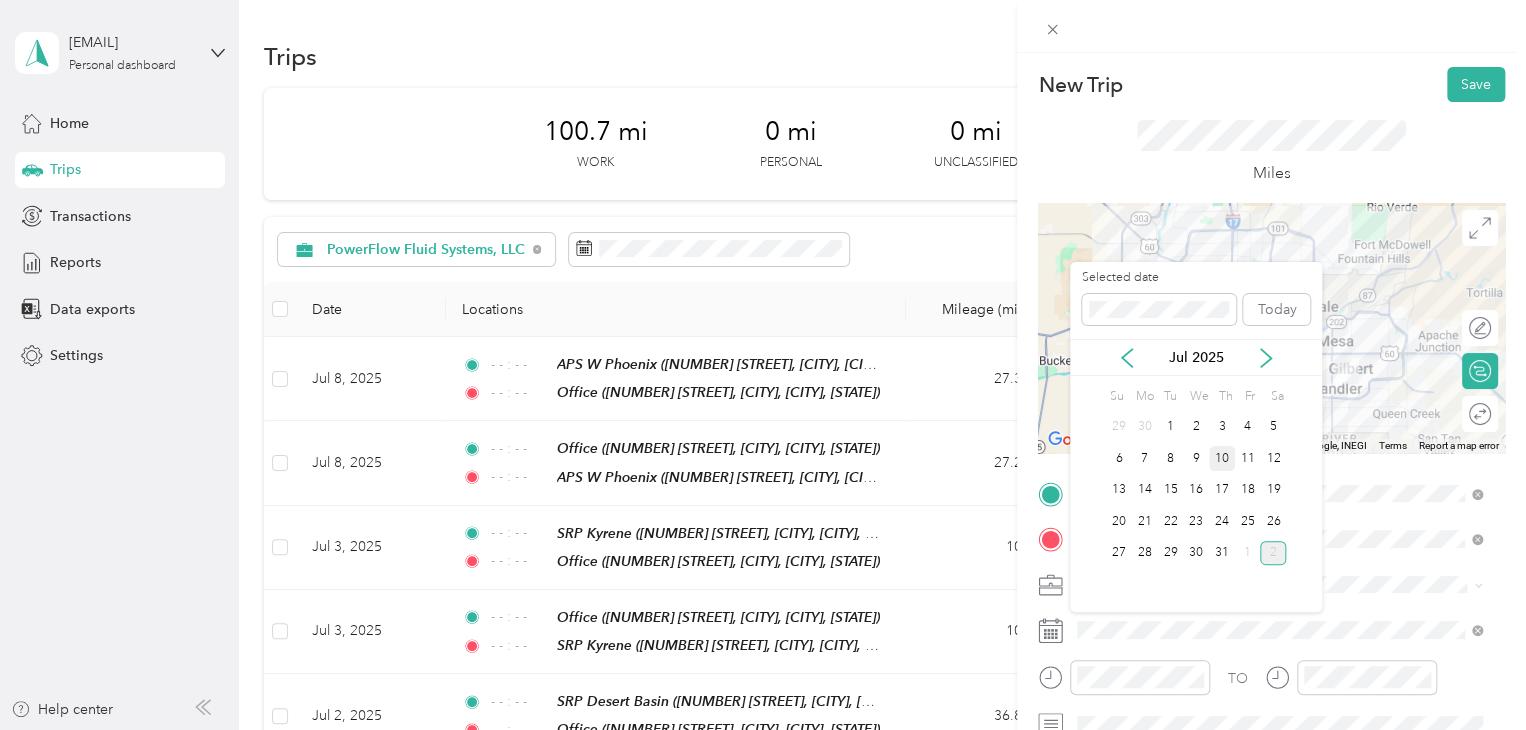 click on "10" at bounding box center (1222, 458) 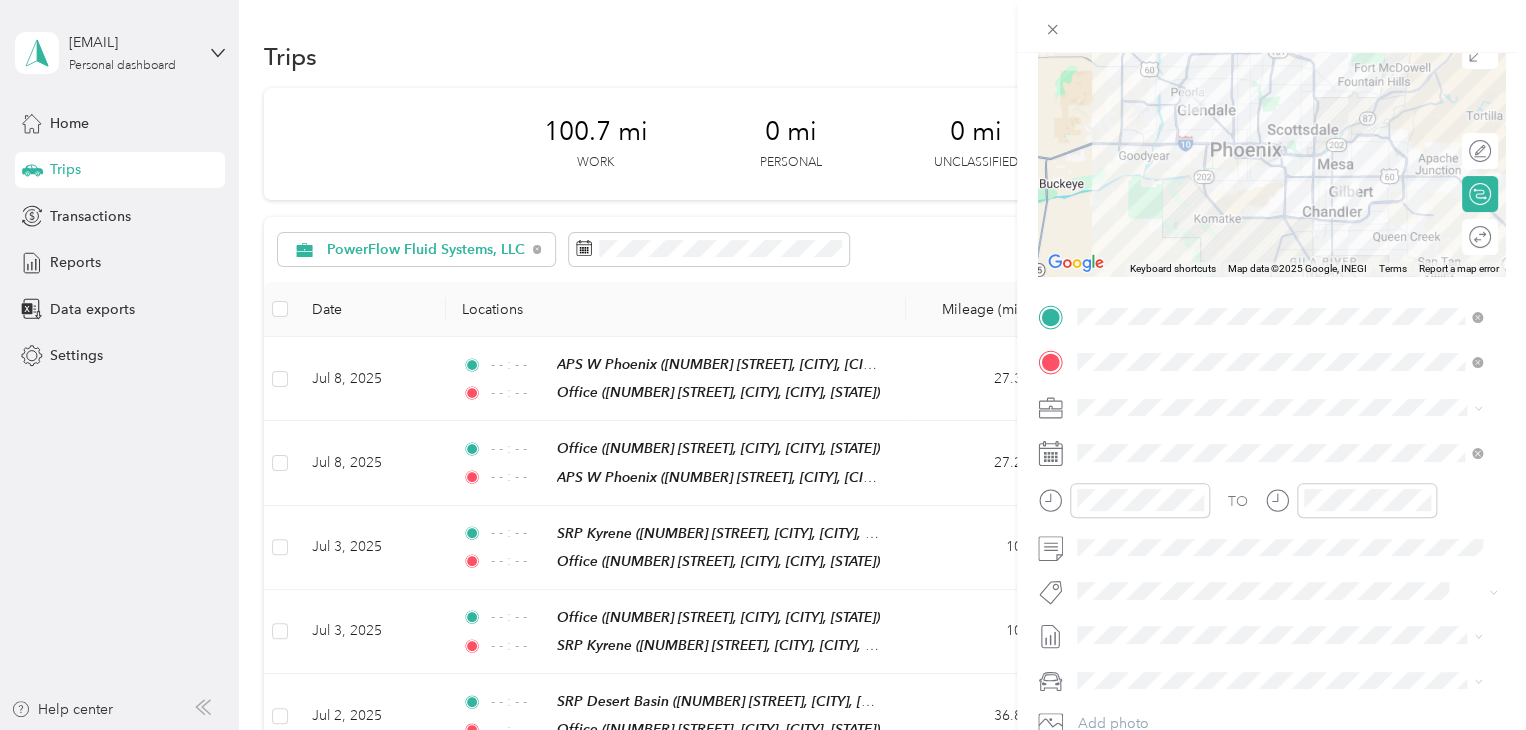 scroll, scrollTop: 200, scrollLeft: 0, axis: vertical 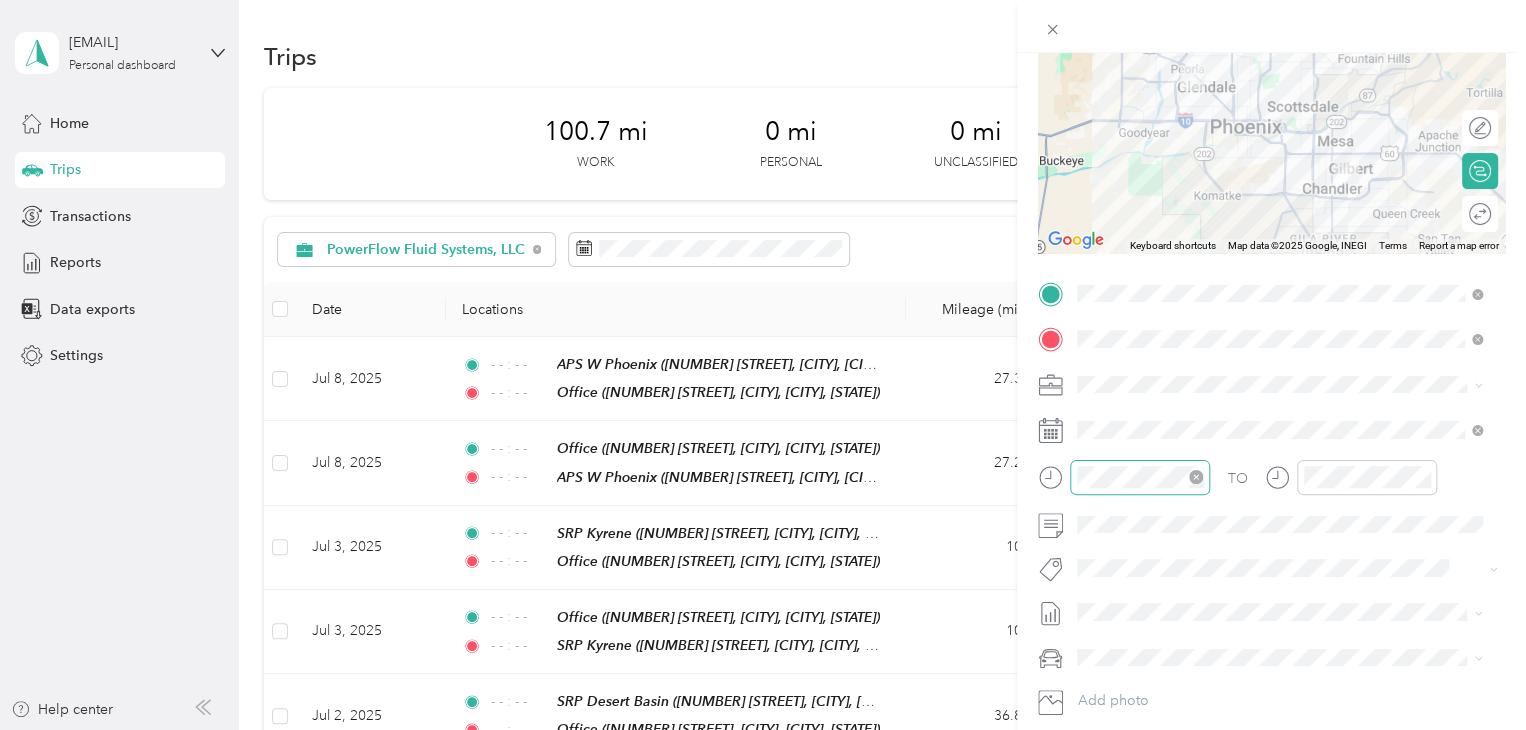click 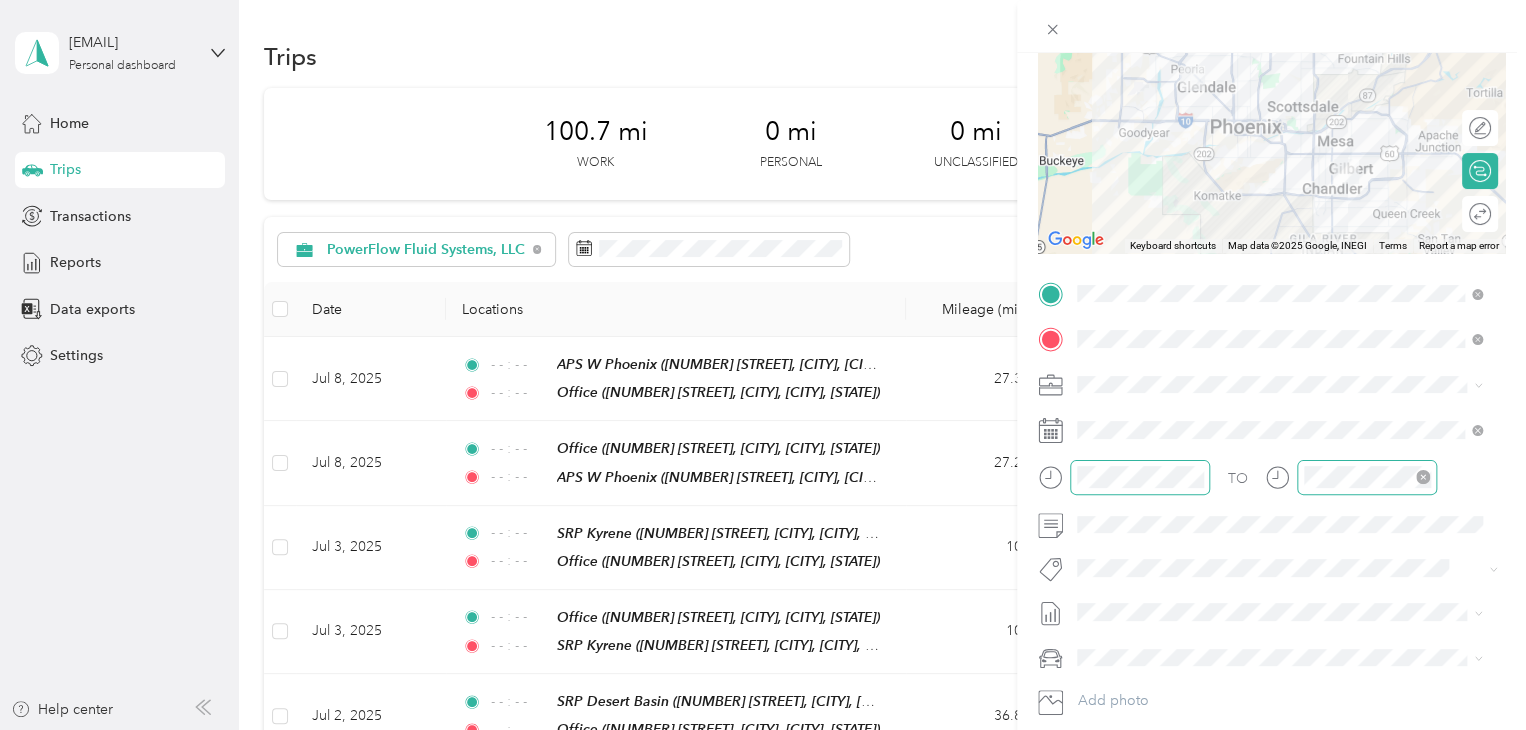click 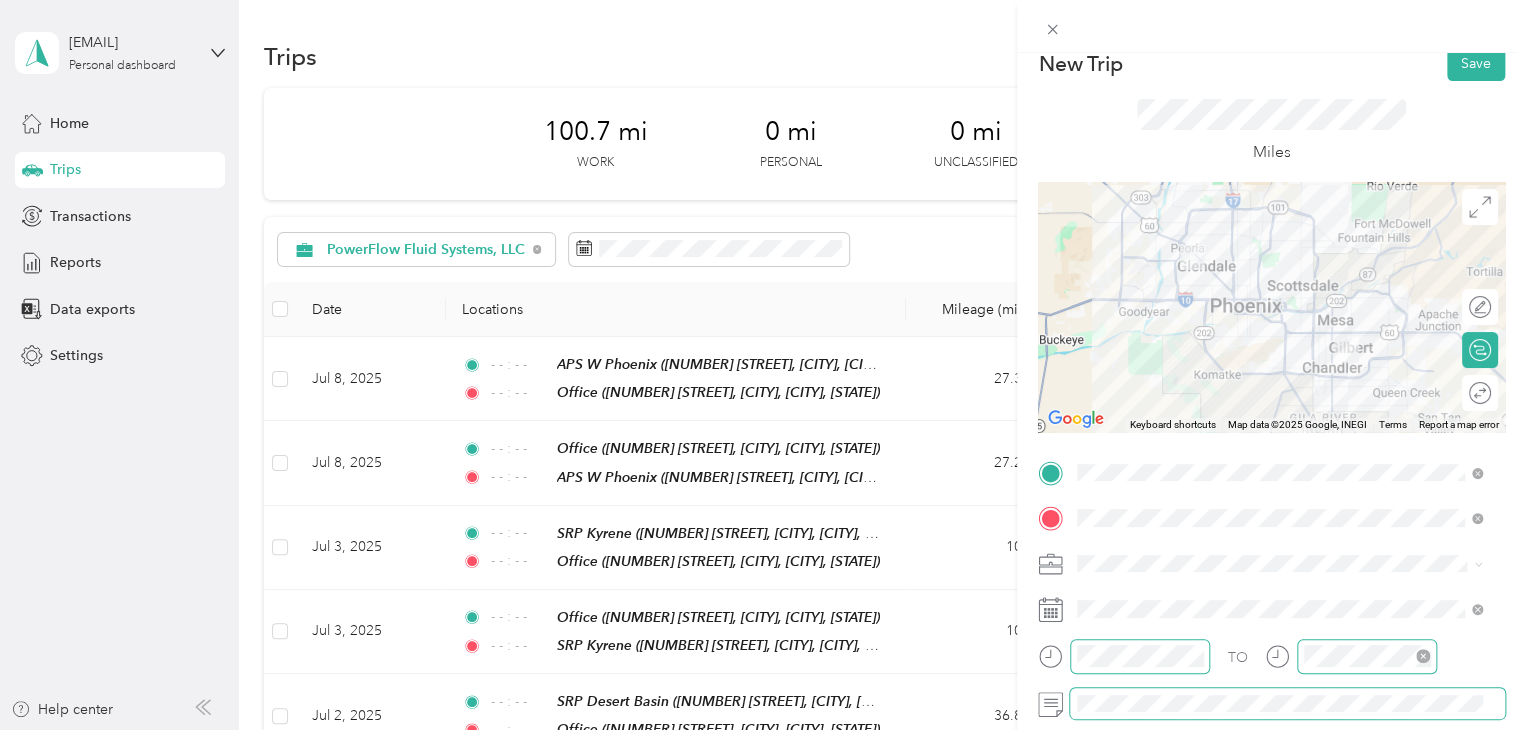 scroll, scrollTop: 0, scrollLeft: 0, axis: both 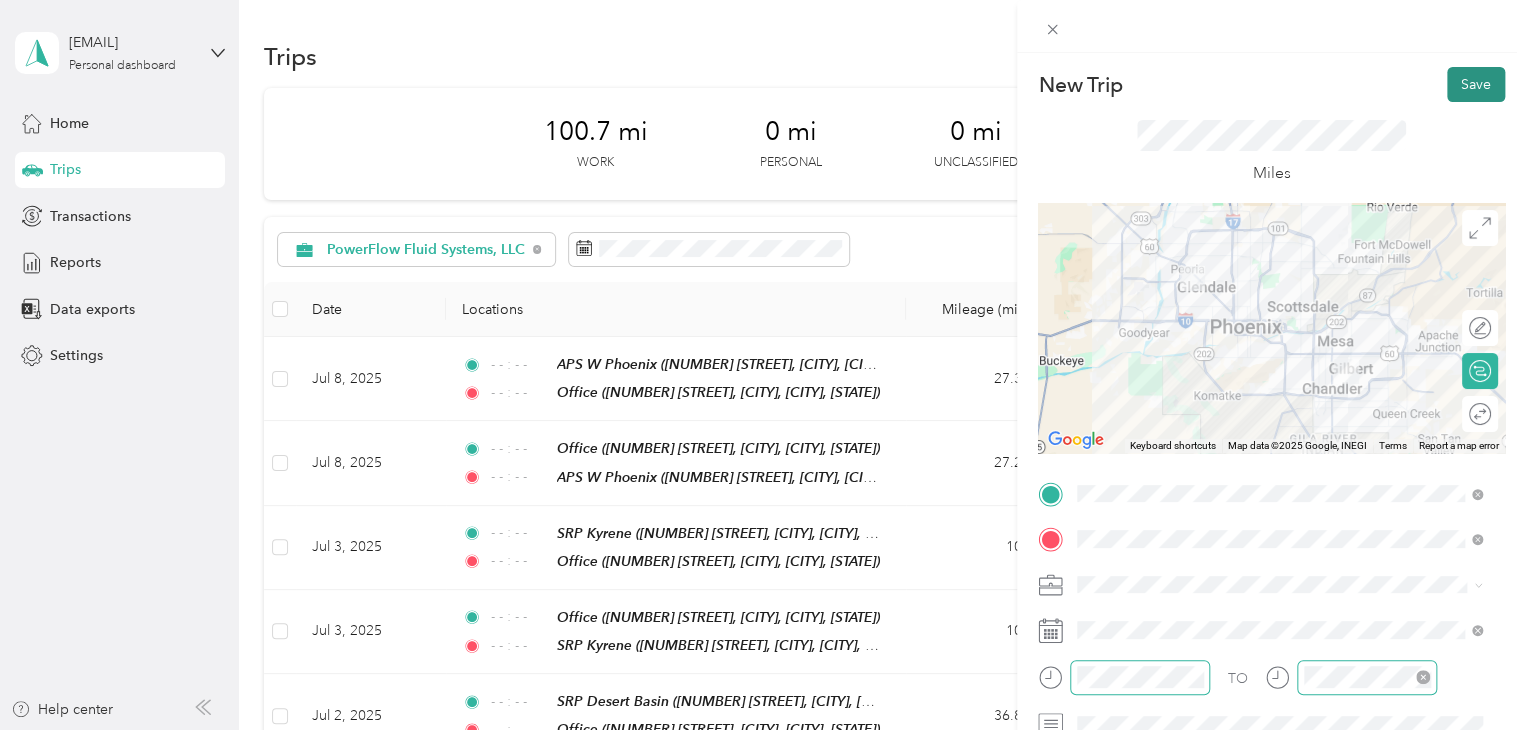 click on "Save" at bounding box center [1476, 84] 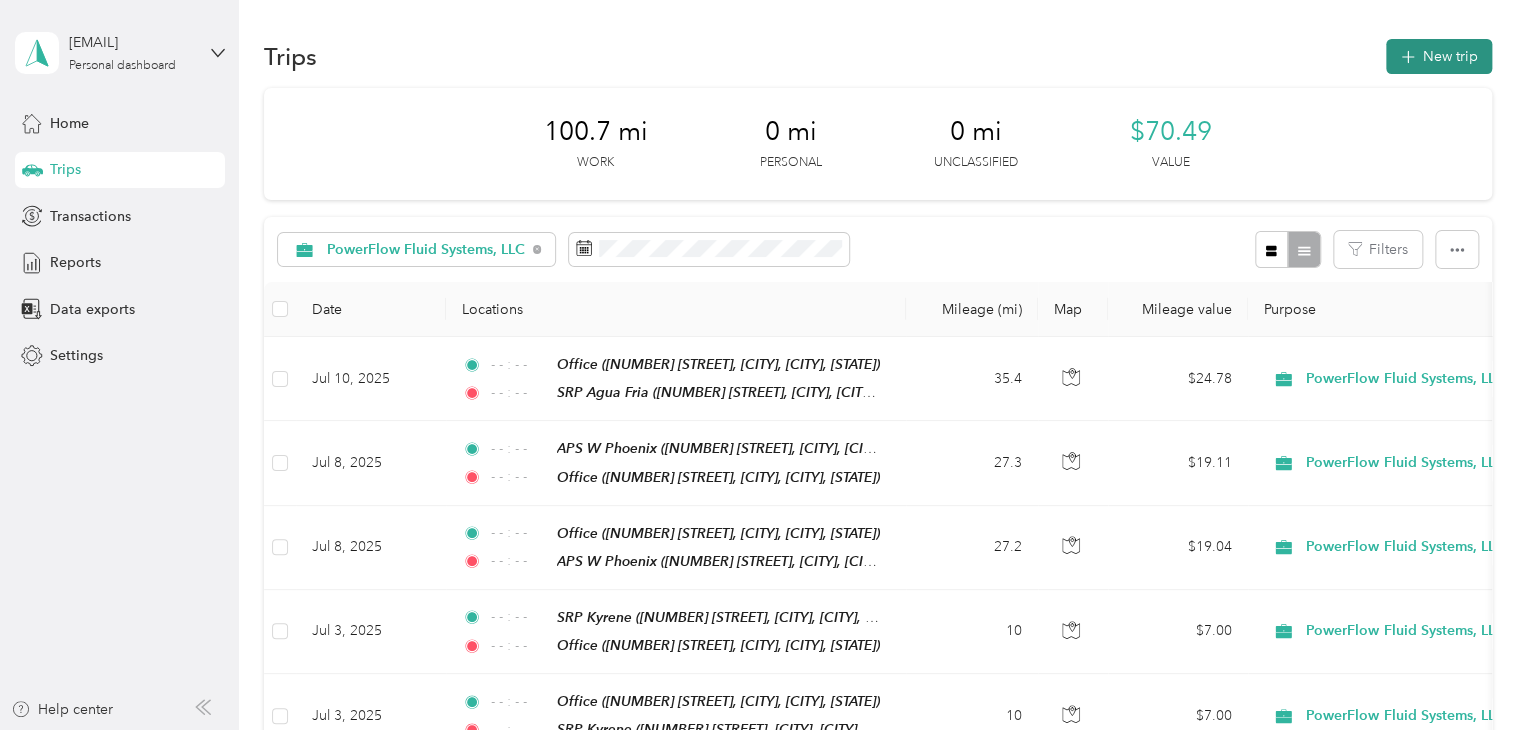click on "New trip" at bounding box center (1439, 56) 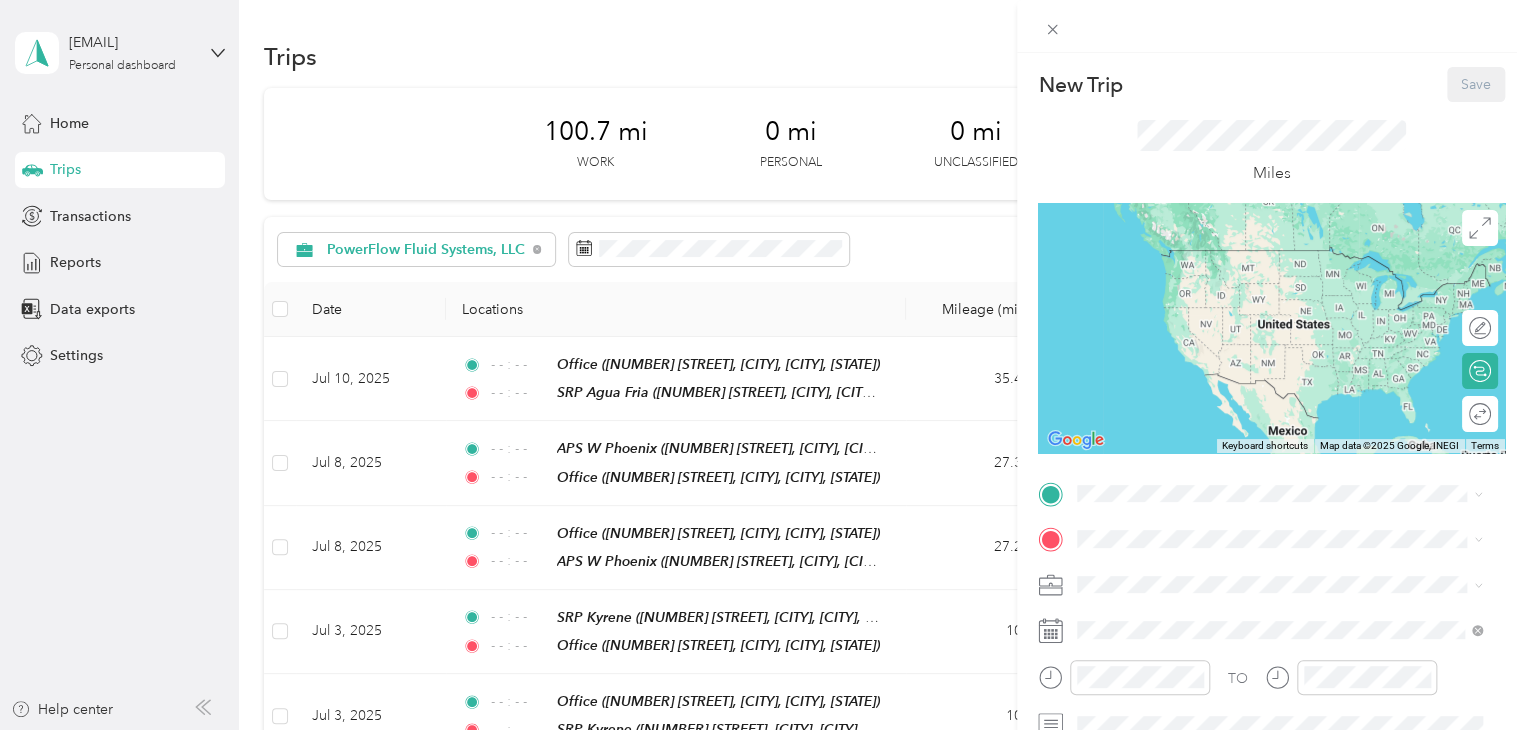 click on "SRP Agua Fria [NUMBER] [STREET], [CITY], [POSTAL_CODE], [CITY], [STATE], [COUNTRY]" at bounding box center [1295, 279] 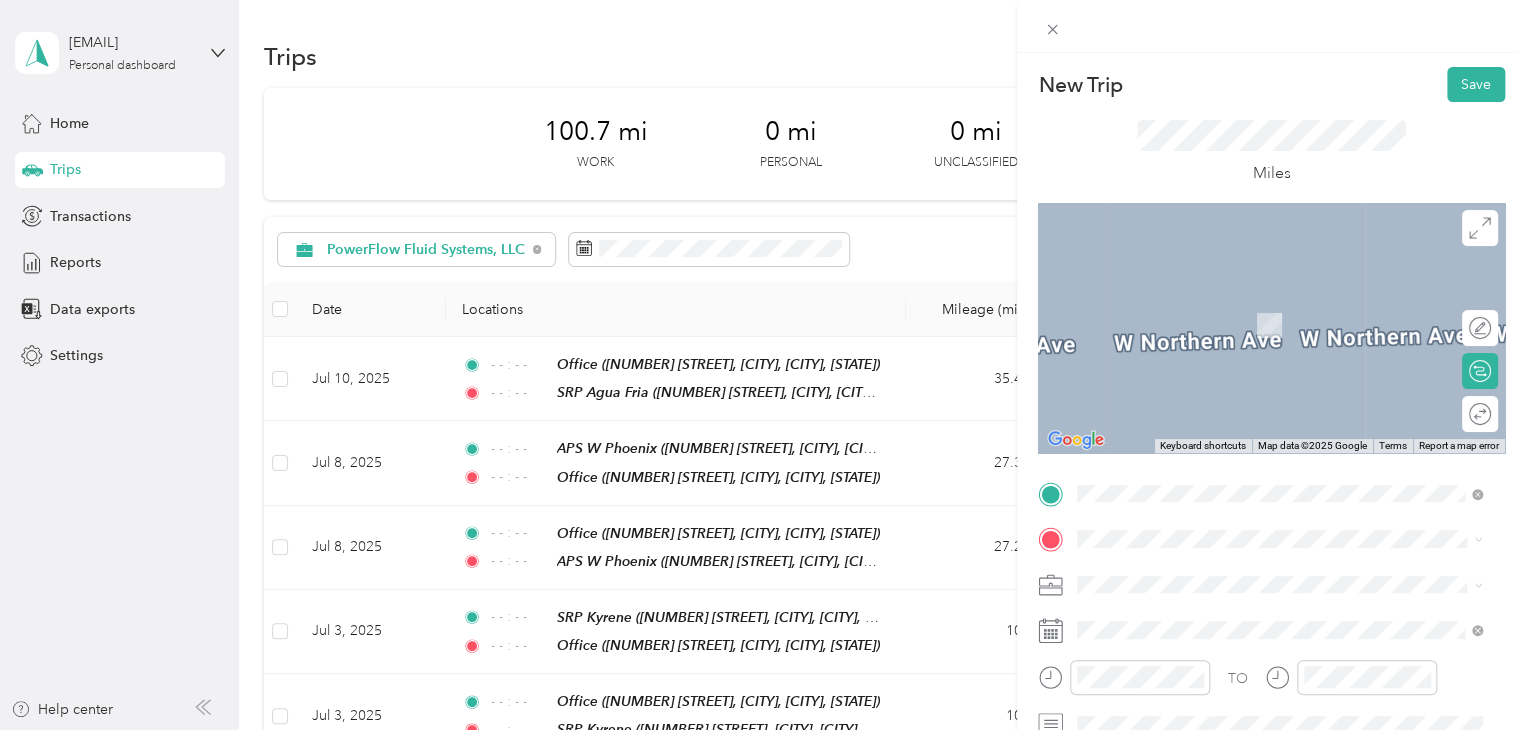 click on "Office [NUMBER] [STREET], [CITY], [POSTAL_CODE], [CITY], [STATE], [COUNTRY]" at bounding box center (1295, 408) 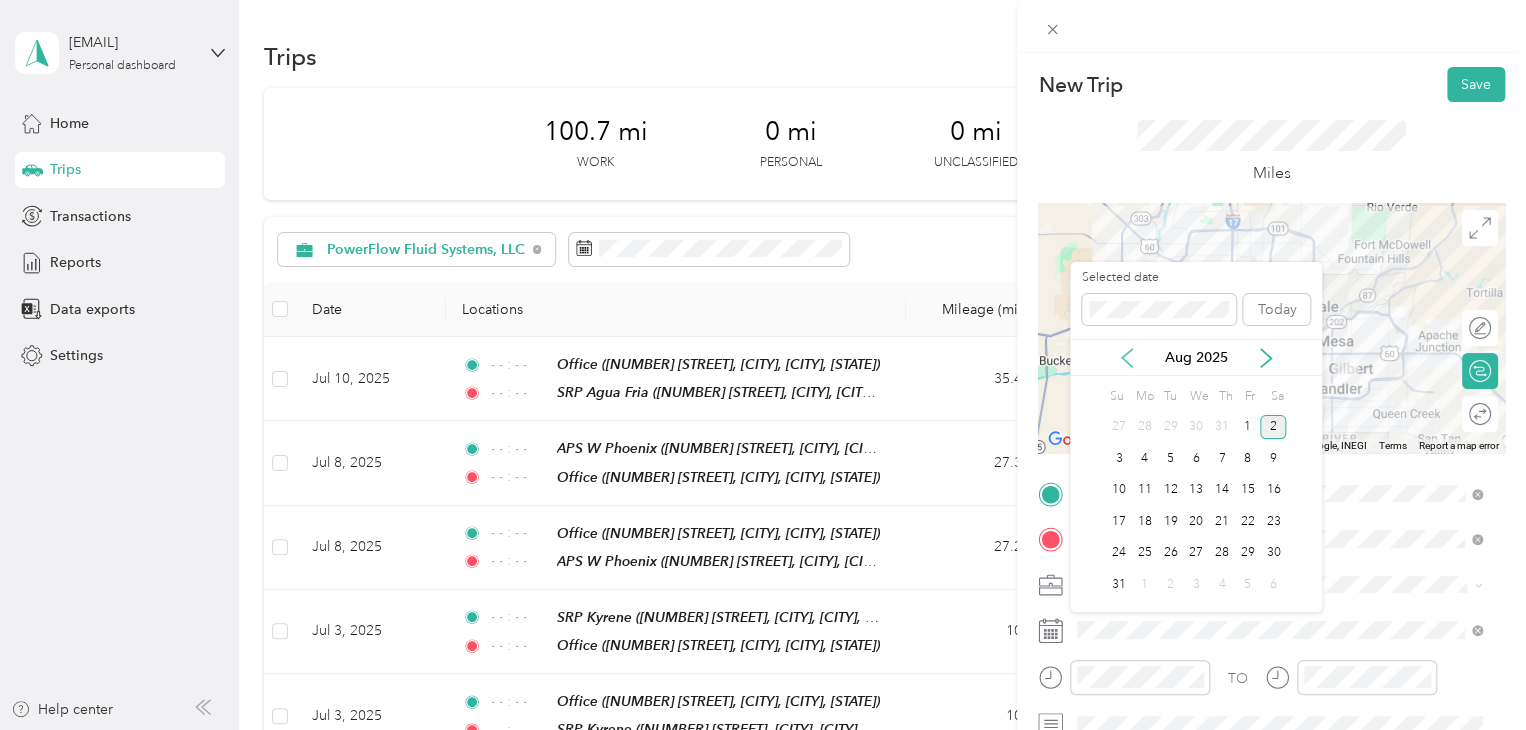 click 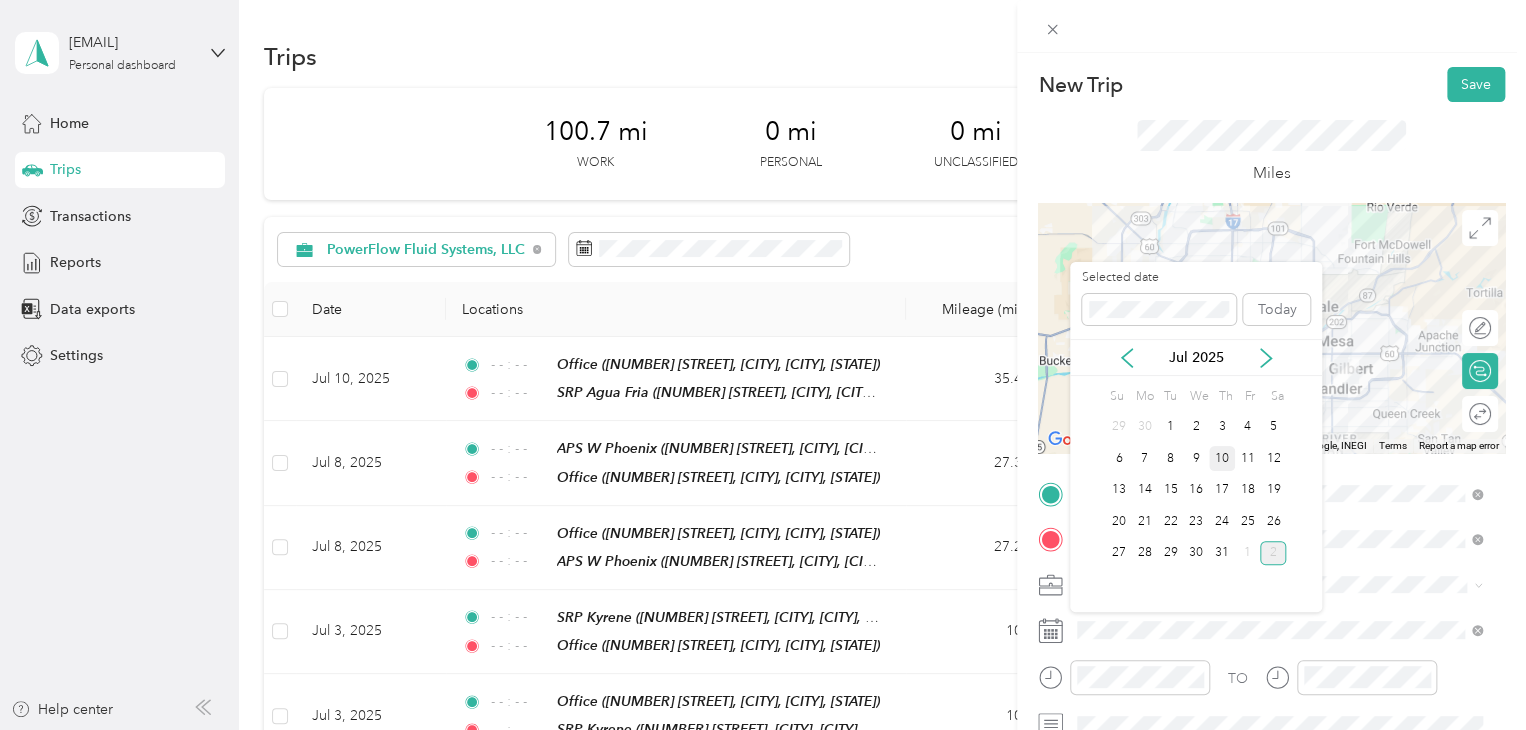 click on "10" at bounding box center [1222, 458] 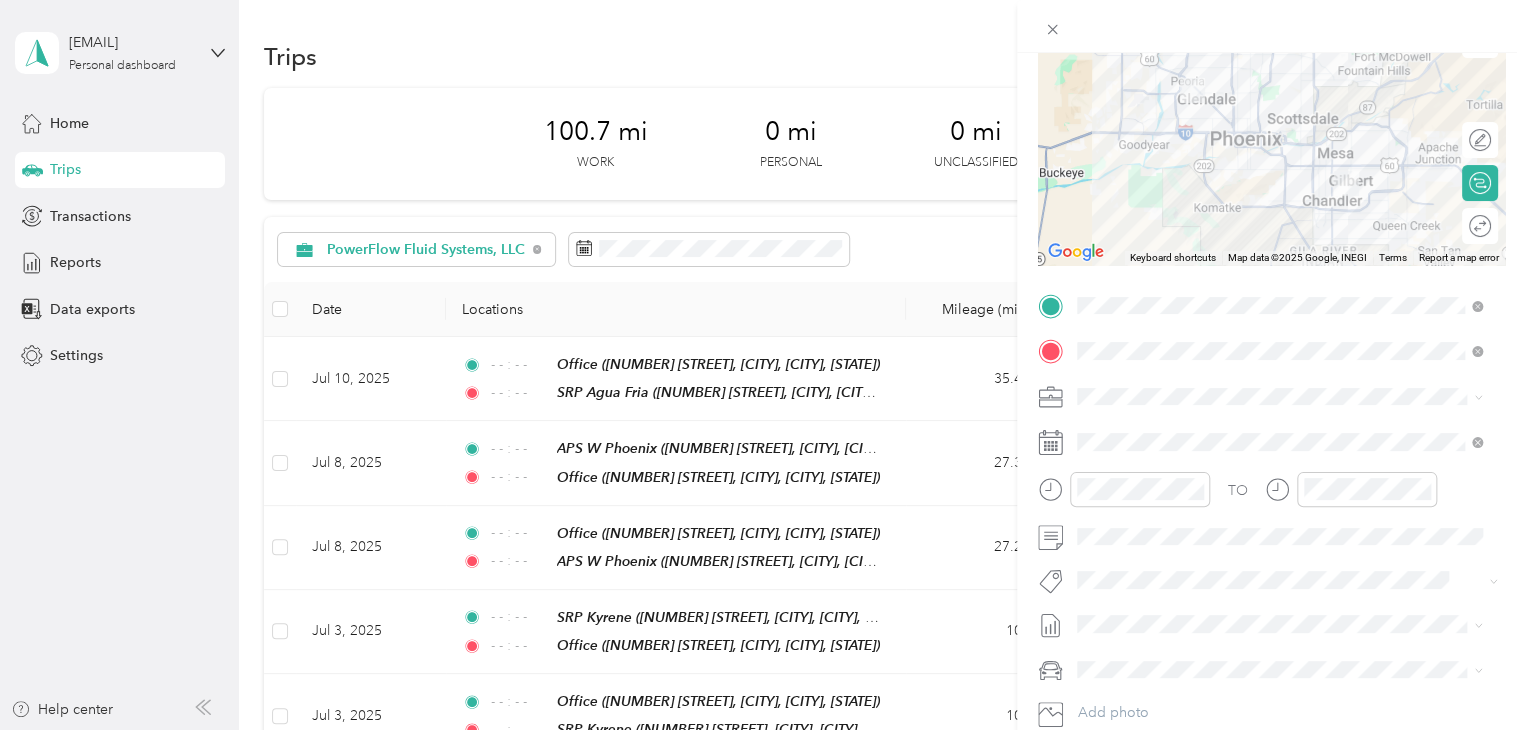scroll, scrollTop: 200, scrollLeft: 0, axis: vertical 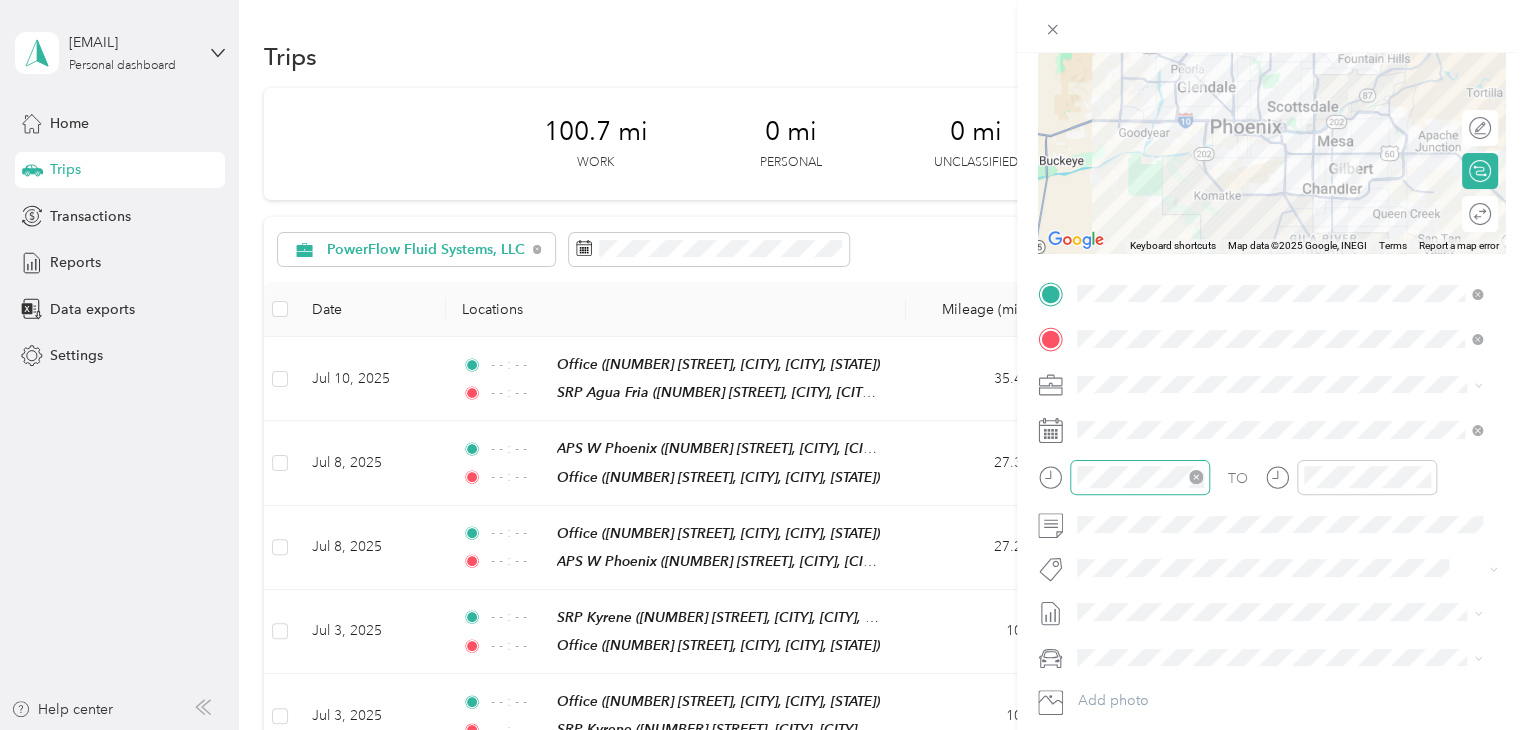 click 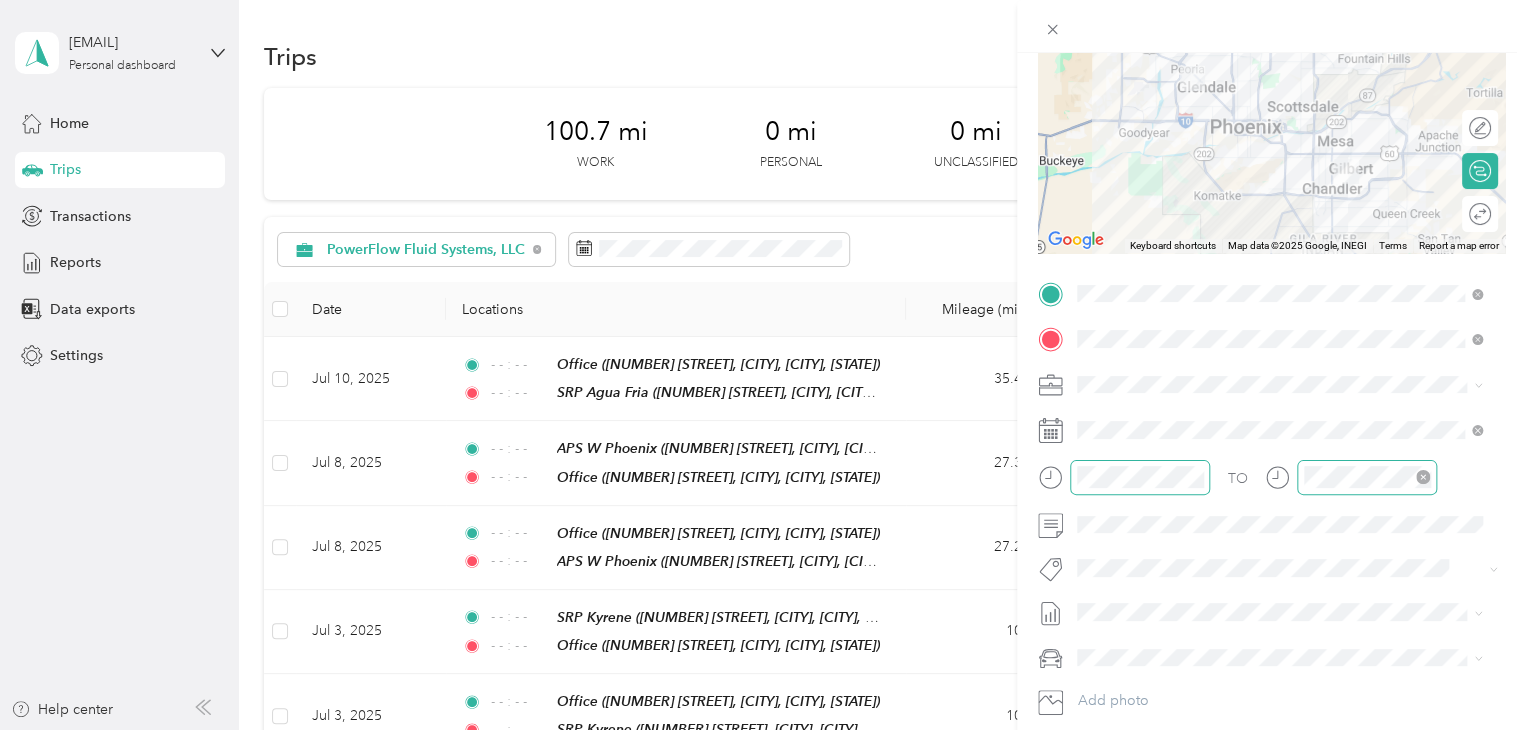 click 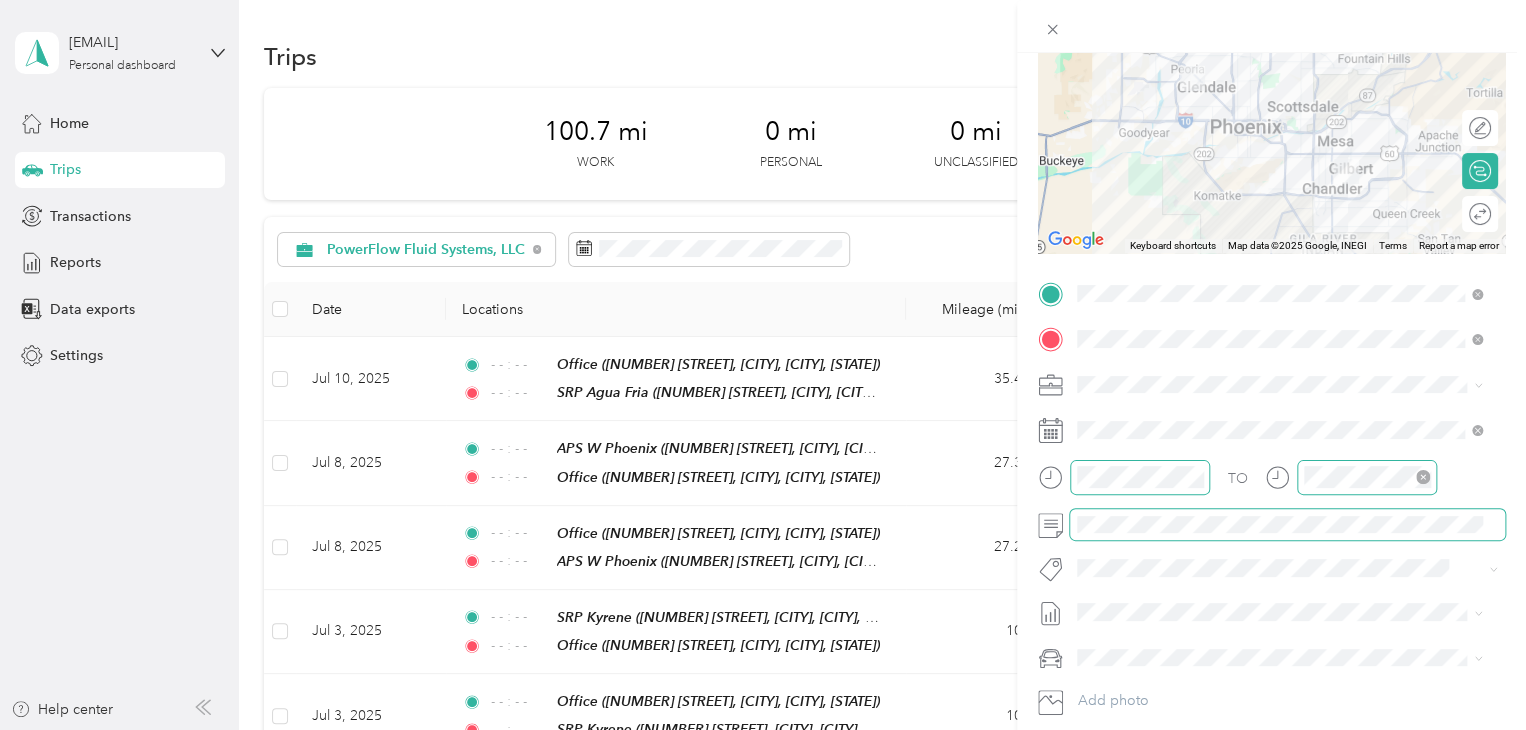 scroll, scrollTop: 0, scrollLeft: 0, axis: both 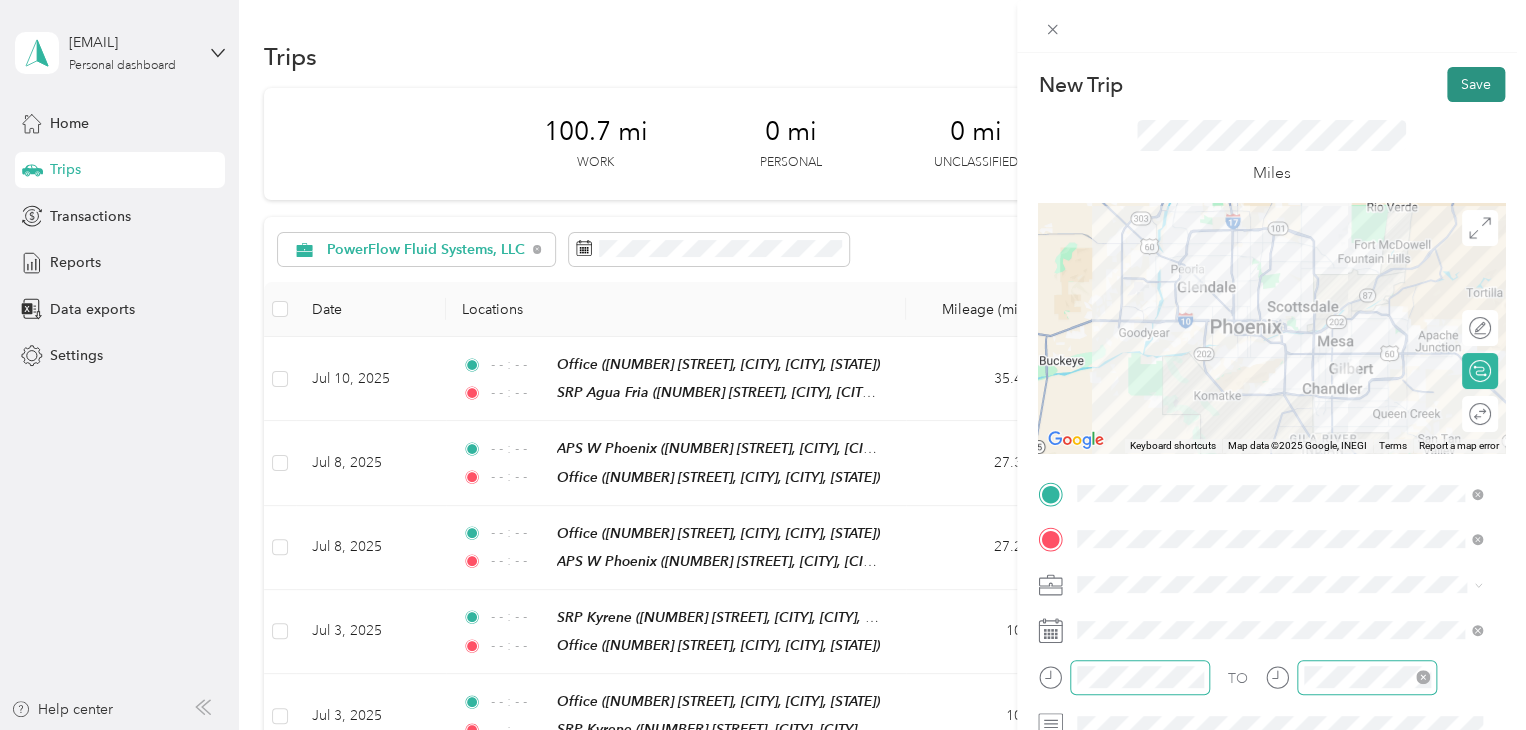 click on "Save" at bounding box center (1476, 84) 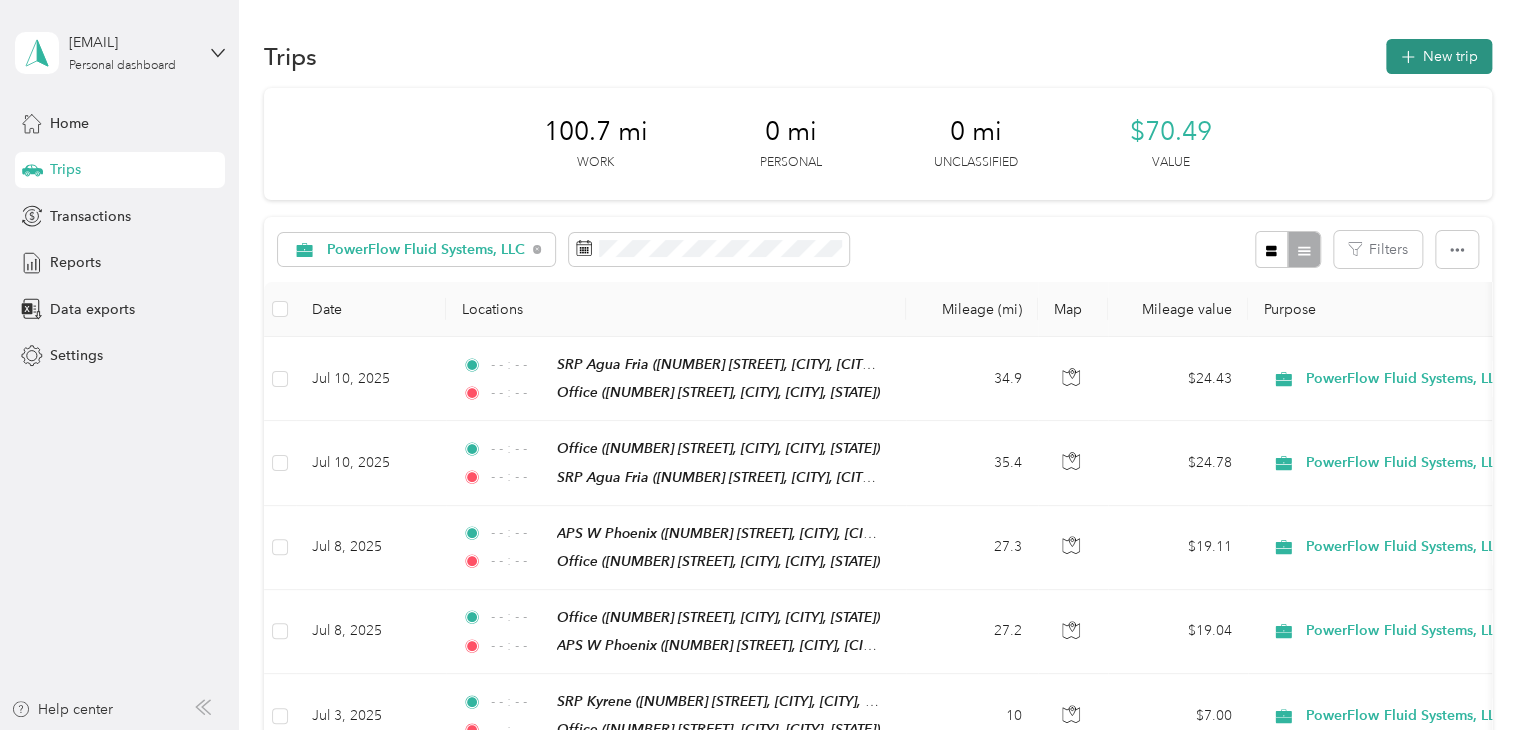 click on "New trip" at bounding box center [1439, 56] 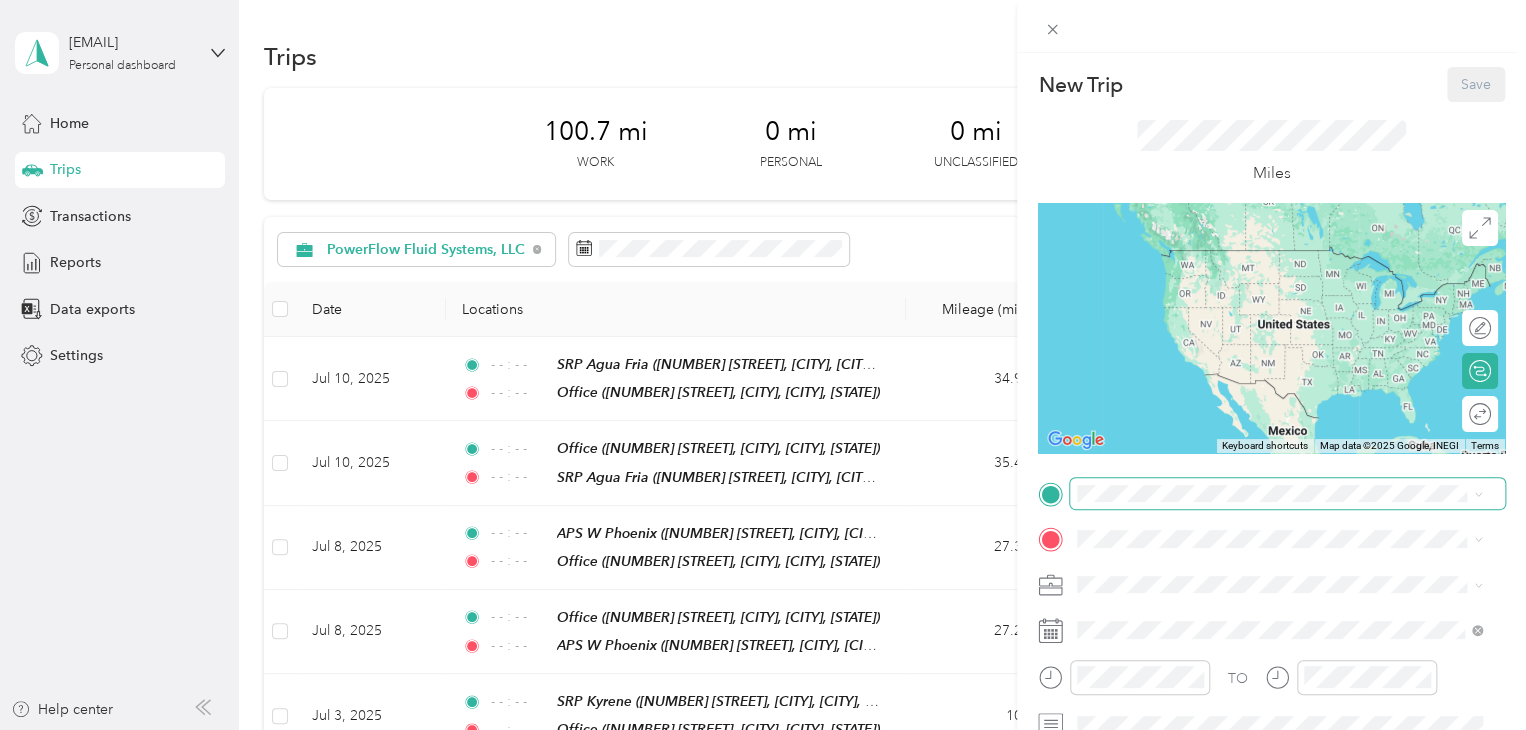 click at bounding box center [1287, 494] 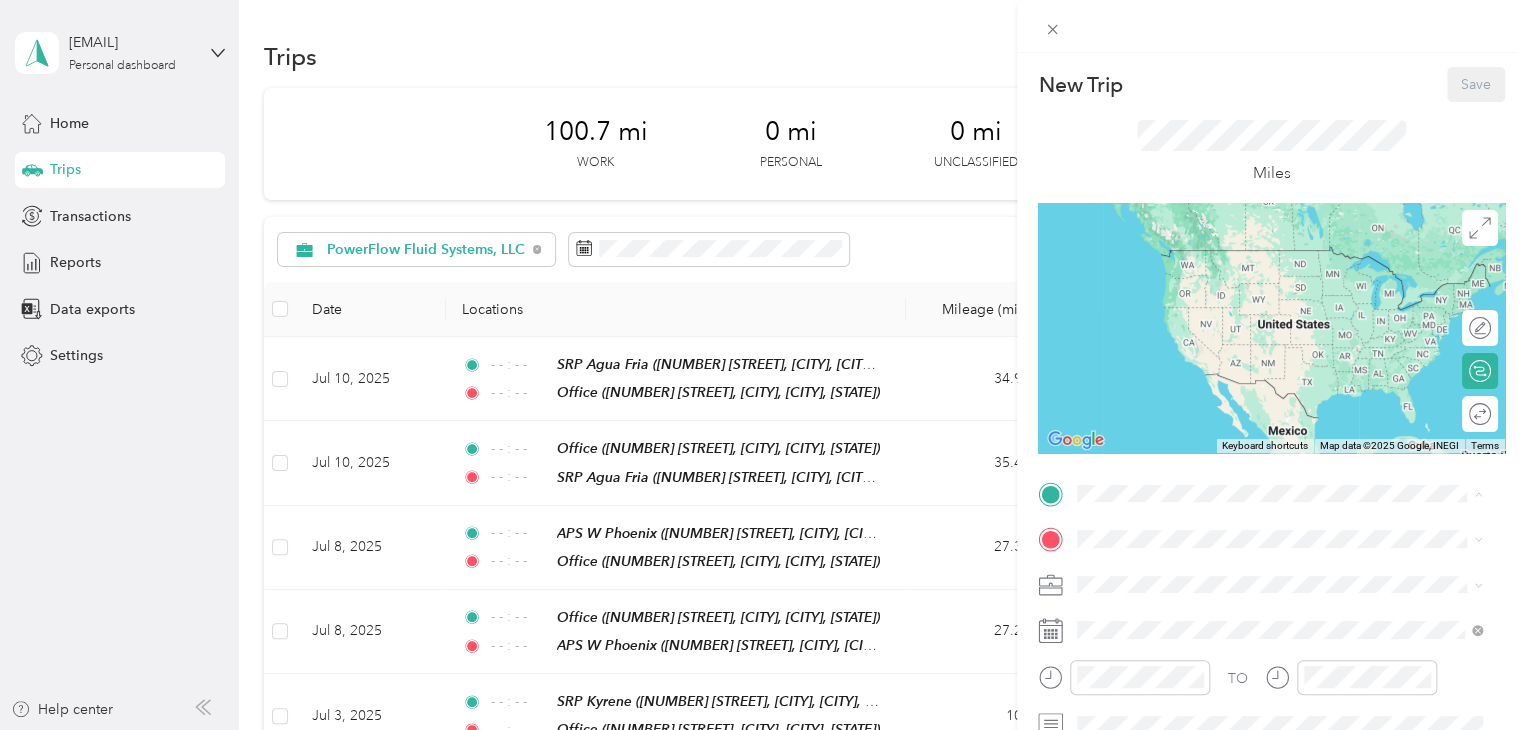 click on "Office [NUMBER] [STREET], [CITY], [POSTAL_CODE], [CITY], [STATE], [COUNTRY]" at bounding box center (1295, 363) 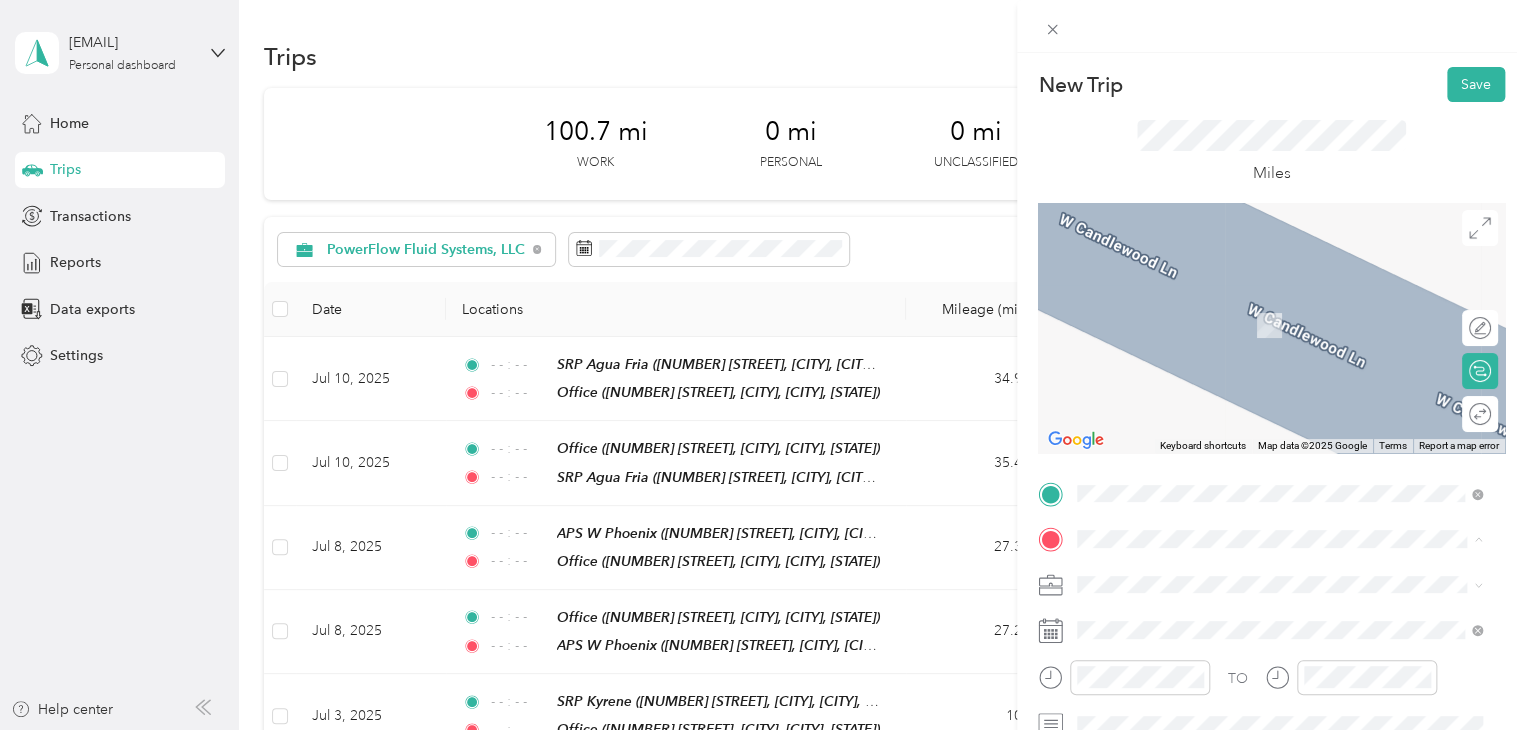 click on "SRP Santan [NUMBER] [STREET], [CITY], [POSTAL_CODE], [CITY], [STATE], [COUNTRY]" at bounding box center (1295, 493) 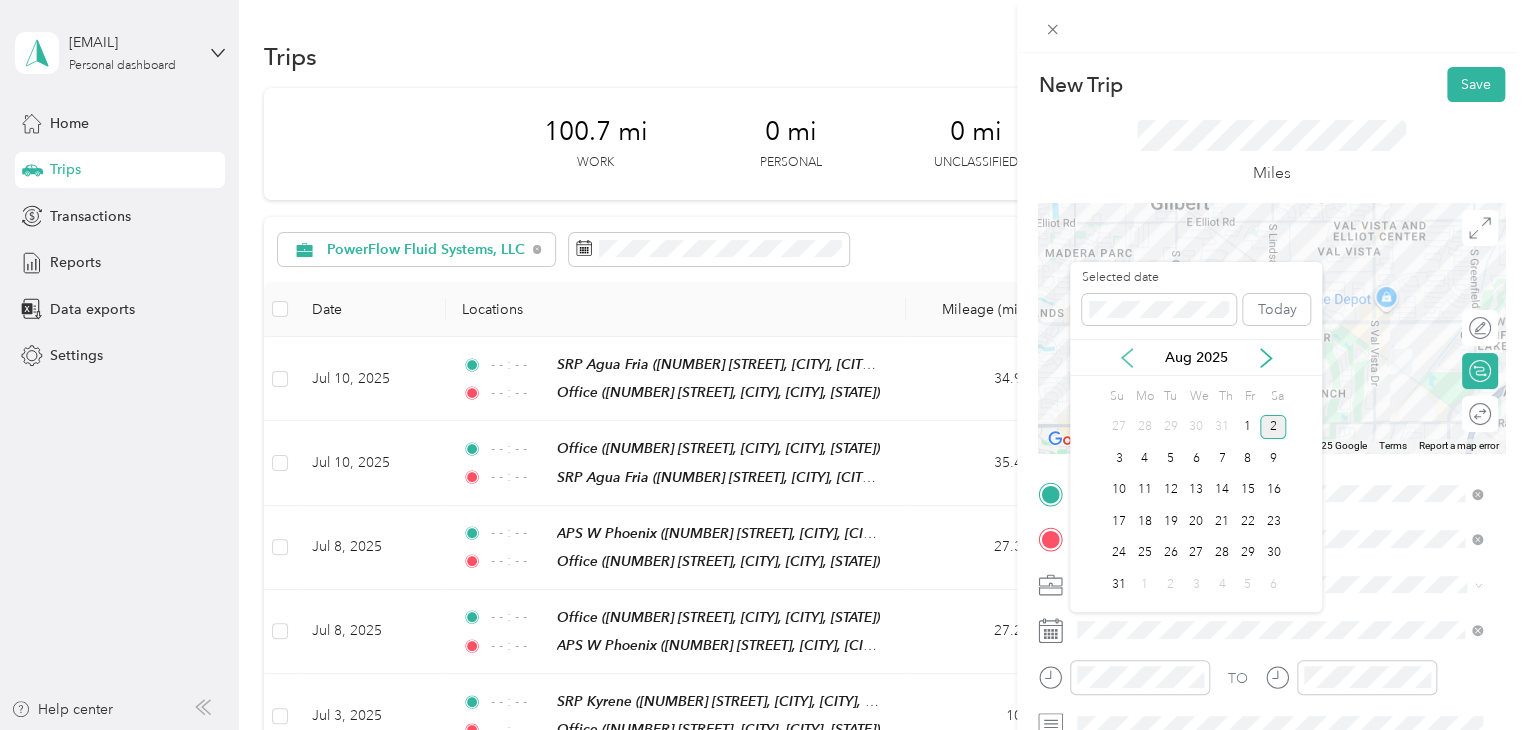 click 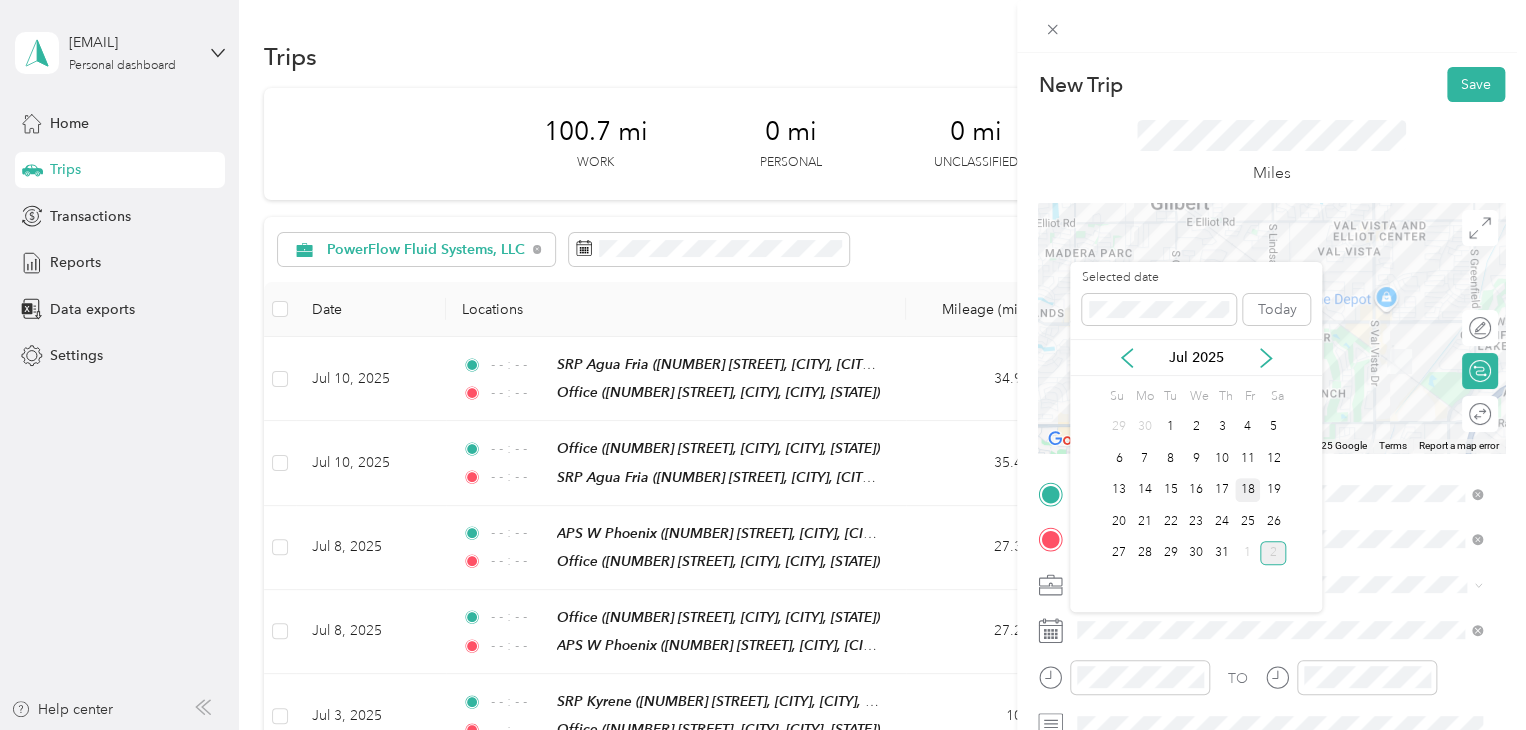 click on "18" at bounding box center [1248, 490] 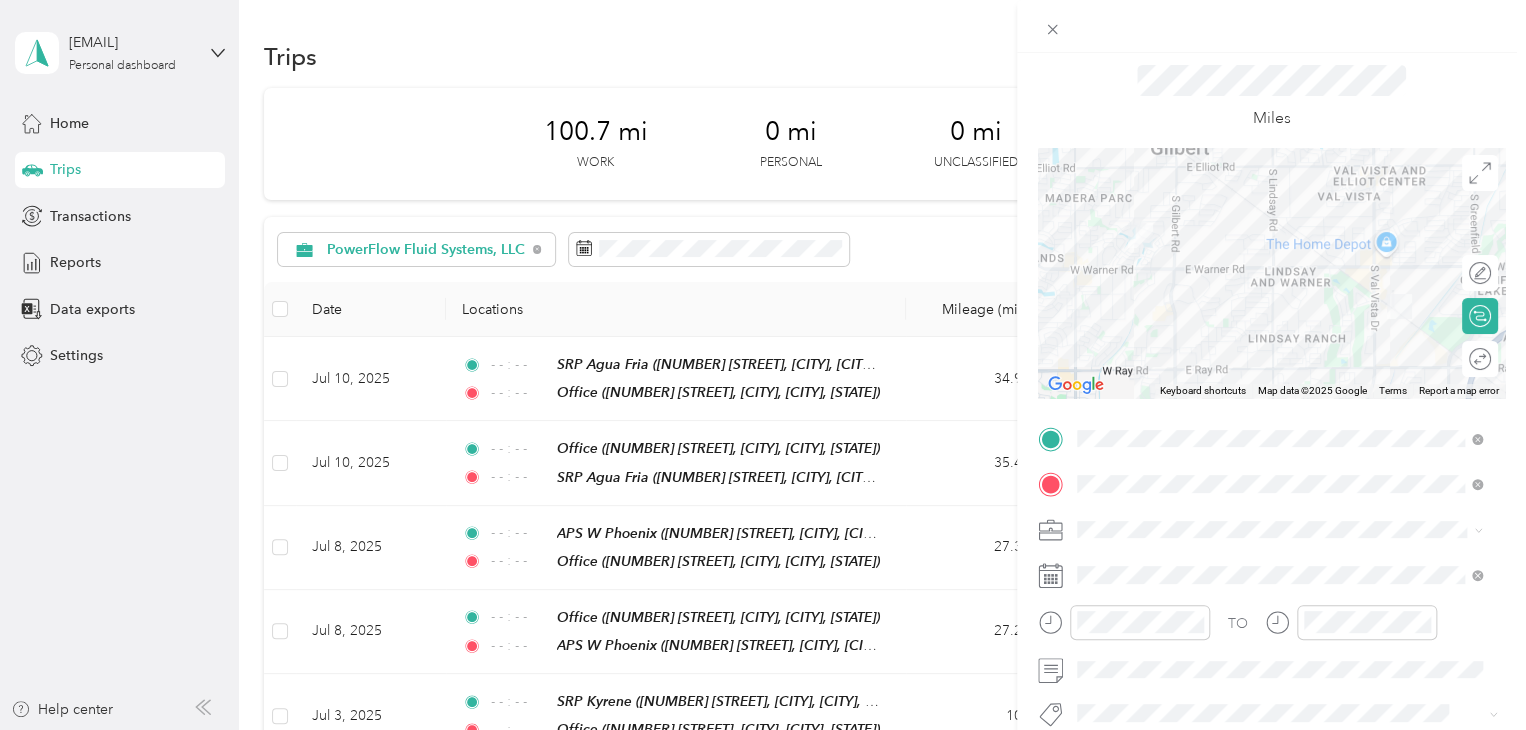 scroll, scrollTop: 100, scrollLeft: 0, axis: vertical 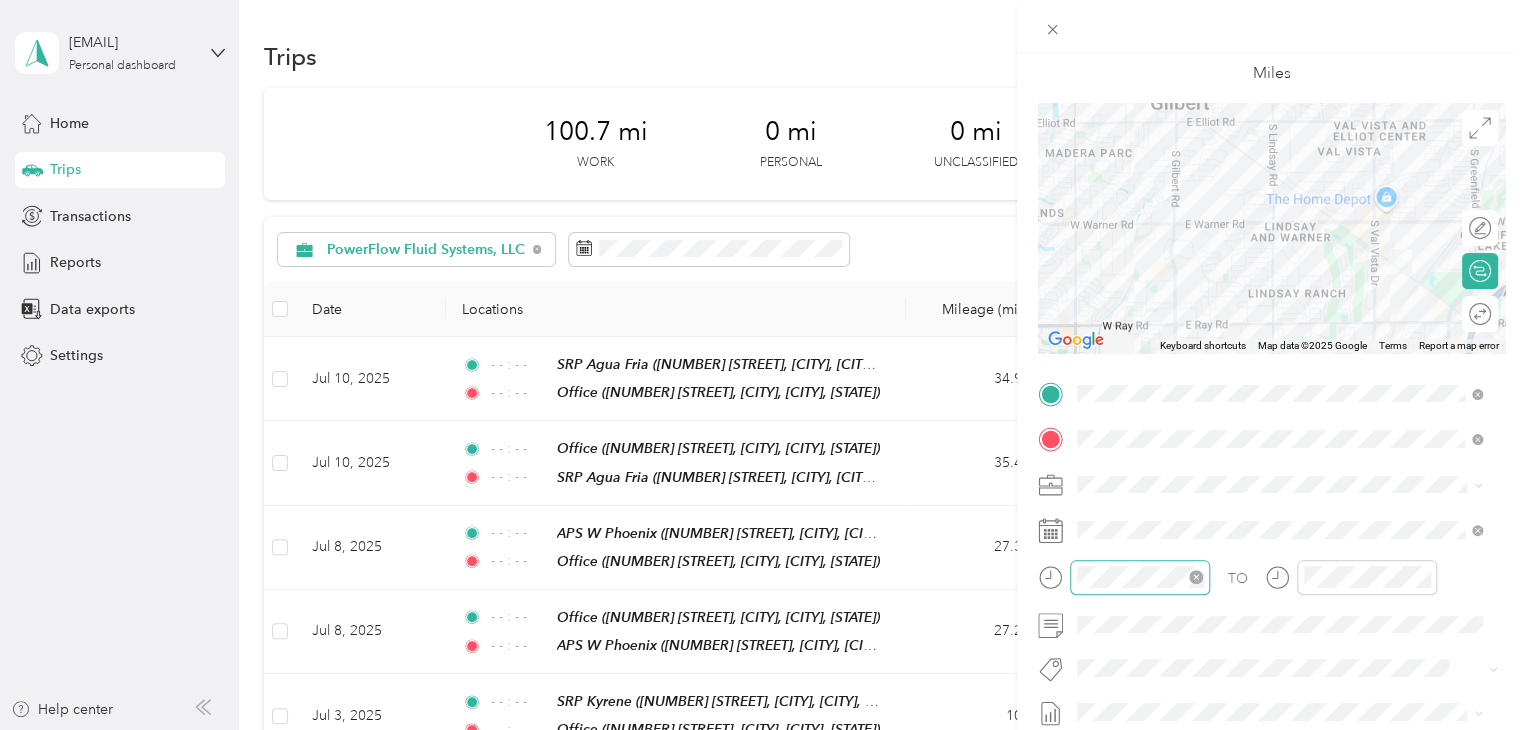click 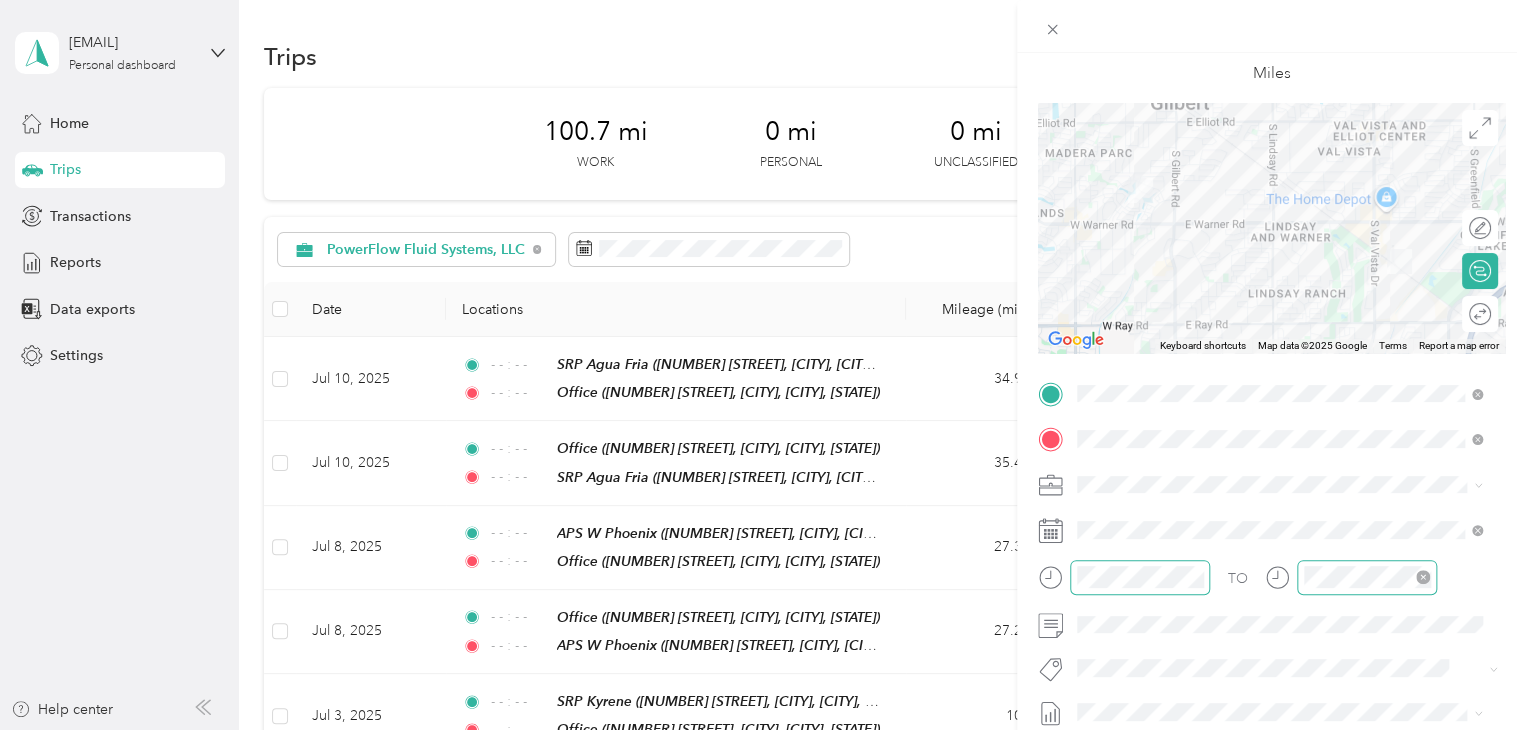 click 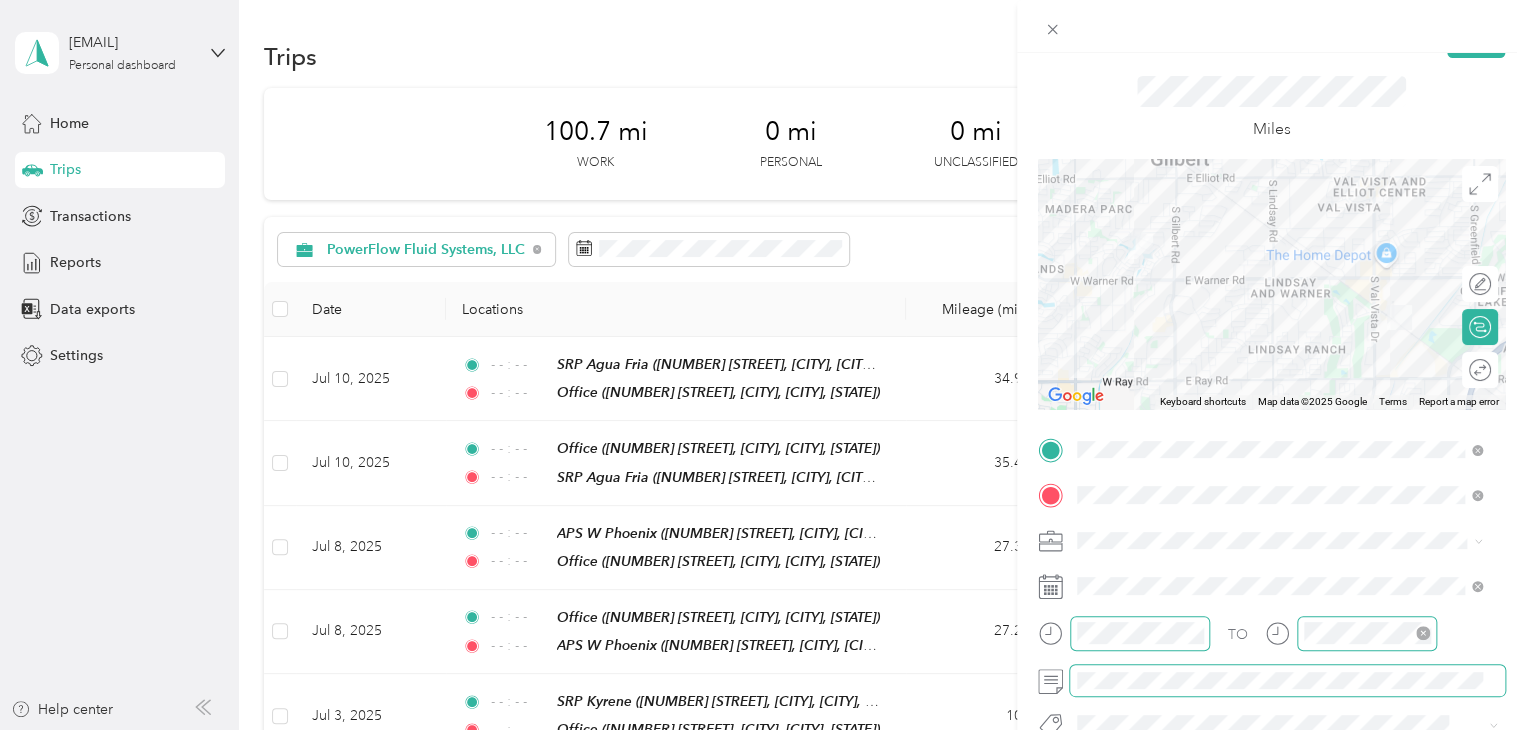 scroll, scrollTop: 0, scrollLeft: 0, axis: both 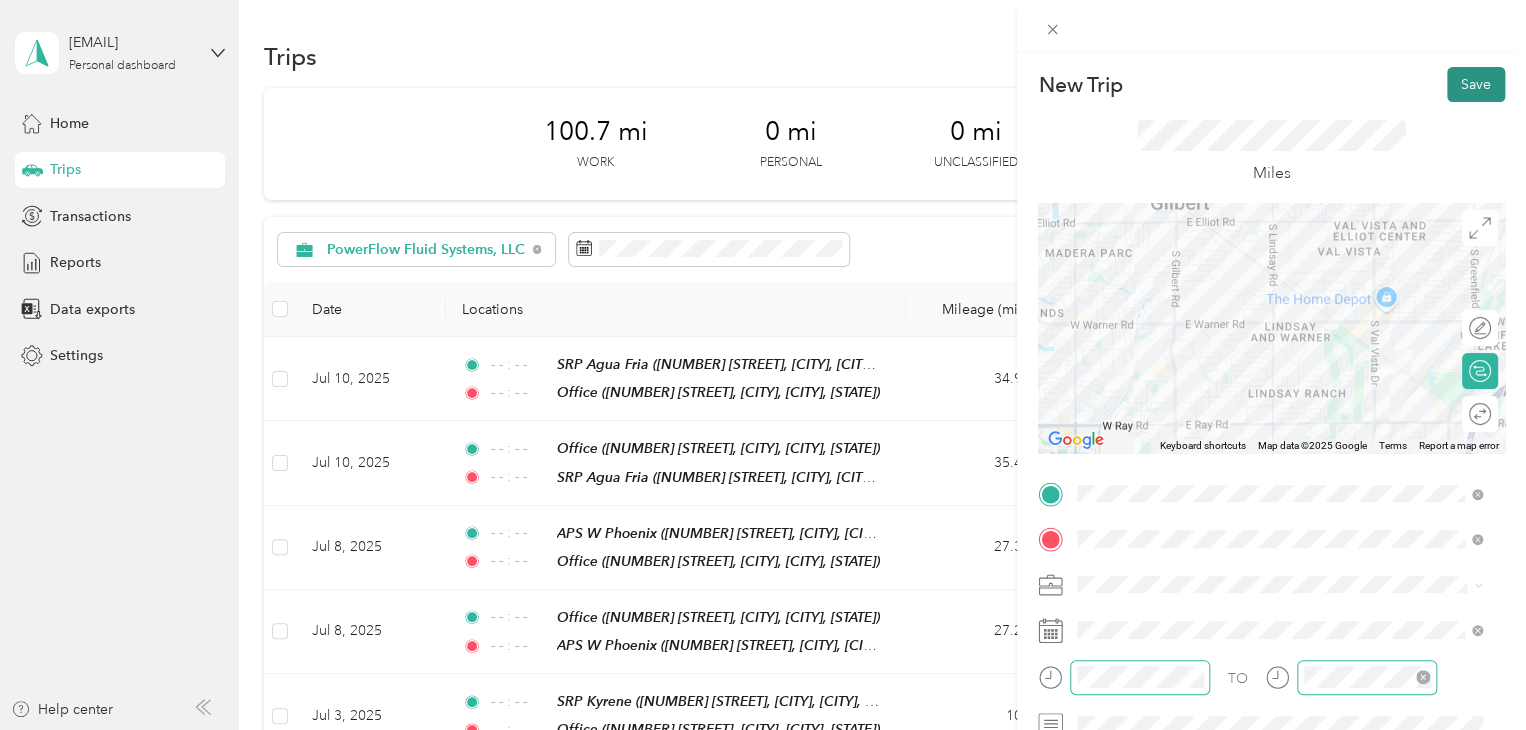 click on "Save" at bounding box center (1476, 84) 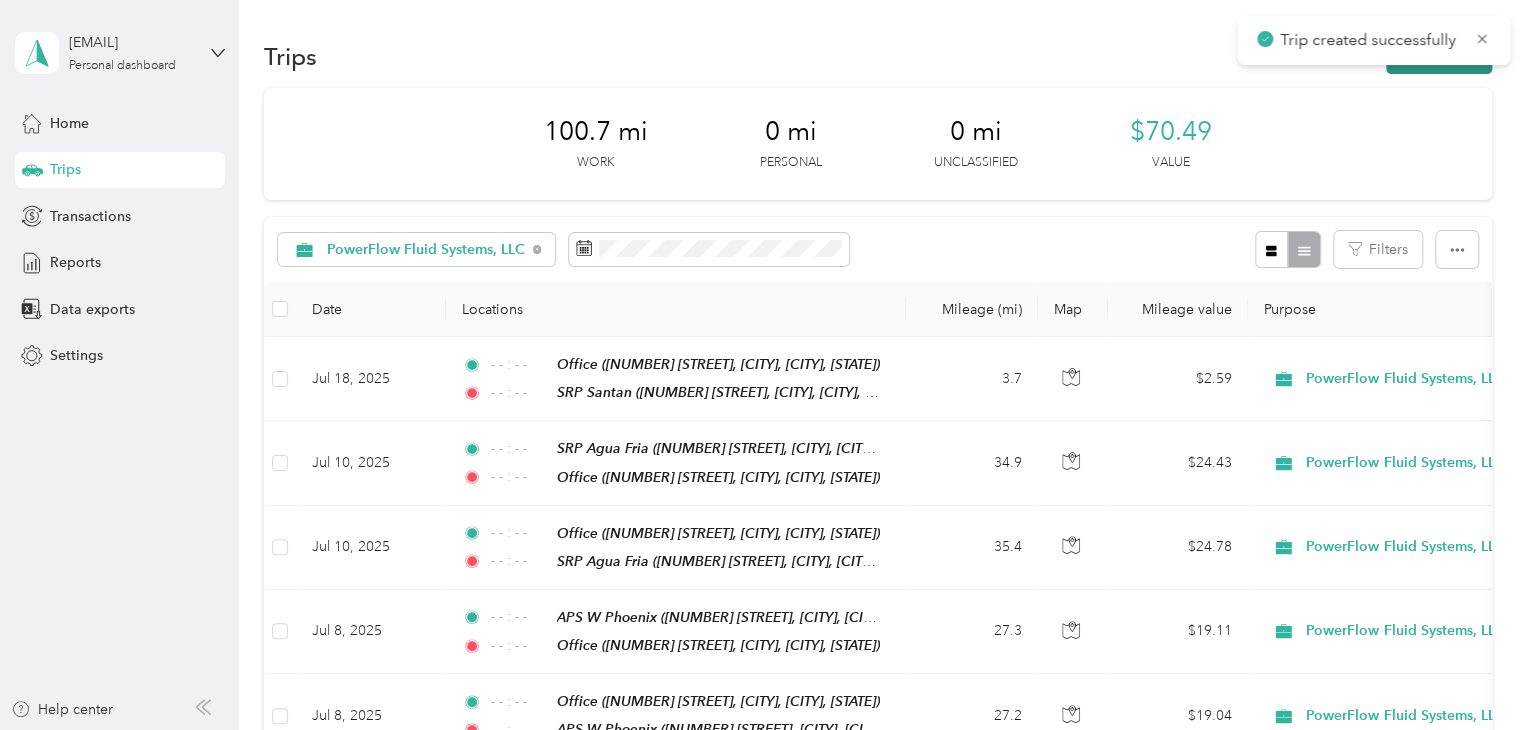 click on "New trip" at bounding box center (1439, 56) 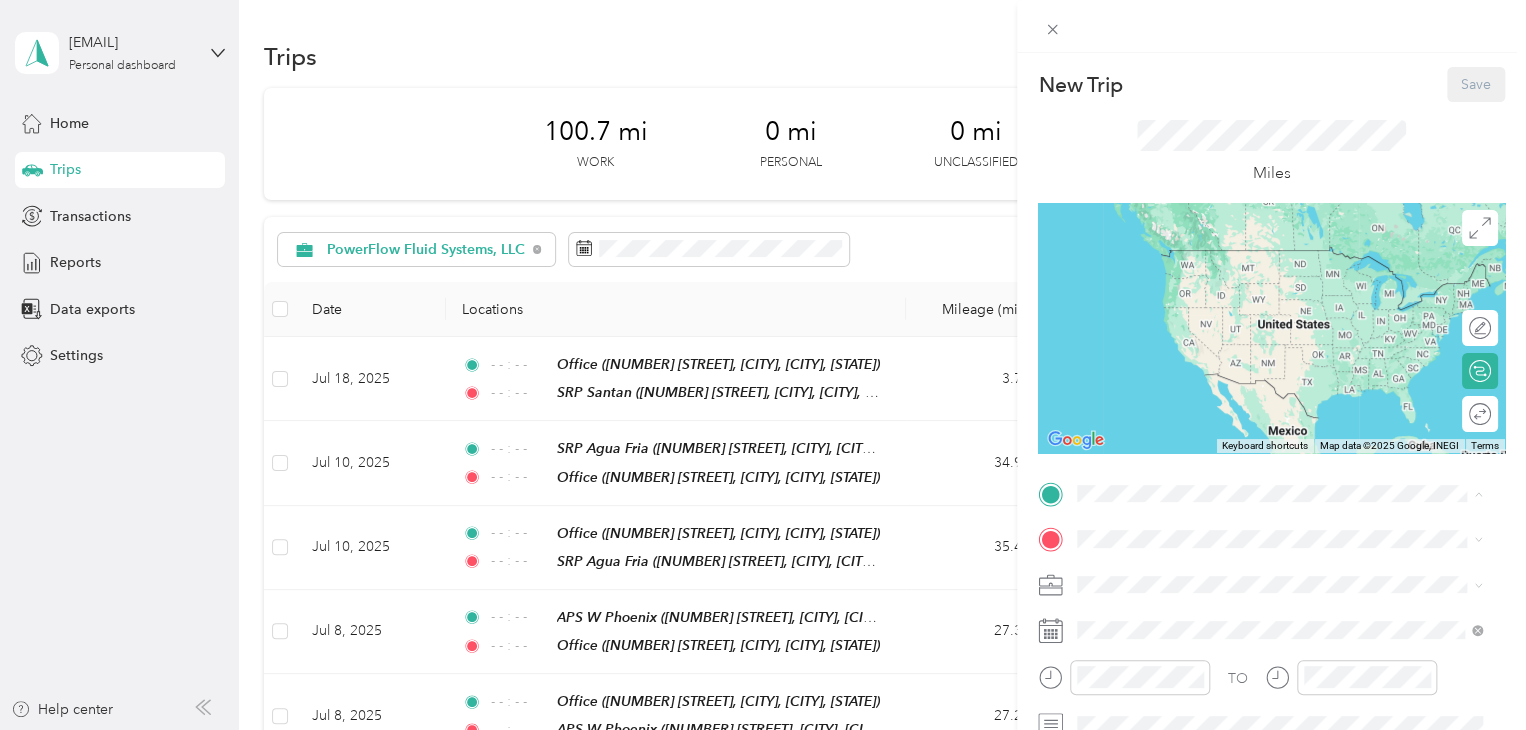 click on "SRP Santan [NUMBER] [STREET], [CITY], [POSTAL_CODE], [CITY], [STATE], [COUNTRY]" at bounding box center (1295, 447) 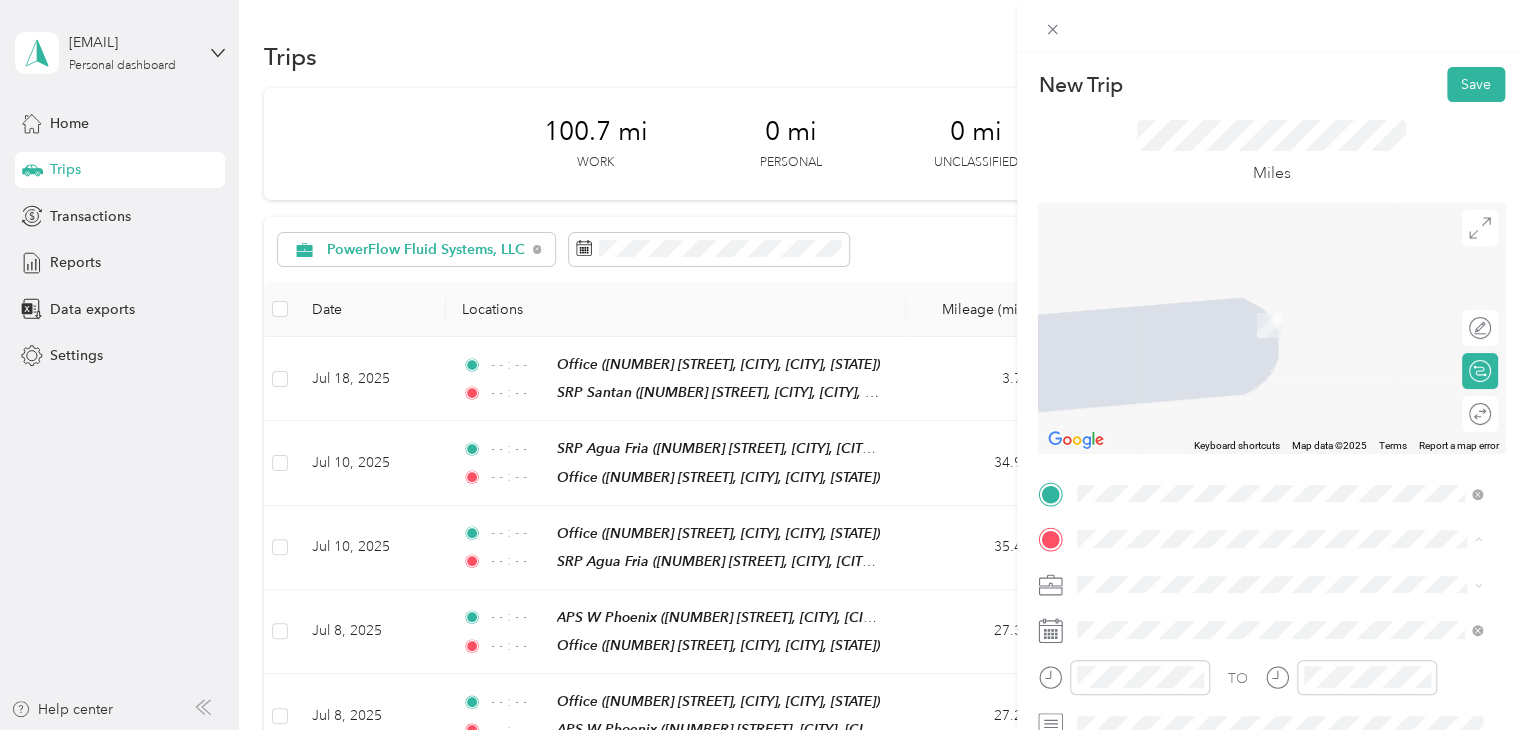 click on "Office [NUMBER] [STREET], [CITY], [POSTAL_CODE], [CITY], [STATE], [COUNTRY]" at bounding box center [1295, 409] 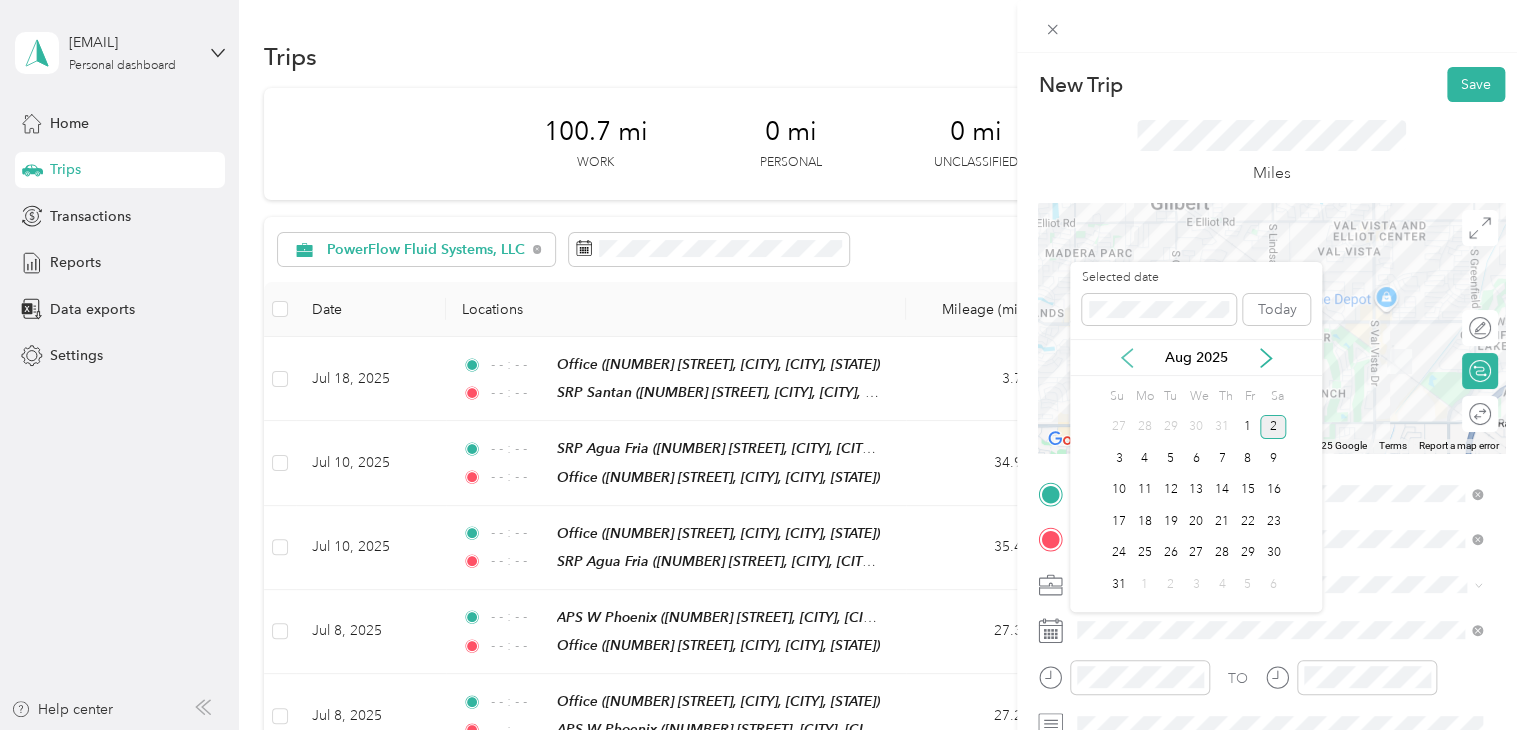 click 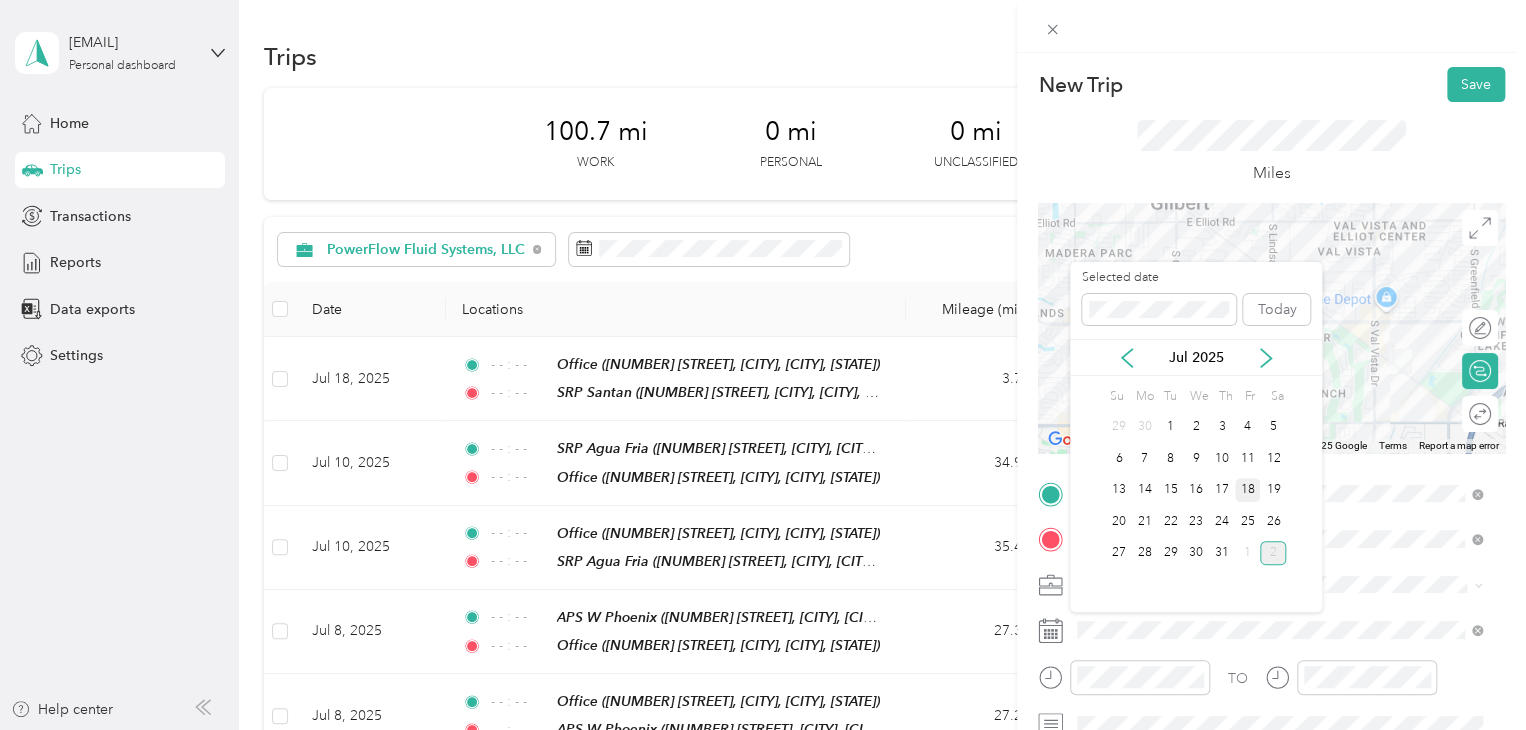 click on "18" at bounding box center [1248, 490] 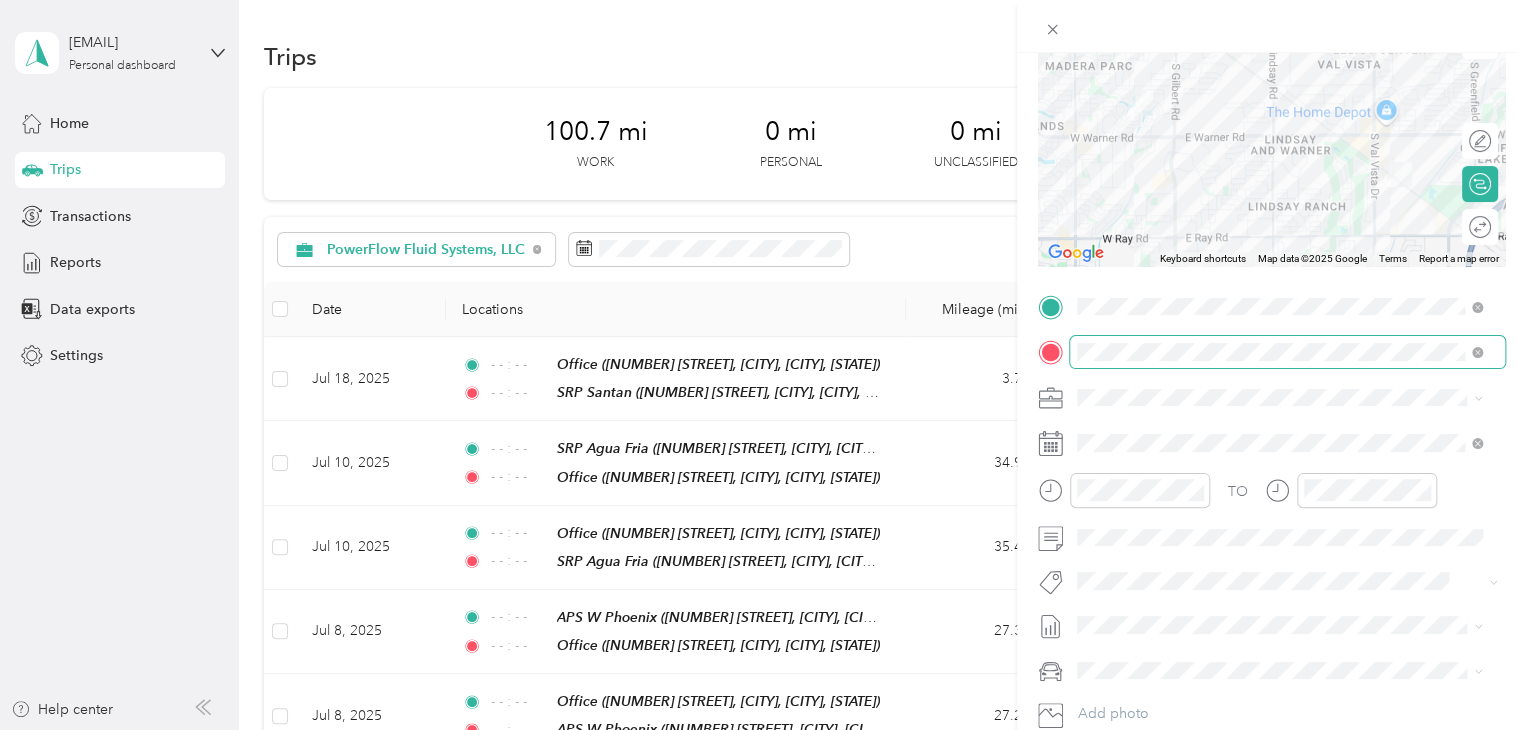 scroll, scrollTop: 200, scrollLeft: 0, axis: vertical 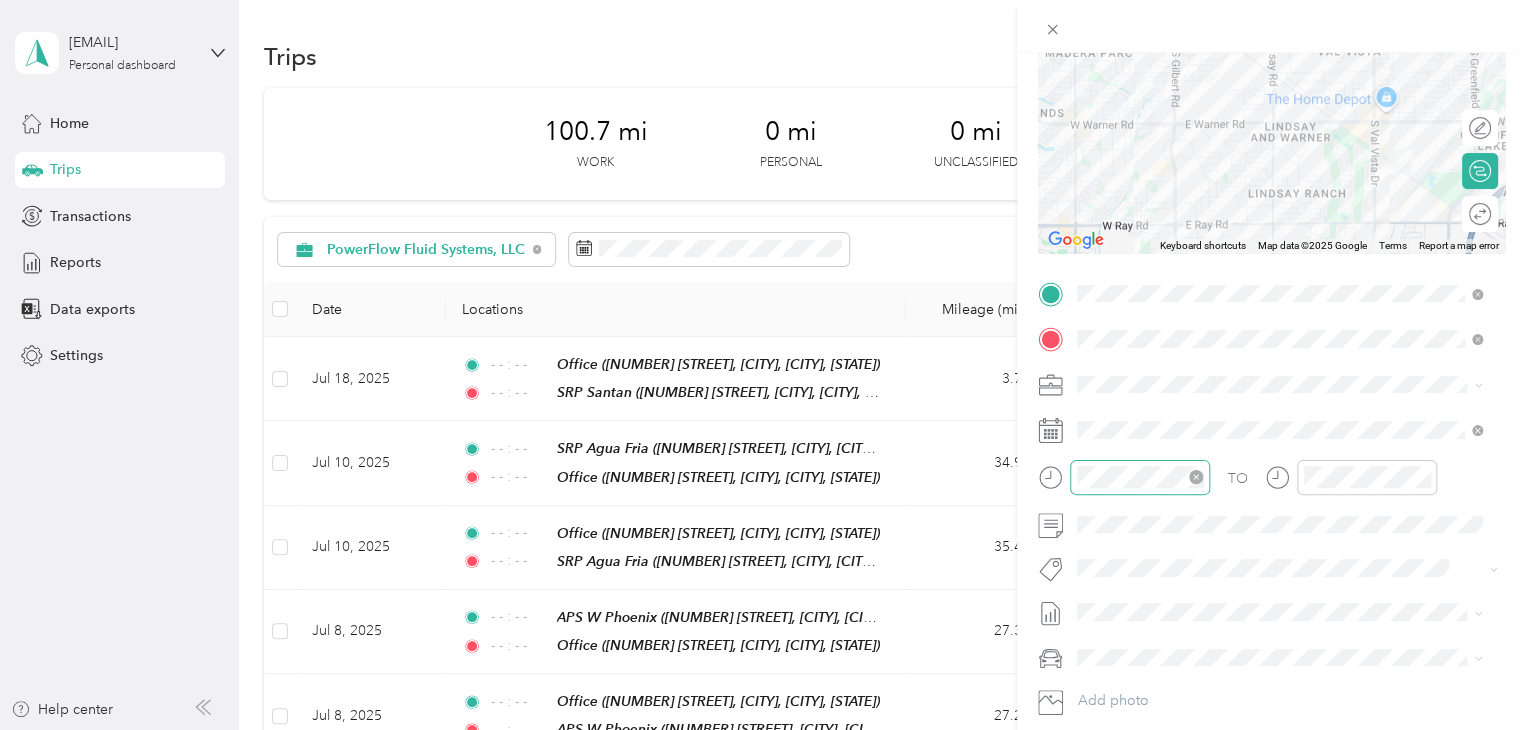click 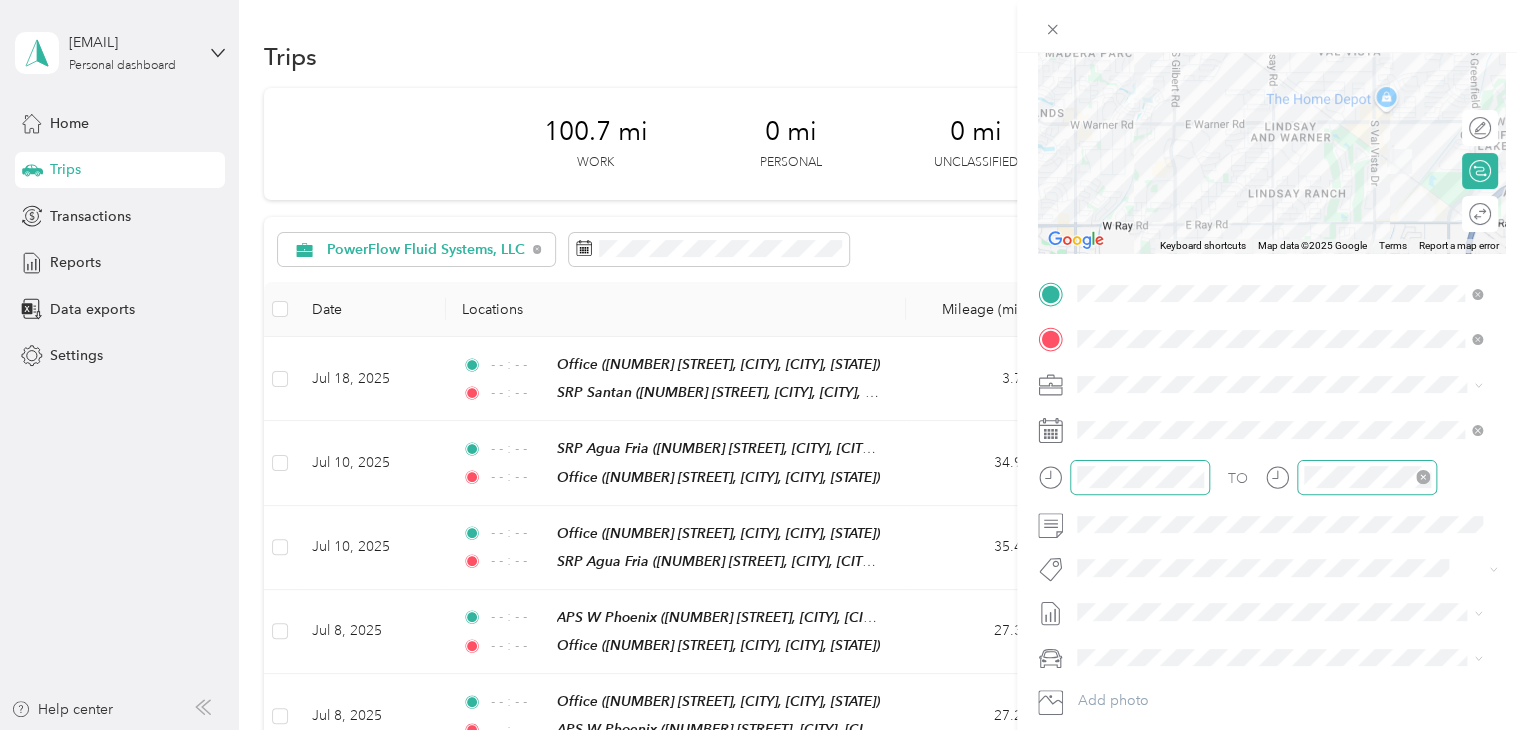 click 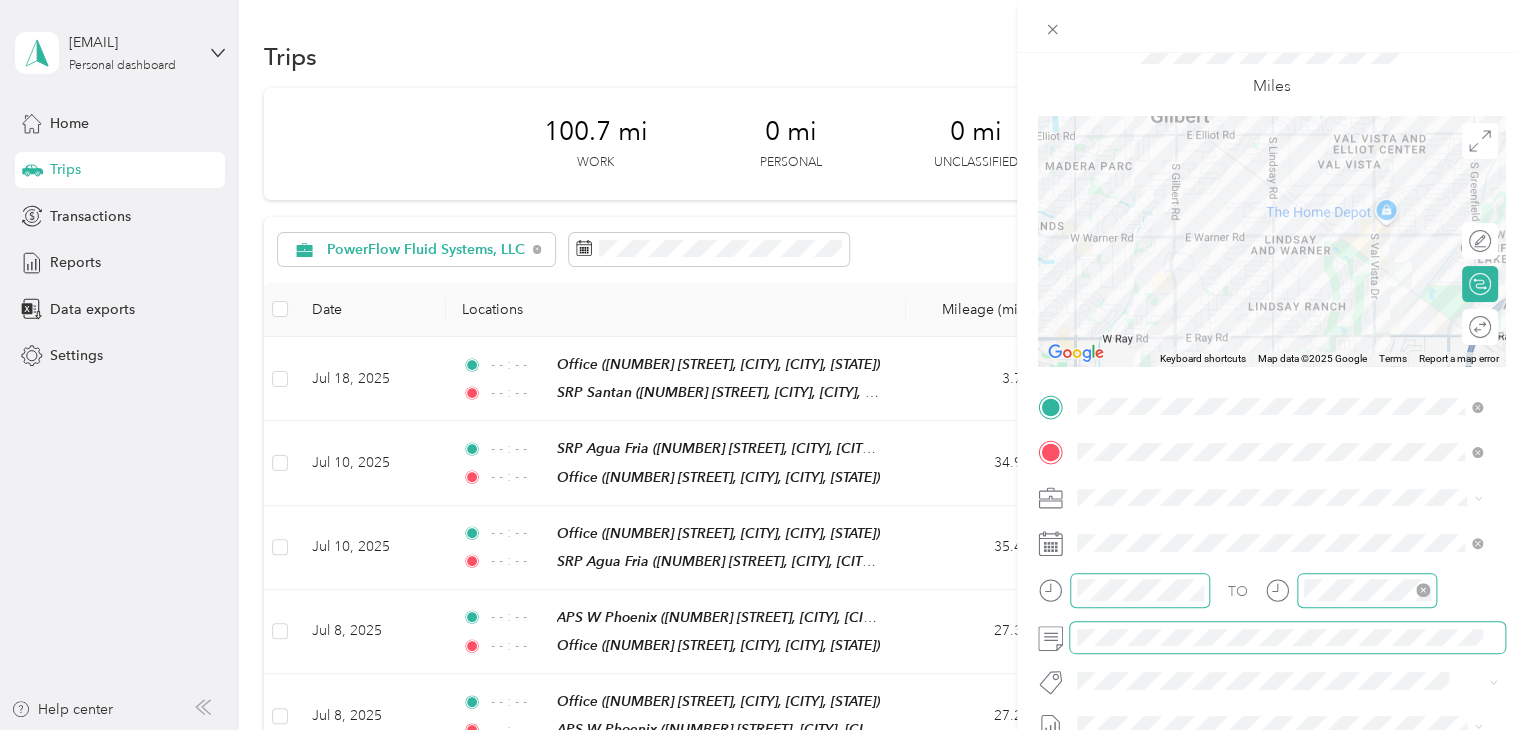 scroll, scrollTop: 0, scrollLeft: 0, axis: both 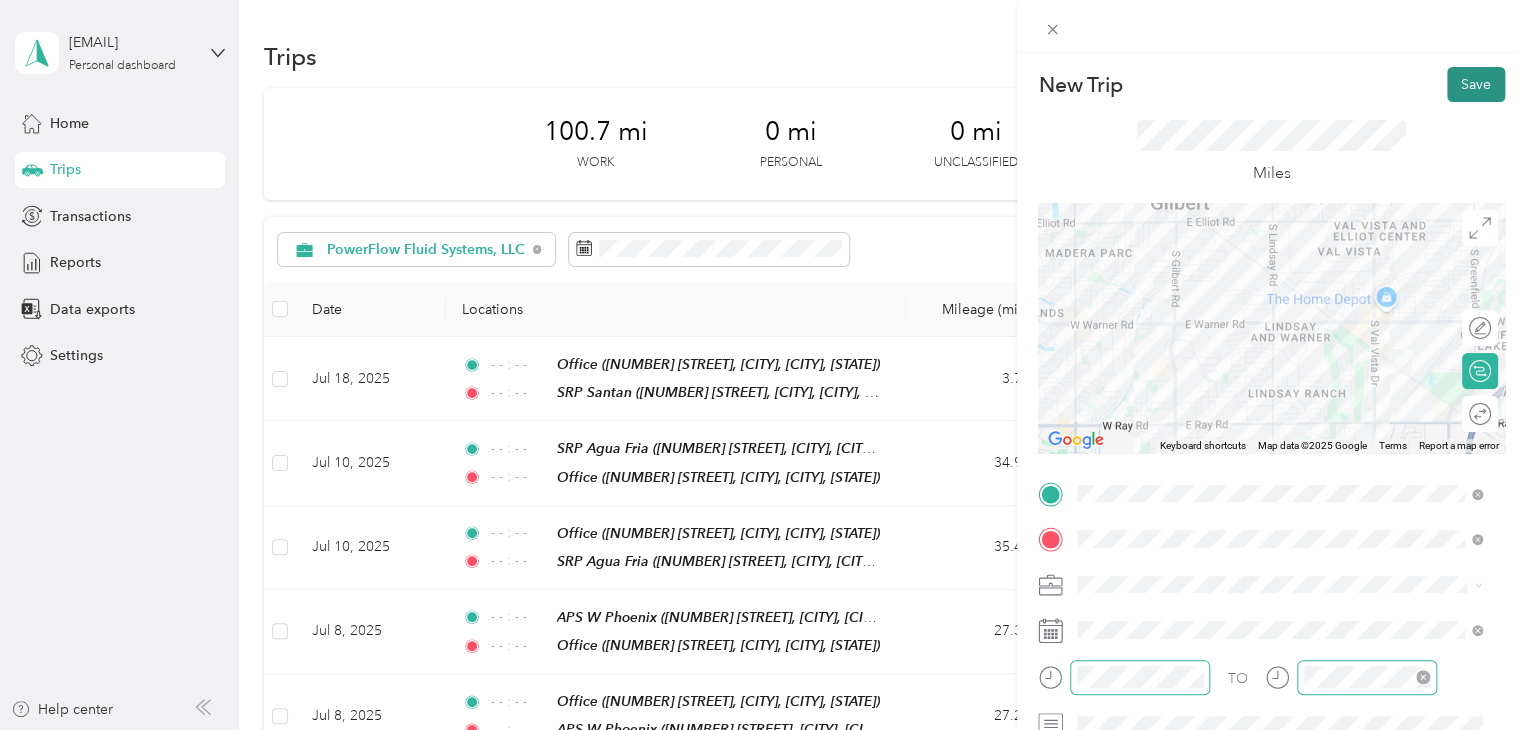 click on "Save" at bounding box center (1476, 84) 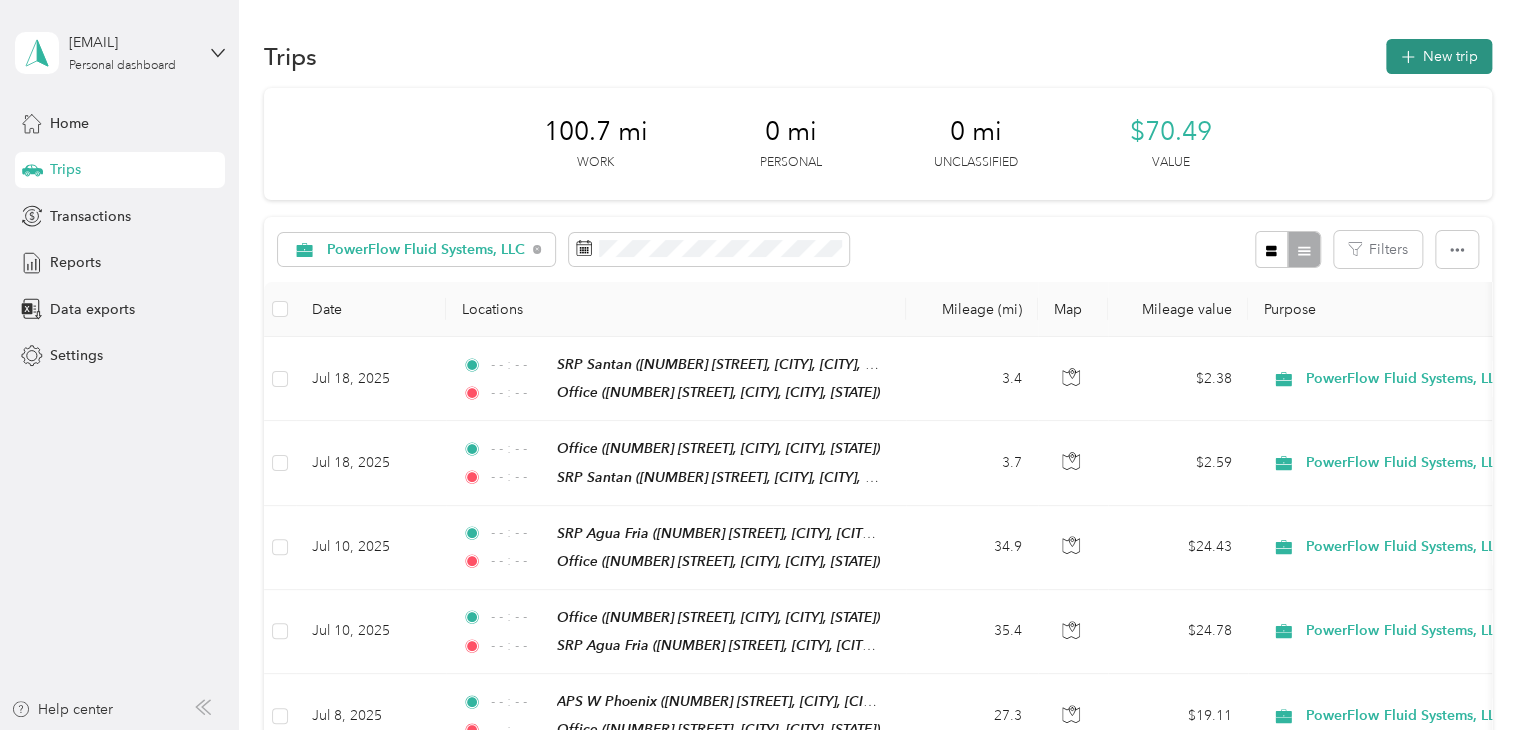 click on "New trip" at bounding box center (1439, 56) 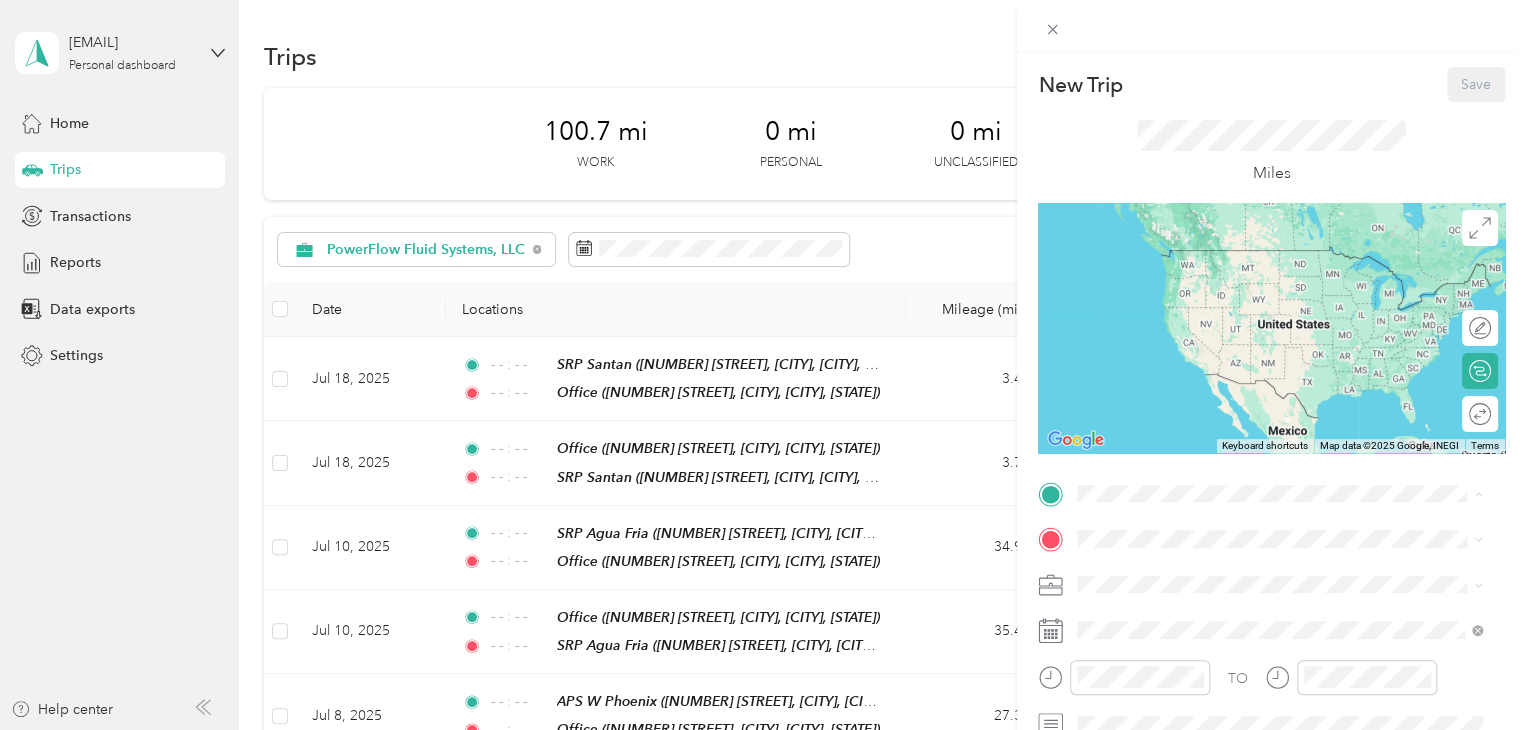 click on "Office [NUMBER] [STREET], [CITY], [POSTAL_CODE], [CITY], [STATE], [COUNTRY]" at bounding box center [1295, 363] 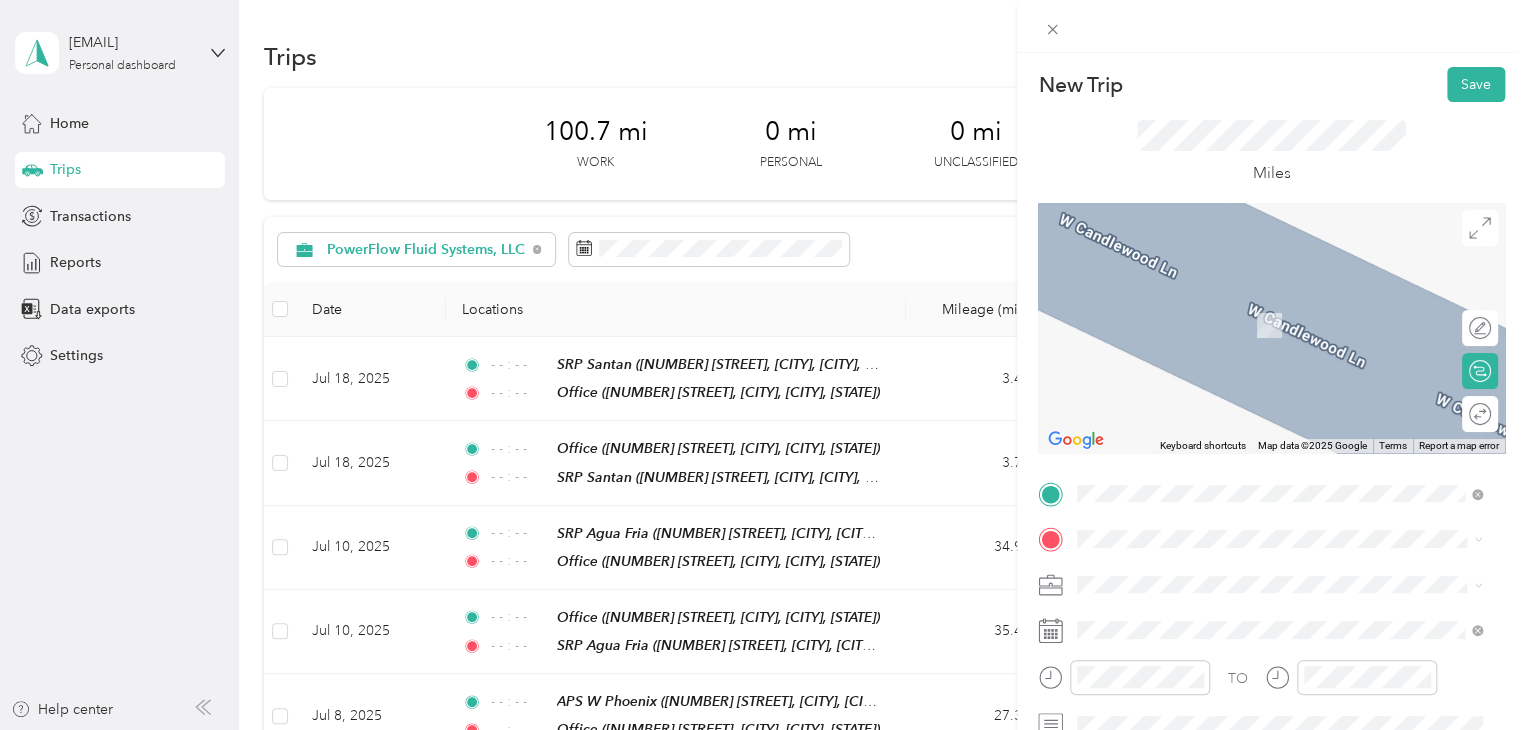 click on "[NUMBER] [STREET], [CITY], [POSTAL_CODE], [CITY], [STATE], [COUNTRY]" at bounding box center (1284, 414) 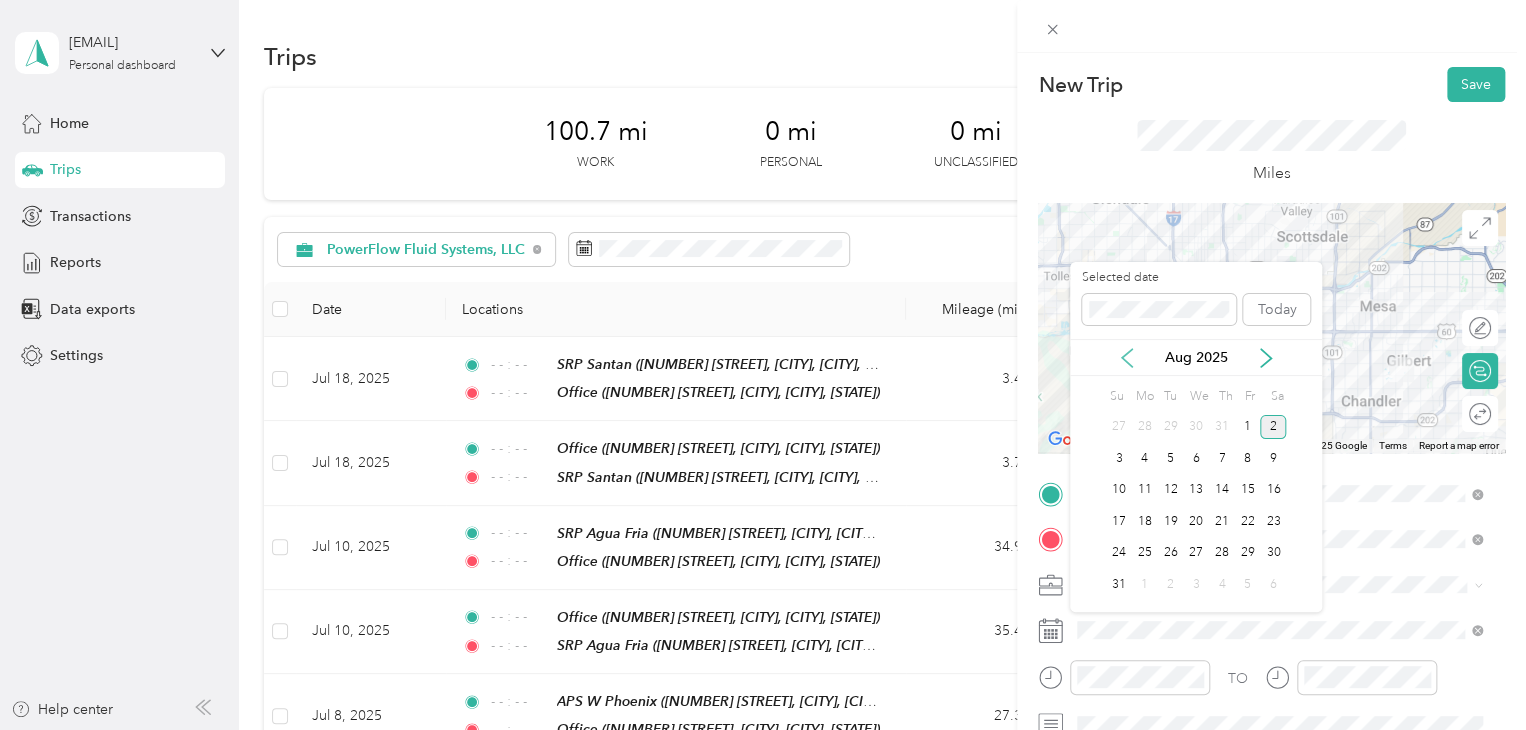 click 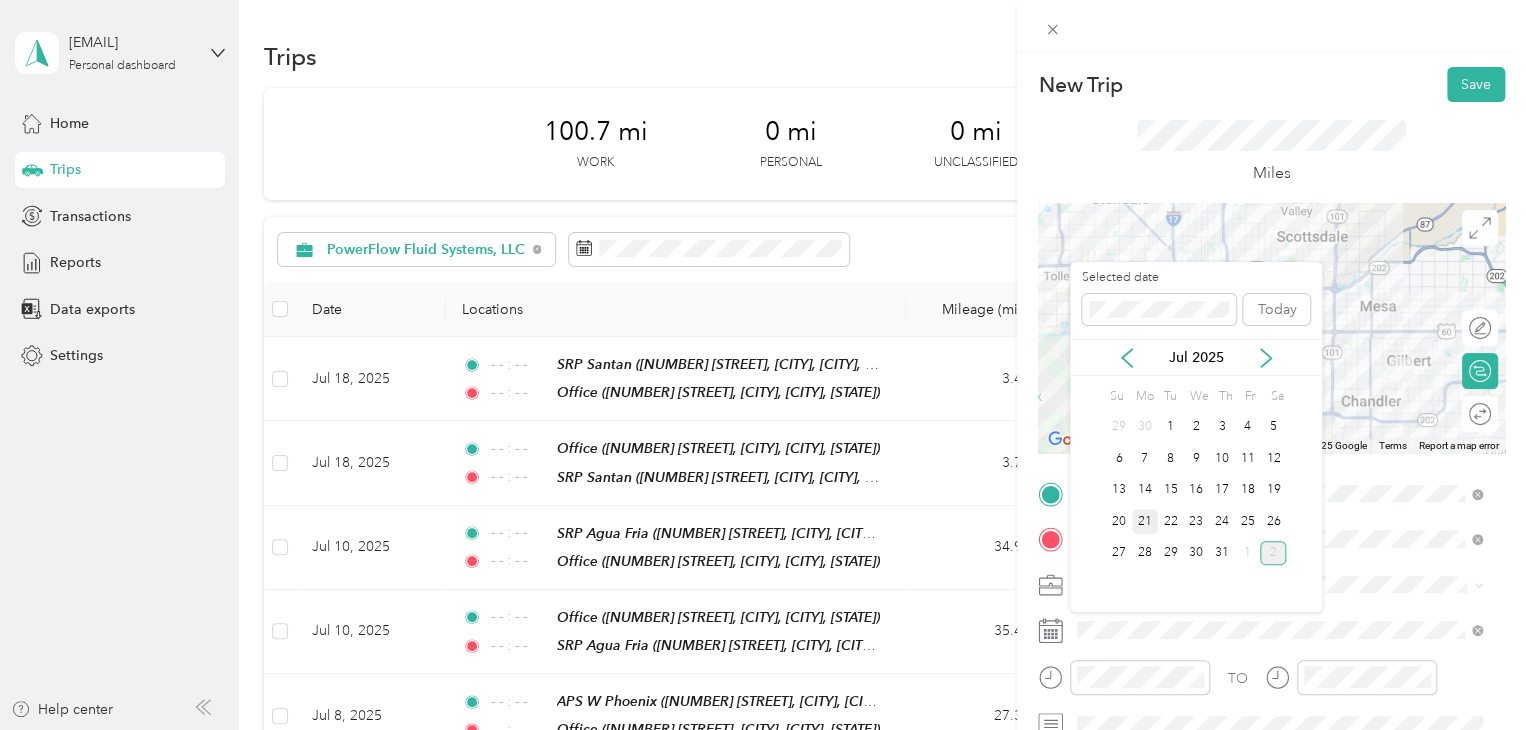 click on "21" at bounding box center [1145, 521] 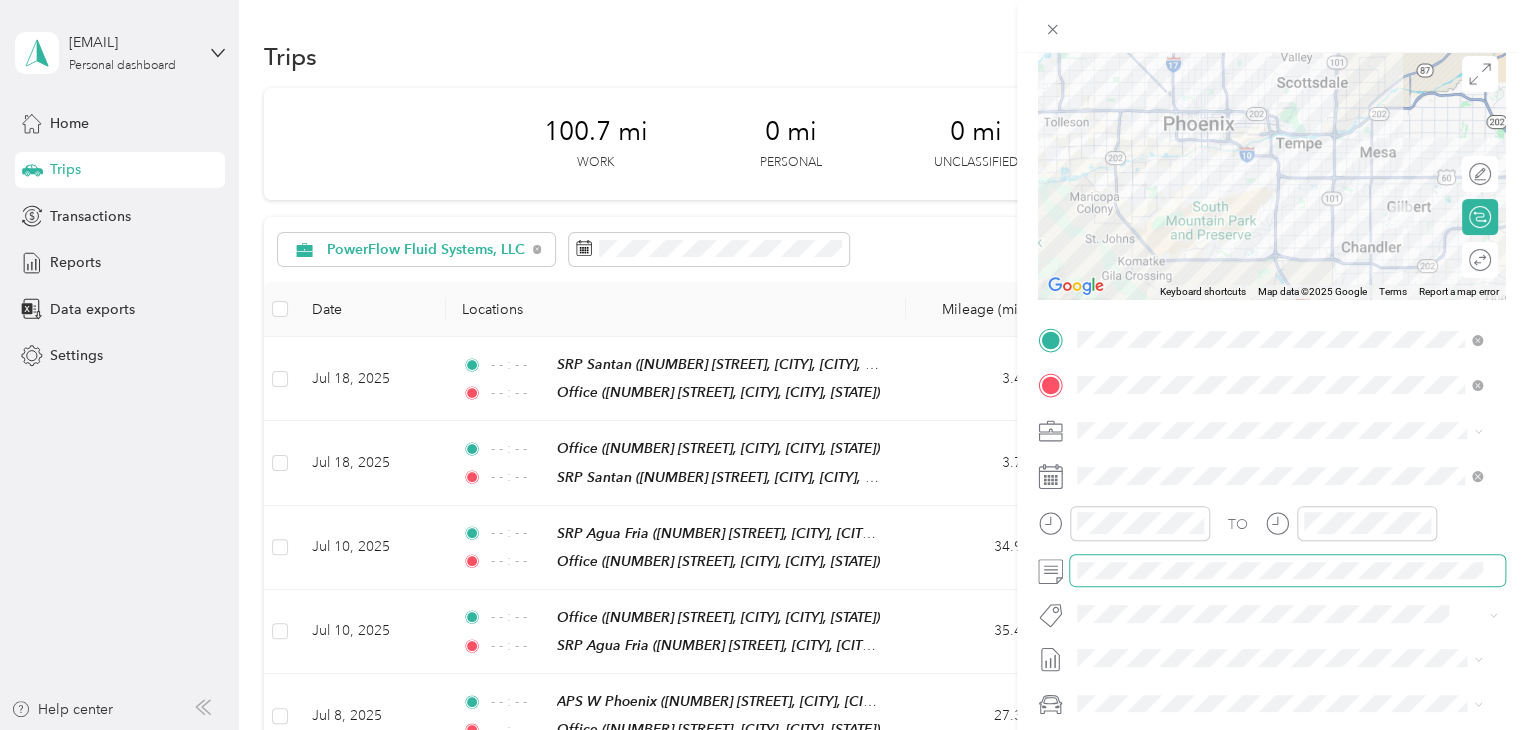 scroll, scrollTop: 200, scrollLeft: 0, axis: vertical 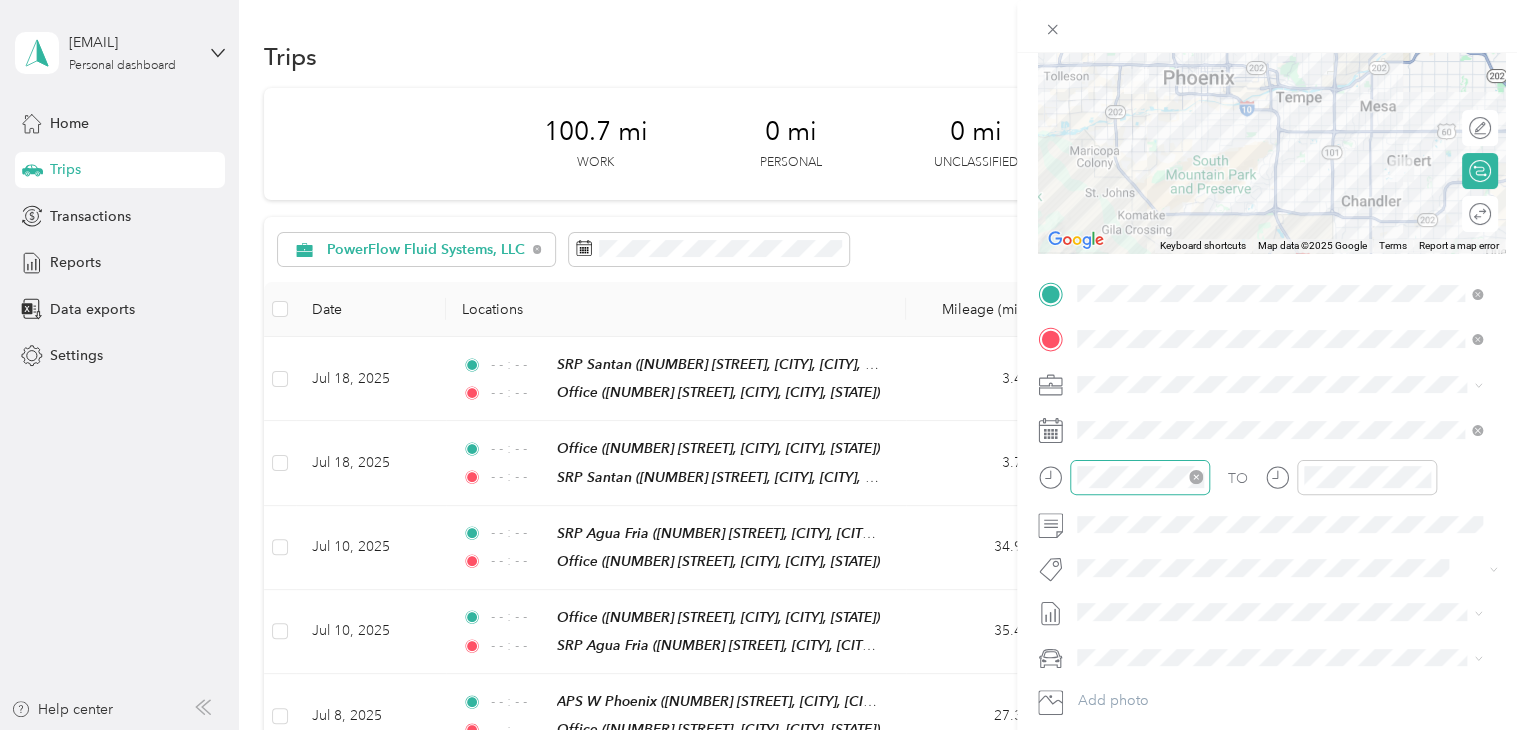 click 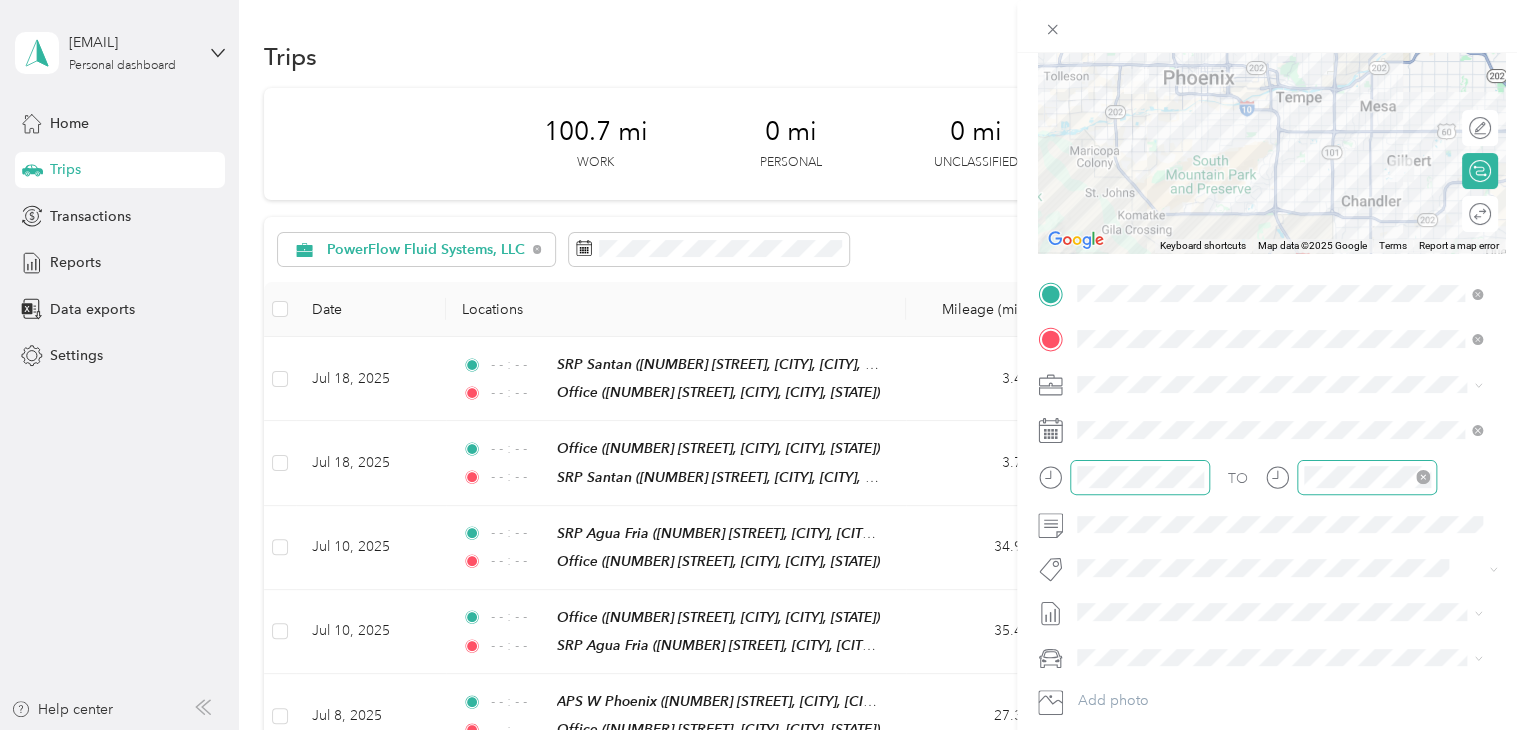 click 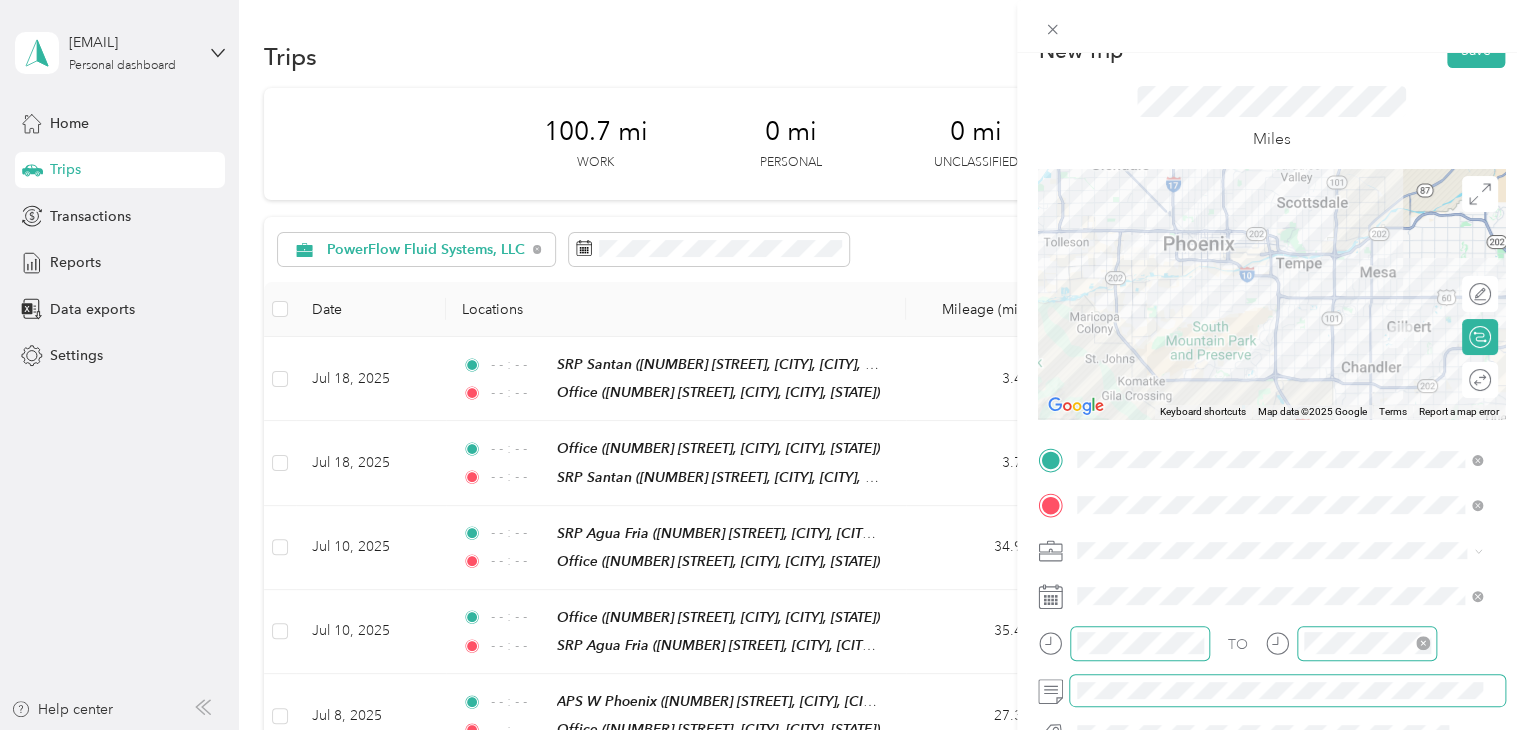 scroll, scrollTop: 0, scrollLeft: 0, axis: both 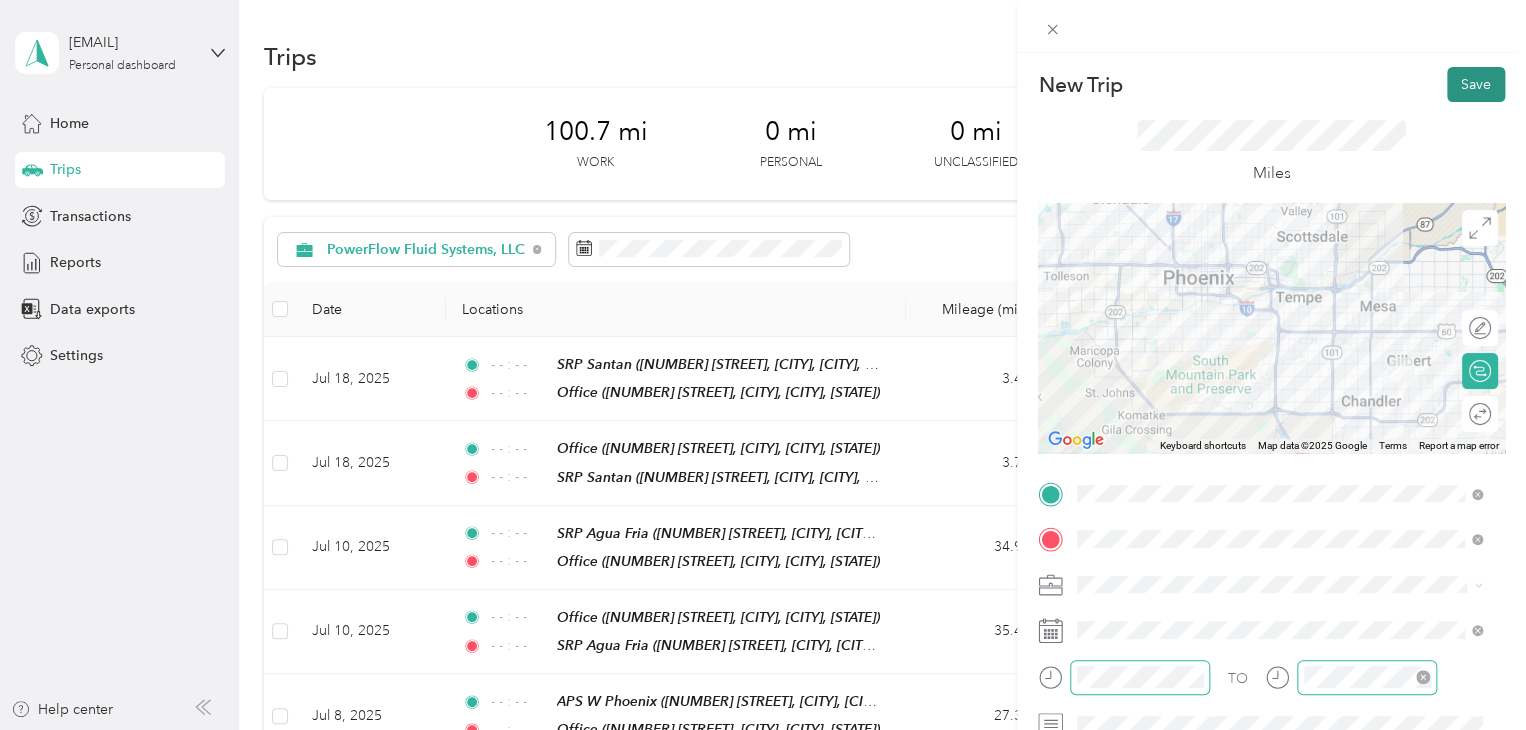 click on "Save" at bounding box center [1476, 84] 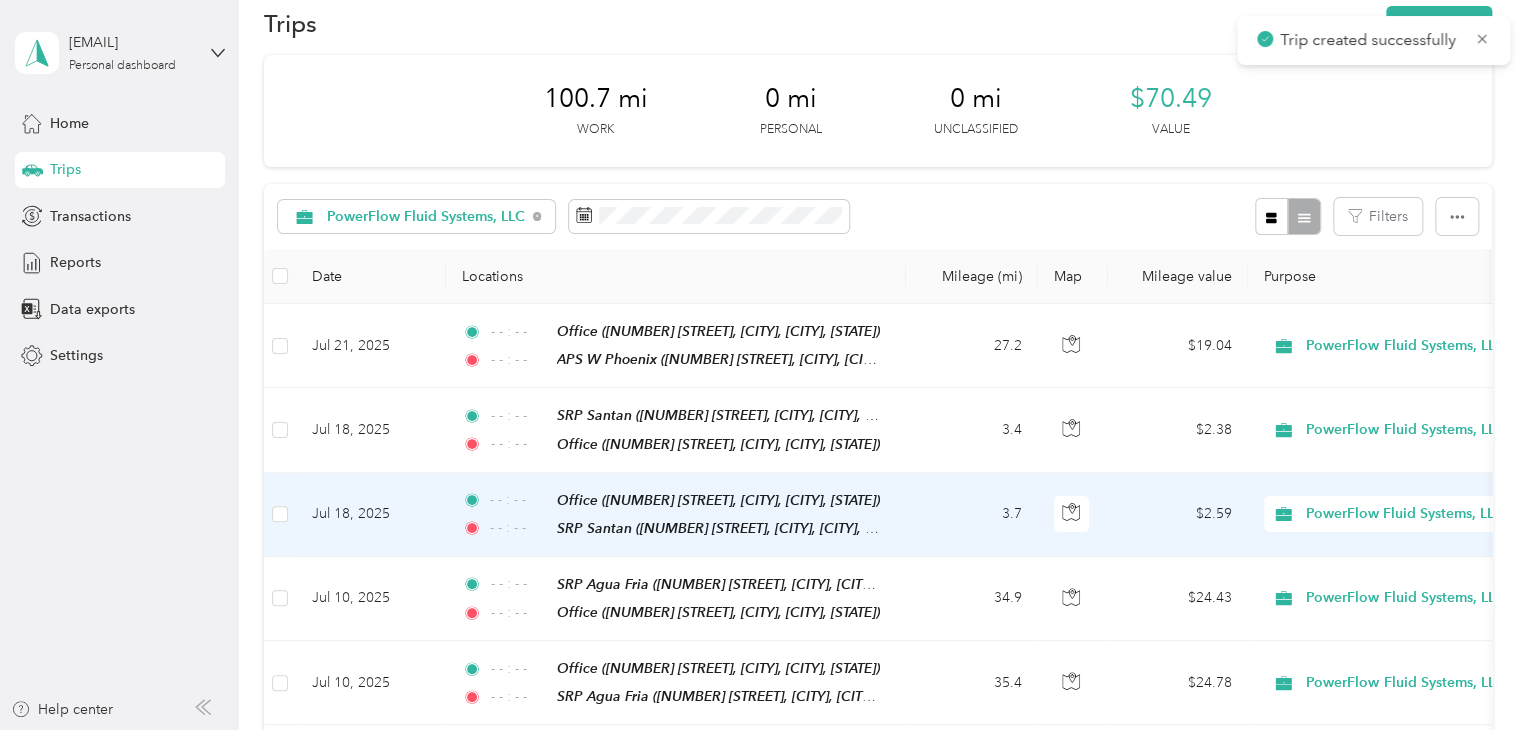 scroll, scrollTop: 0, scrollLeft: 0, axis: both 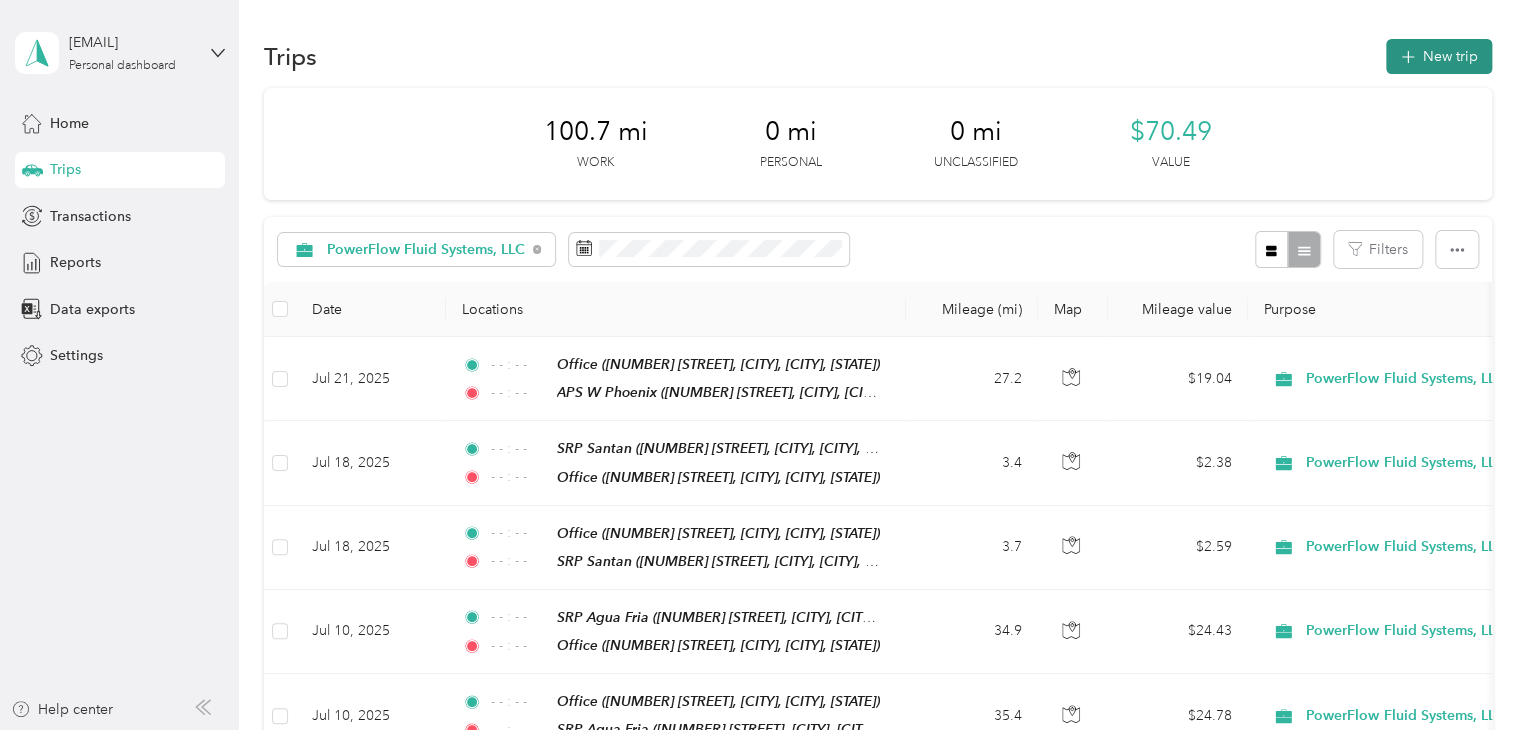 click on "New trip" at bounding box center (1439, 56) 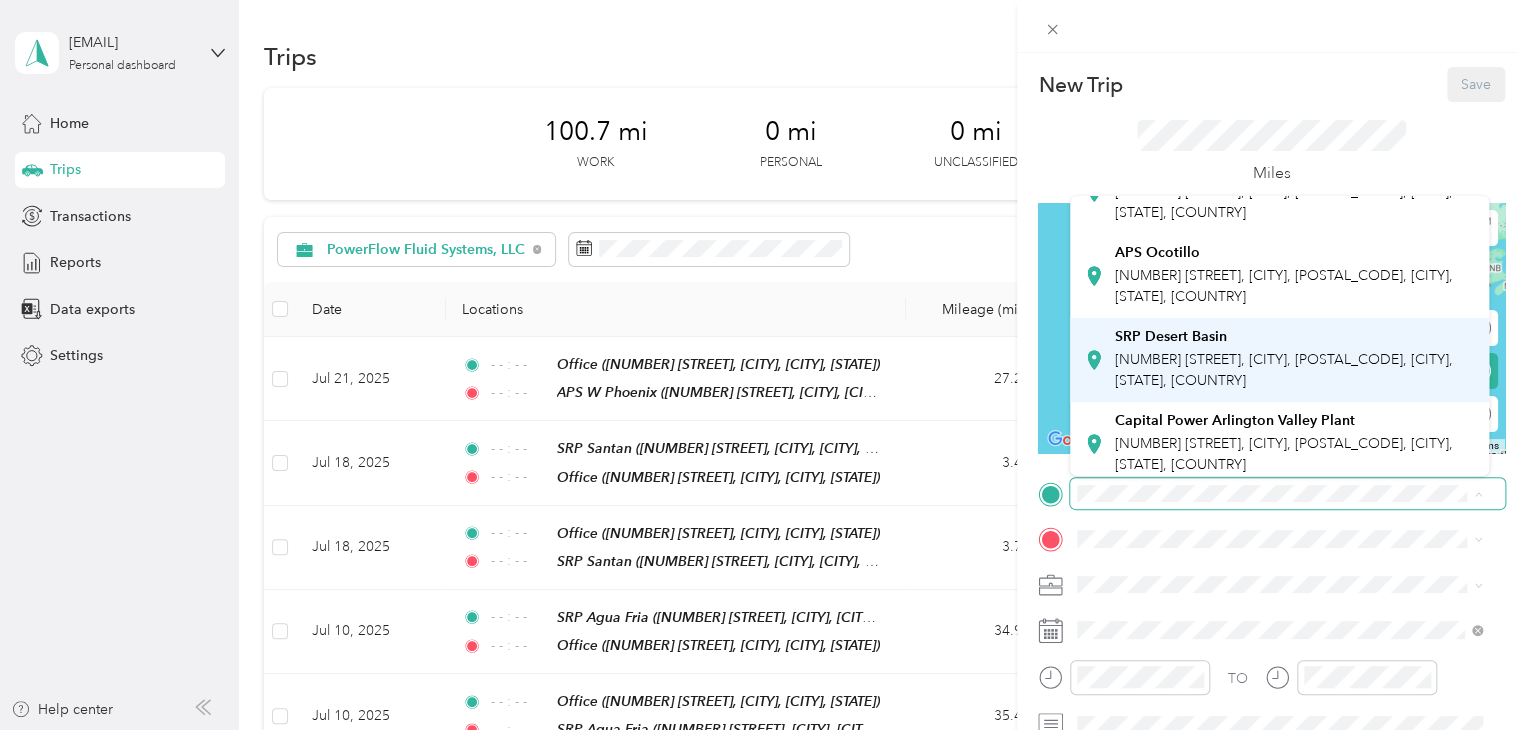scroll, scrollTop: 601, scrollLeft: 0, axis: vertical 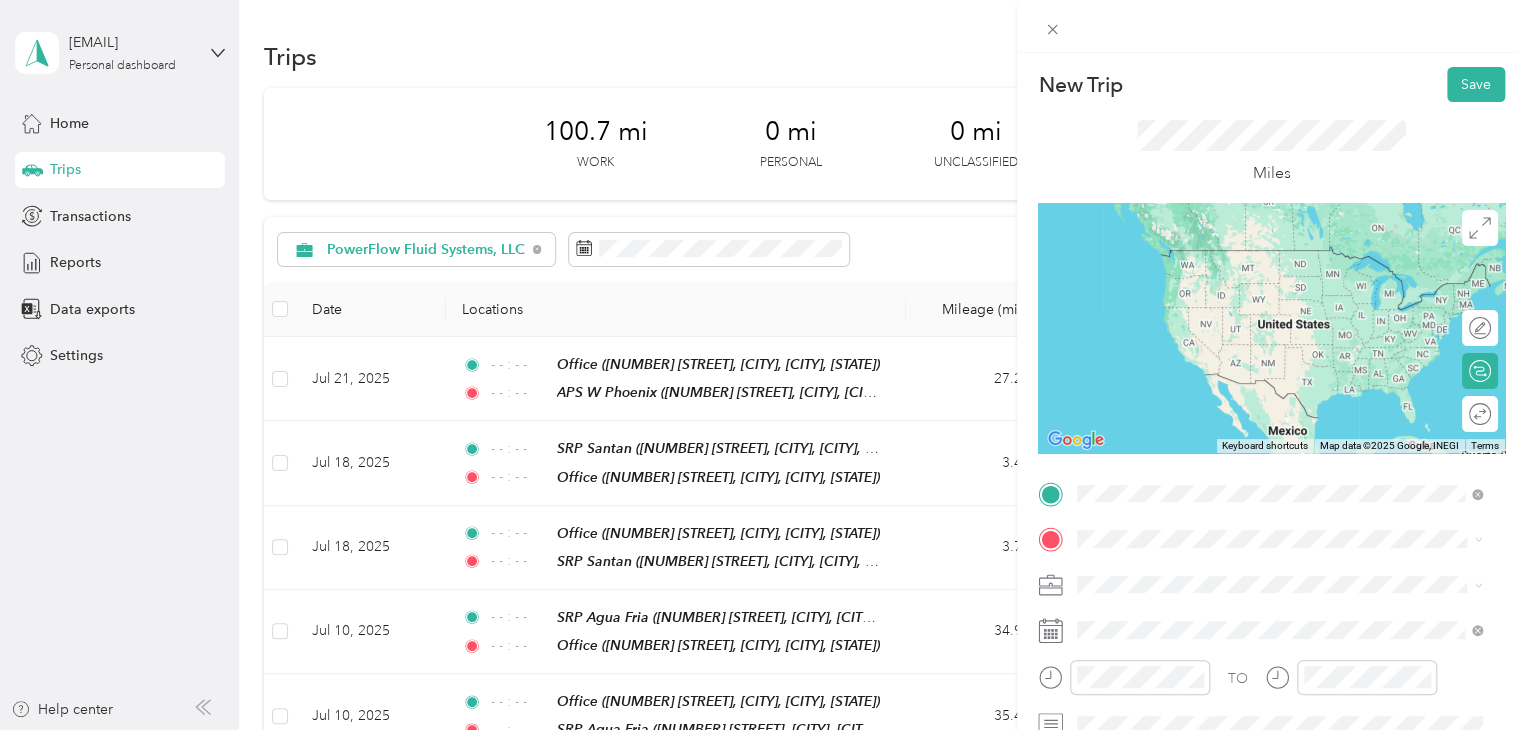 click on "[NUMBER] [STREET], [CITY], [POSTAL_CODE], [CITY], [STATE], [COUNTRY]" at bounding box center [1284, 374] 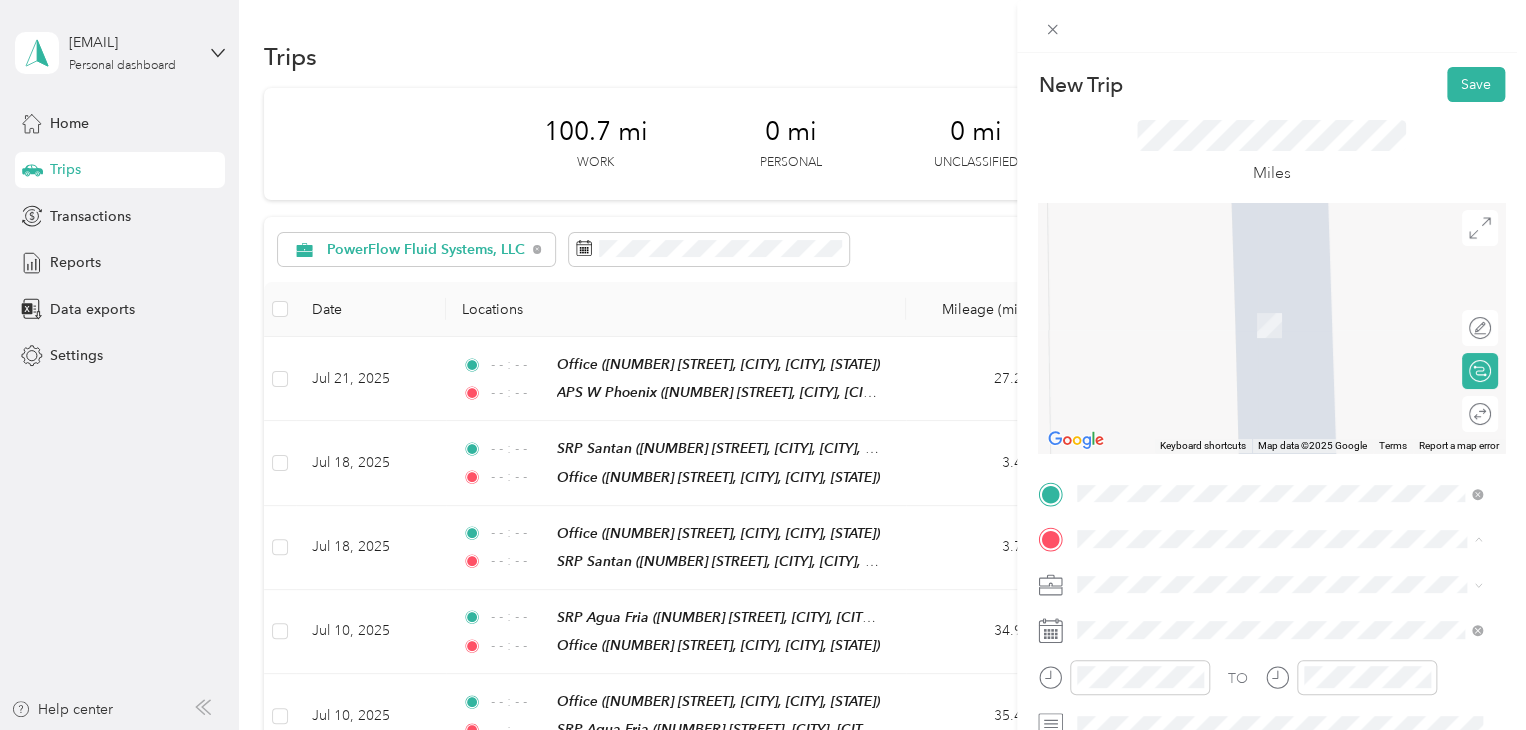 click on "Office [NUMBER] [STREET], [CITY], [POSTAL_CODE], [CITY], [STATE], [COUNTRY]" at bounding box center [1295, 409] 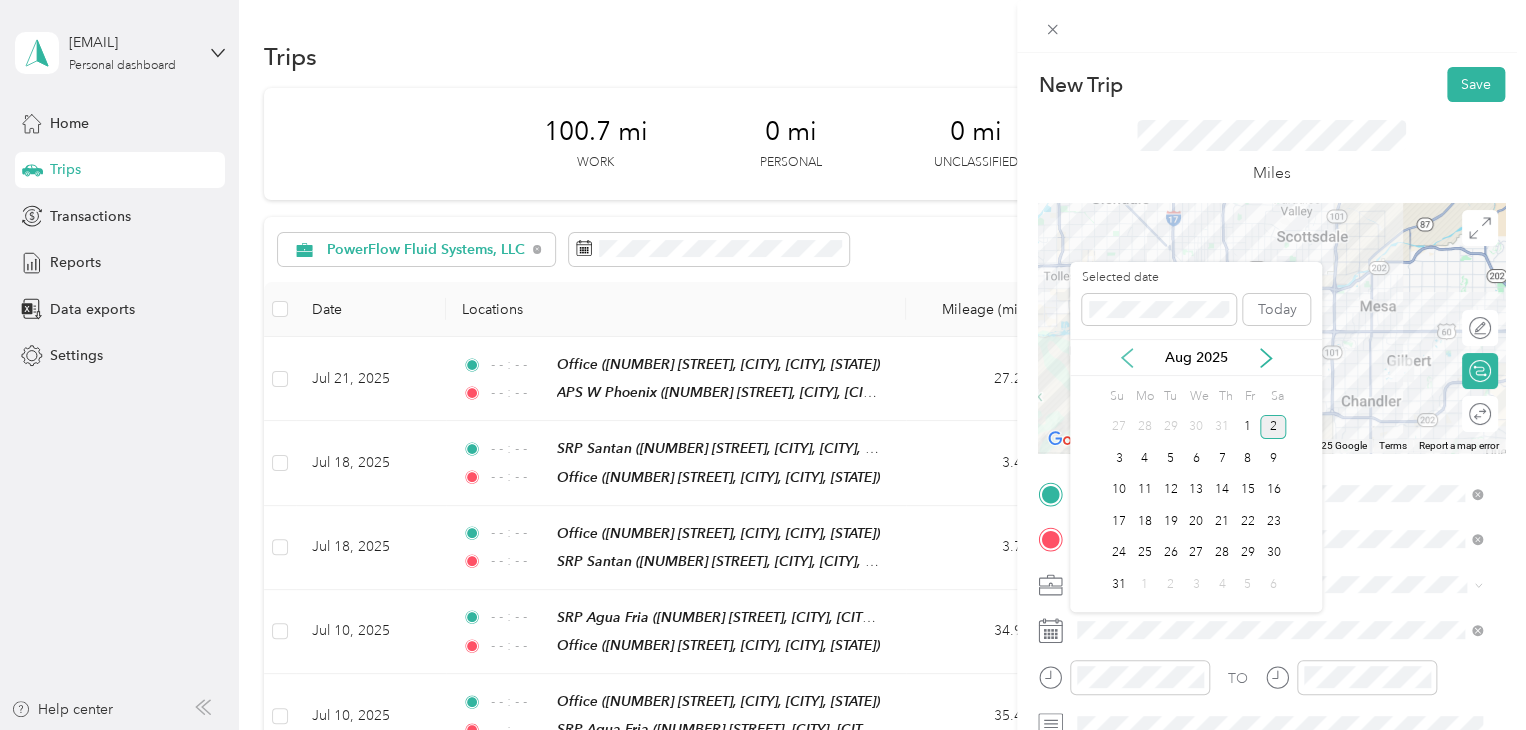 click 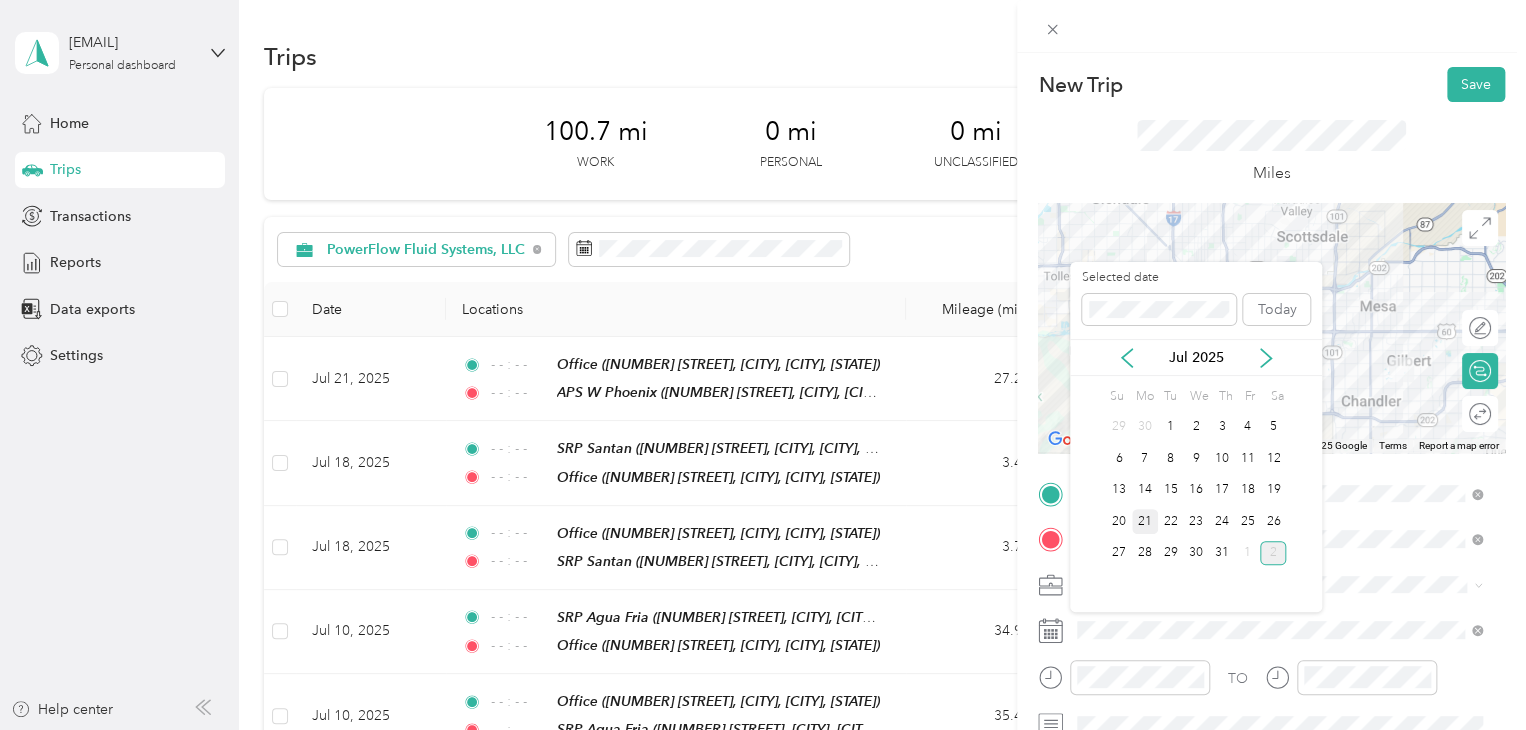 click on "21" at bounding box center [1145, 521] 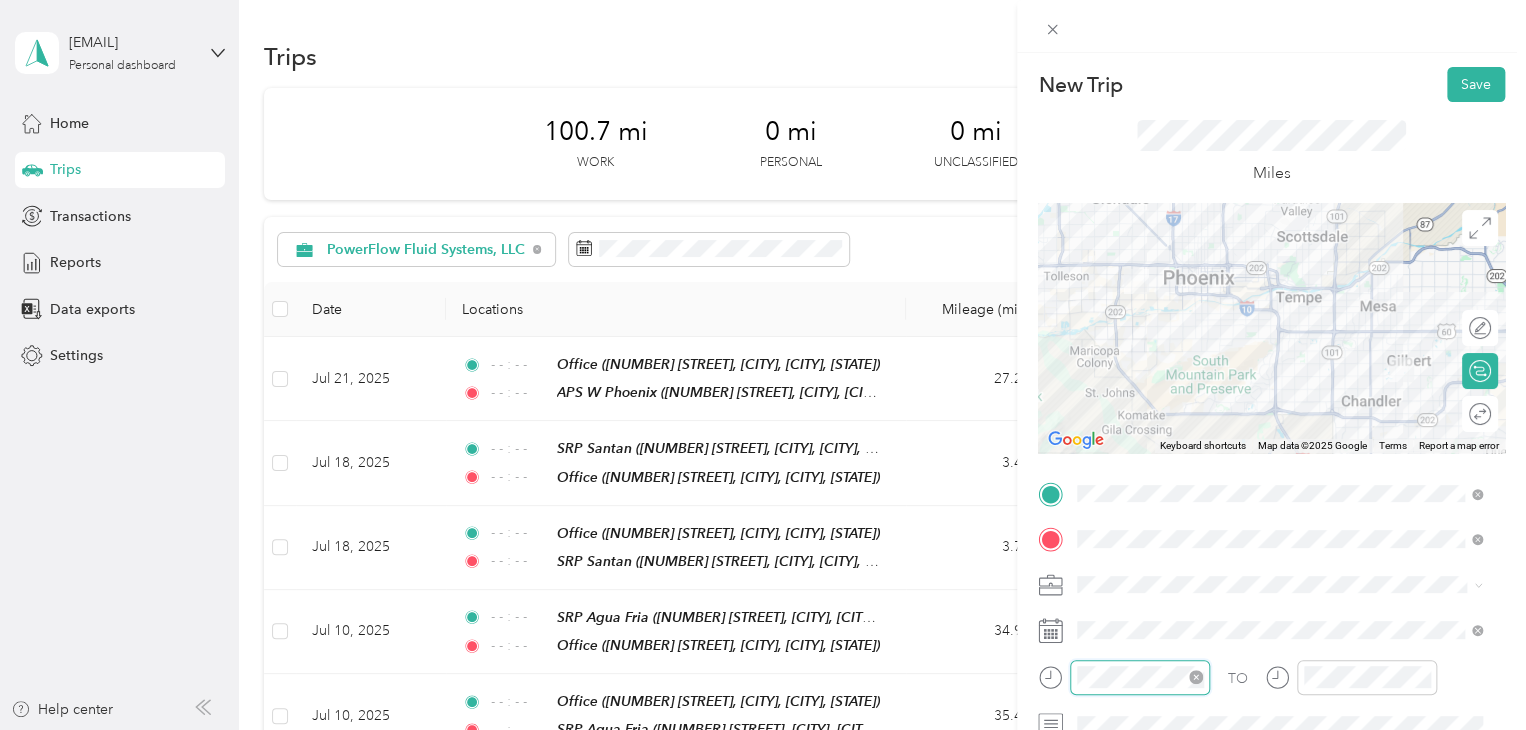 scroll, scrollTop: 84, scrollLeft: 0, axis: vertical 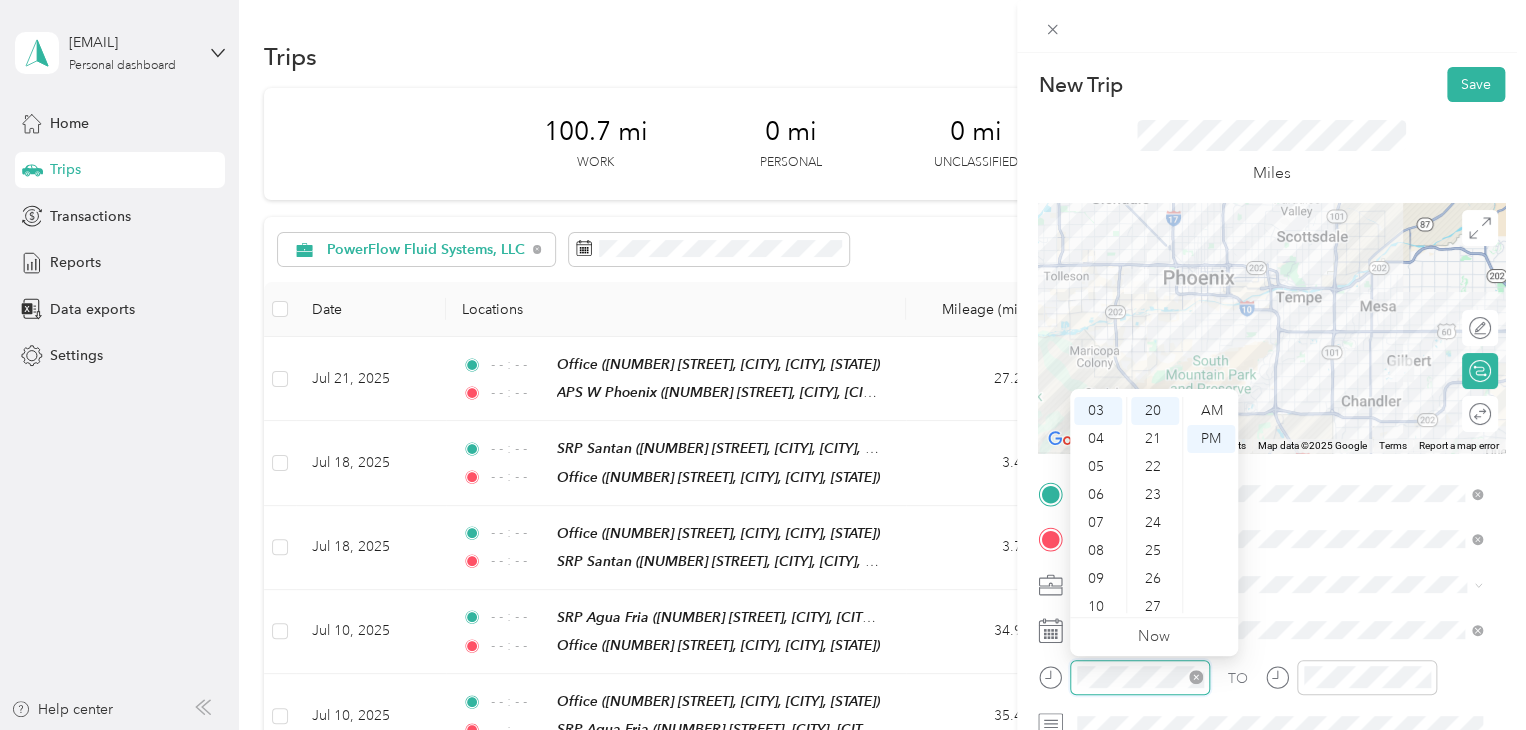 click 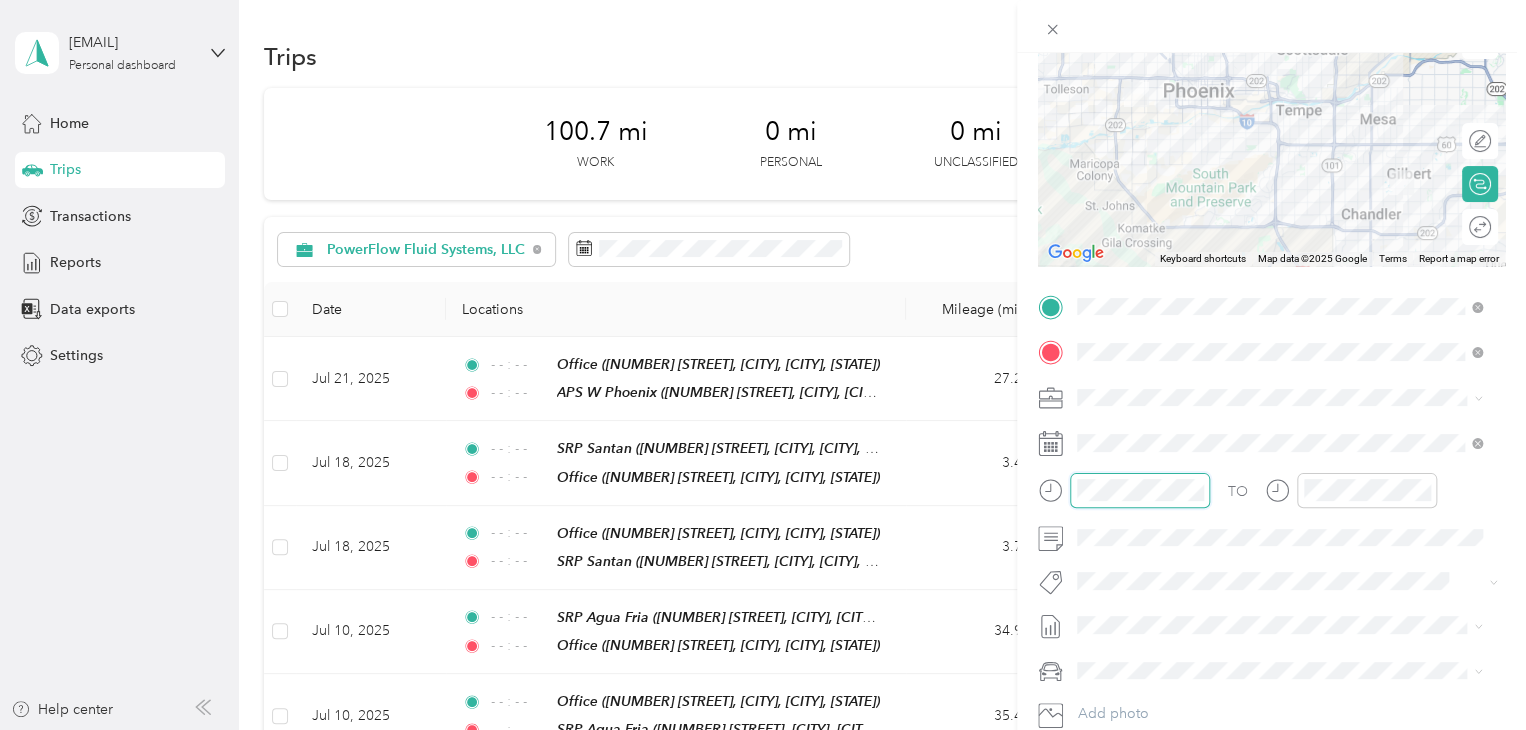 scroll, scrollTop: 200, scrollLeft: 0, axis: vertical 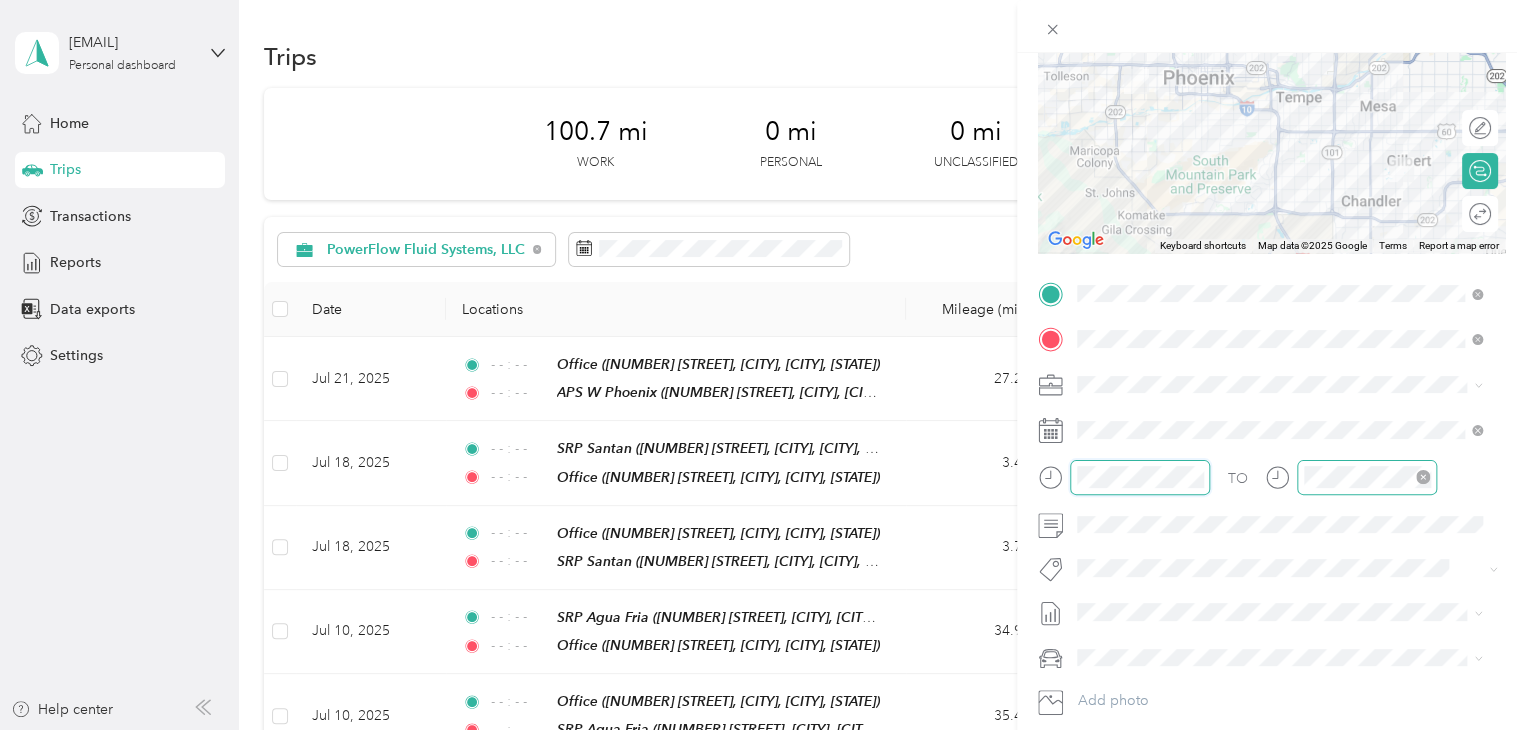 click 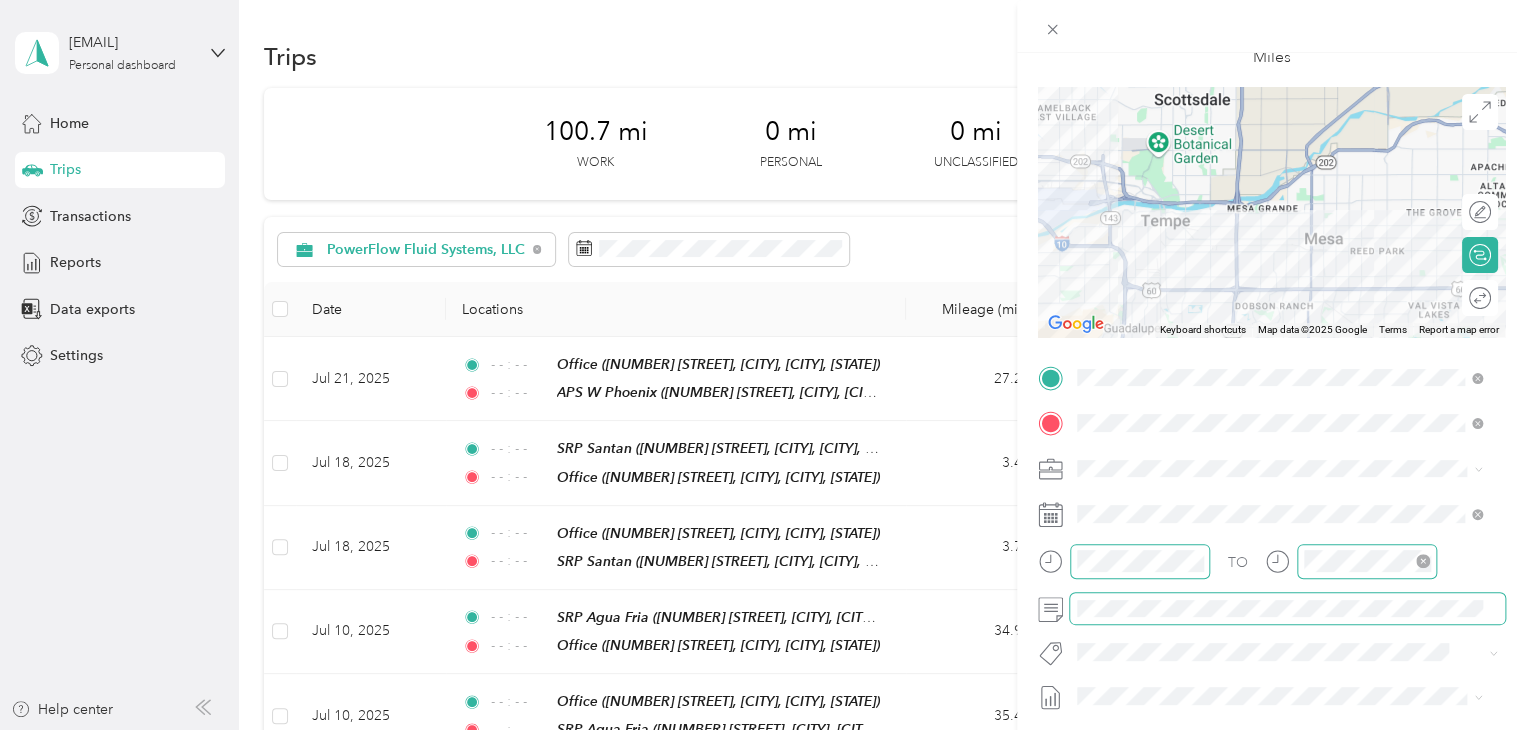 scroll, scrollTop: 0, scrollLeft: 0, axis: both 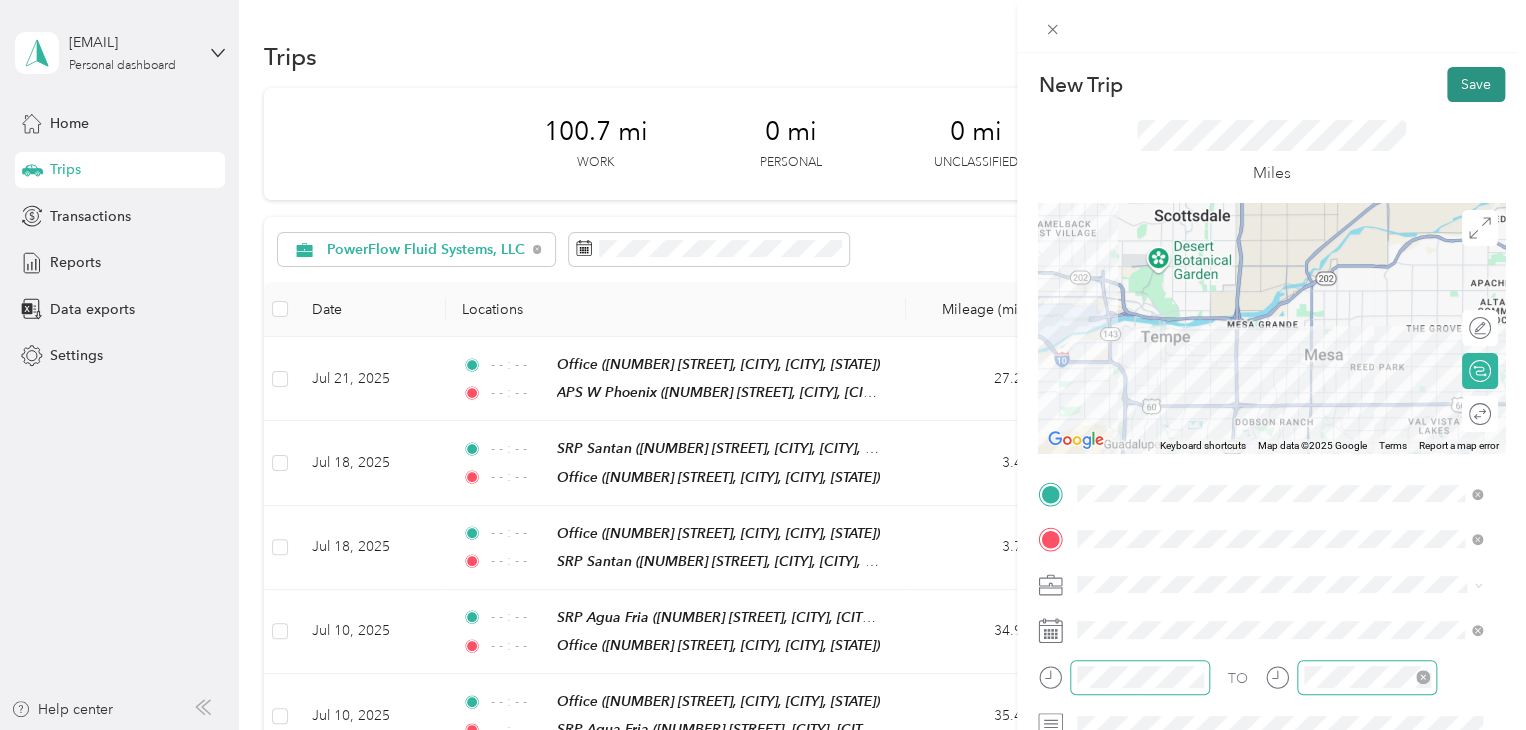 click on "Save" at bounding box center (1476, 84) 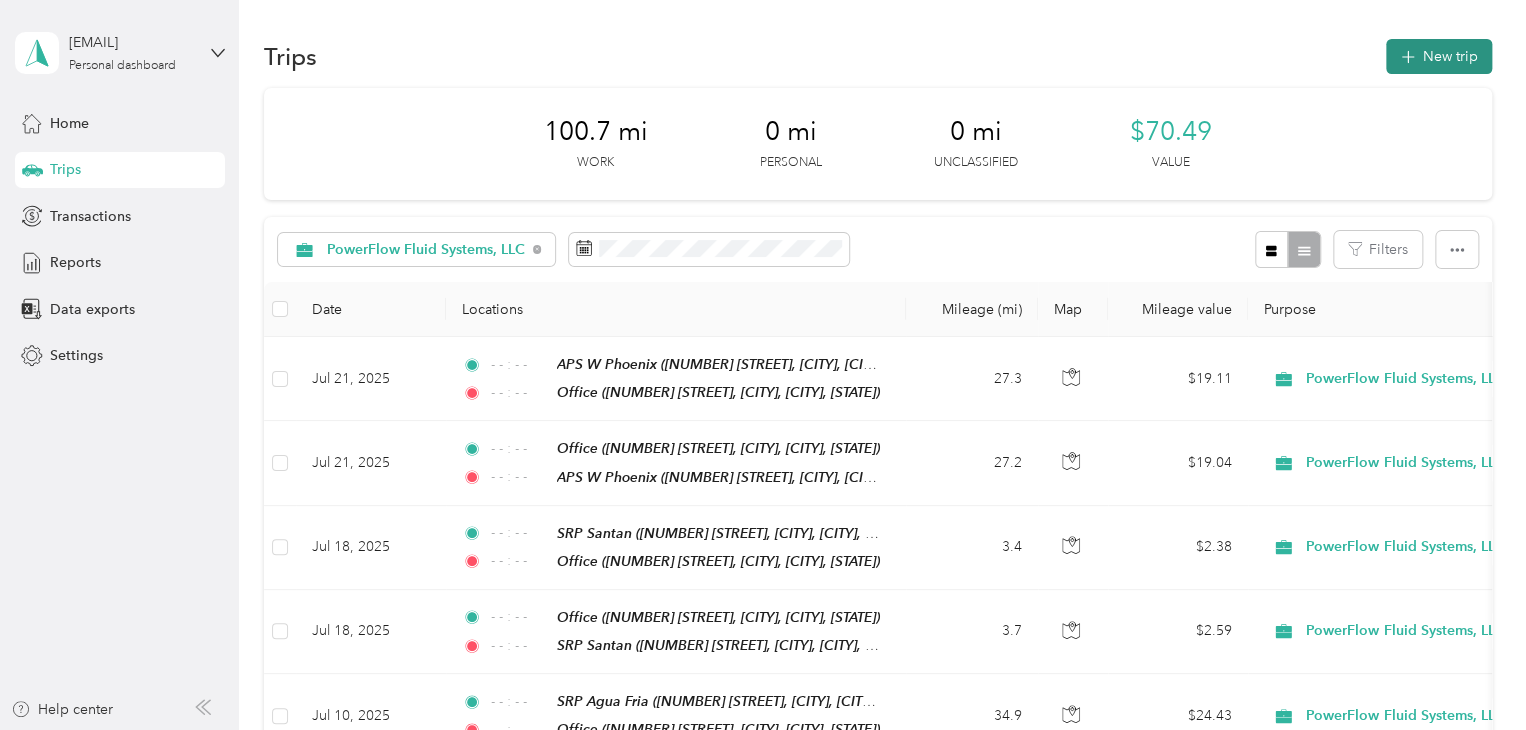 click on "New trip" at bounding box center [1439, 56] 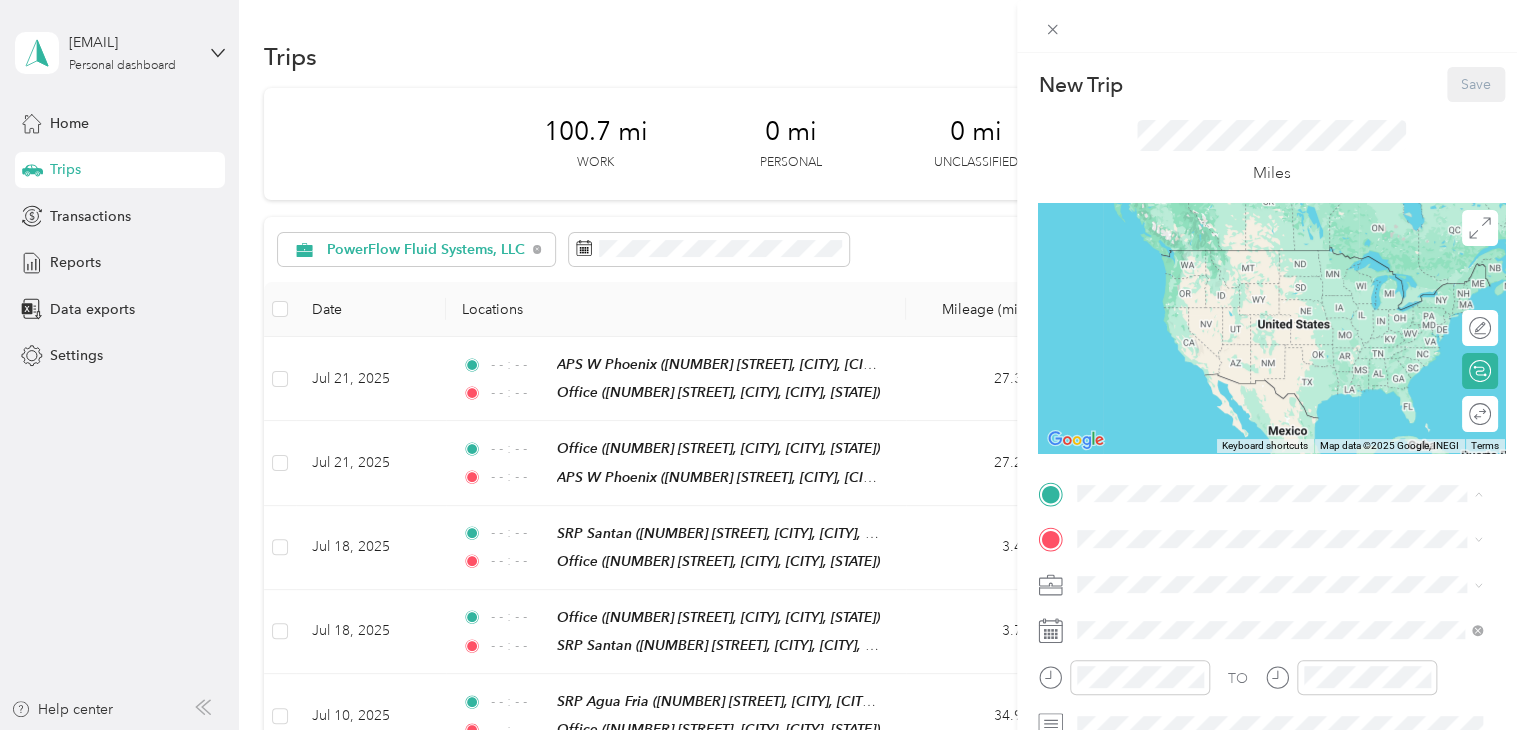 click on "[NUMBER] [STREET], [CITY], [POSTAL_CODE], [CITY], [STATE], [COUNTRY]" at bounding box center [1284, 374] 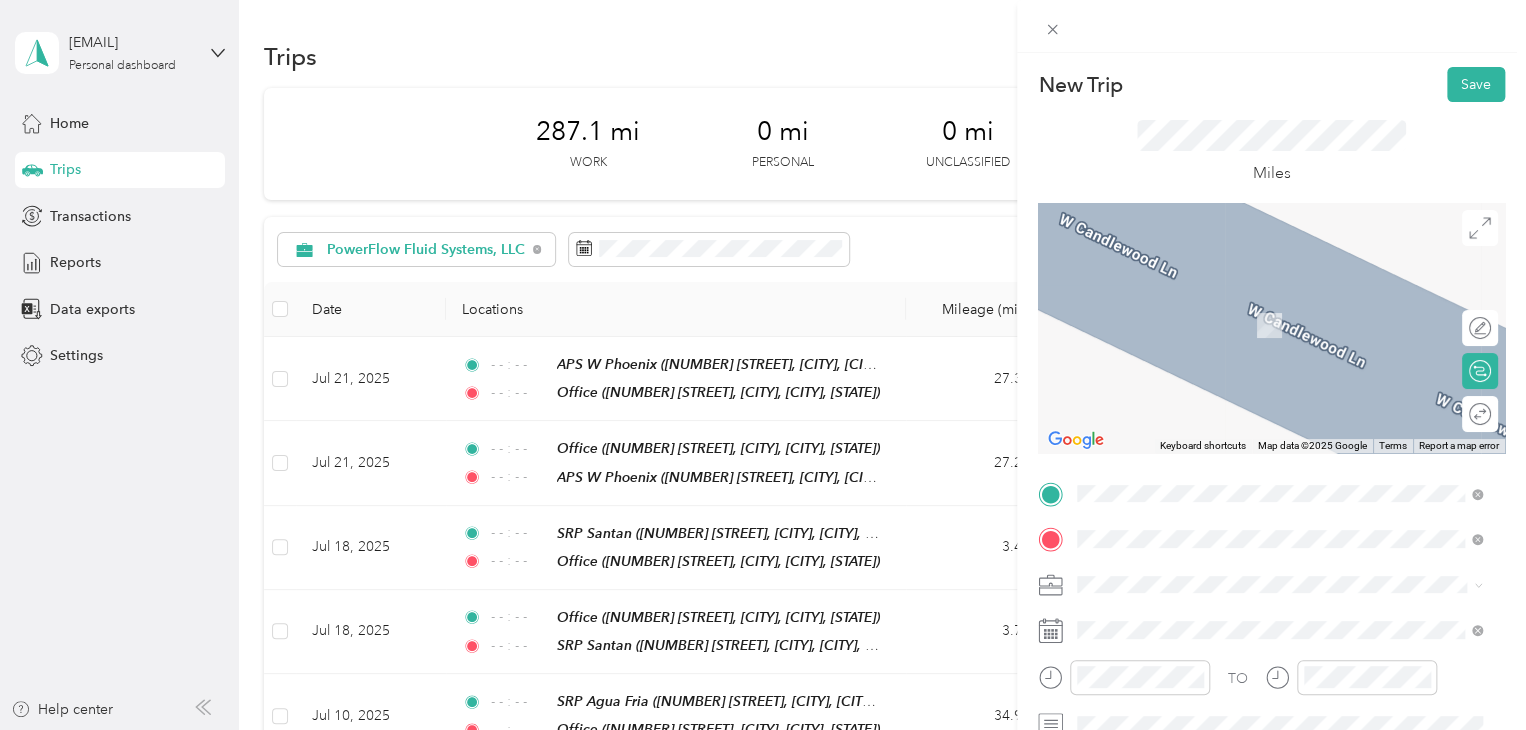click on "[NUMBER] [STREET]
[CITY], [STATE] [POSTAL_CODE], [COUNTRY]" at bounding box center (1259, 304) 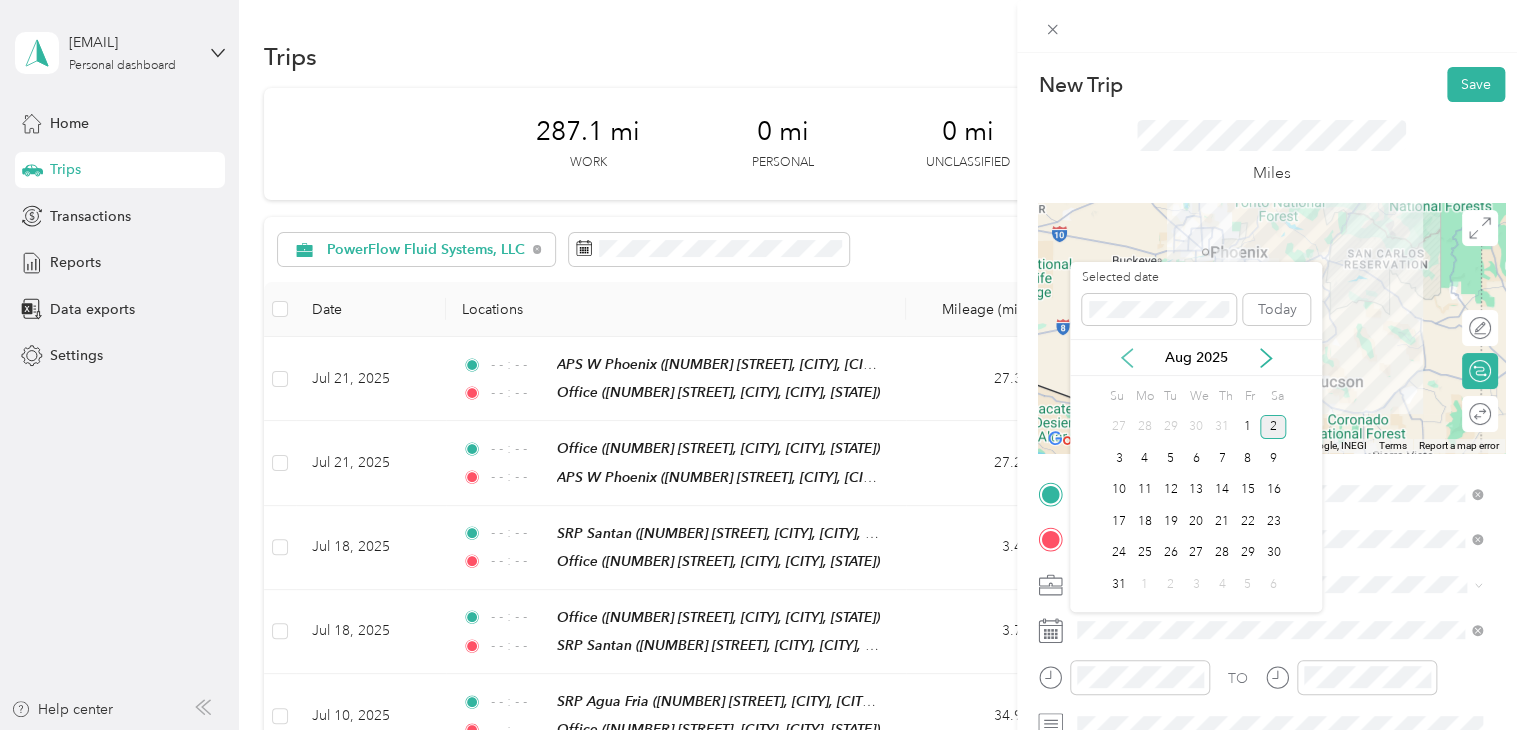 click 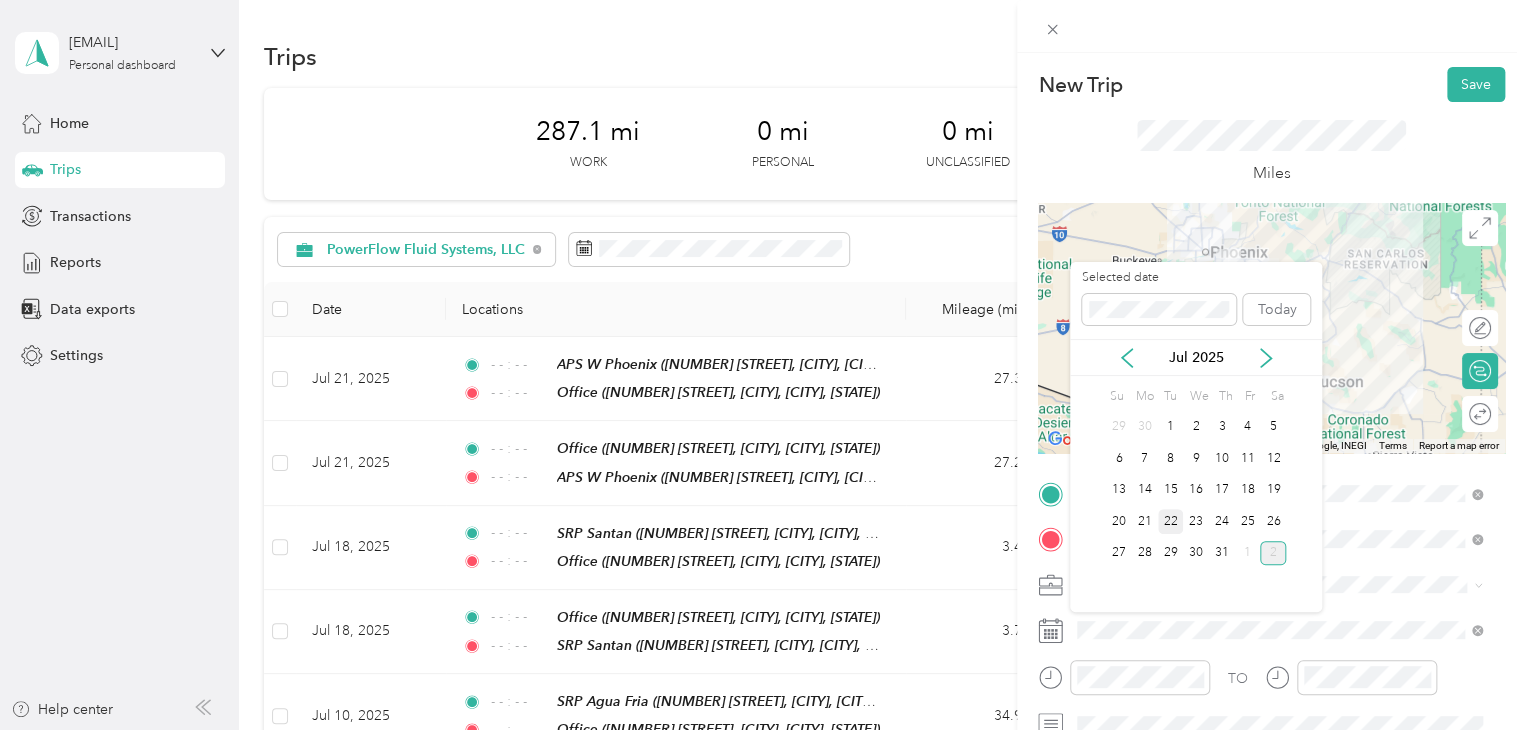 click on "22" at bounding box center (1171, 521) 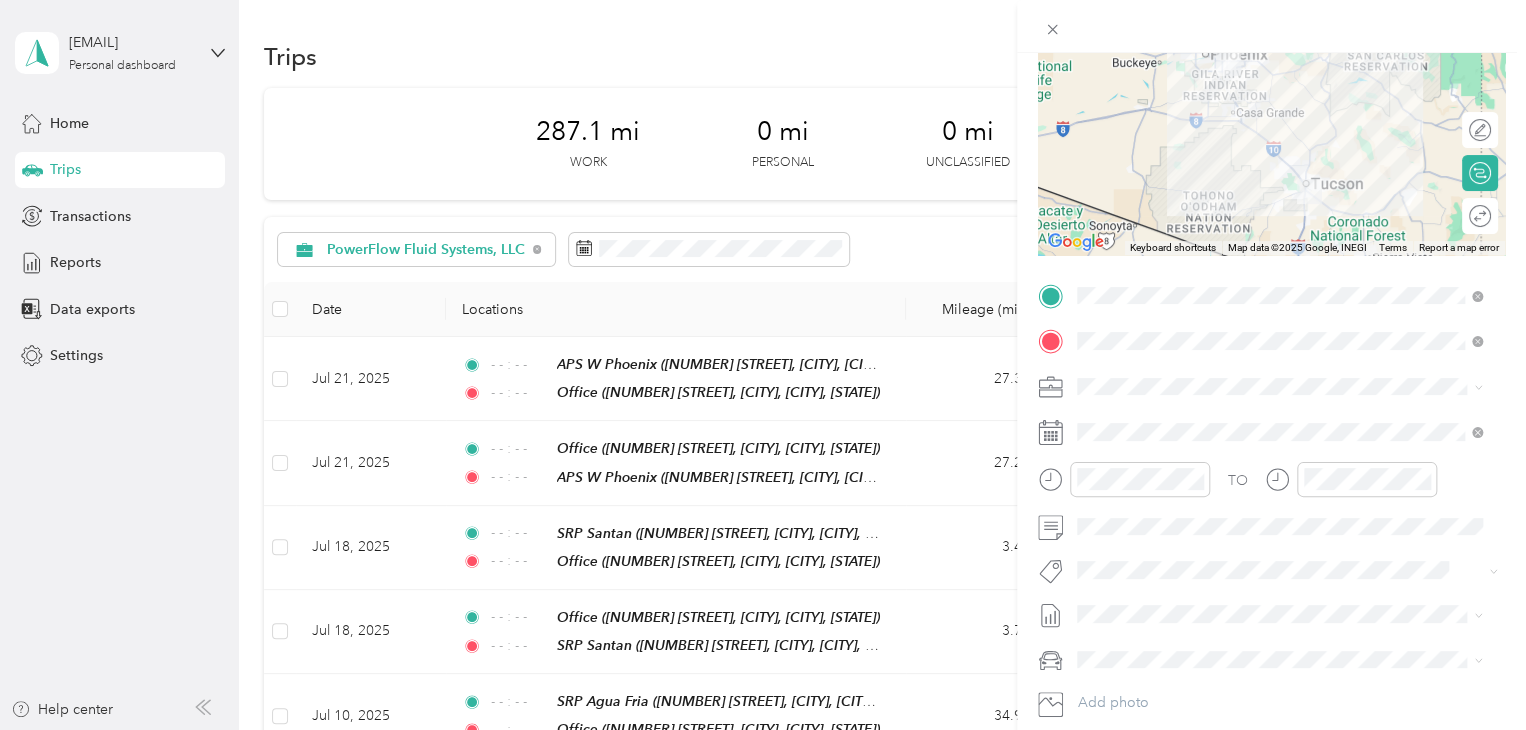 scroll, scrollTop: 200, scrollLeft: 0, axis: vertical 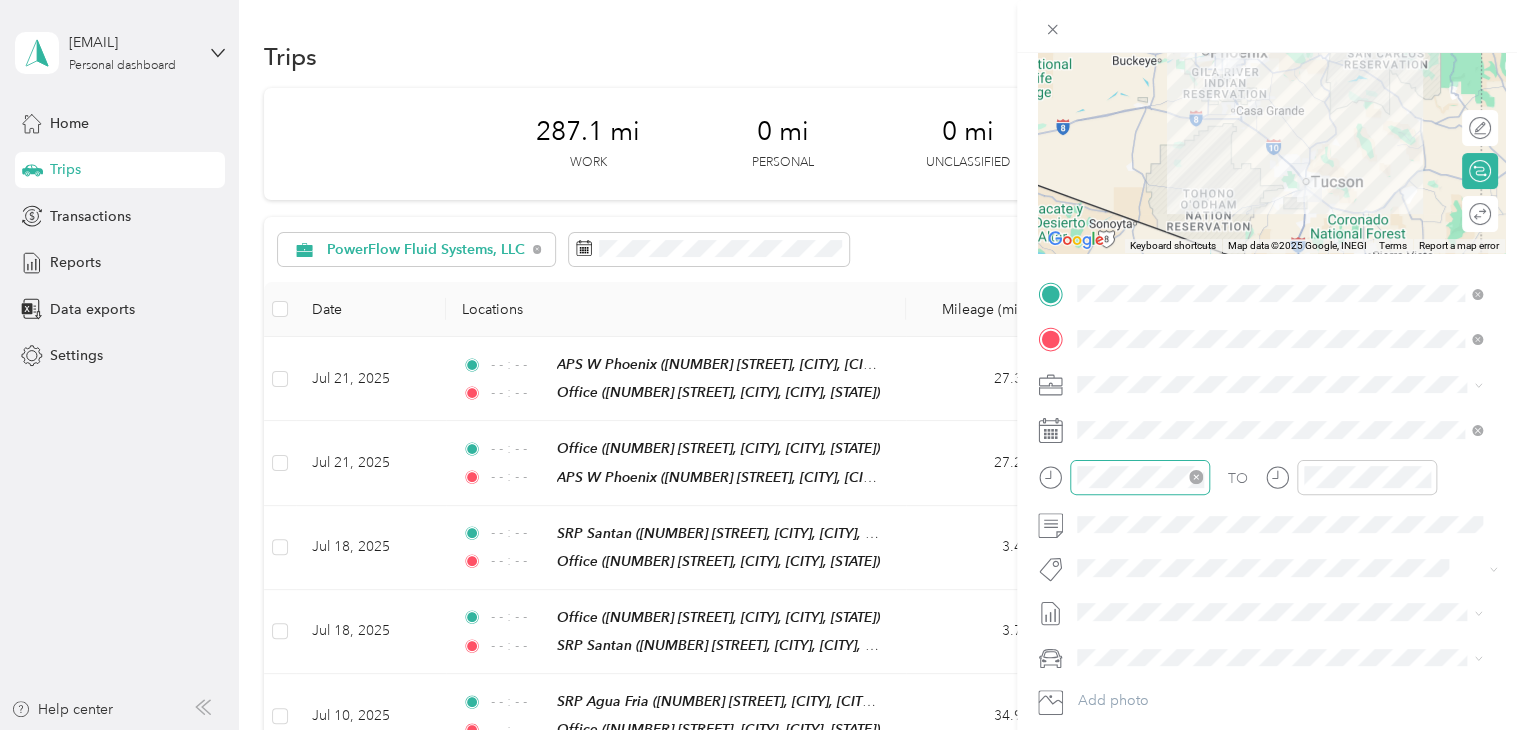 click 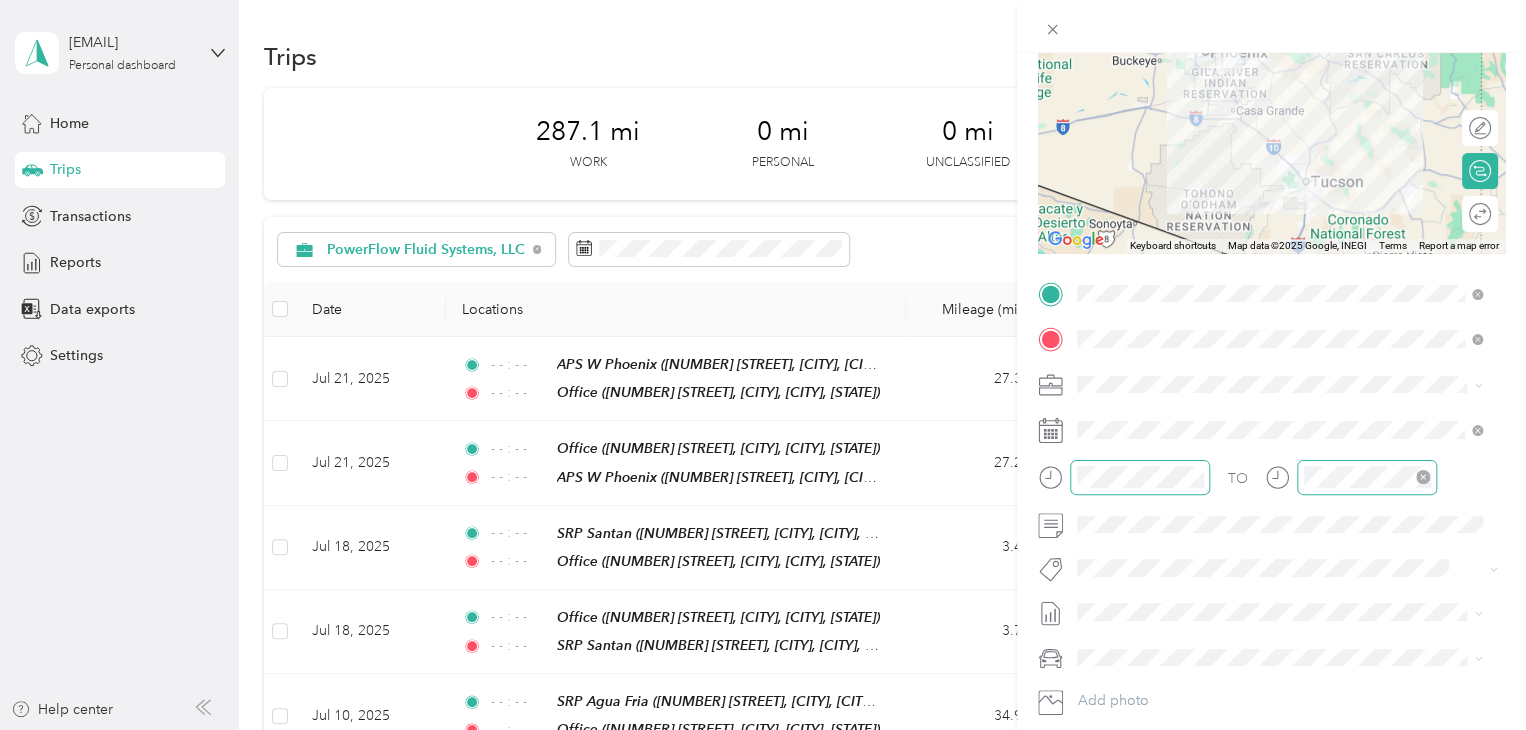 click 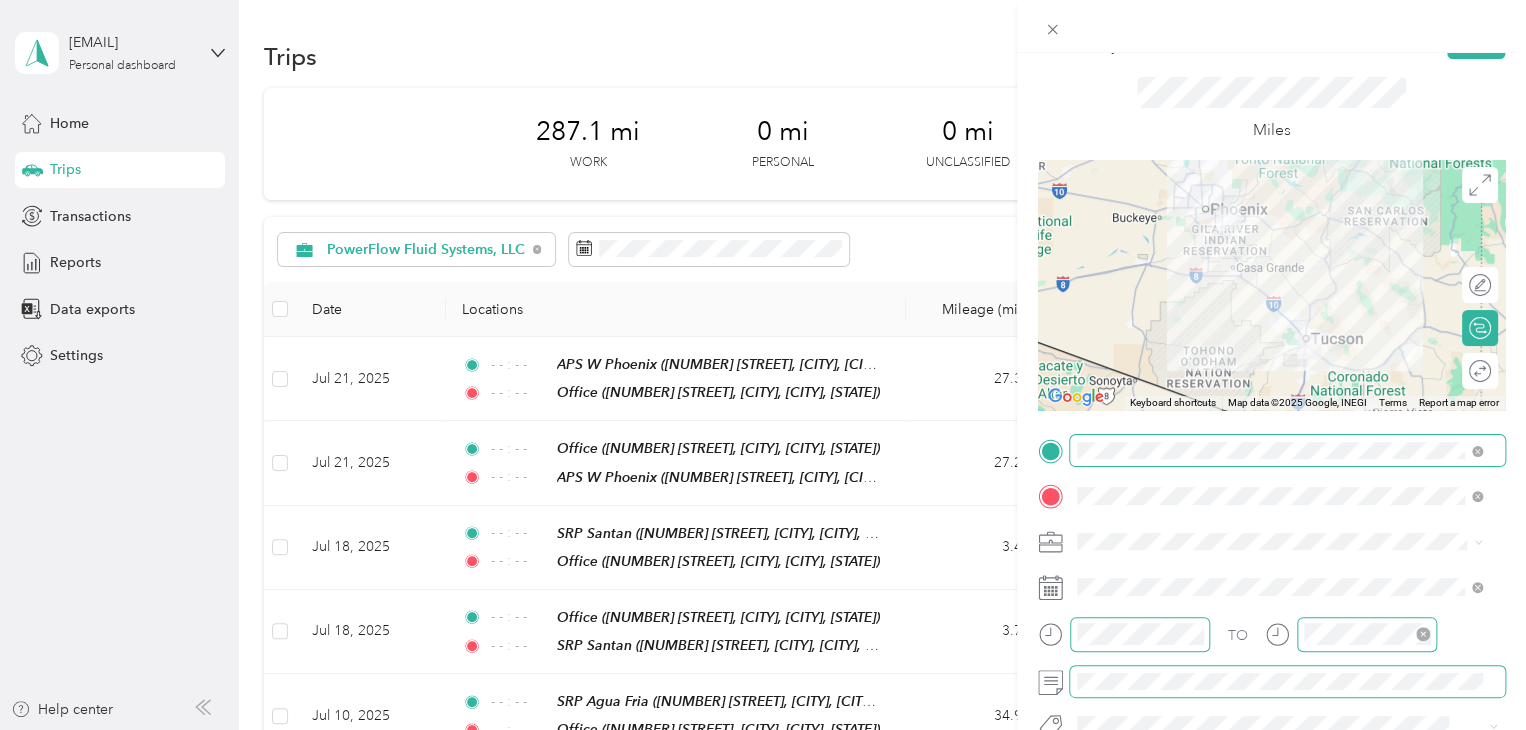 scroll, scrollTop: 0, scrollLeft: 0, axis: both 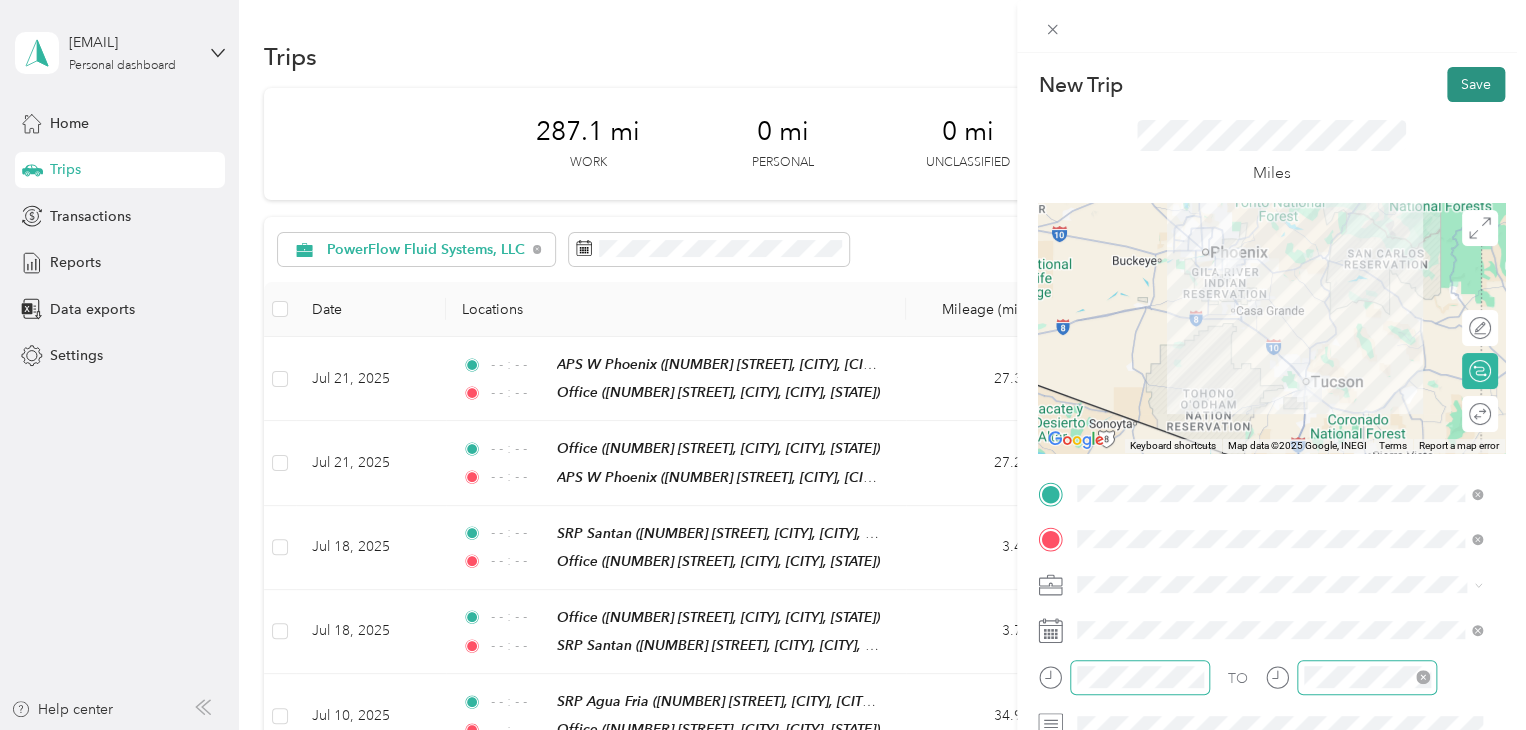 click on "Save" at bounding box center [1476, 84] 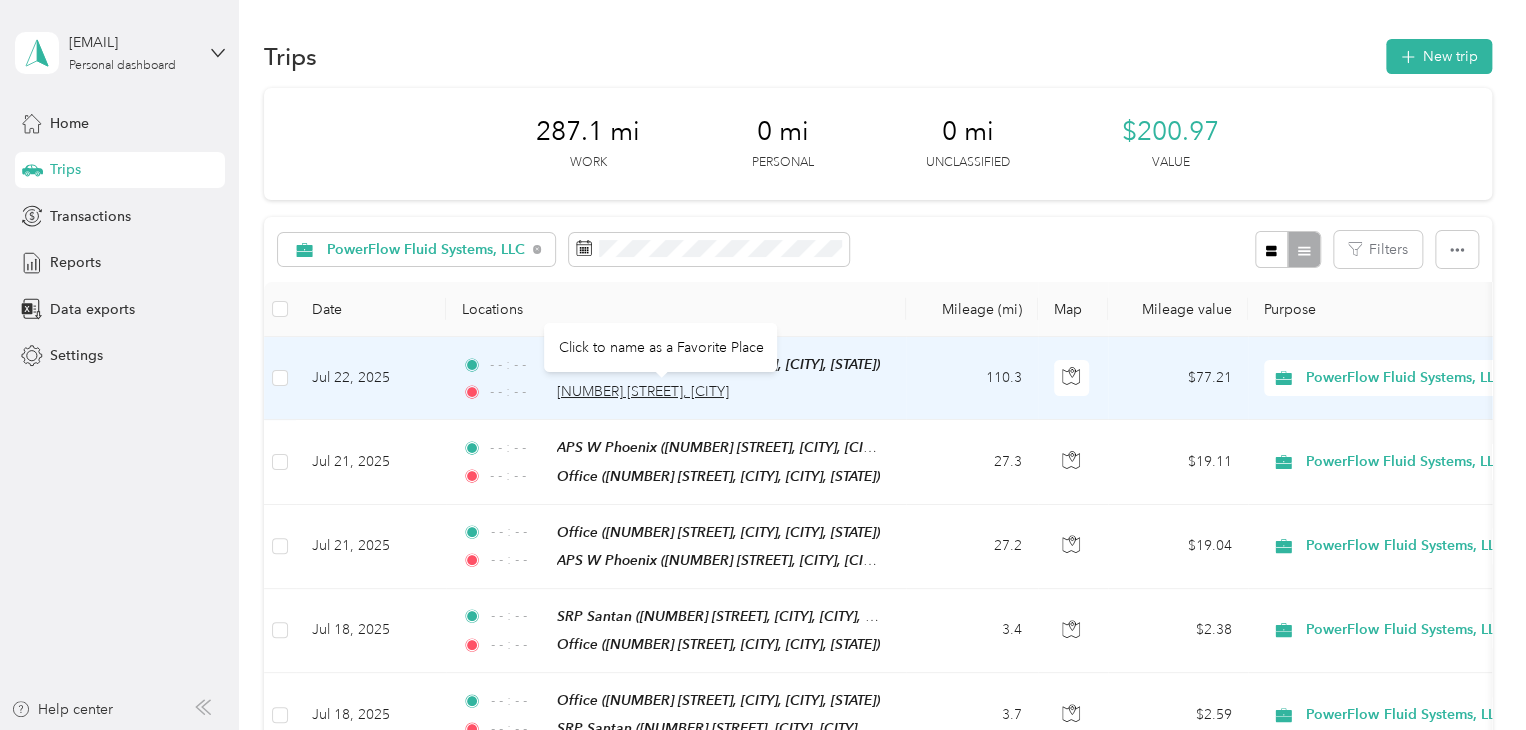 click on "[NUMBER] [STREET], [CITY]" at bounding box center [643, 391] 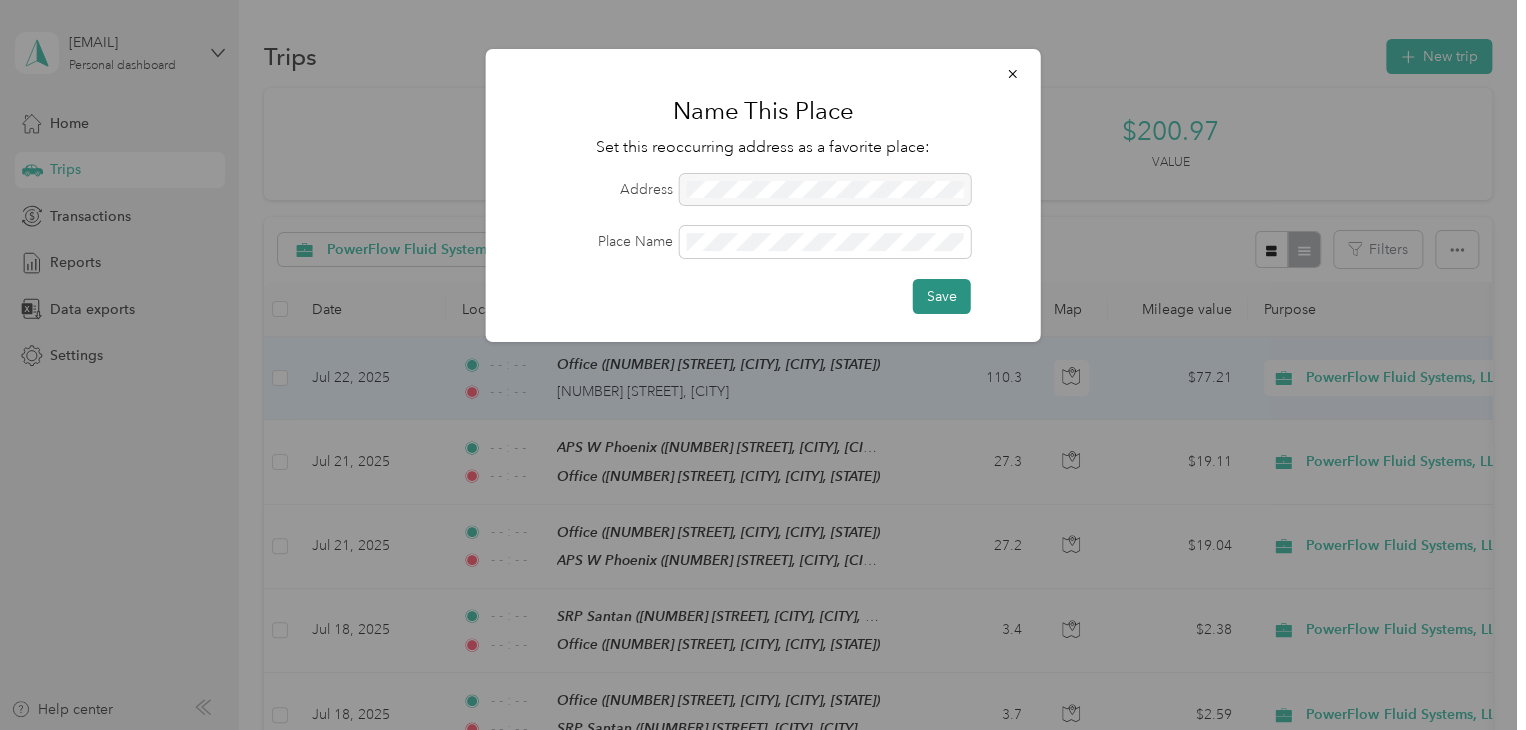 click on "Save" at bounding box center (942, 296) 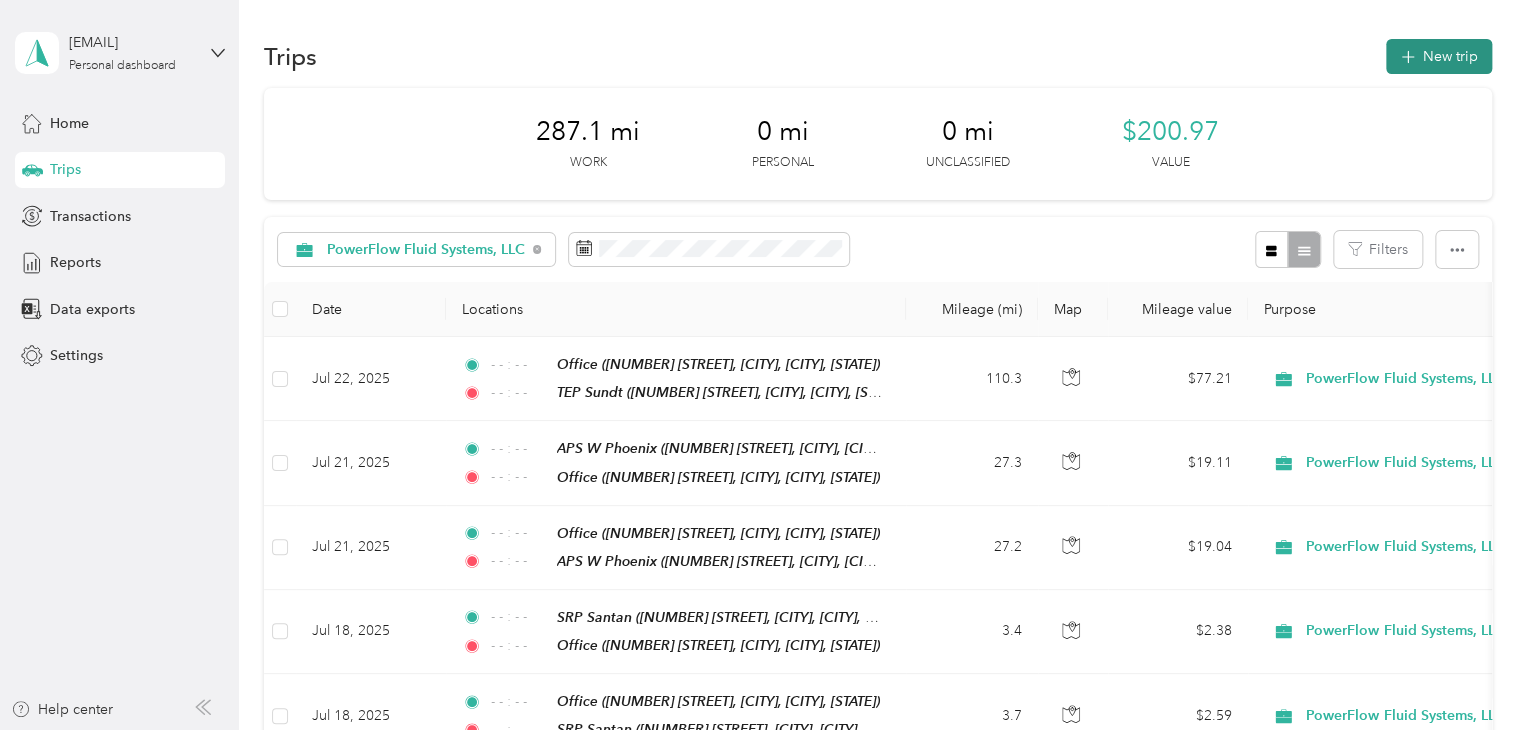 click on "New trip" at bounding box center (1439, 56) 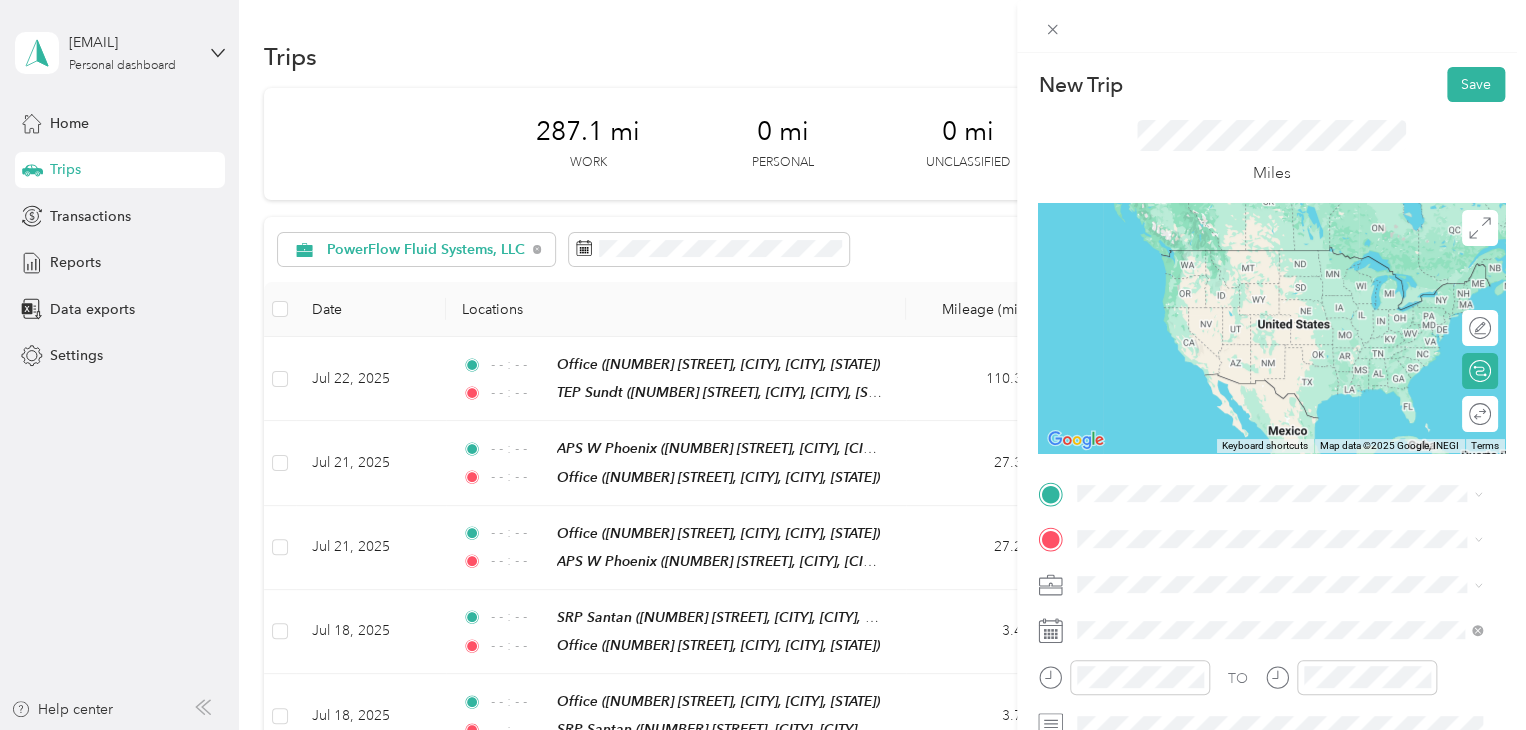 click on "TEP Sundt [NUMBER] [STREET], [CITY], [POSTAL_CODE], [CITY], [STATE], [COUNTRY]" at bounding box center (1295, 275) 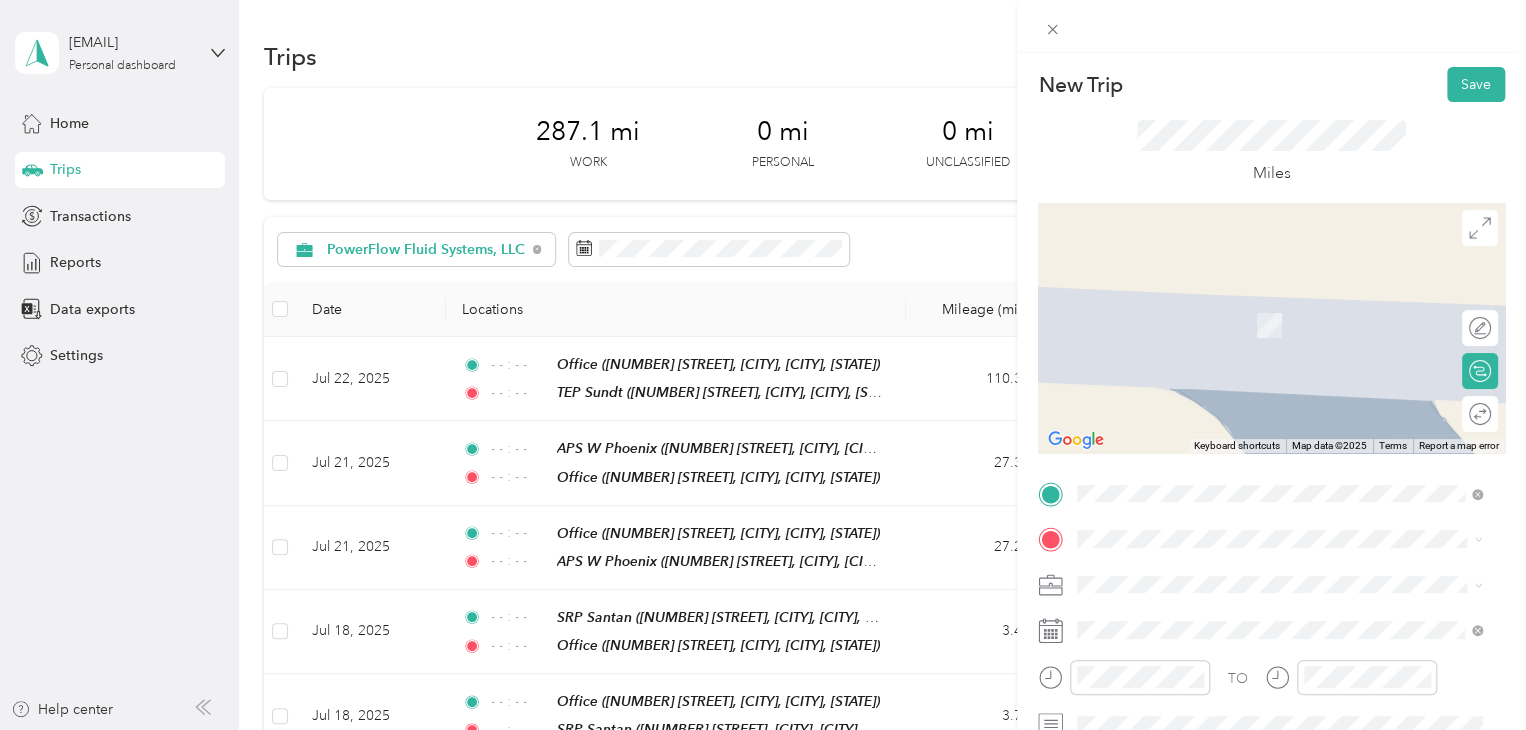 click on "Office [NUMBER] [STREET], [CITY], [POSTAL_CODE], [CITY], [STATE], [COUNTRY]" at bounding box center [1295, 409] 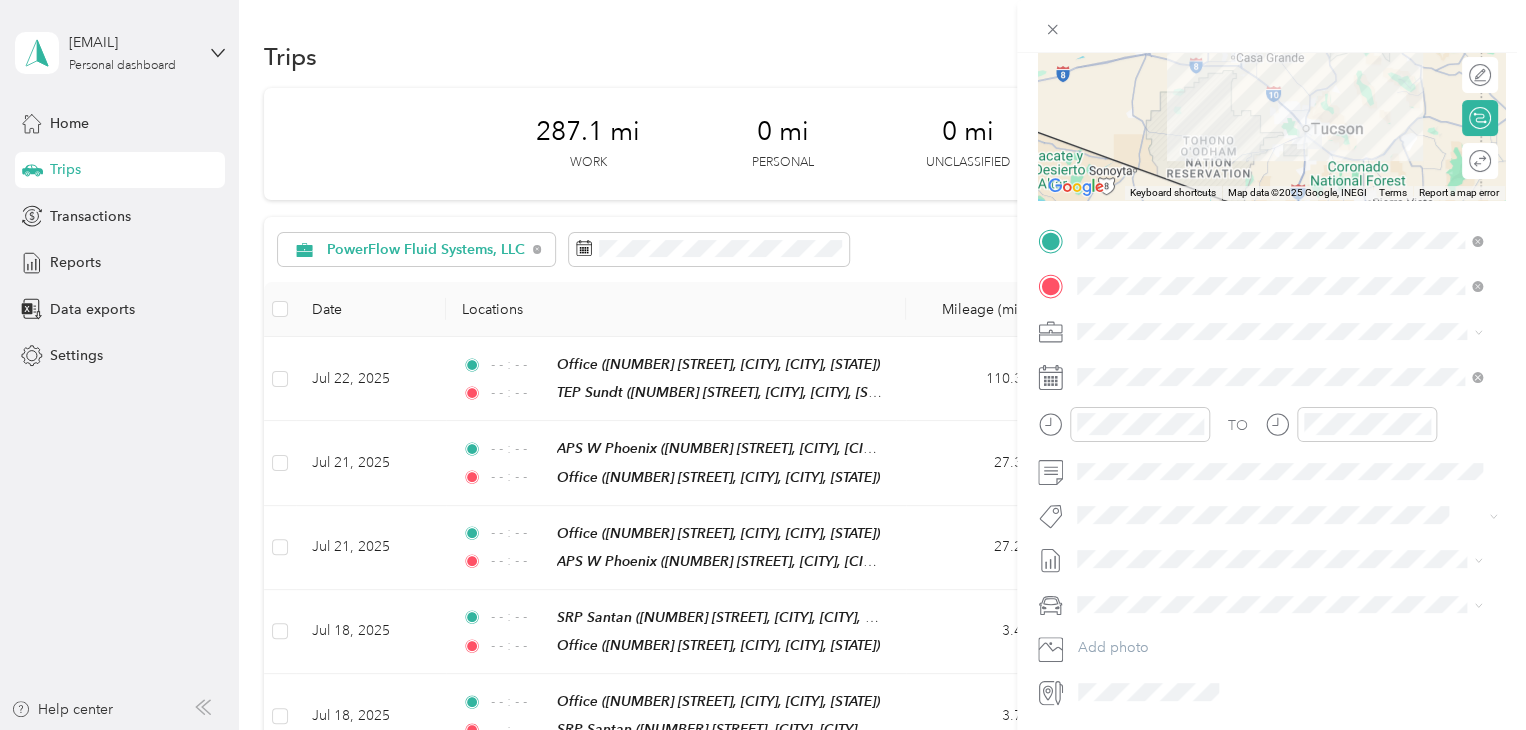 scroll, scrollTop: 300, scrollLeft: 0, axis: vertical 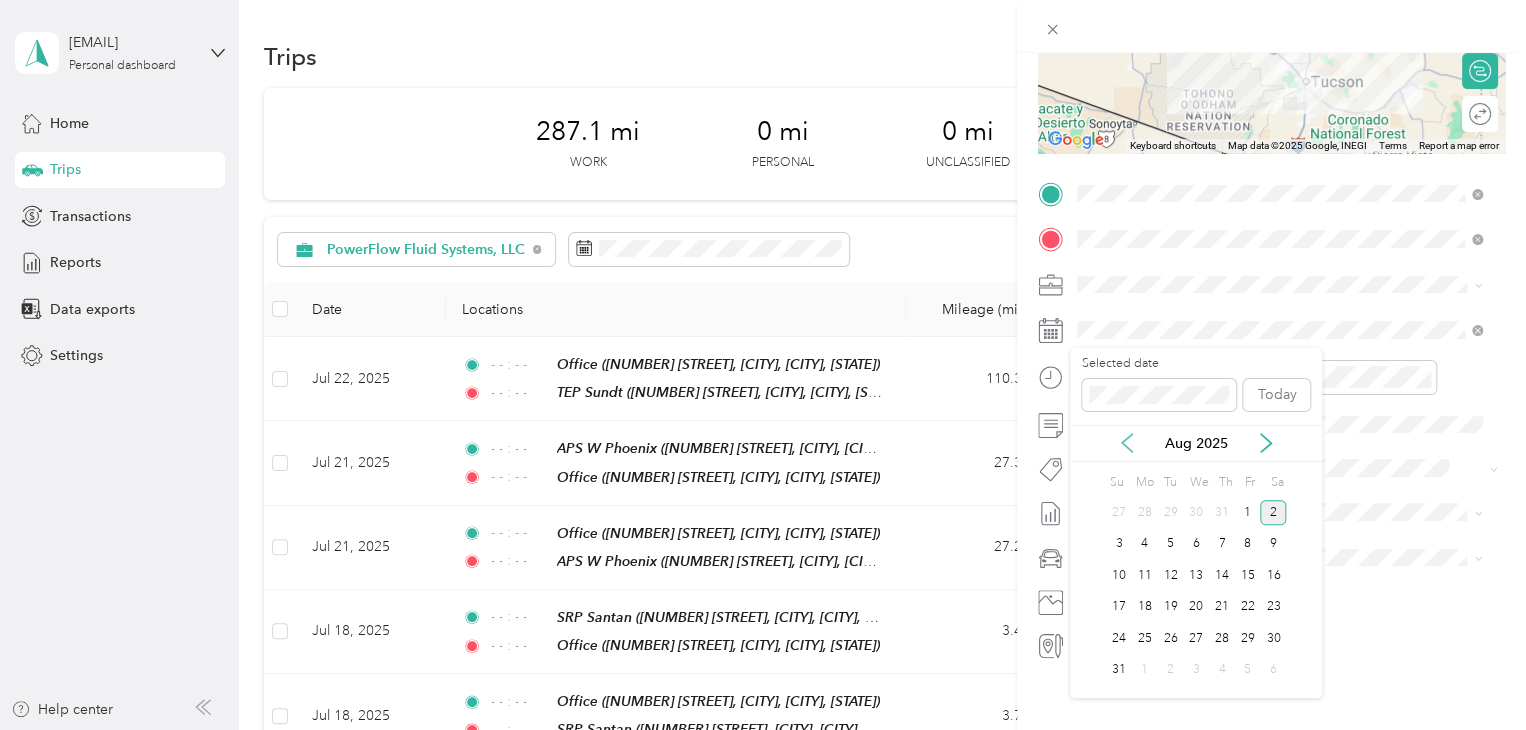 click 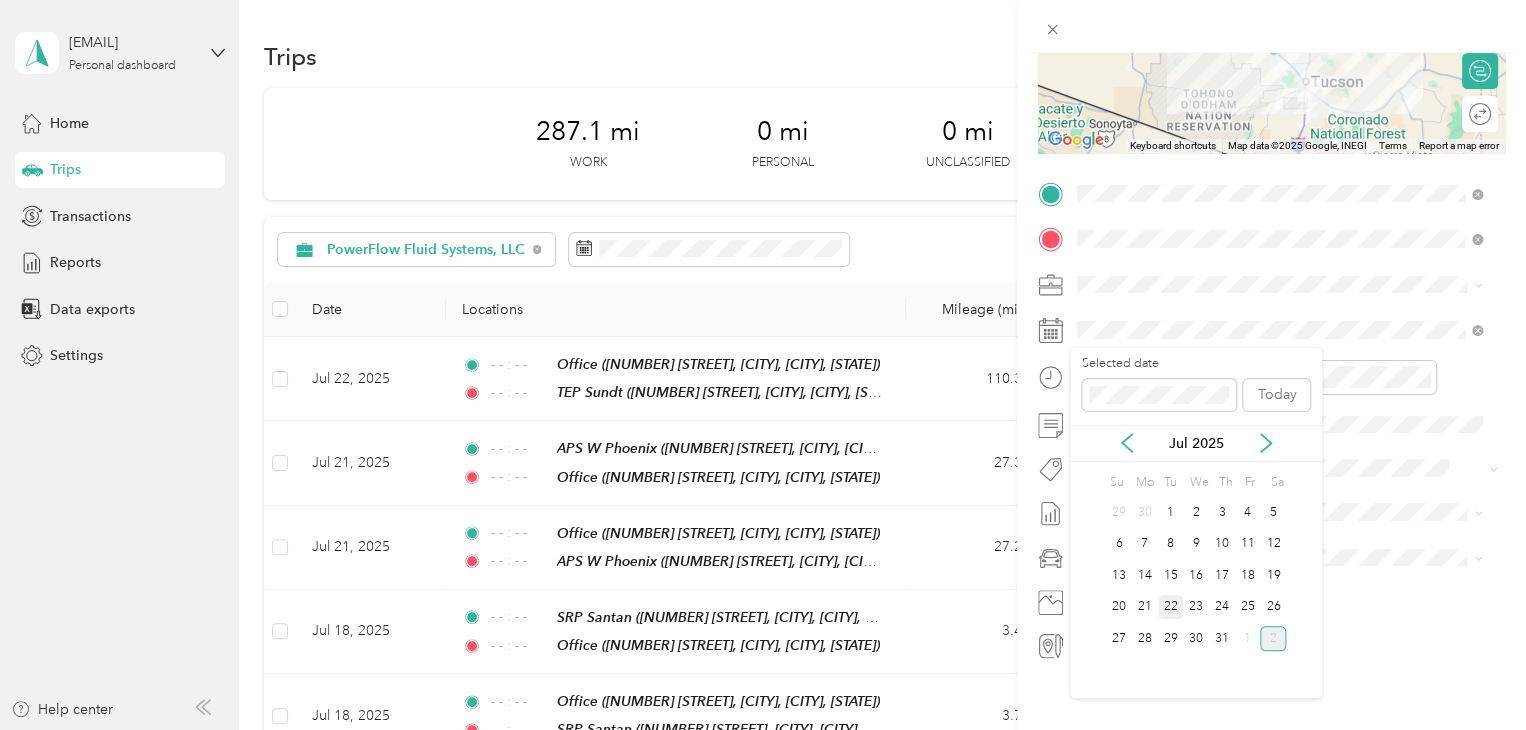 click on "22" at bounding box center (1171, 607) 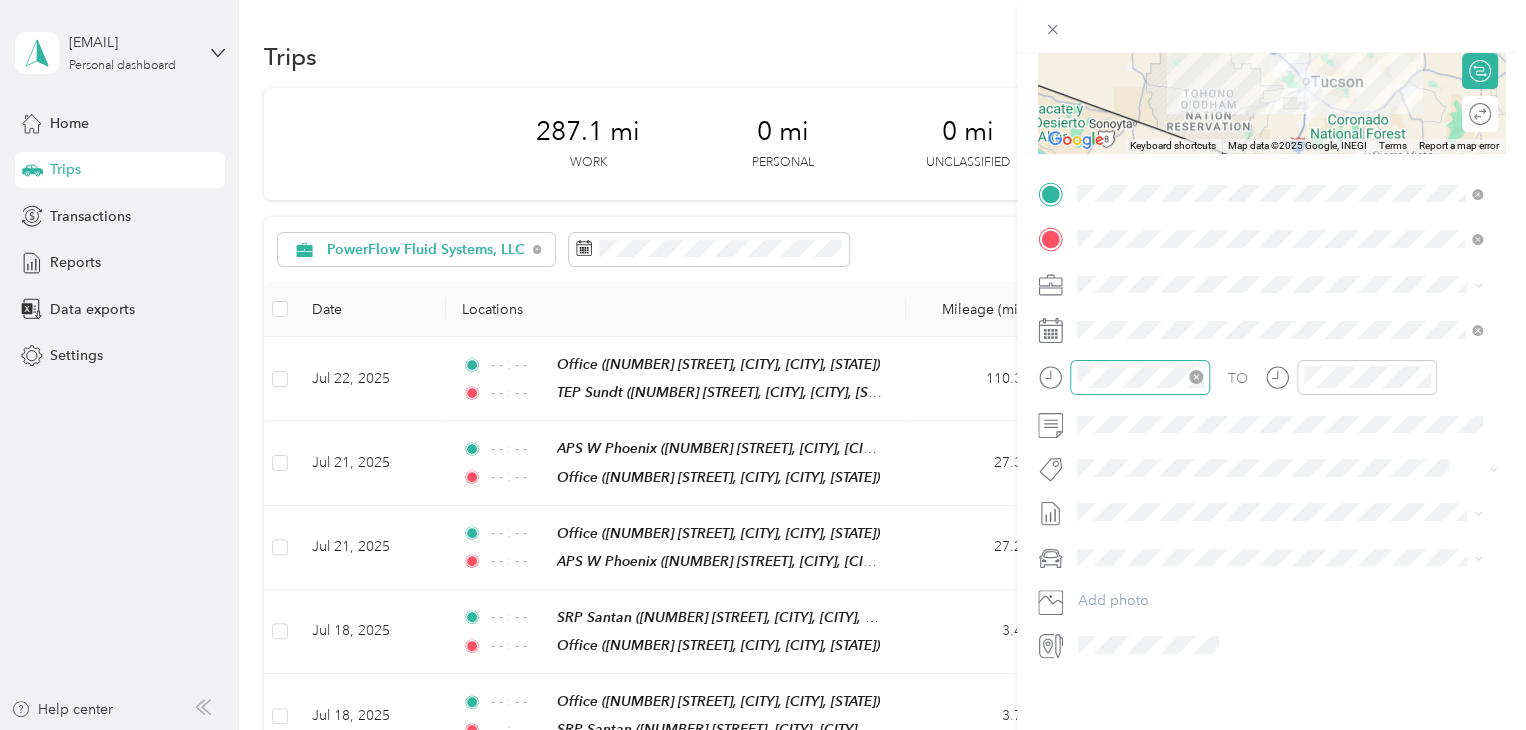click 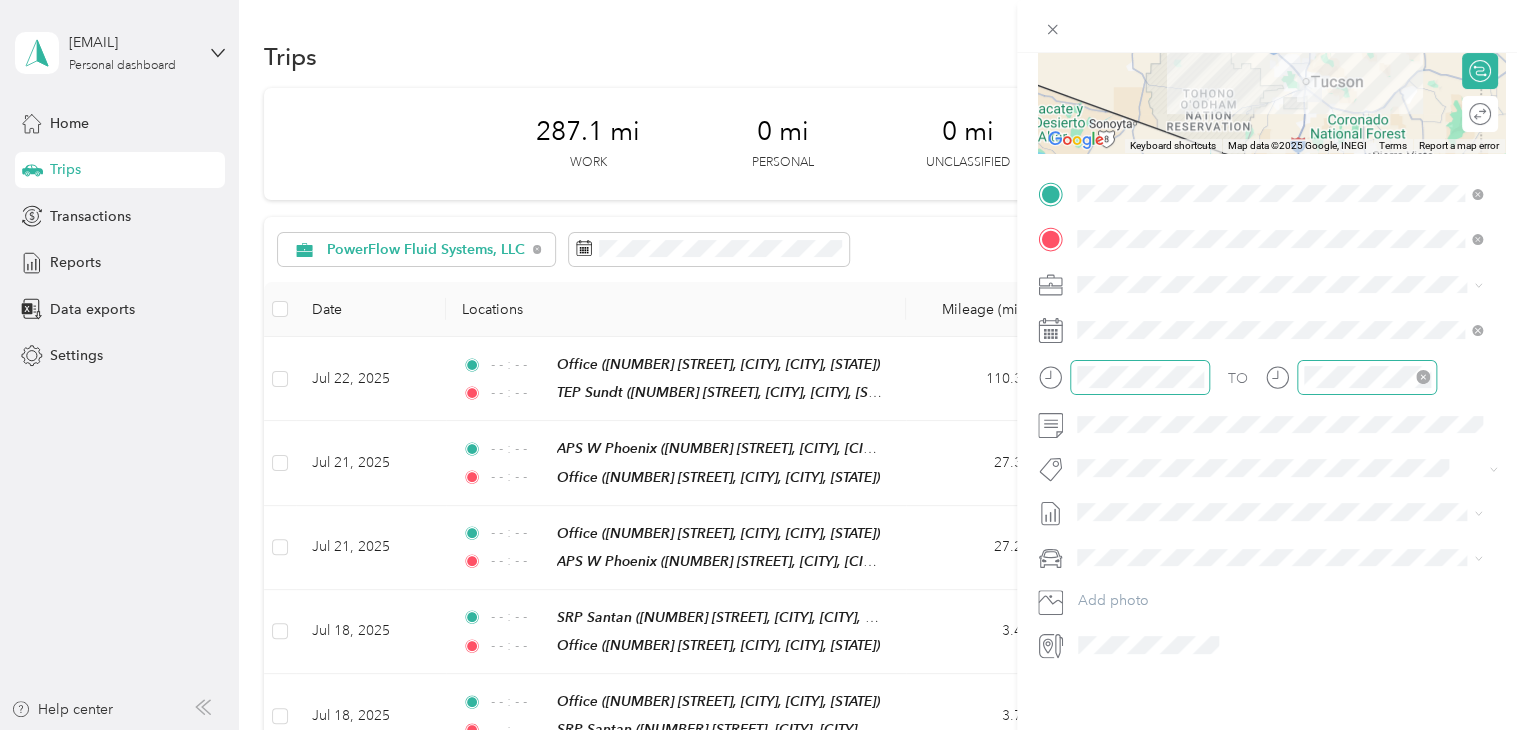 click 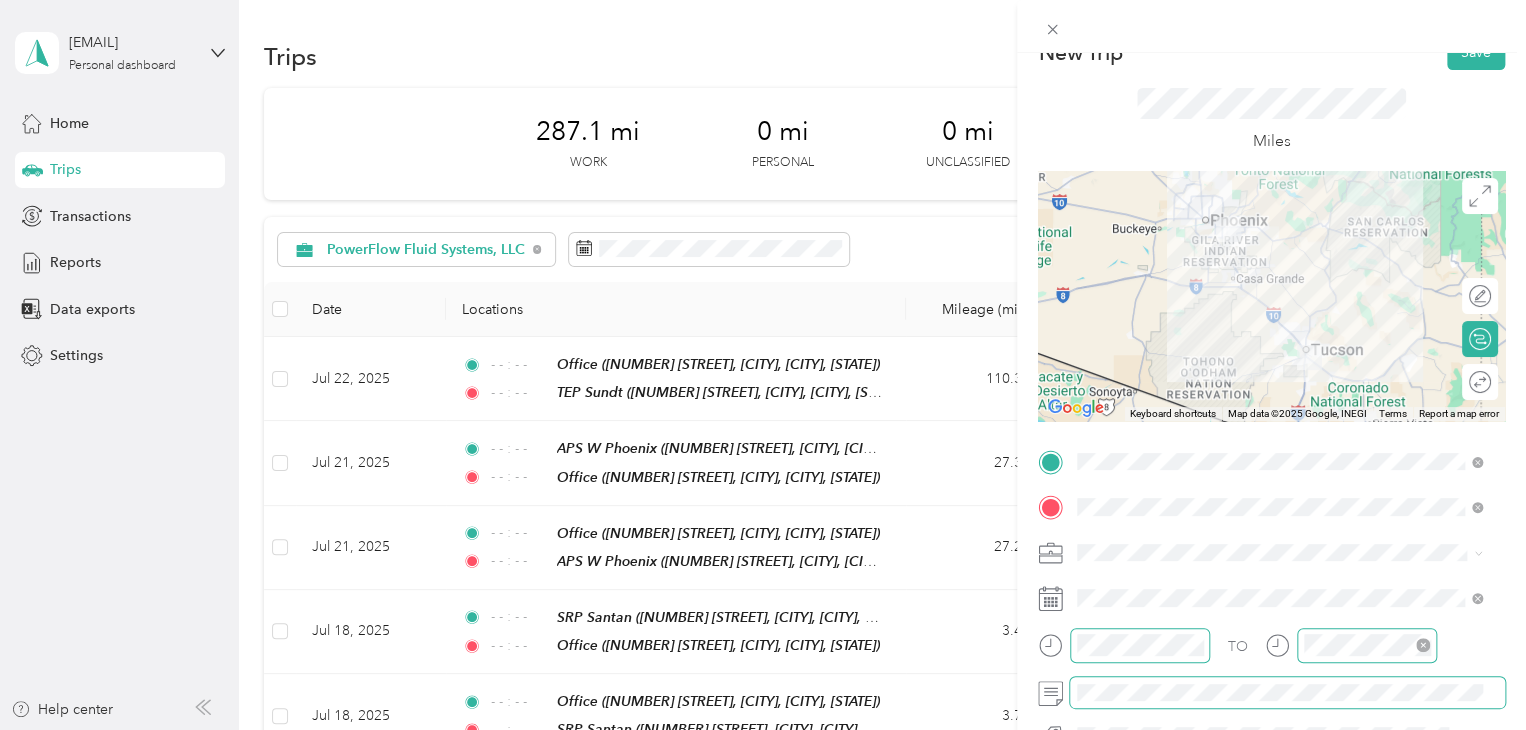 scroll, scrollTop: 0, scrollLeft: 0, axis: both 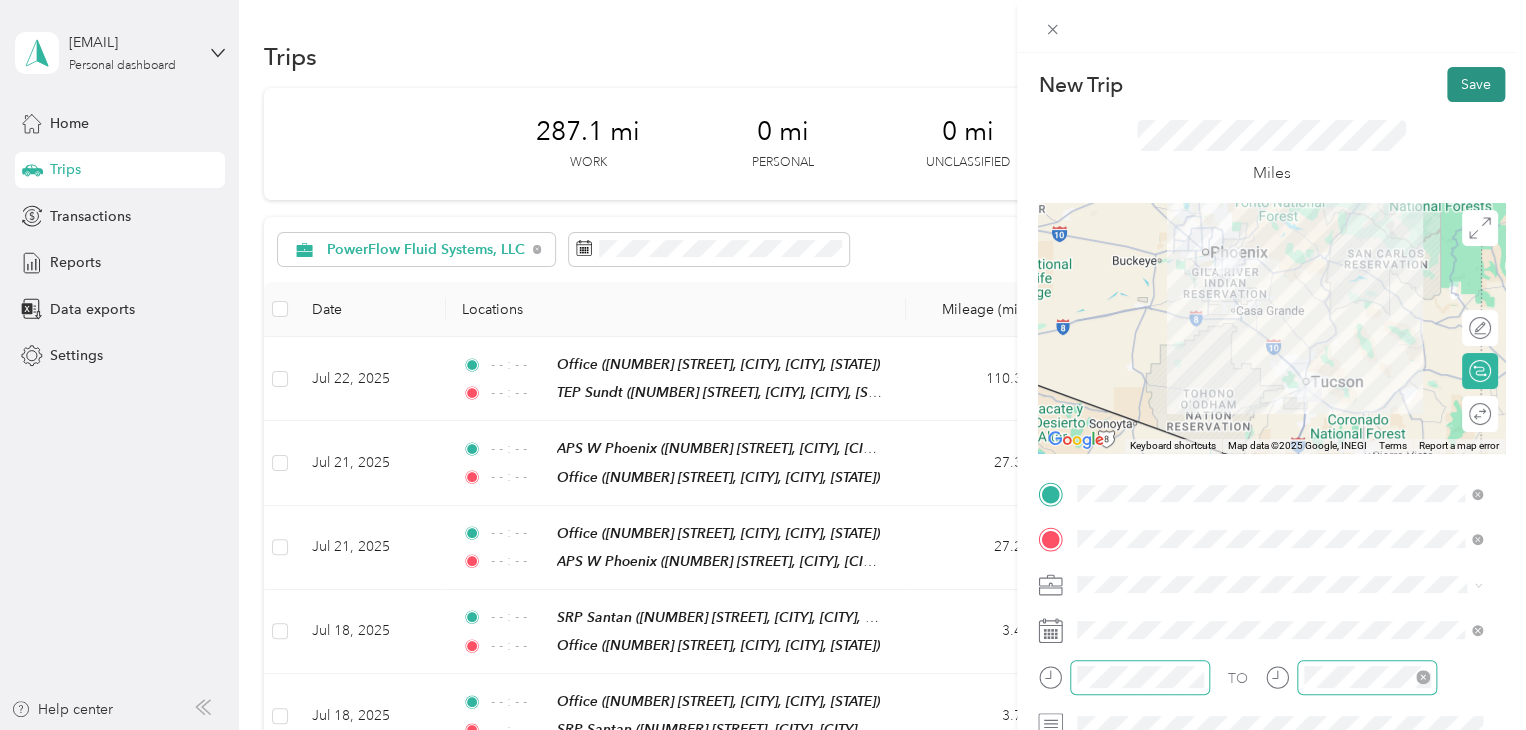click on "Save" at bounding box center (1476, 84) 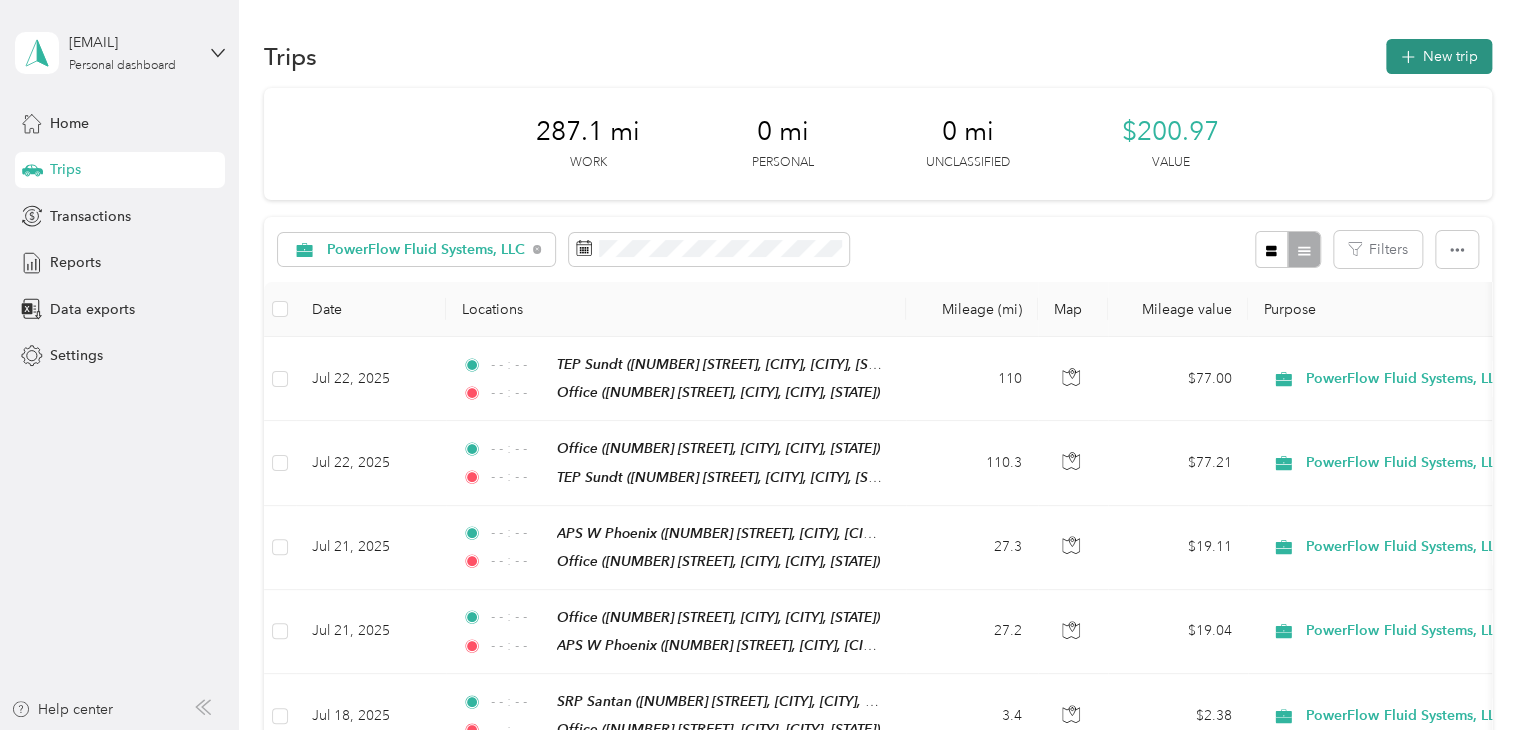click on "New trip" at bounding box center (1439, 56) 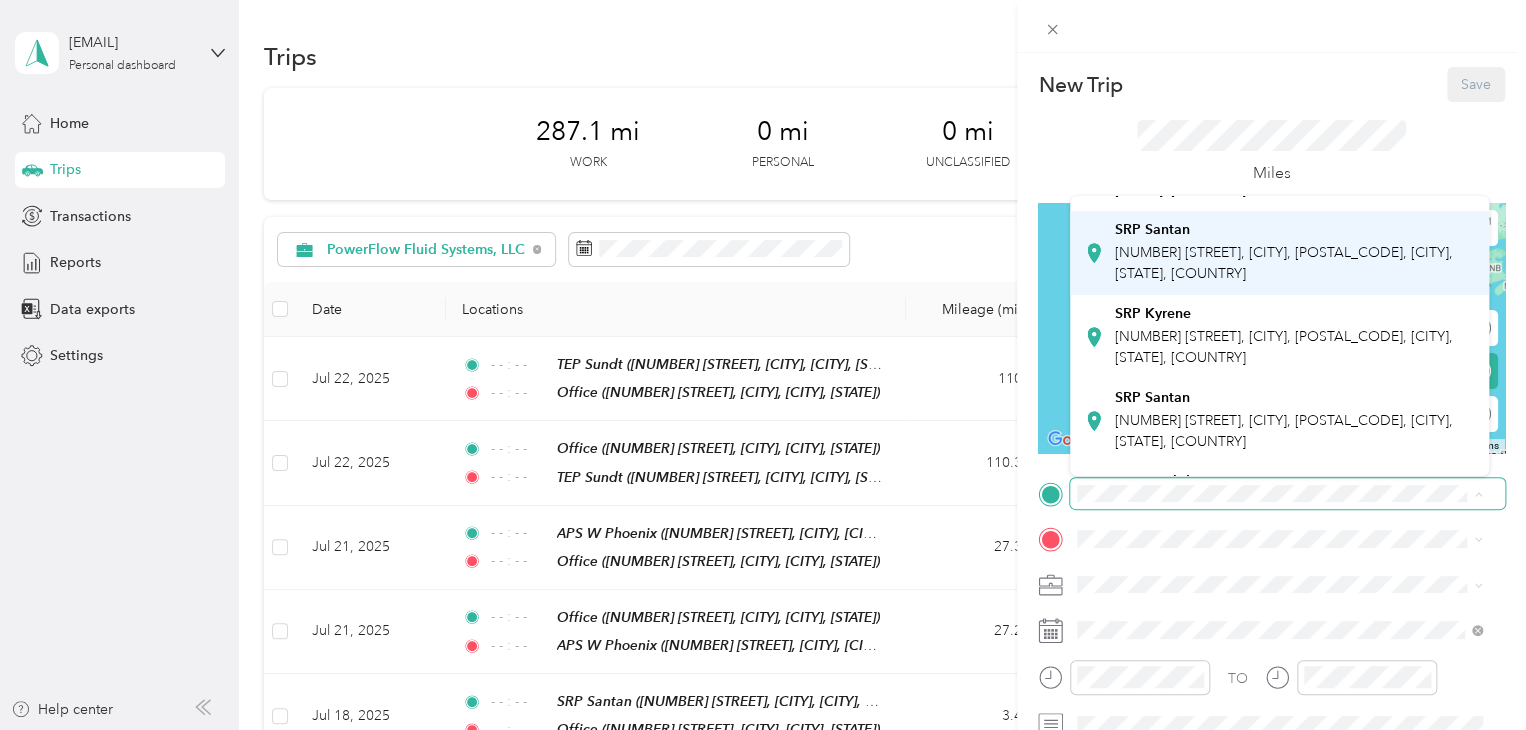 scroll, scrollTop: 200, scrollLeft: 0, axis: vertical 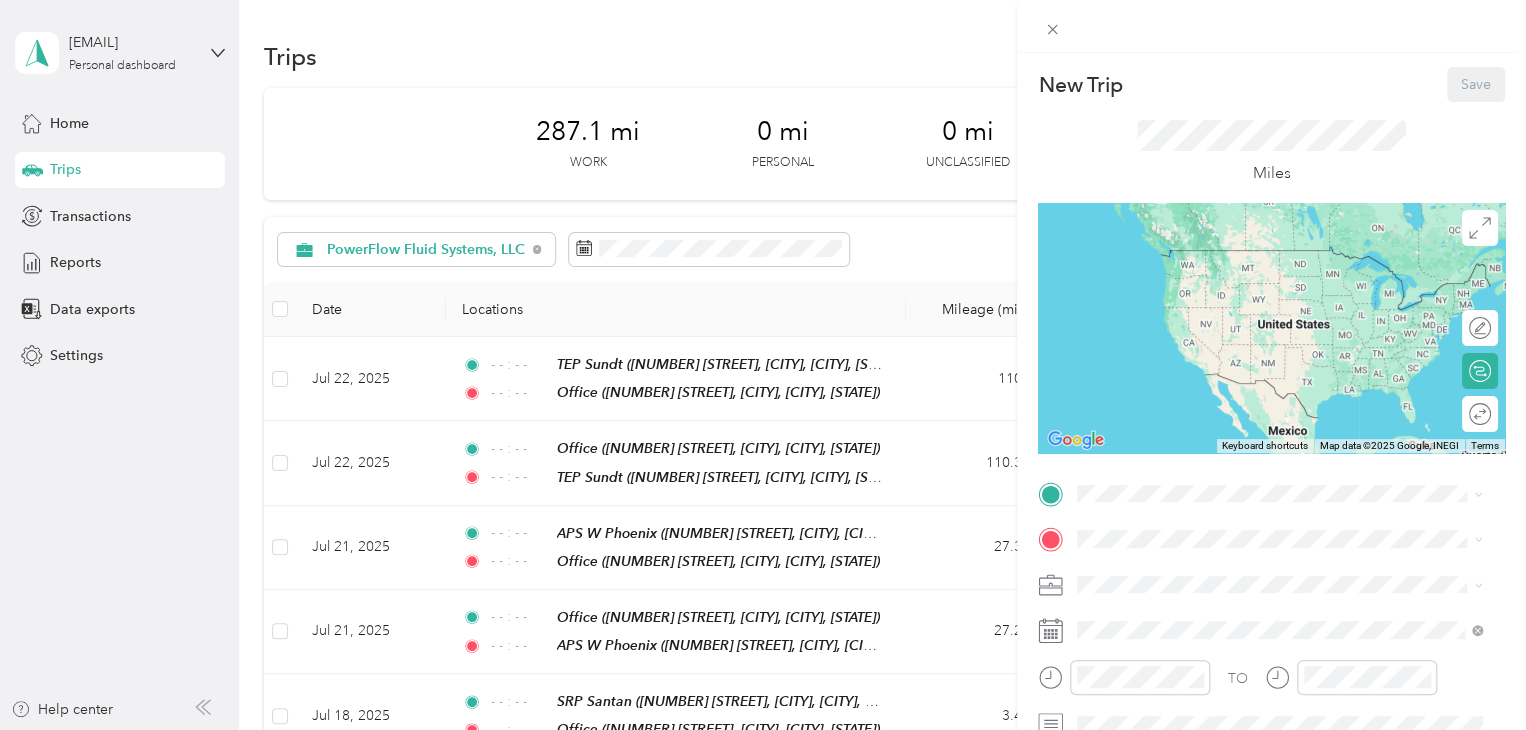 click on "SRP Kyrene [NUMBER] [STREET], [CITY], [POSTAL_CODE], [CITY], [STATE], [COUNTRY]" at bounding box center [1295, 327] 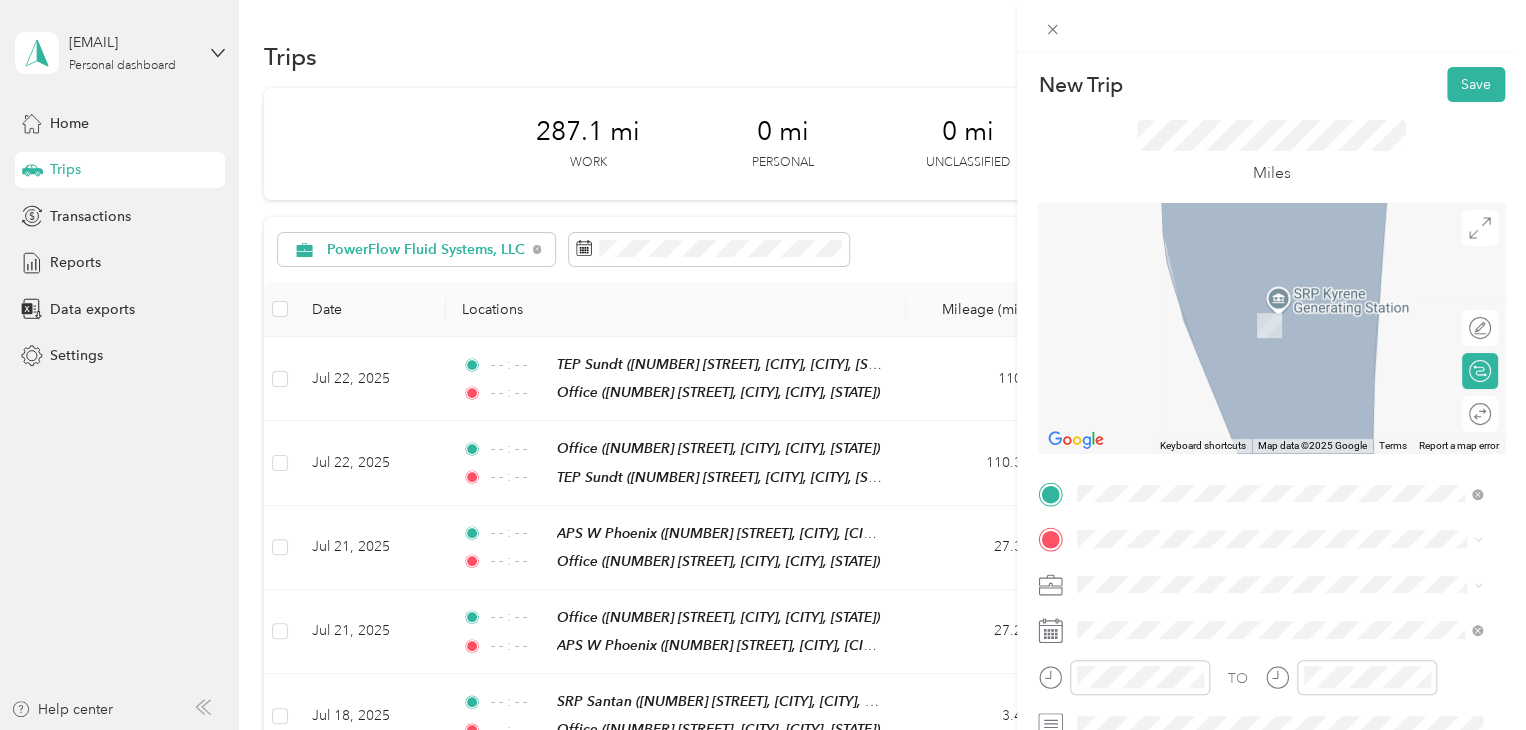 click on "Office [NUMBER] [STREET], [CITY], [POSTAL_CODE], [CITY], [STATE], [COUNTRY]" at bounding box center [1295, 363] 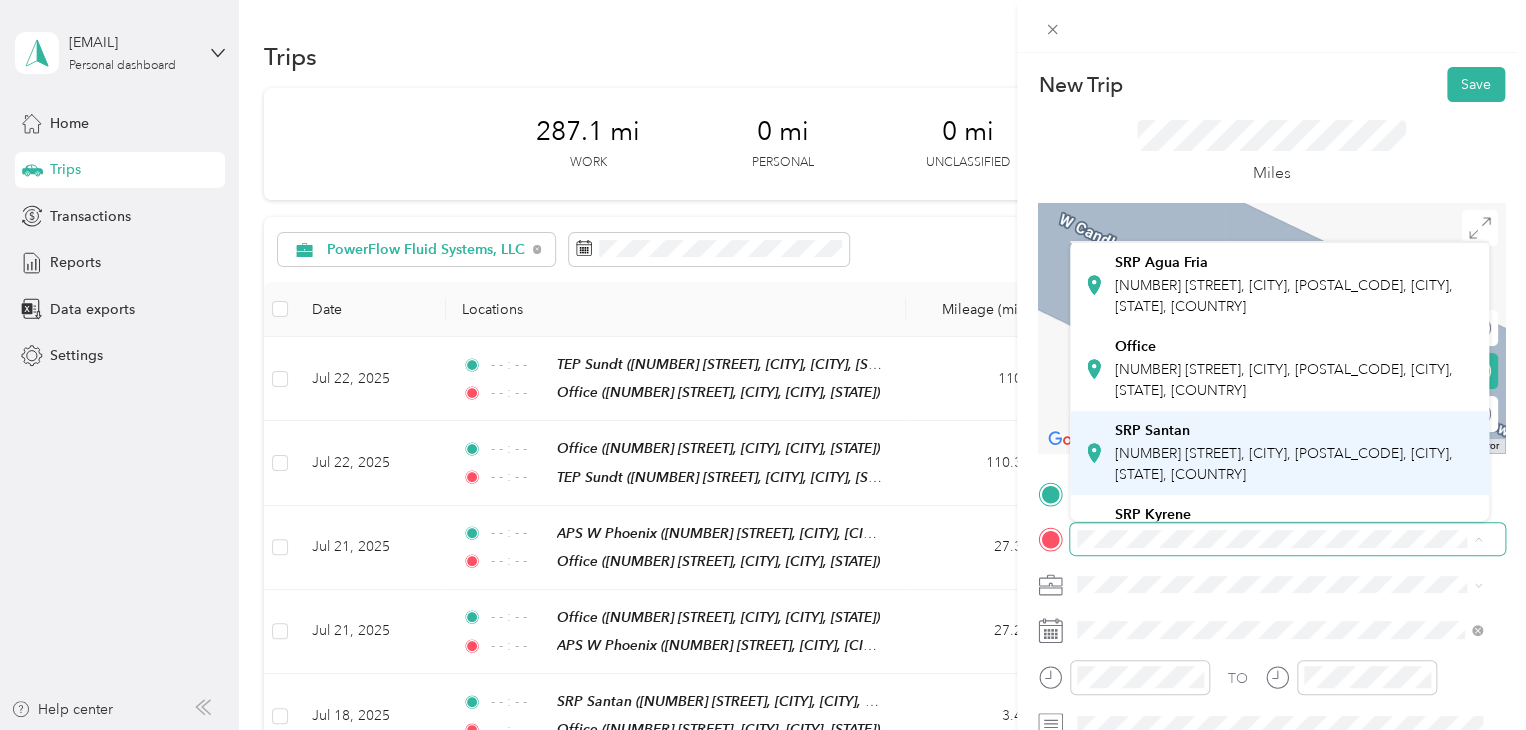 scroll, scrollTop: 100, scrollLeft: 0, axis: vertical 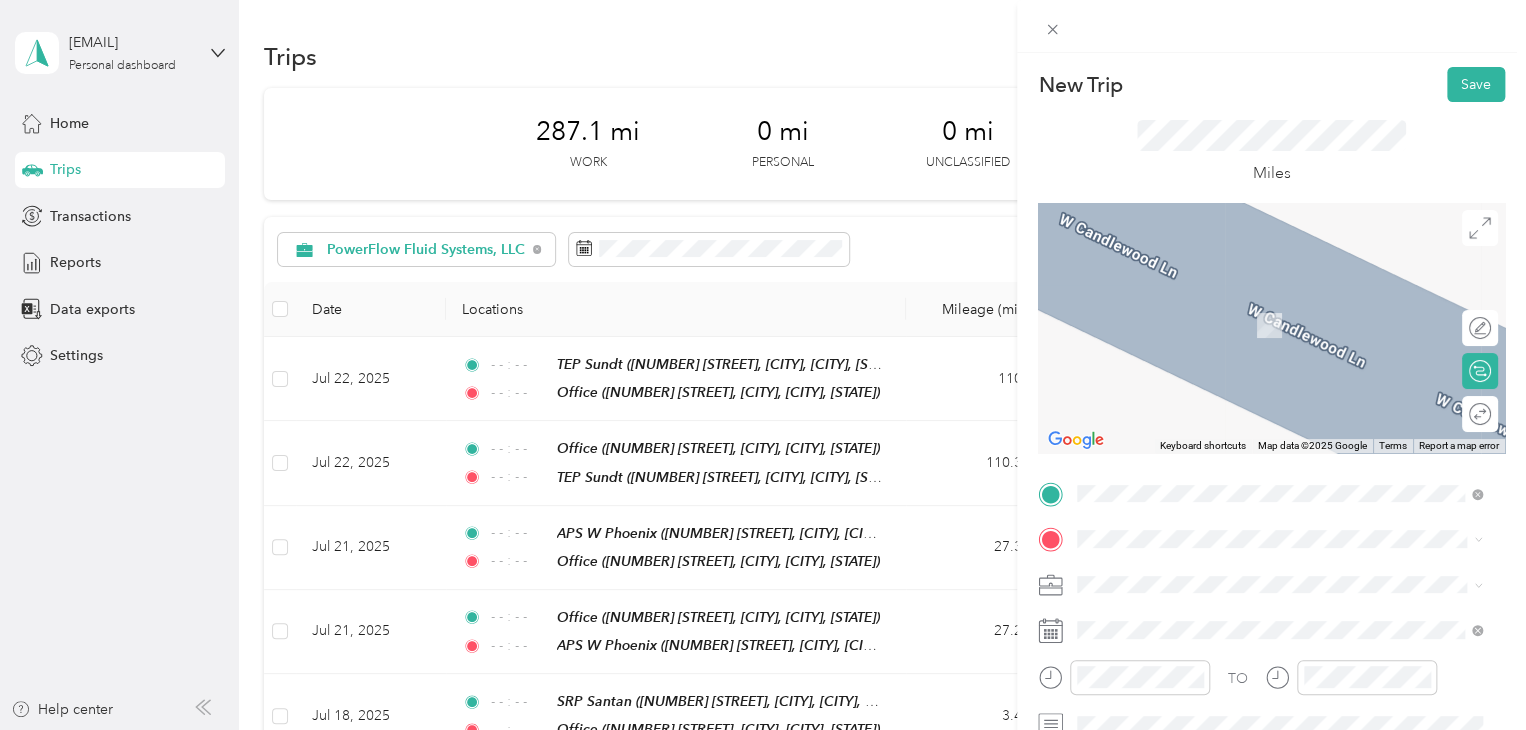 click on "SRP Kyrene [NUMBER] [STREET], [CITY], [POSTAL_CODE], [CITY], [STATE], [COUNTRY]" at bounding box center (1295, 476) 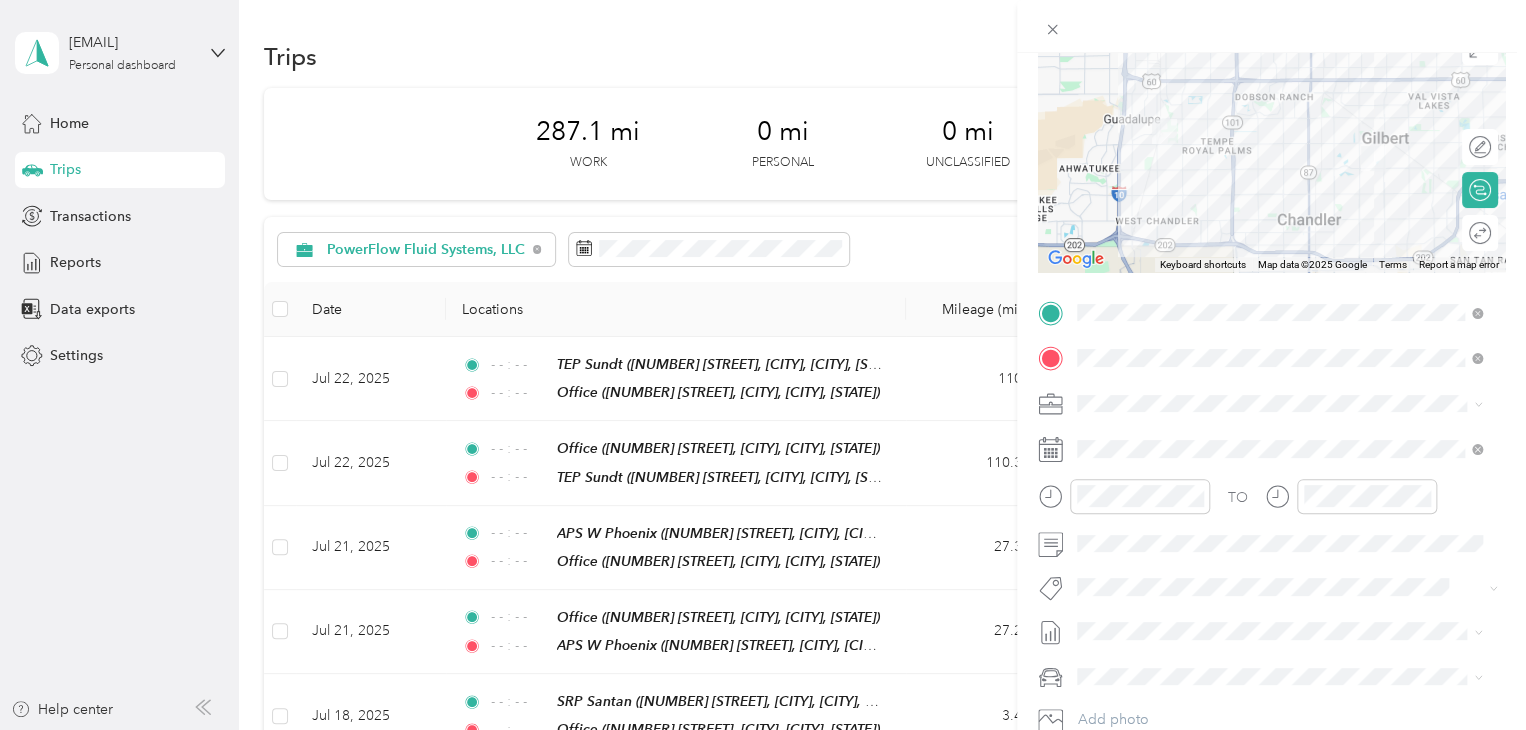 scroll, scrollTop: 200, scrollLeft: 0, axis: vertical 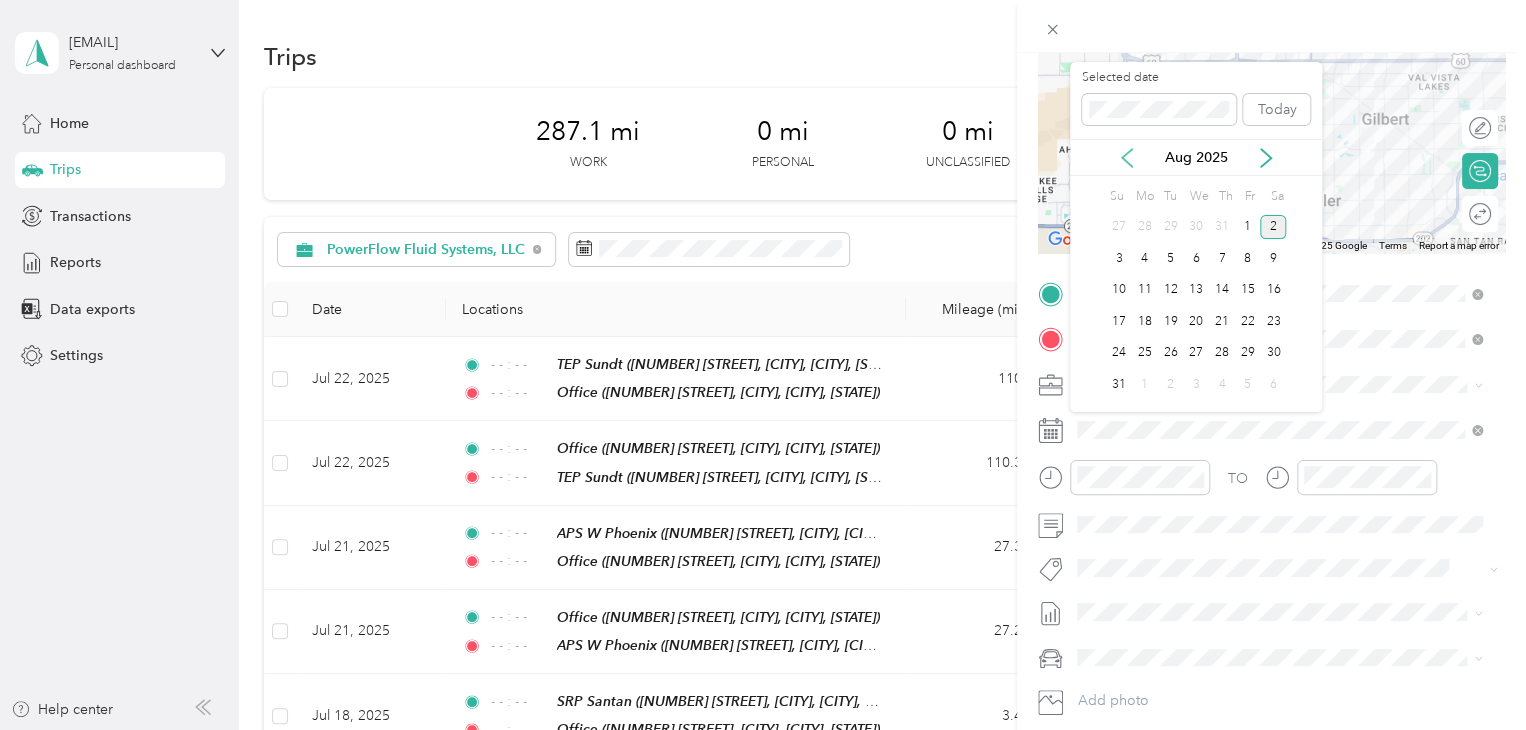 click 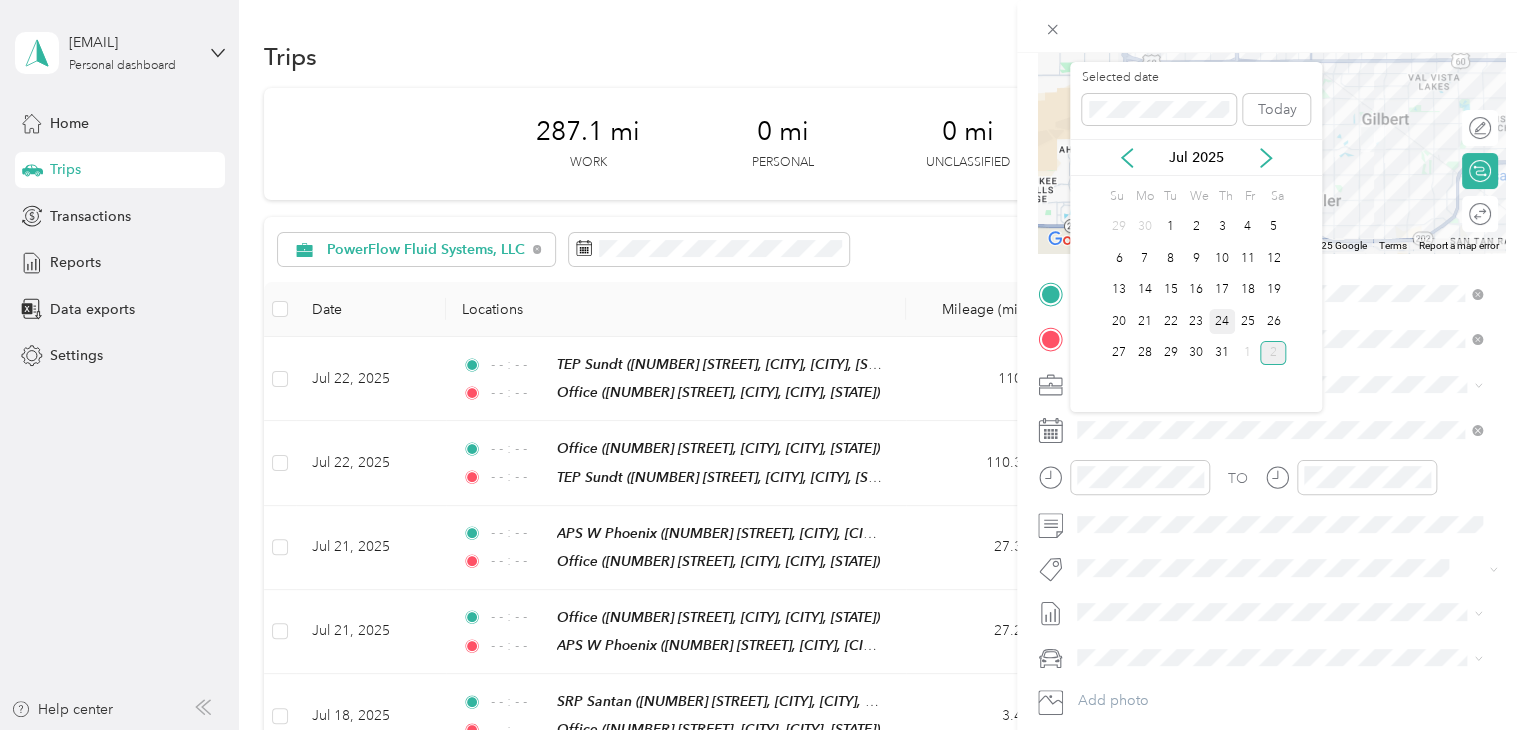 click on "24" at bounding box center [1222, 321] 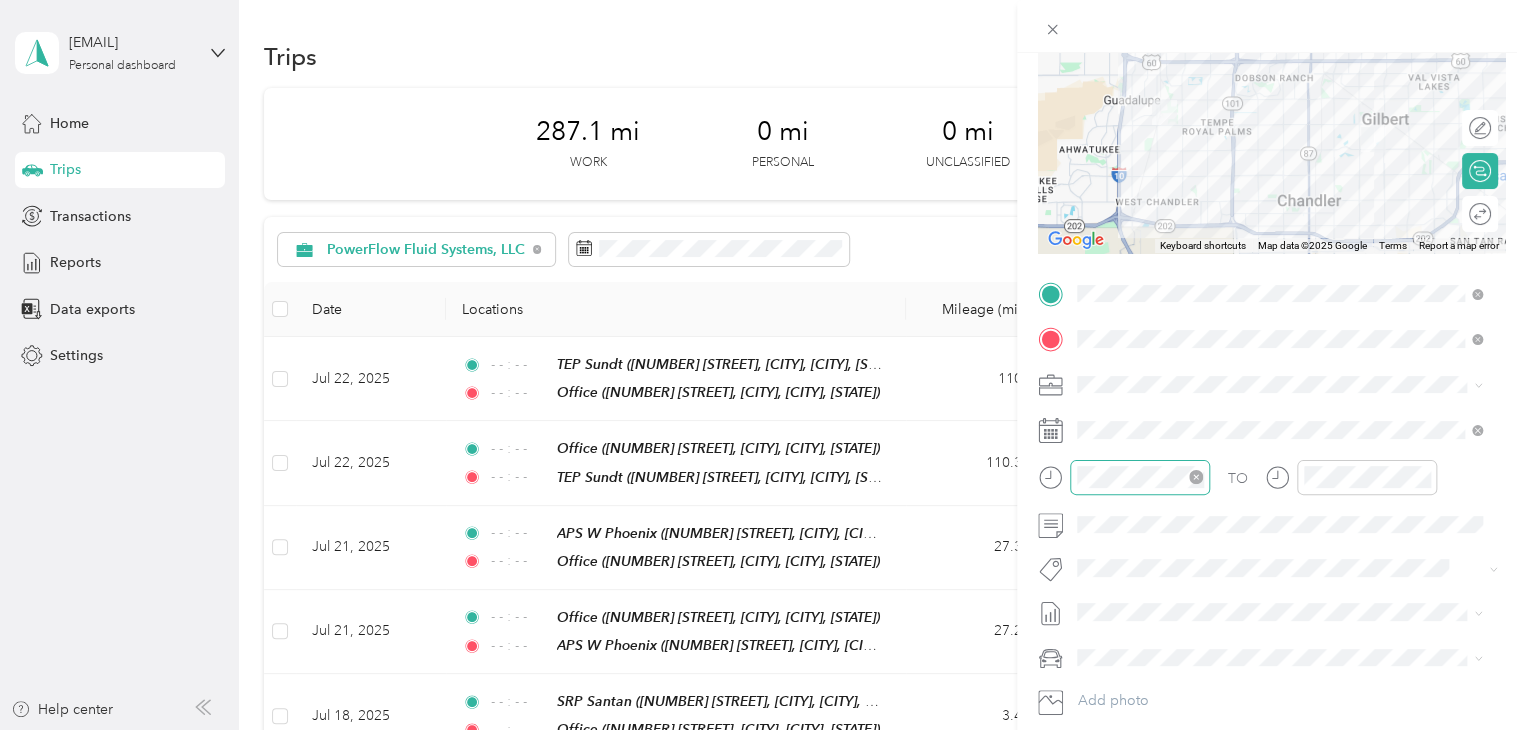 click 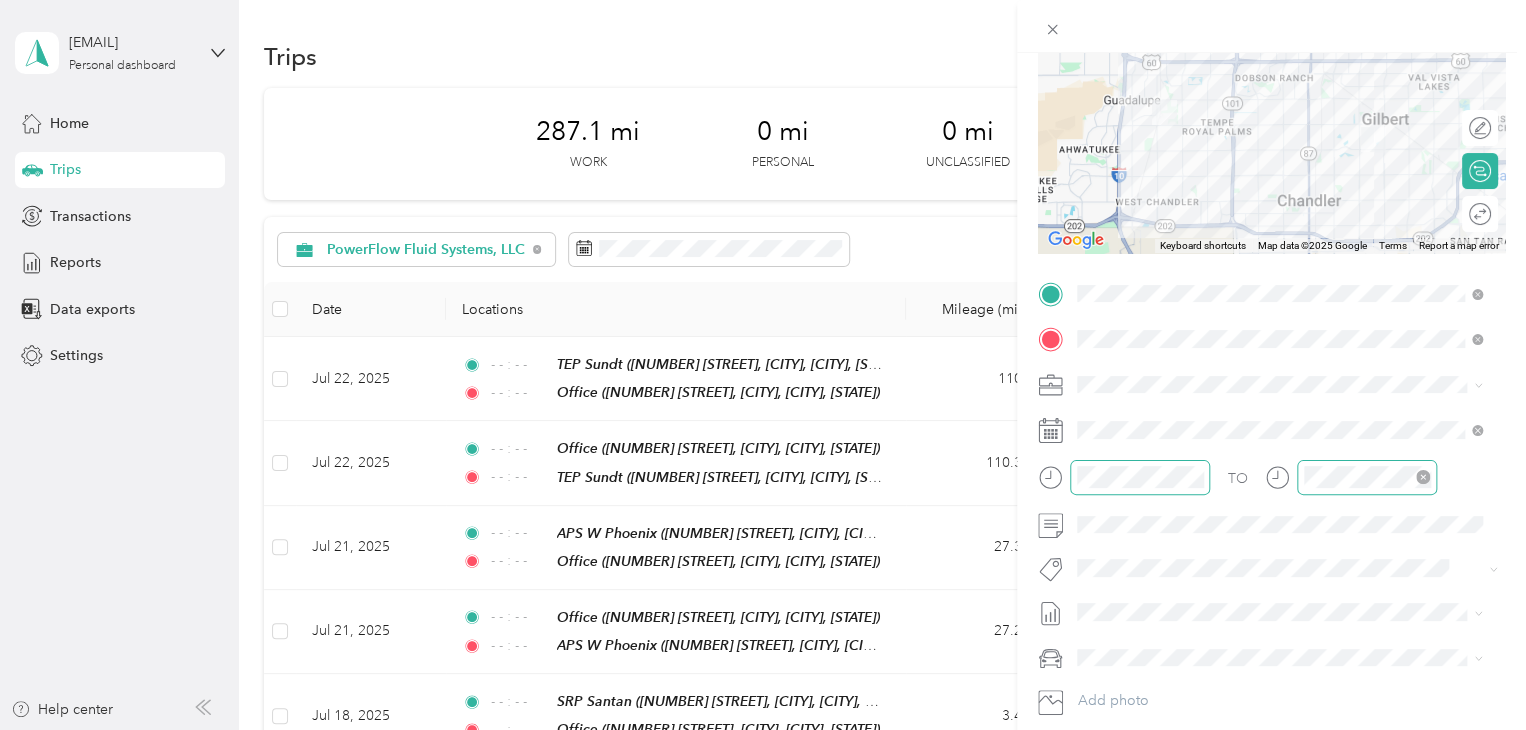 click 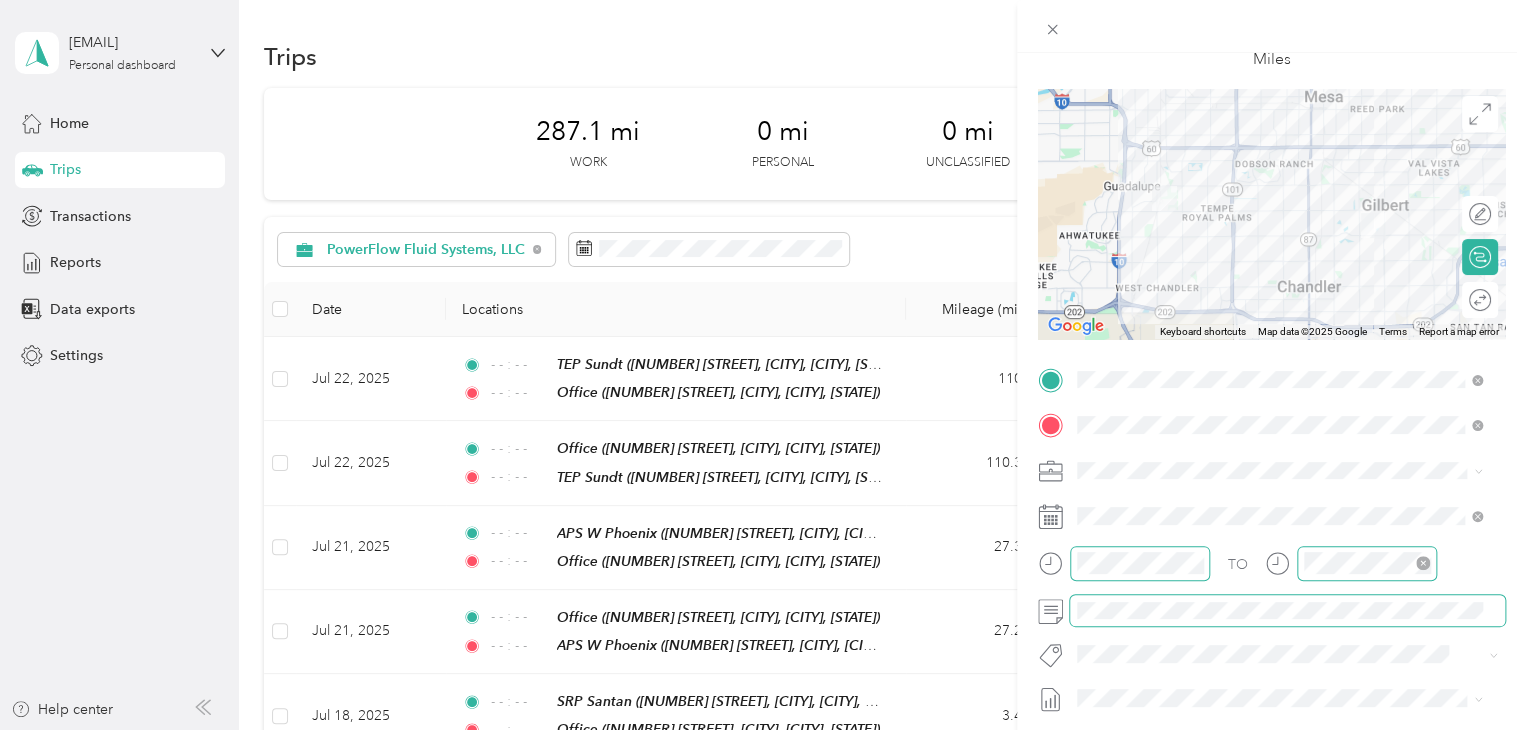 scroll, scrollTop: 0, scrollLeft: 0, axis: both 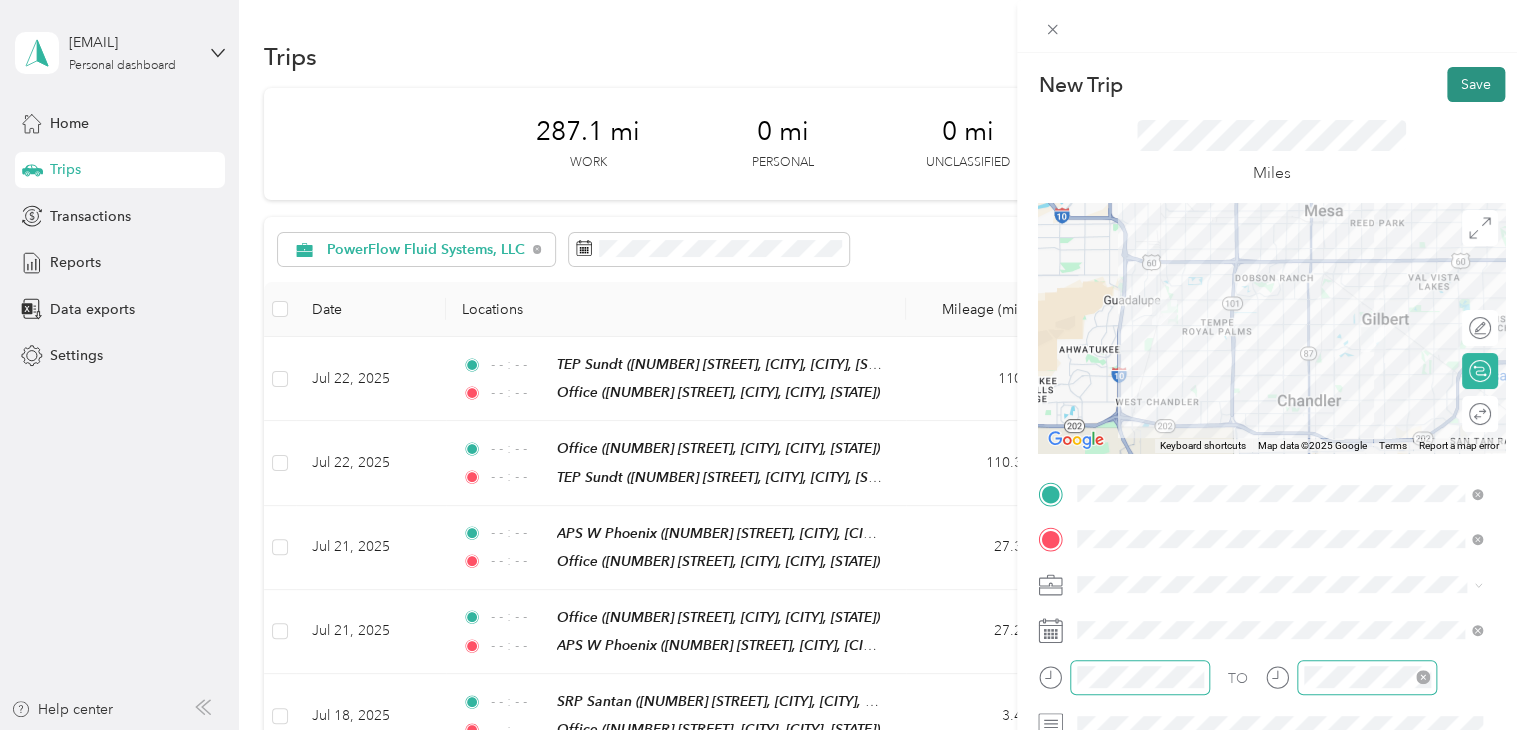 click on "Save" at bounding box center [1476, 84] 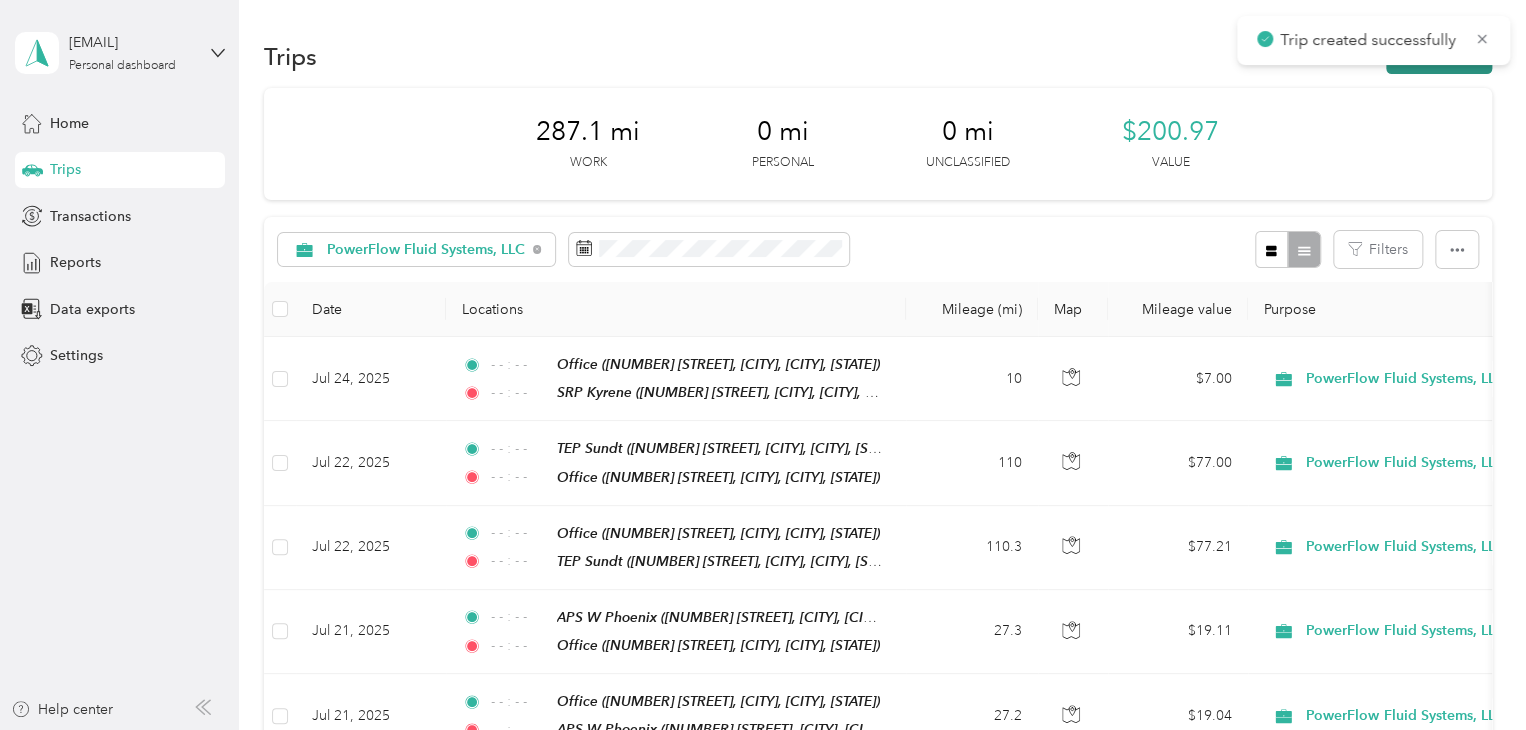 click on "New trip" at bounding box center (1439, 56) 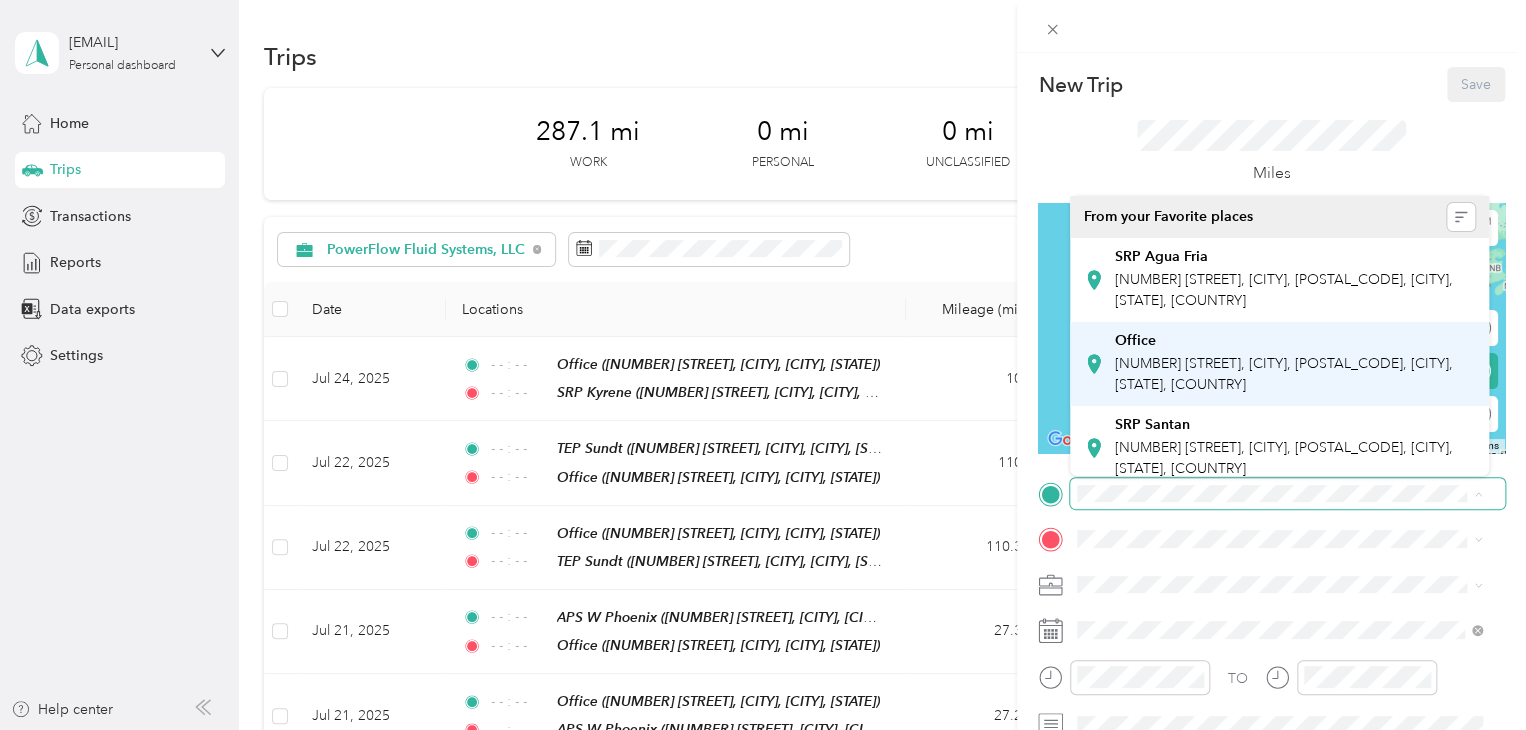 scroll, scrollTop: 100, scrollLeft: 0, axis: vertical 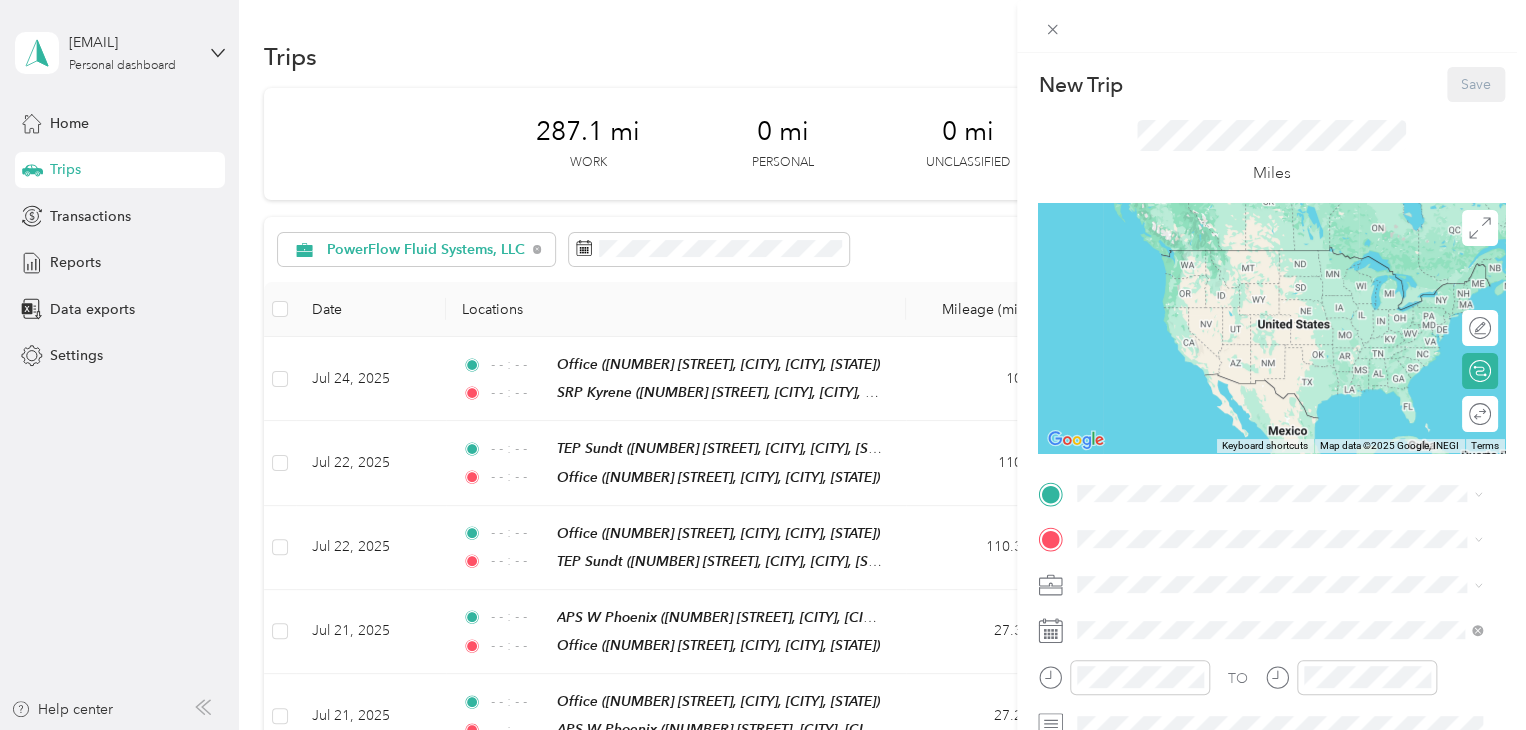 click on "SRP Kyrene [NUMBER] [STREET], [CITY], [POSTAL_CODE], [CITY], [STATE], [COUNTRY]" at bounding box center [1295, 431] 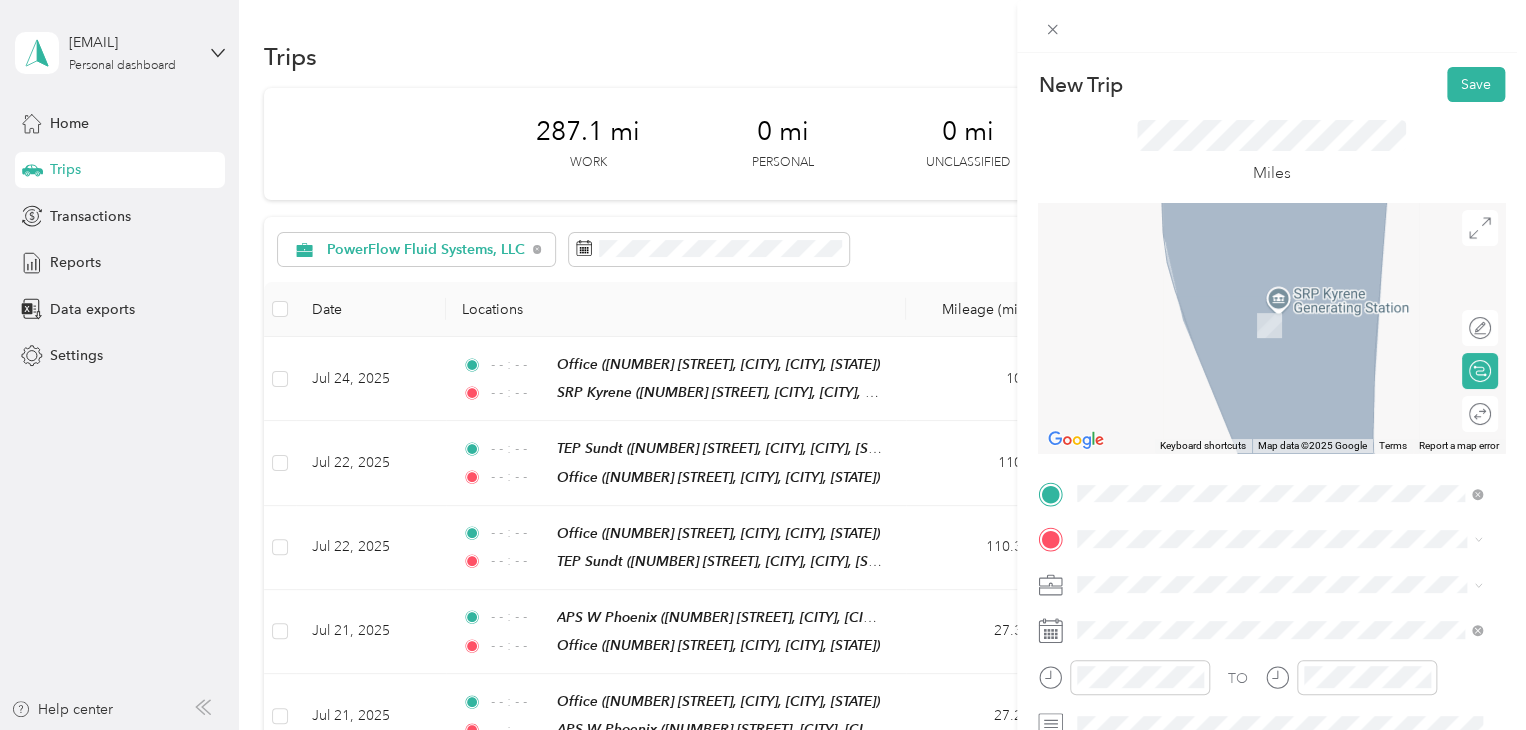 click on "Office [NUMBER] [STREET], [CITY], [POSTAL_CODE], [CITY], [STATE], [COUNTRY]" at bounding box center [1295, 407] 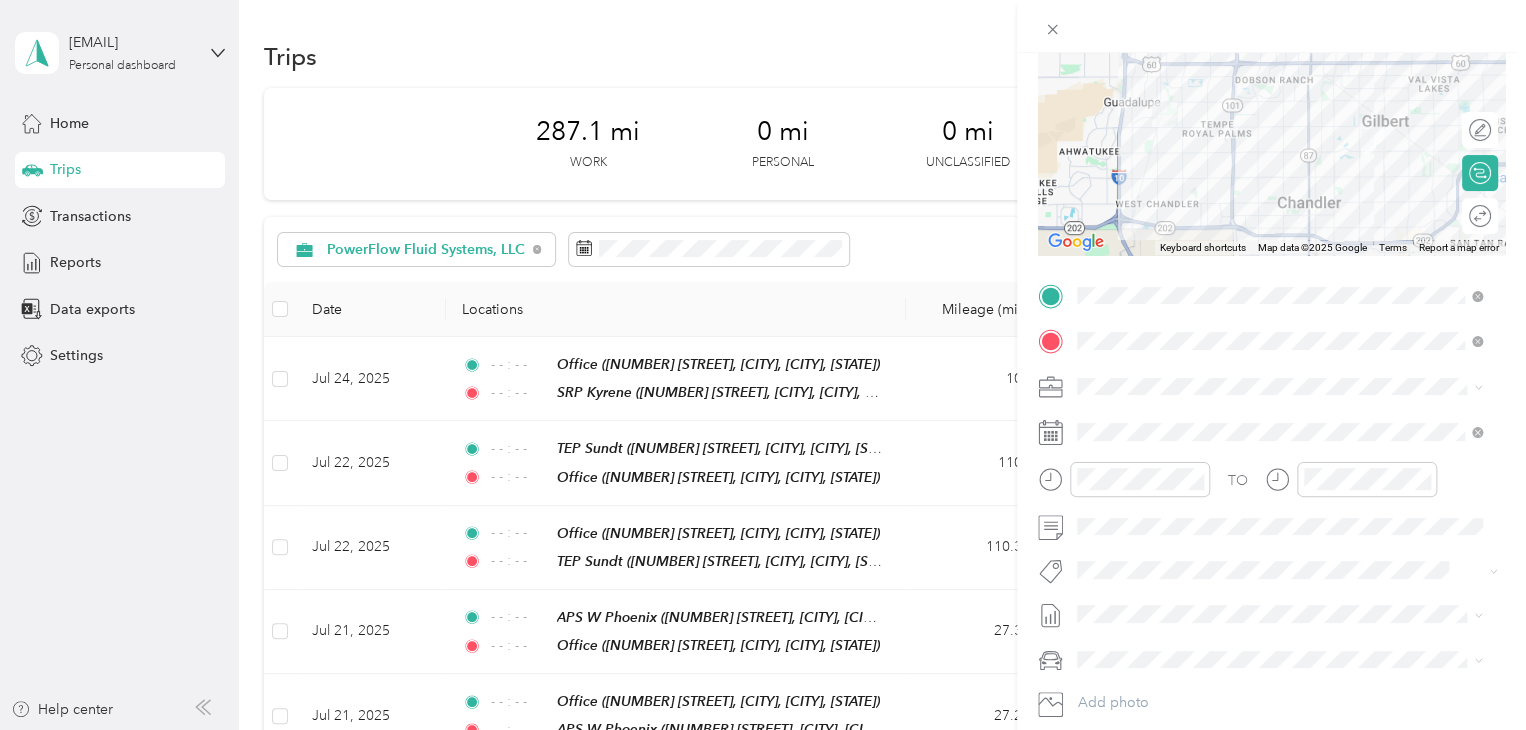 scroll, scrollTop: 200, scrollLeft: 0, axis: vertical 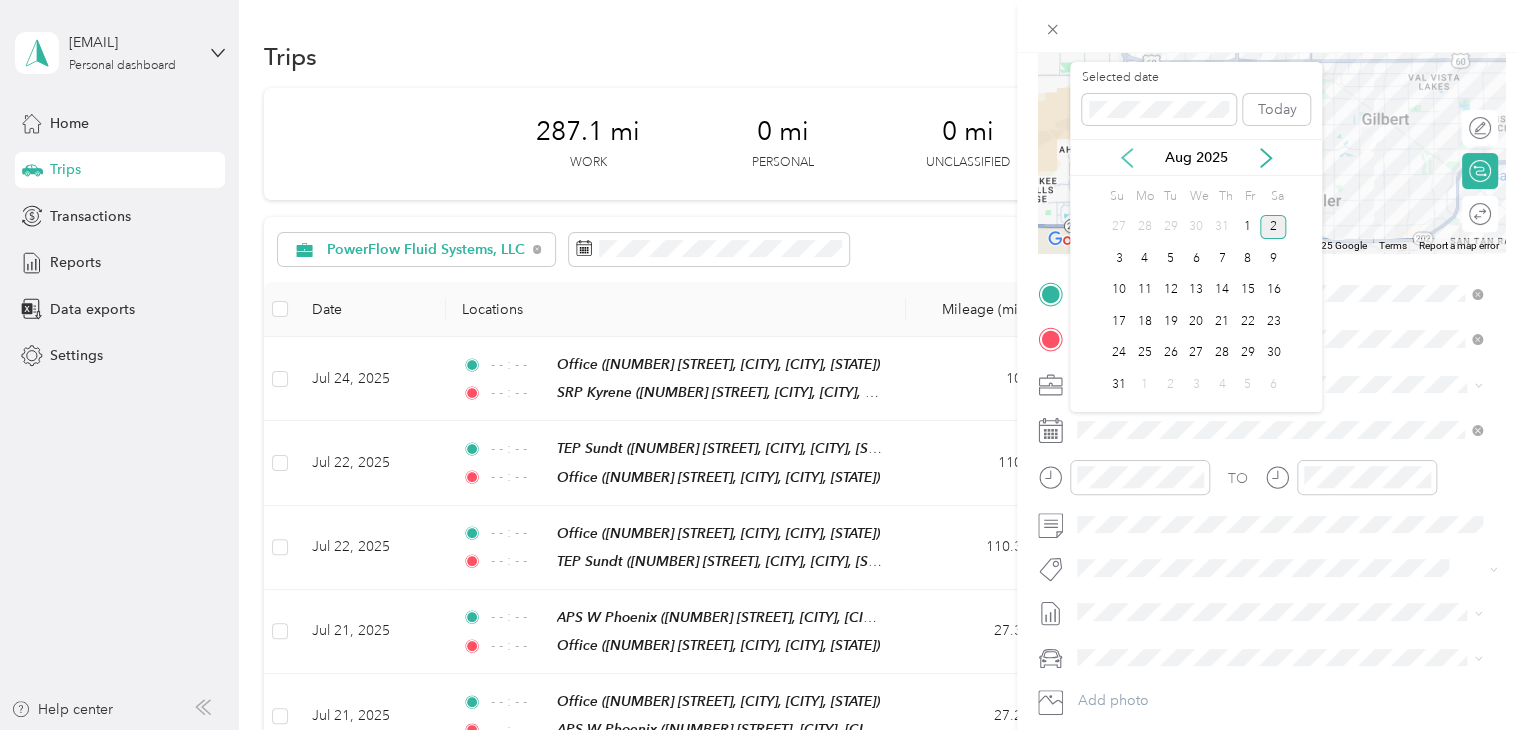 click 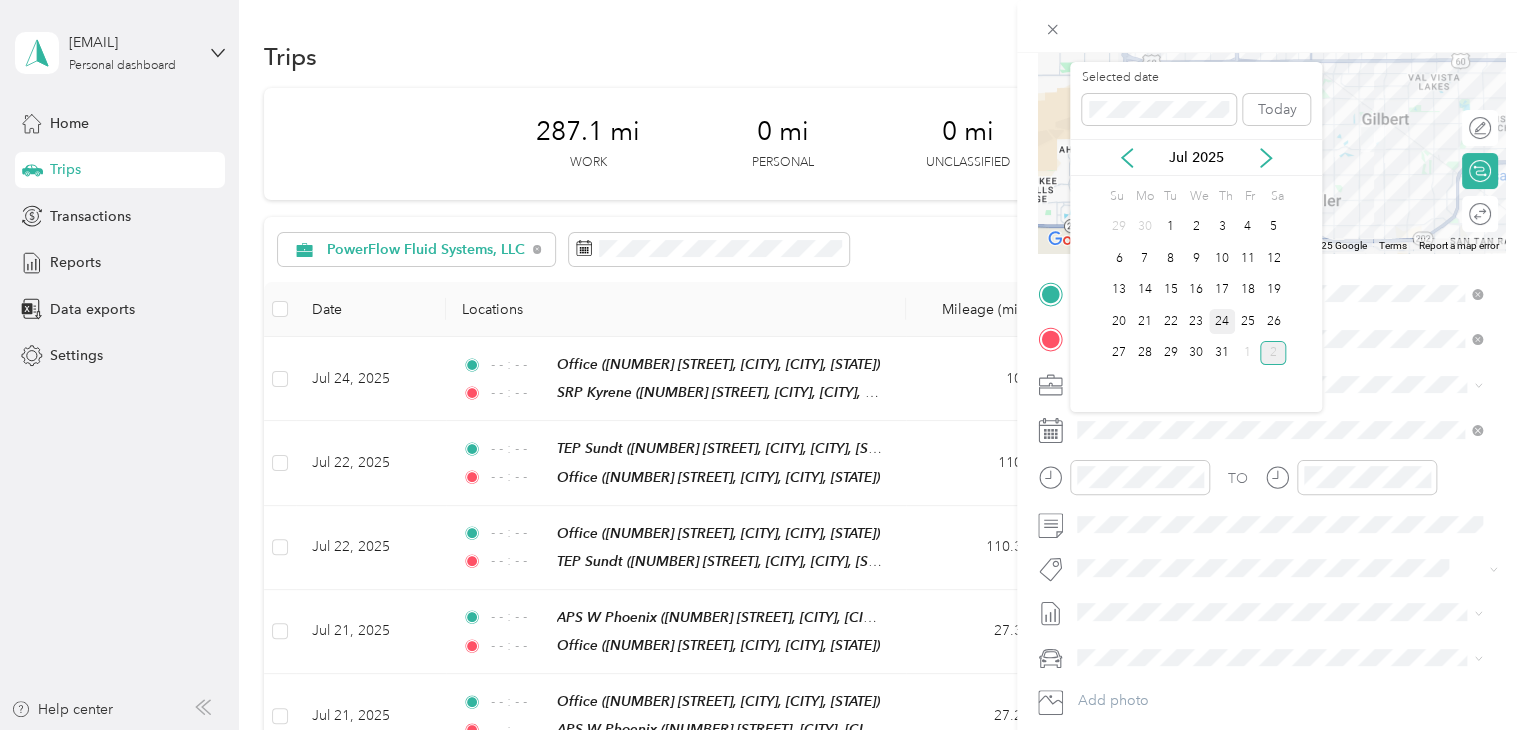 click on "24" at bounding box center [1222, 321] 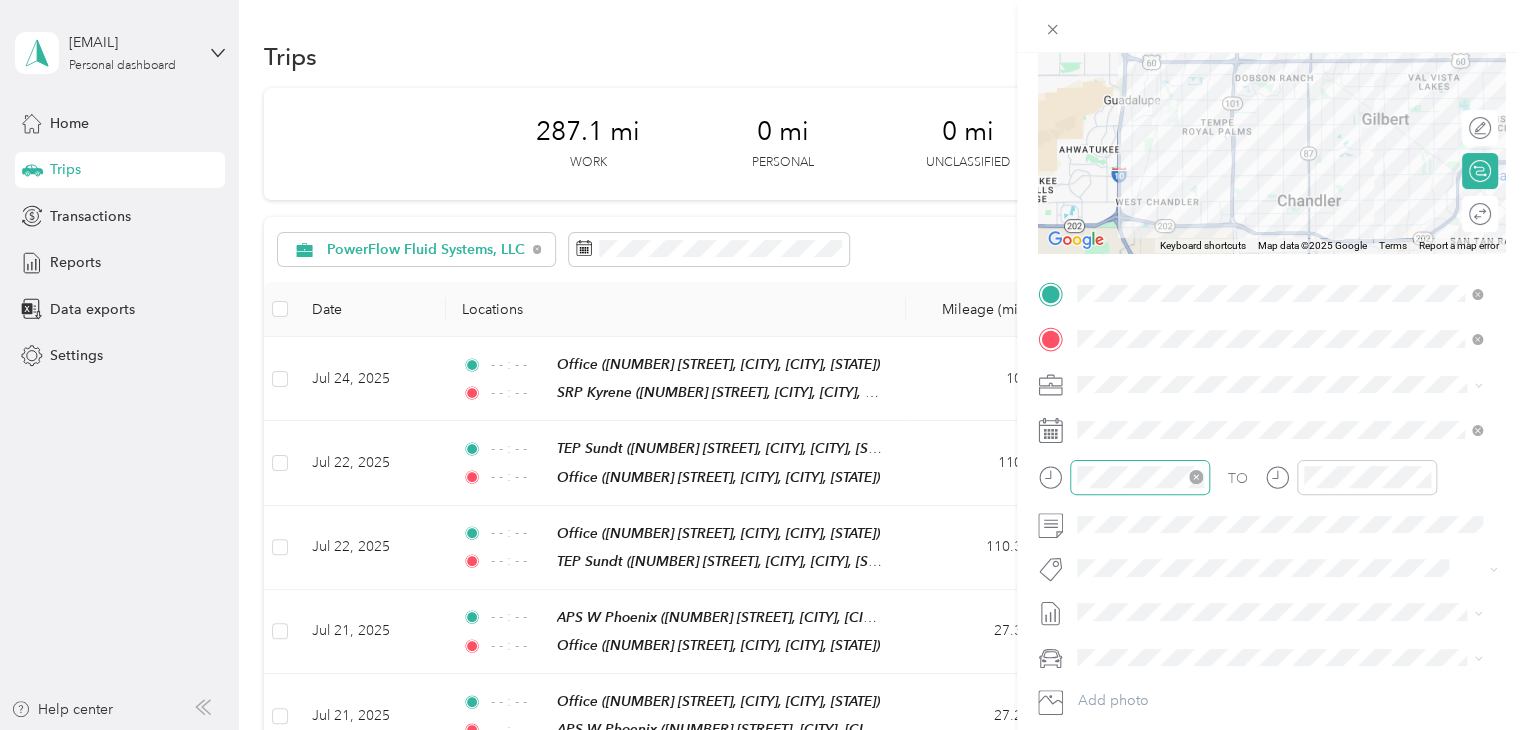 click 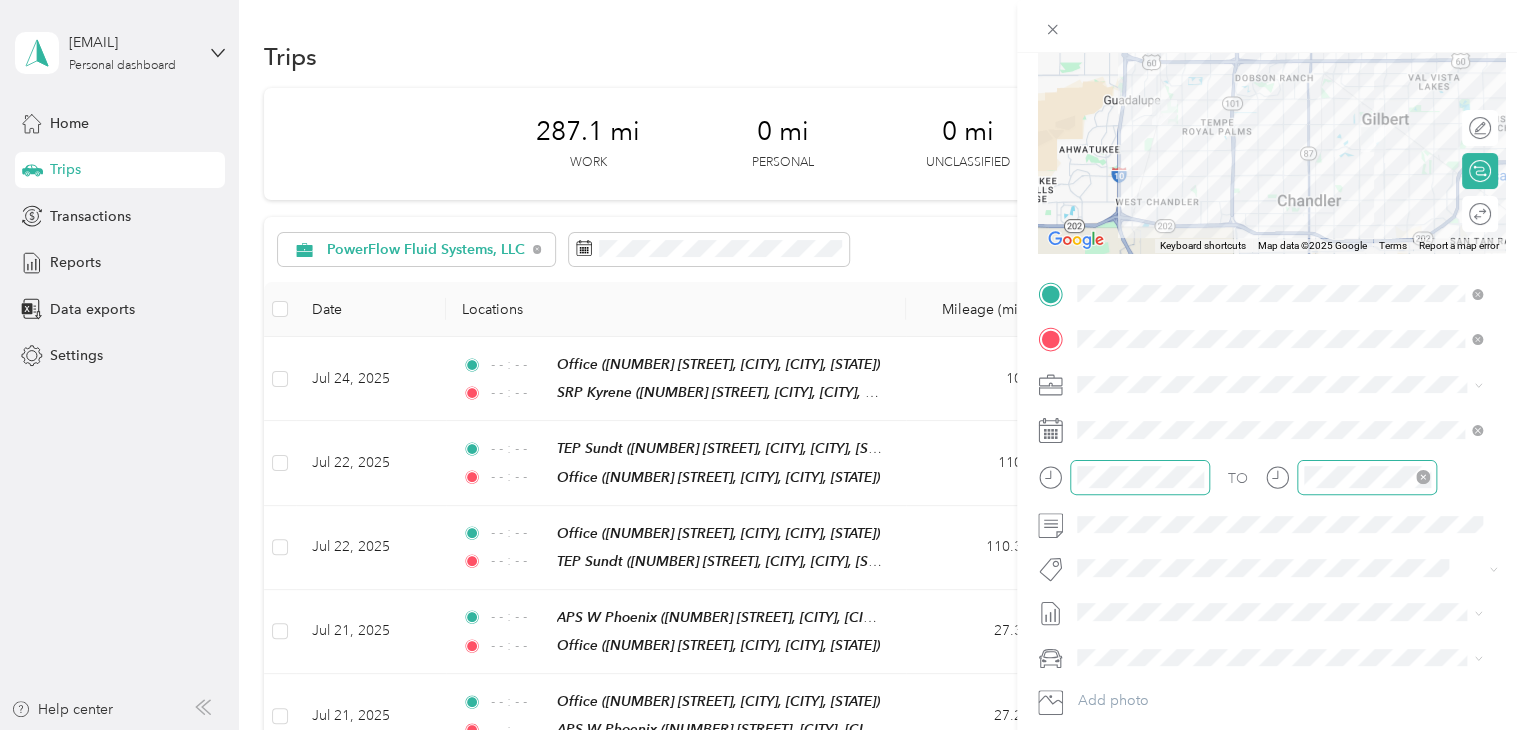 click 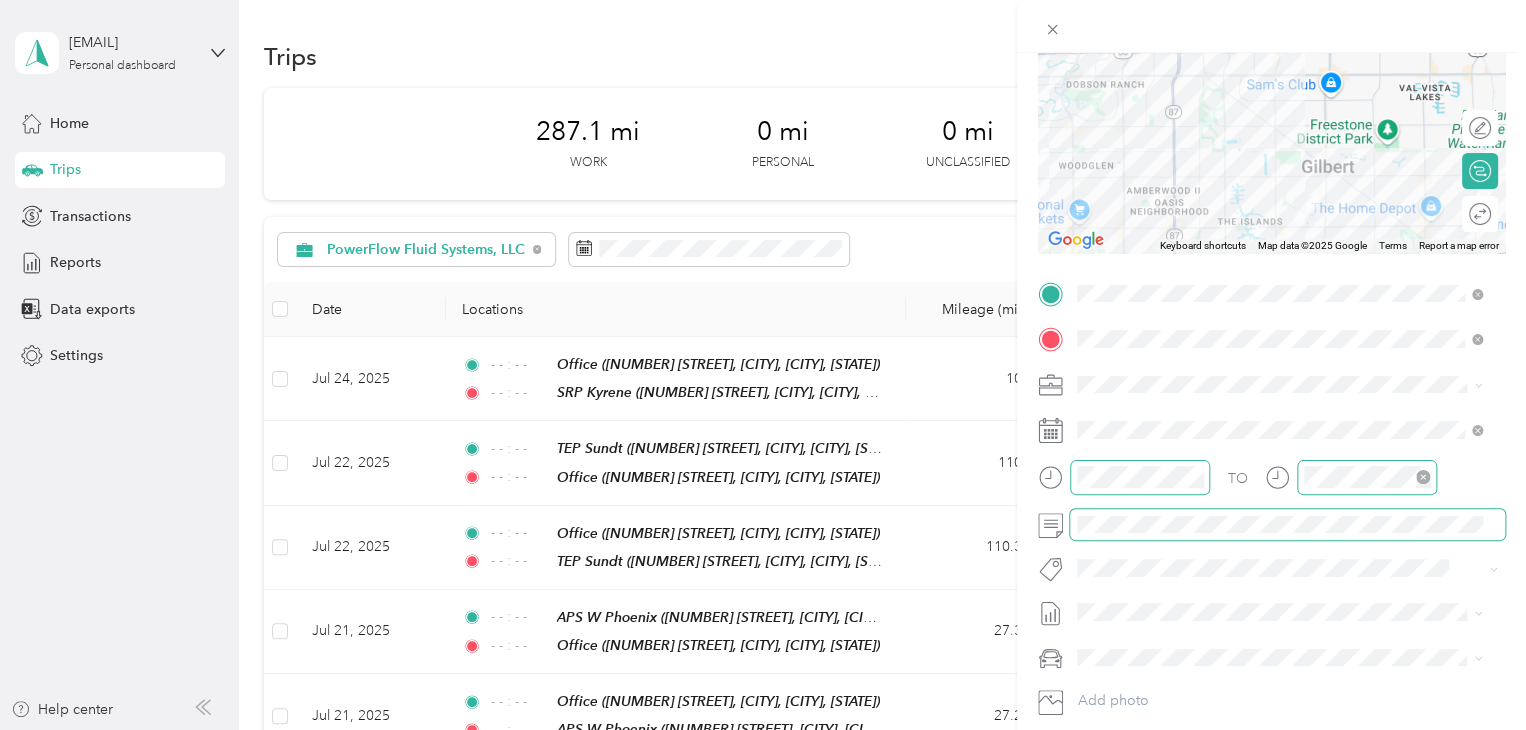 scroll, scrollTop: 0, scrollLeft: 0, axis: both 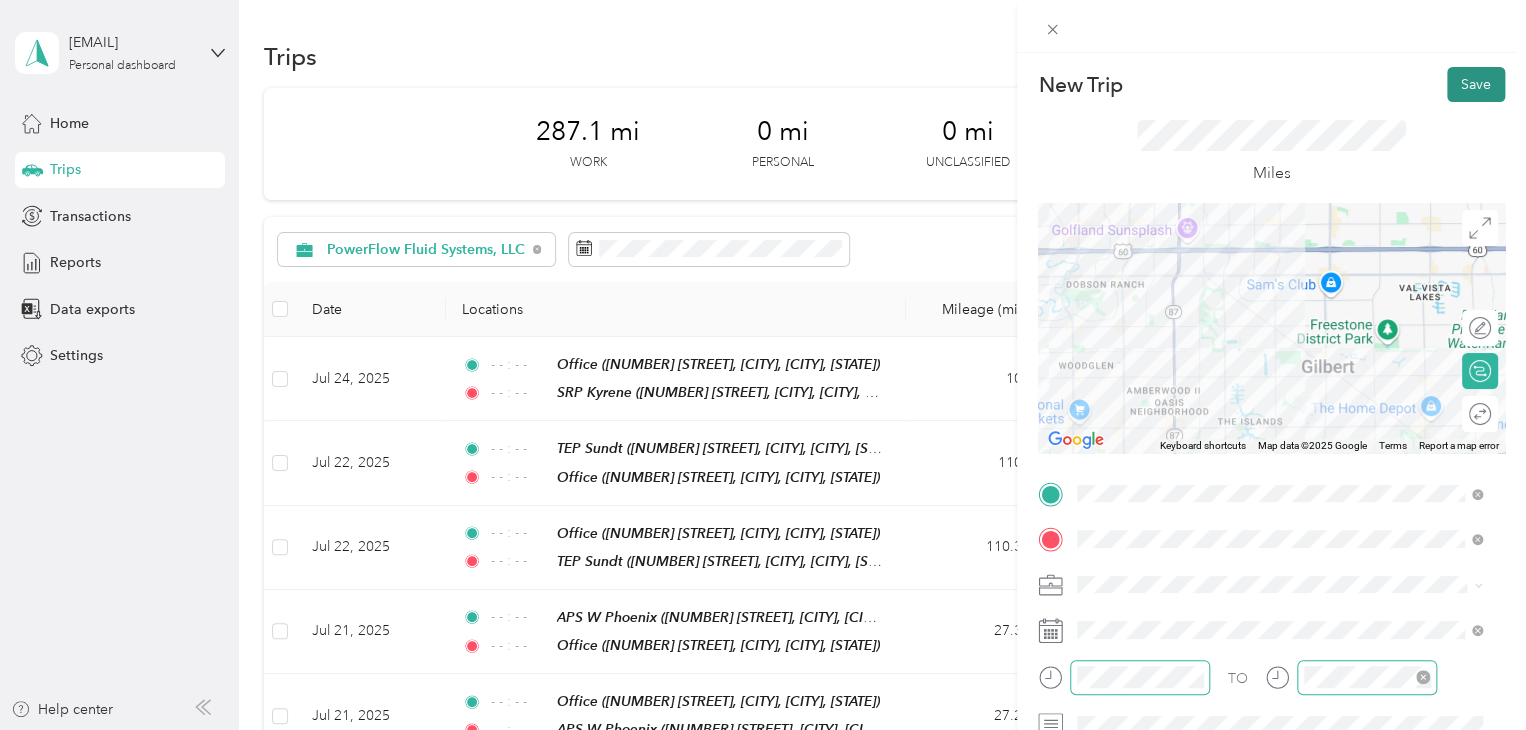 click on "Save" at bounding box center [1476, 84] 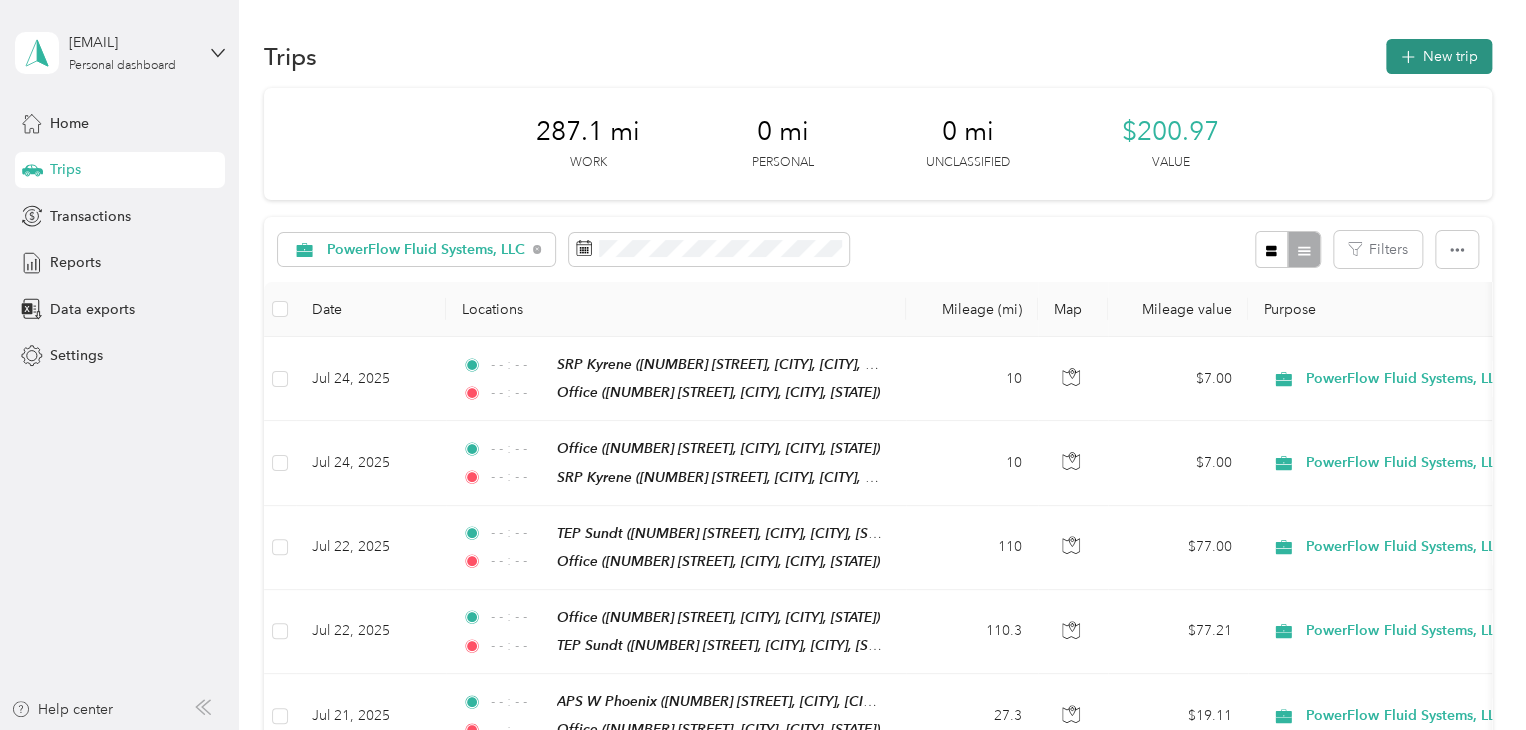 click on "New trip" at bounding box center [1439, 56] 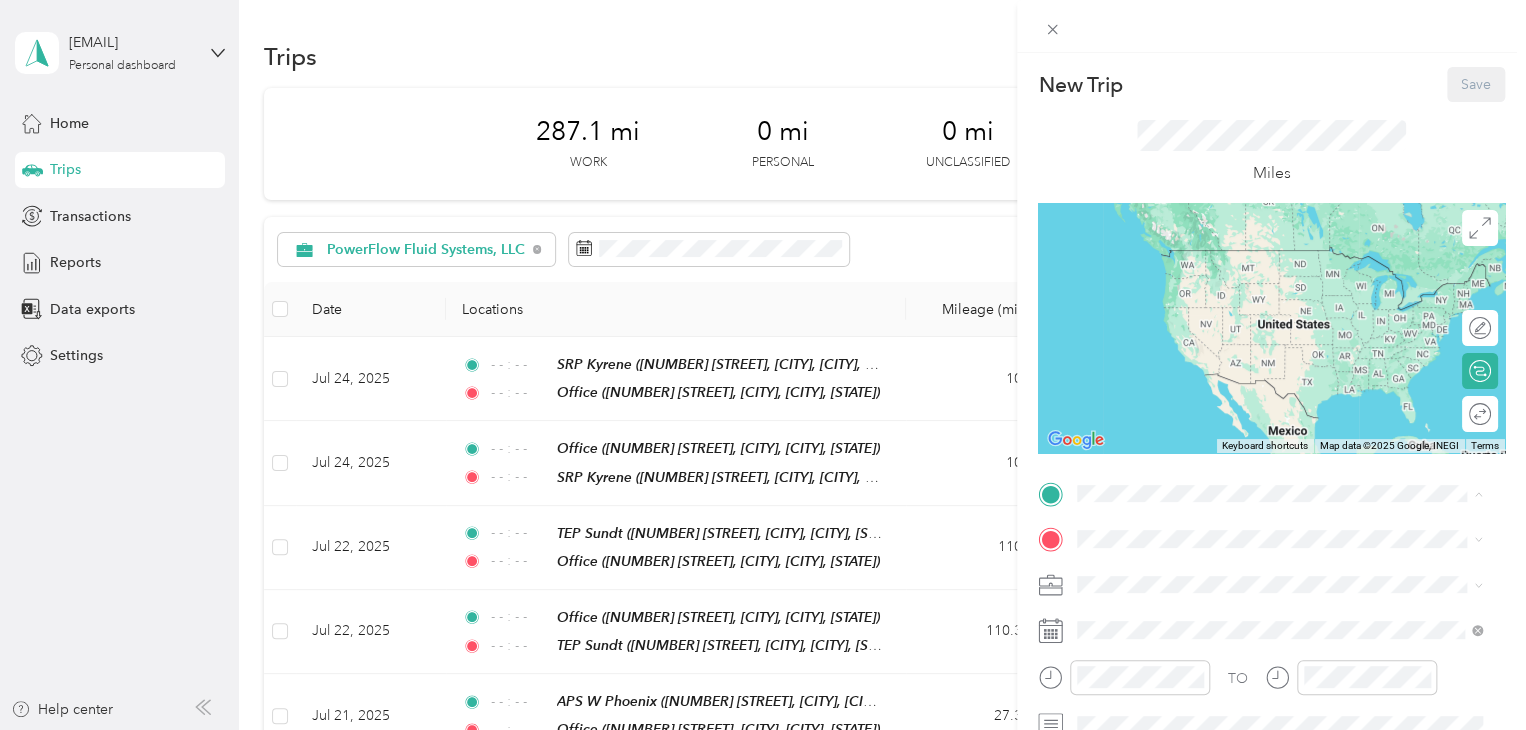 click on "Office" at bounding box center [1295, 341] 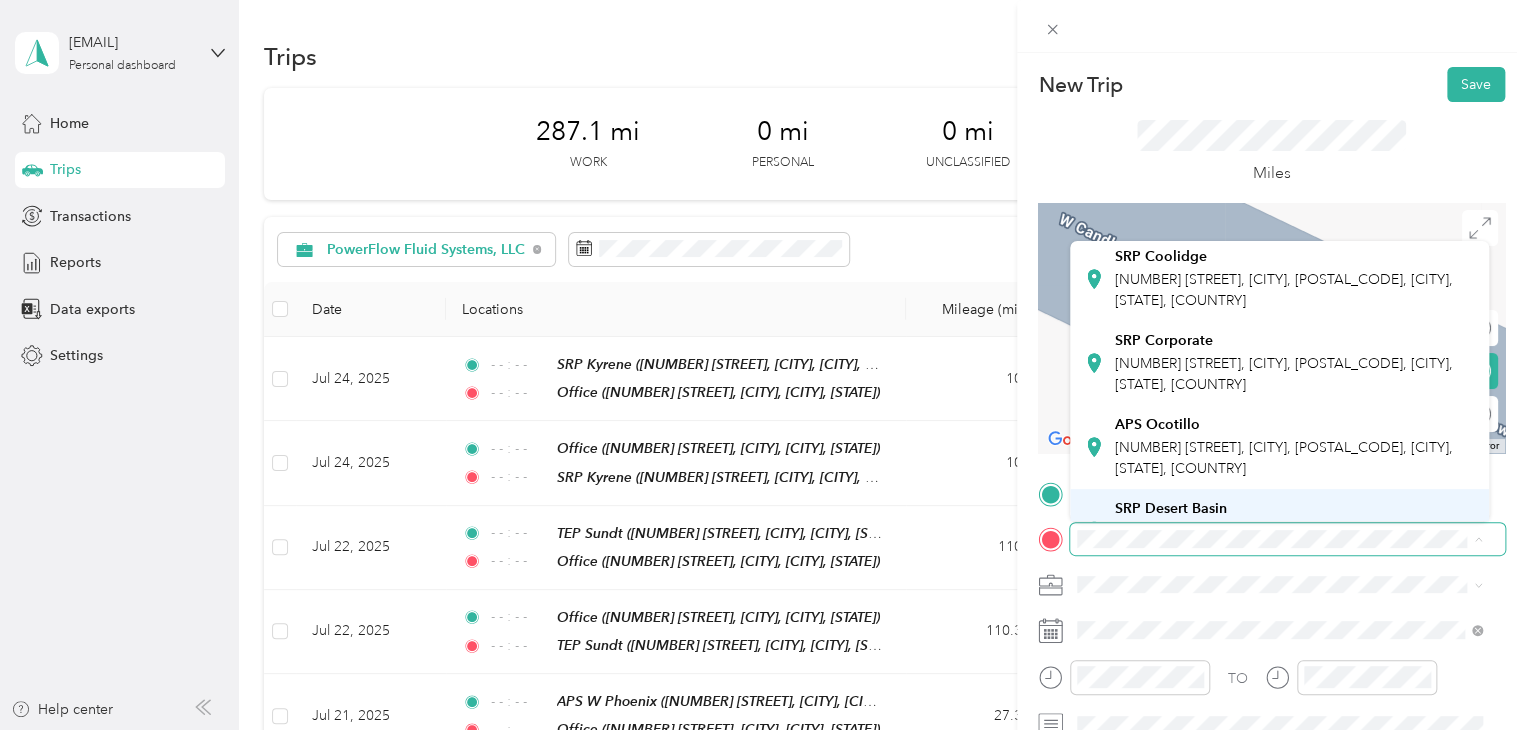 scroll, scrollTop: 500, scrollLeft: 0, axis: vertical 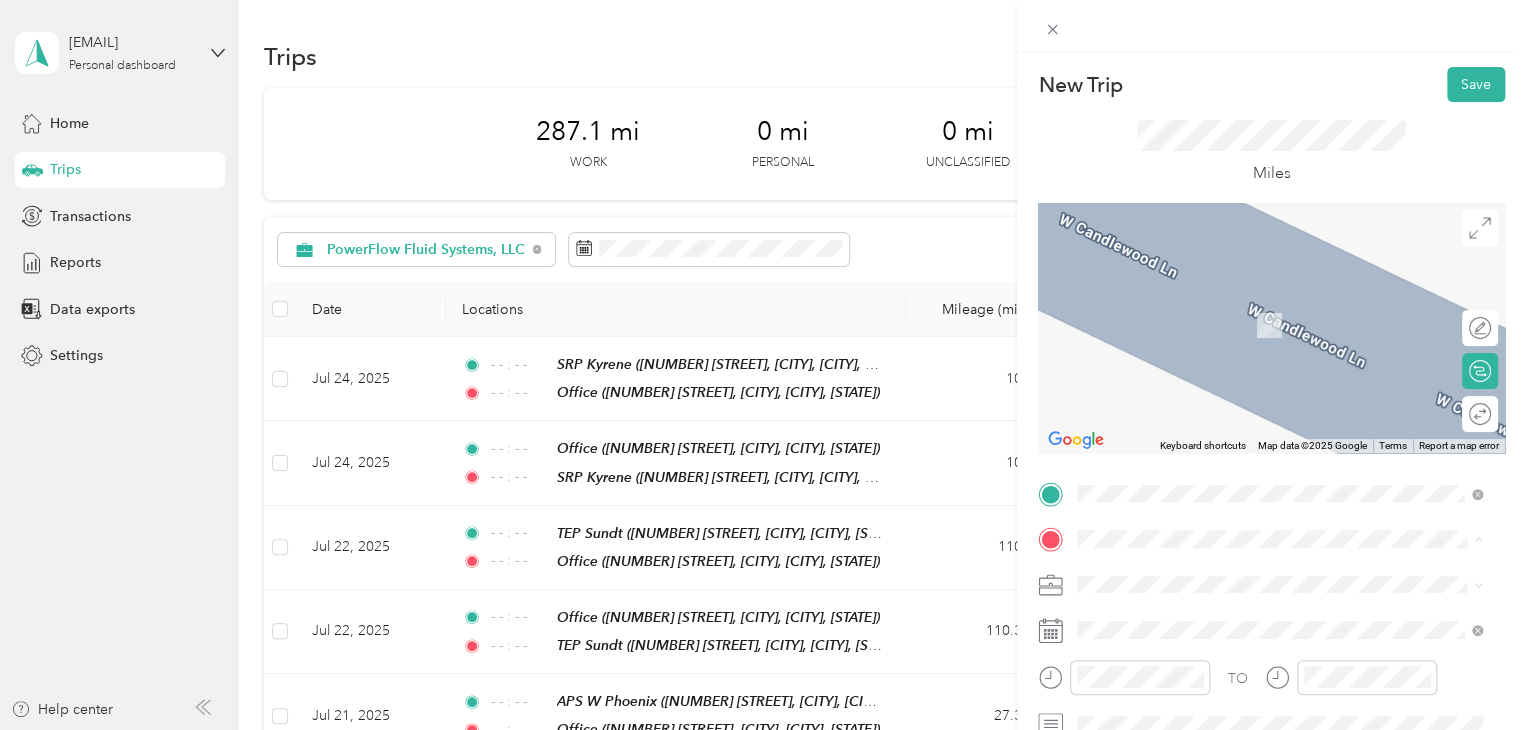 click on "[NUMBER] [STREET], [CITY], [POSTAL_CODE], [CITY], [STATE], [COUNTRY]" at bounding box center [1284, 424] 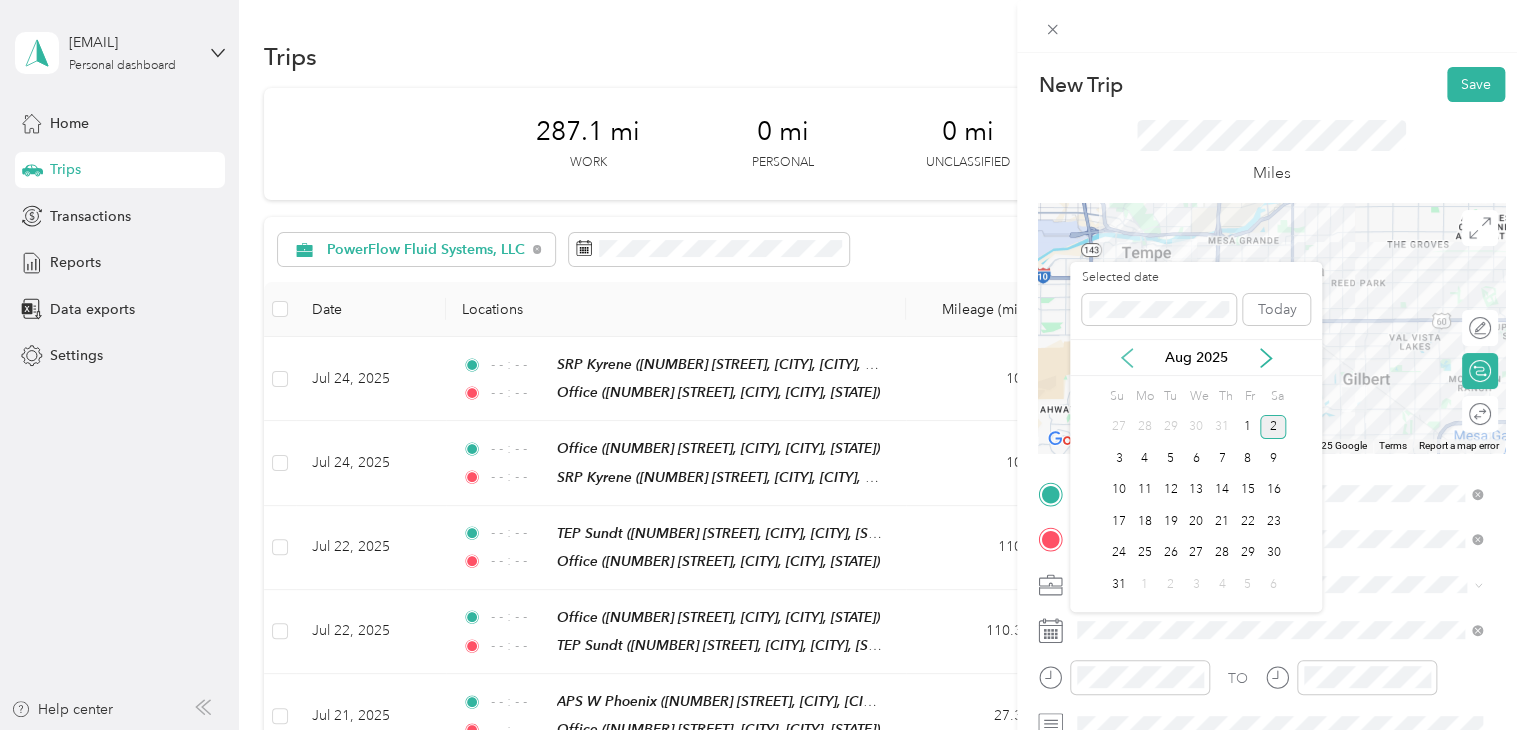 click 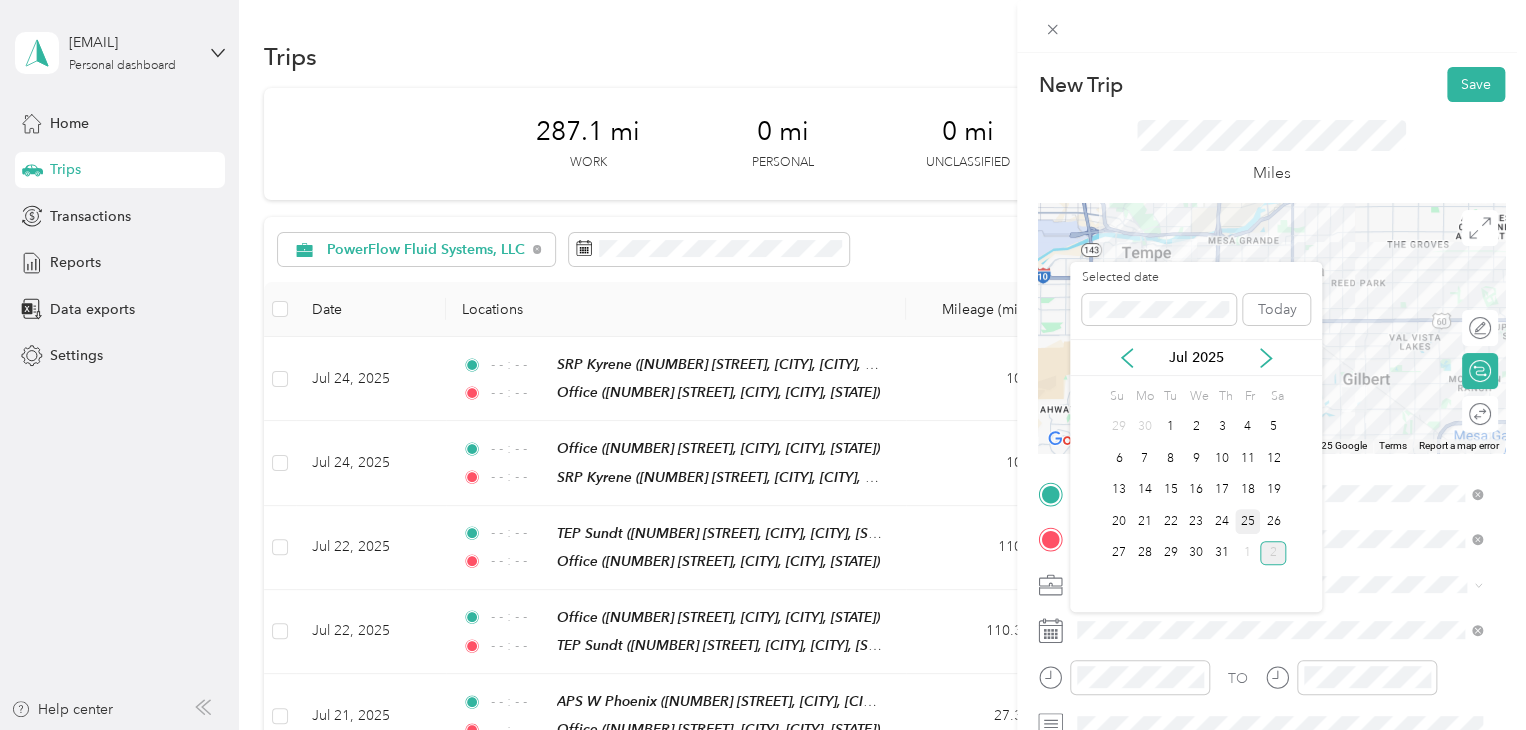 click on "25" at bounding box center (1248, 521) 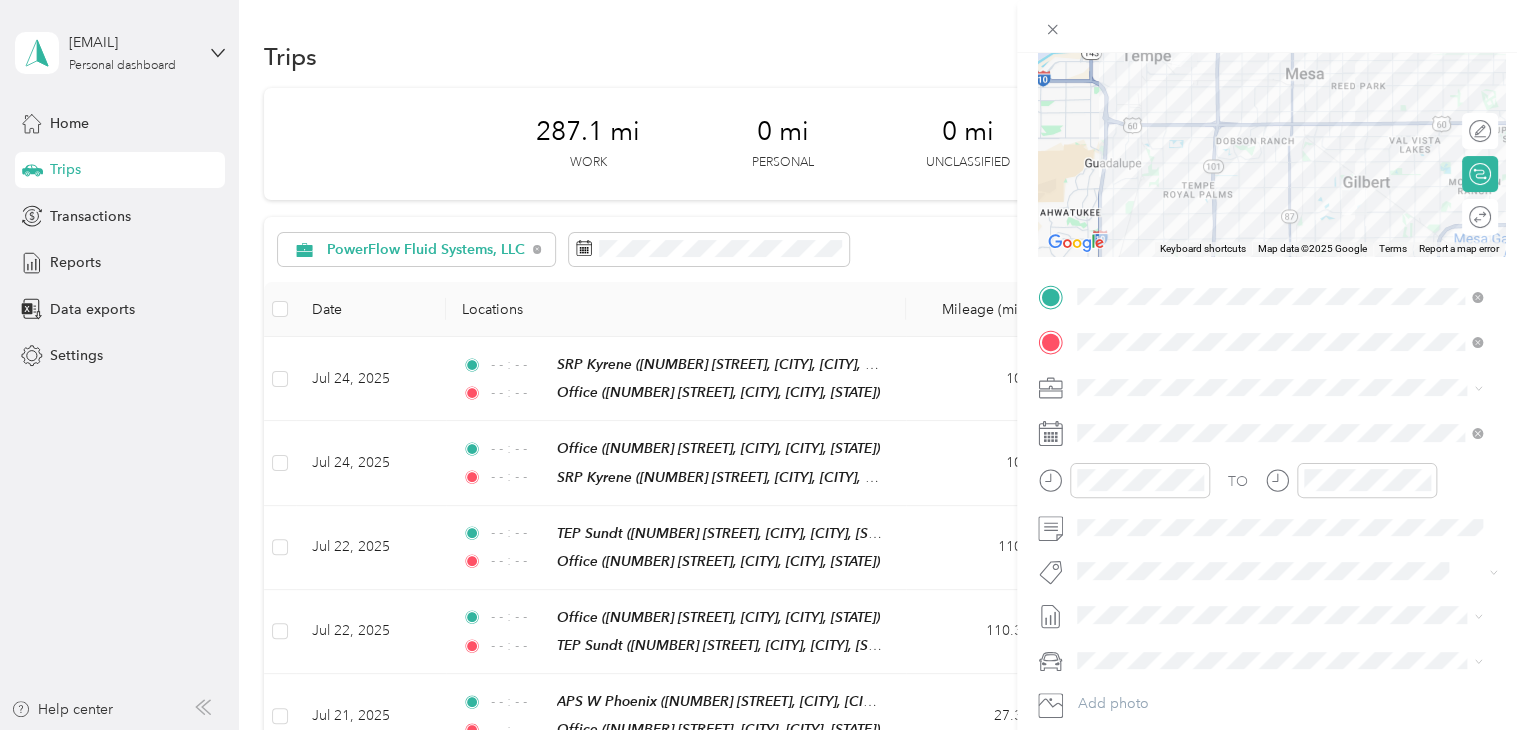 scroll, scrollTop: 200, scrollLeft: 0, axis: vertical 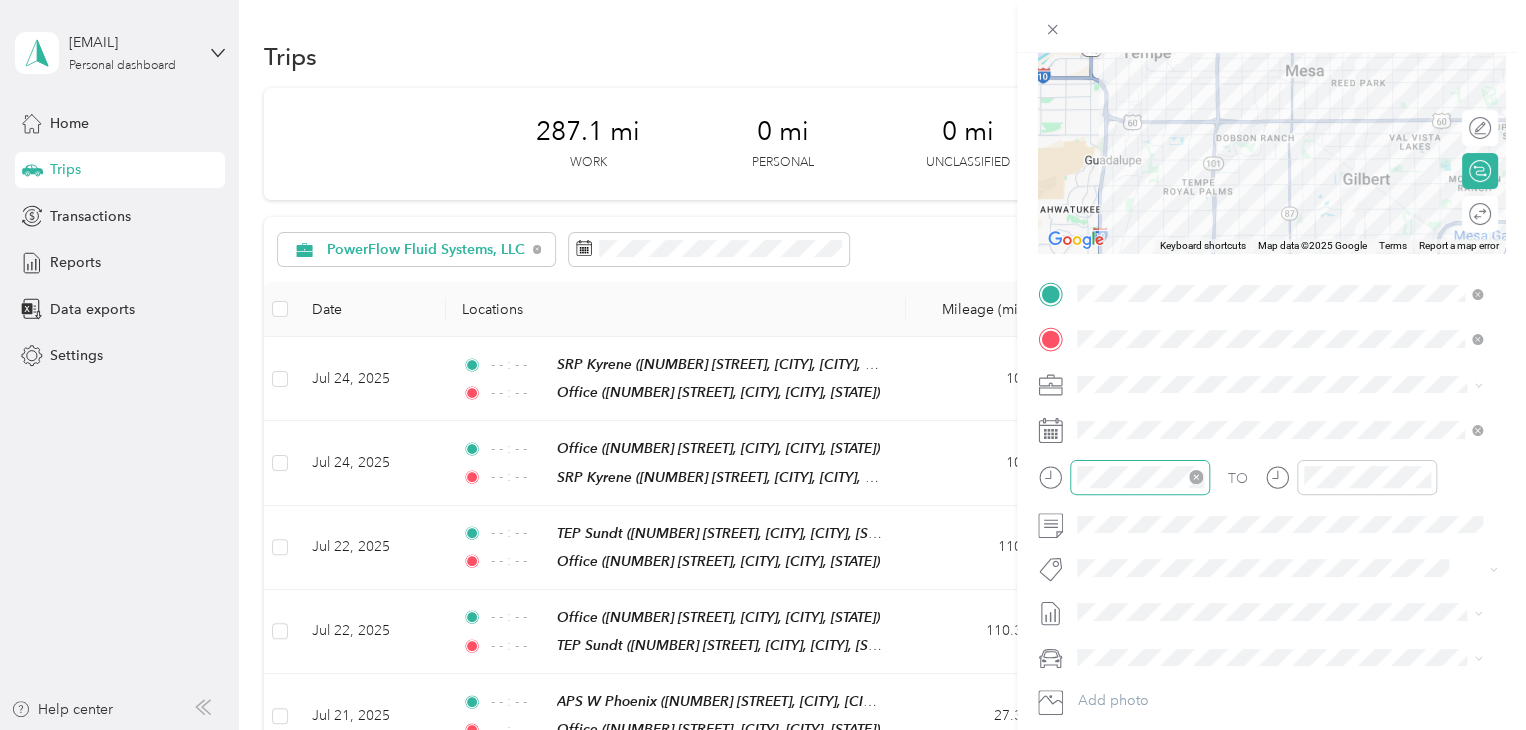 click 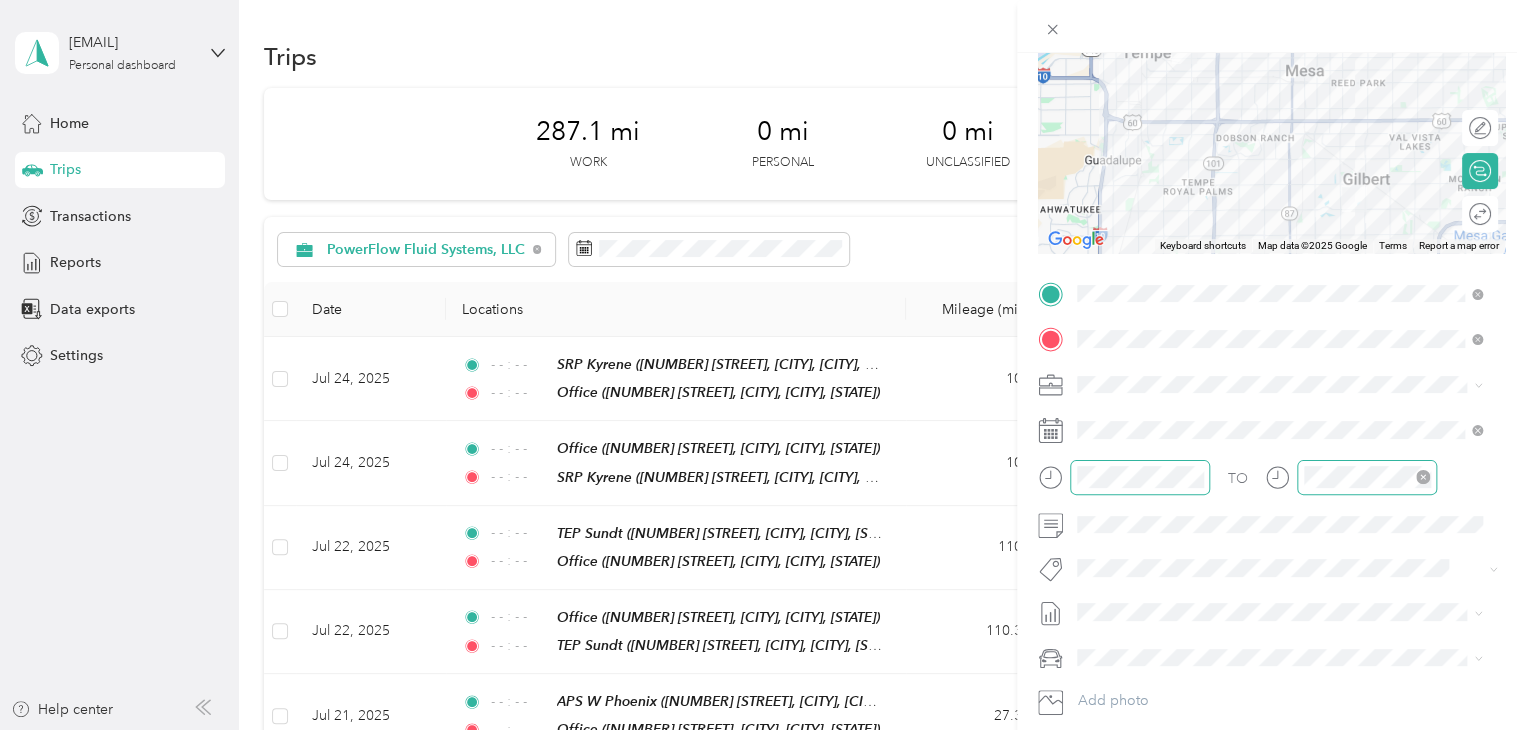 drag, startPoint x: 1425, startPoint y: 472, endPoint x: 1413, endPoint y: 505, distance: 35.1141 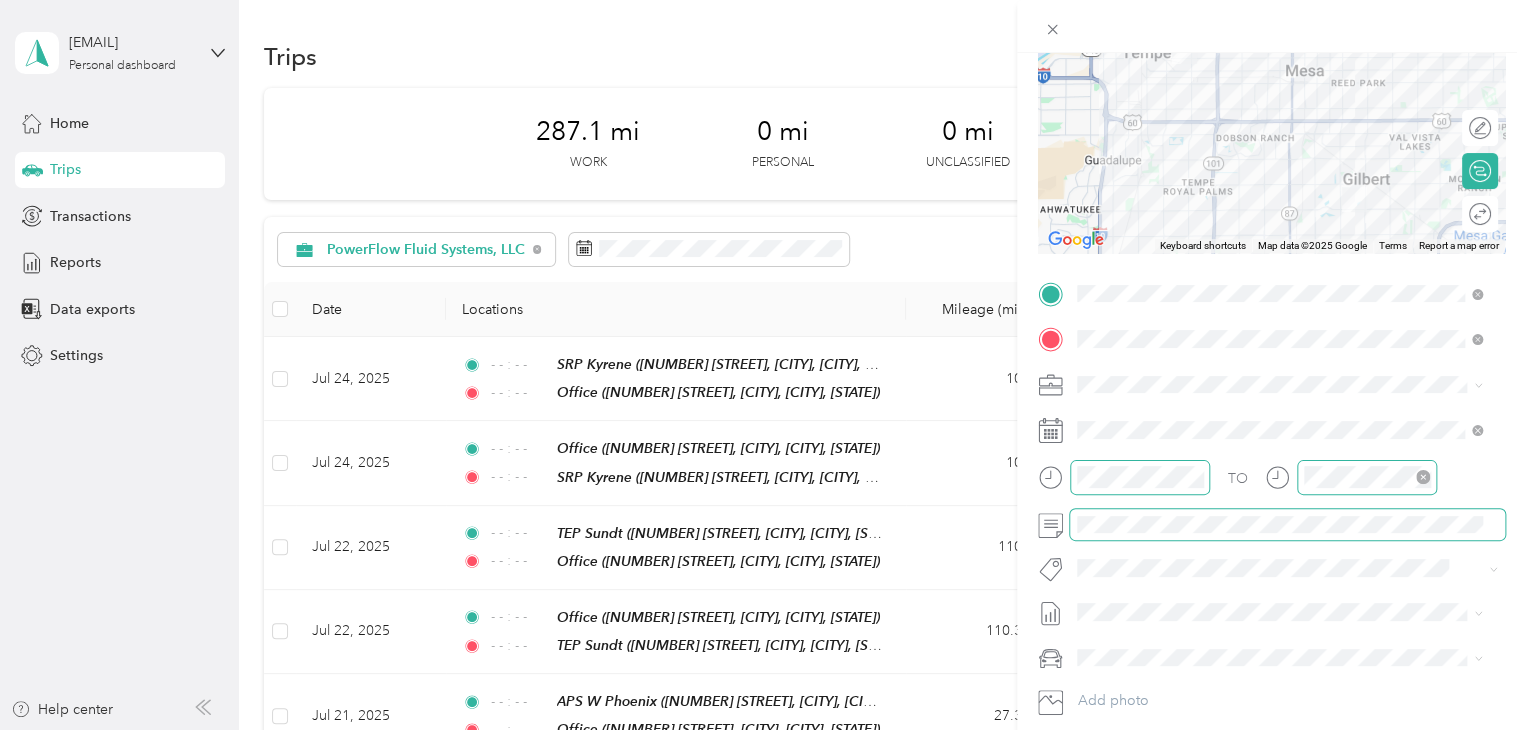 click at bounding box center [1287, 525] 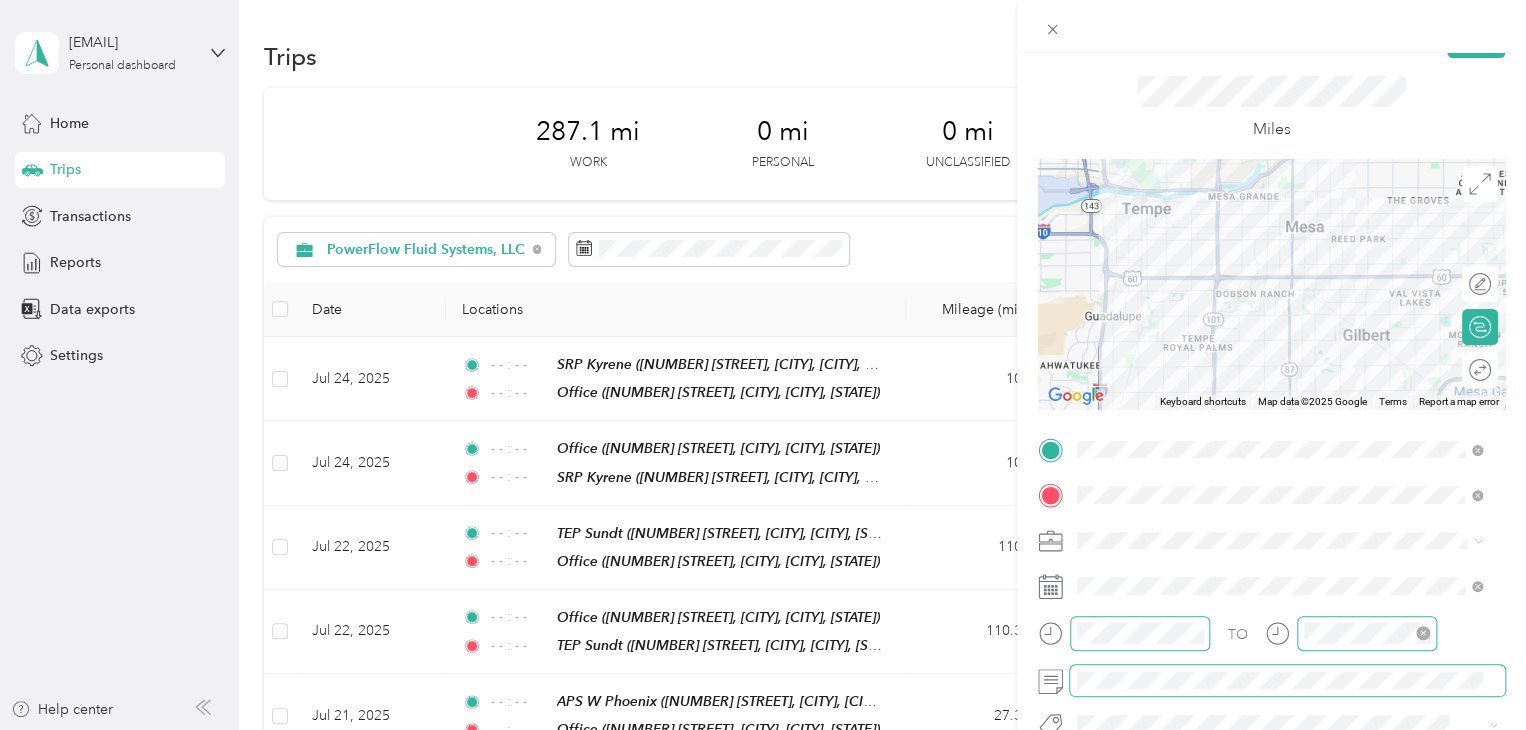 scroll, scrollTop: 0, scrollLeft: 0, axis: both 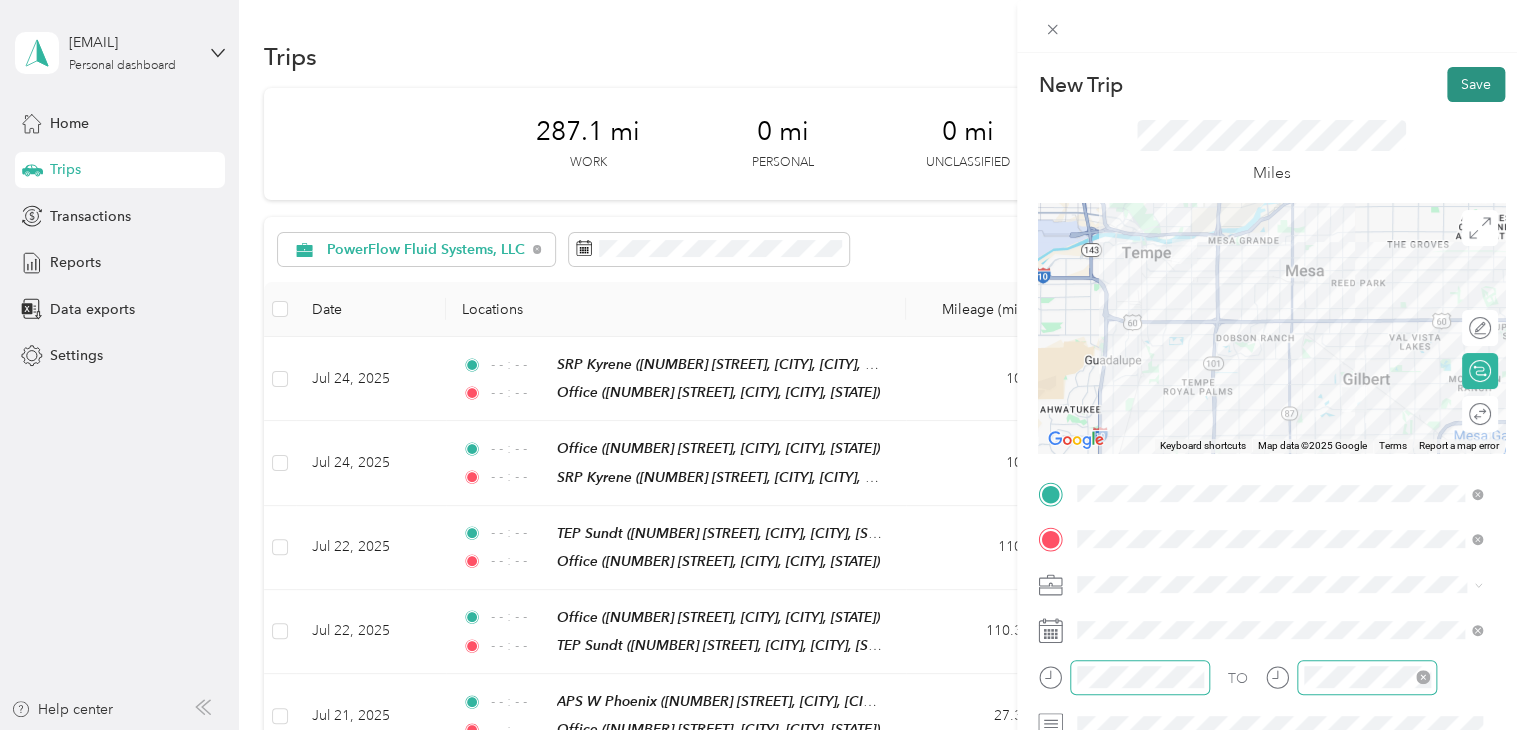 click on "Save" at bounding box center [1476, 84] 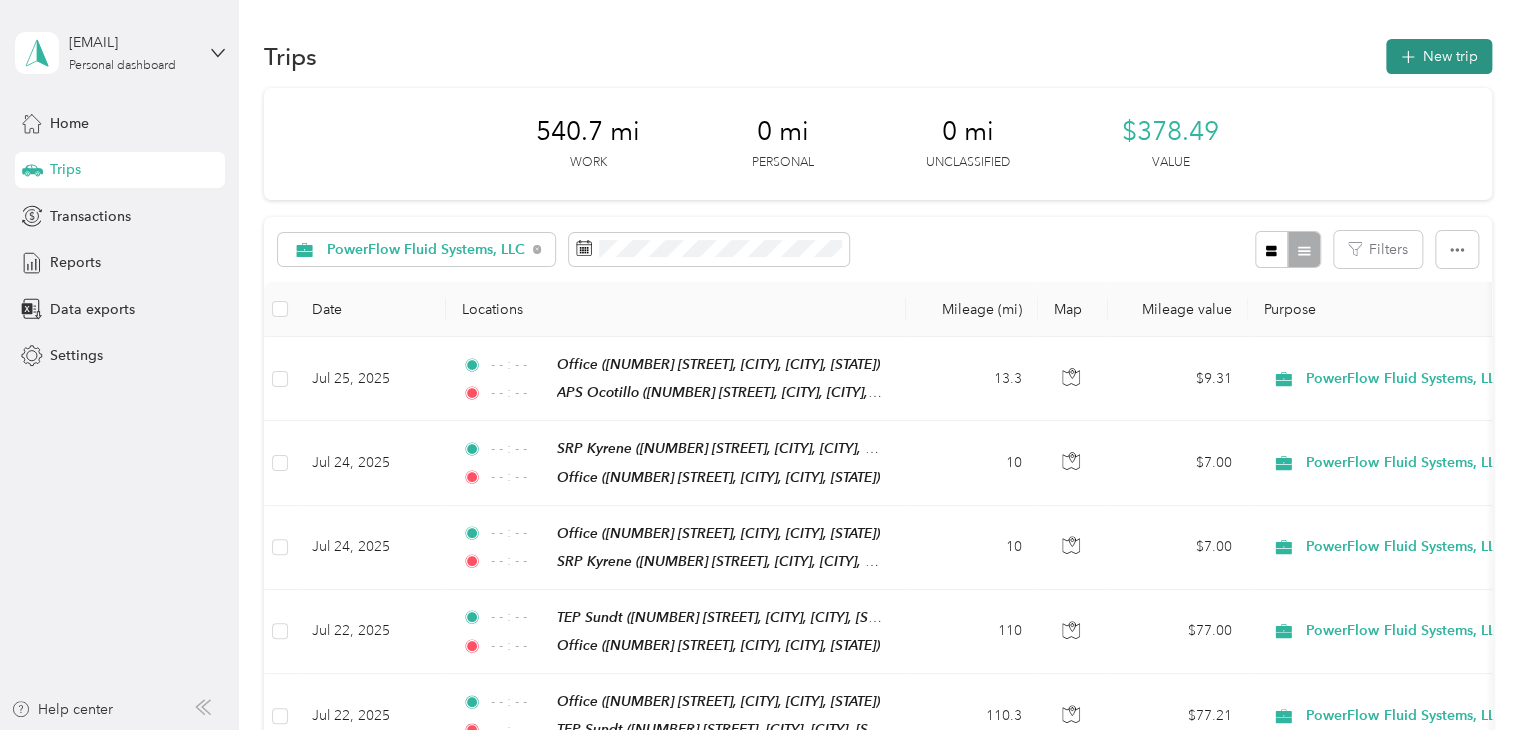 click on "New trip" at bounding box center [1439, 56] 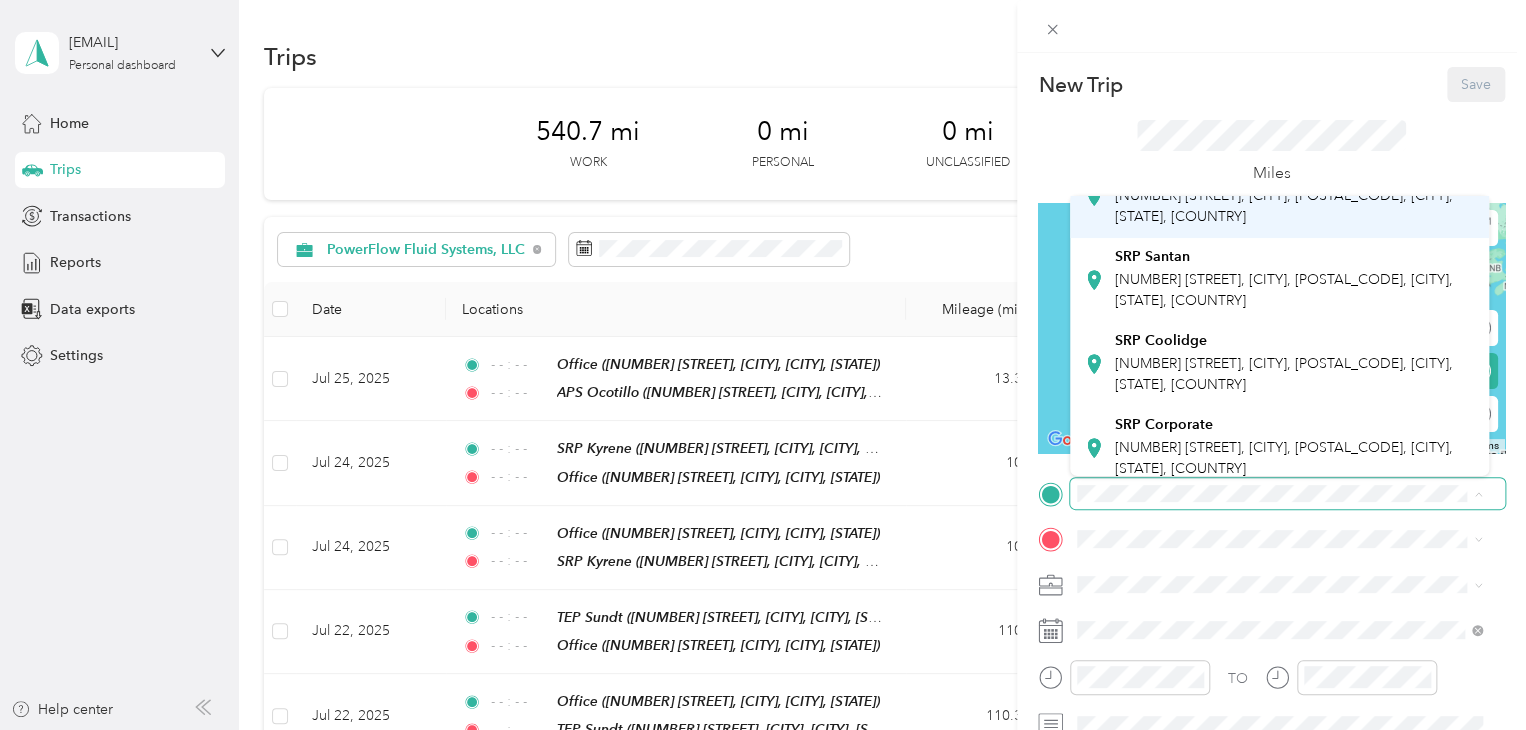 scroll, scrollTop: 400, scrollLeft: 0, axis: vertical 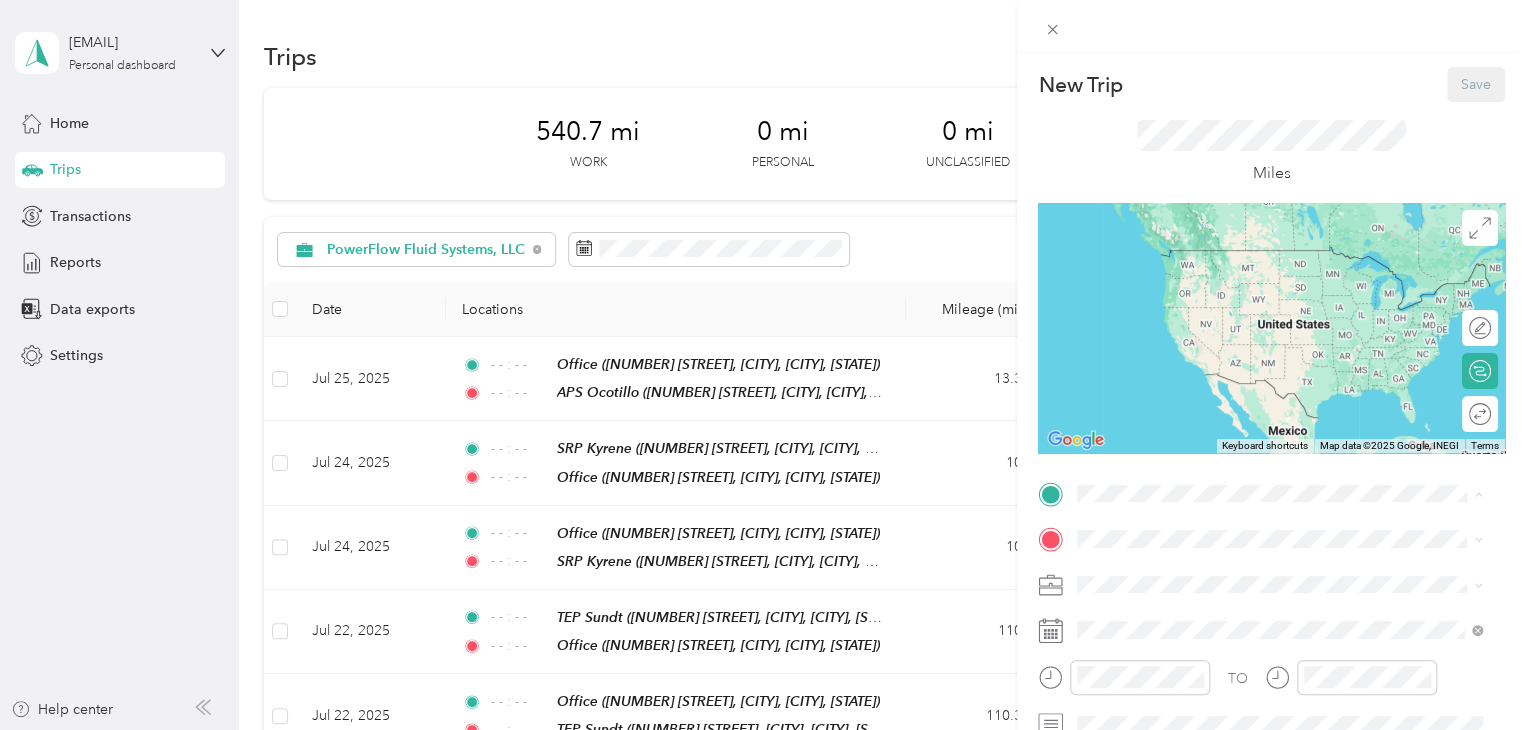 click on "APS Ocotillo" at bounding box center (1295, 445) 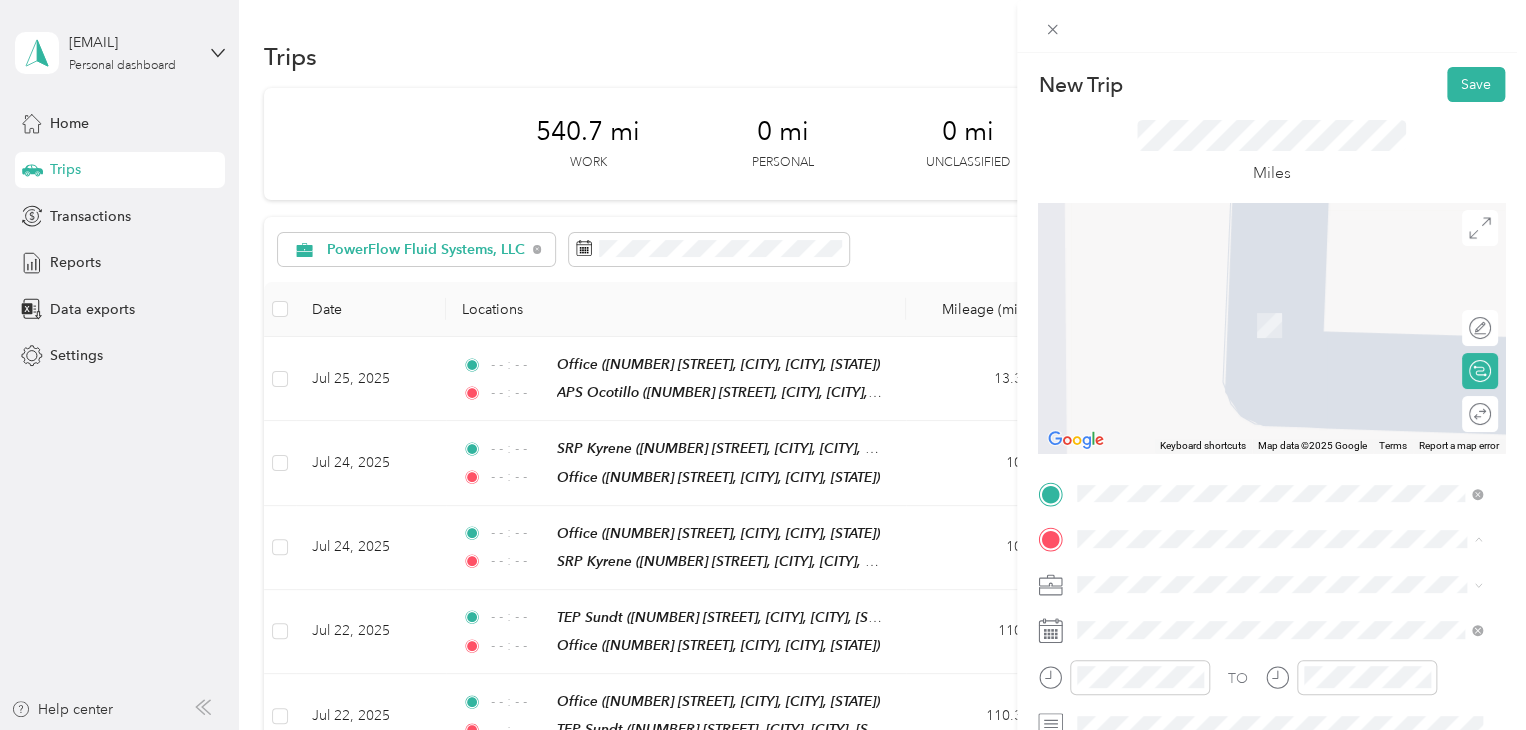 click on "Office [NUMBER] [STREET], [CITY], [POSTAL_CODE], [CITY], [STATE], [COUNTRY]" at bounding box center [1295, 409] 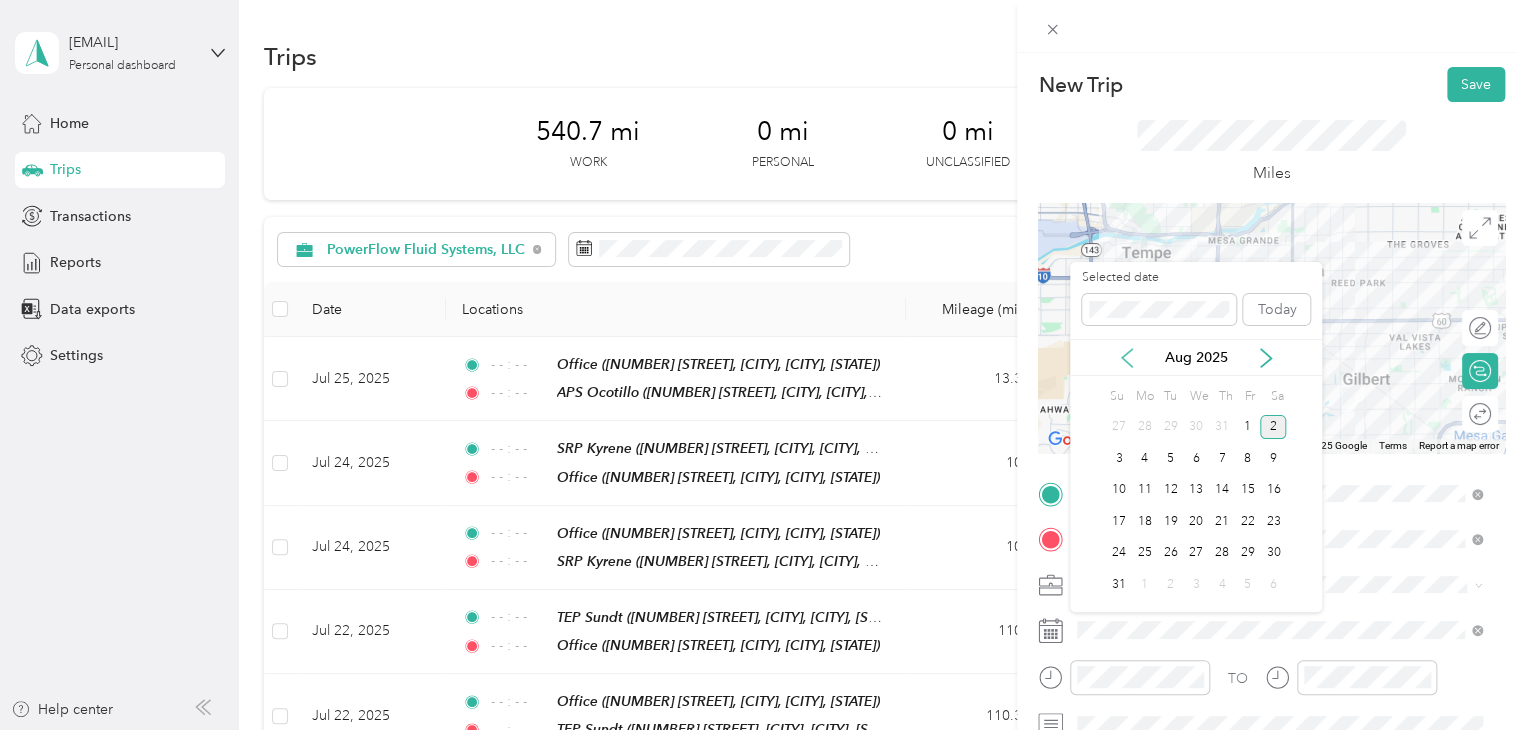 click 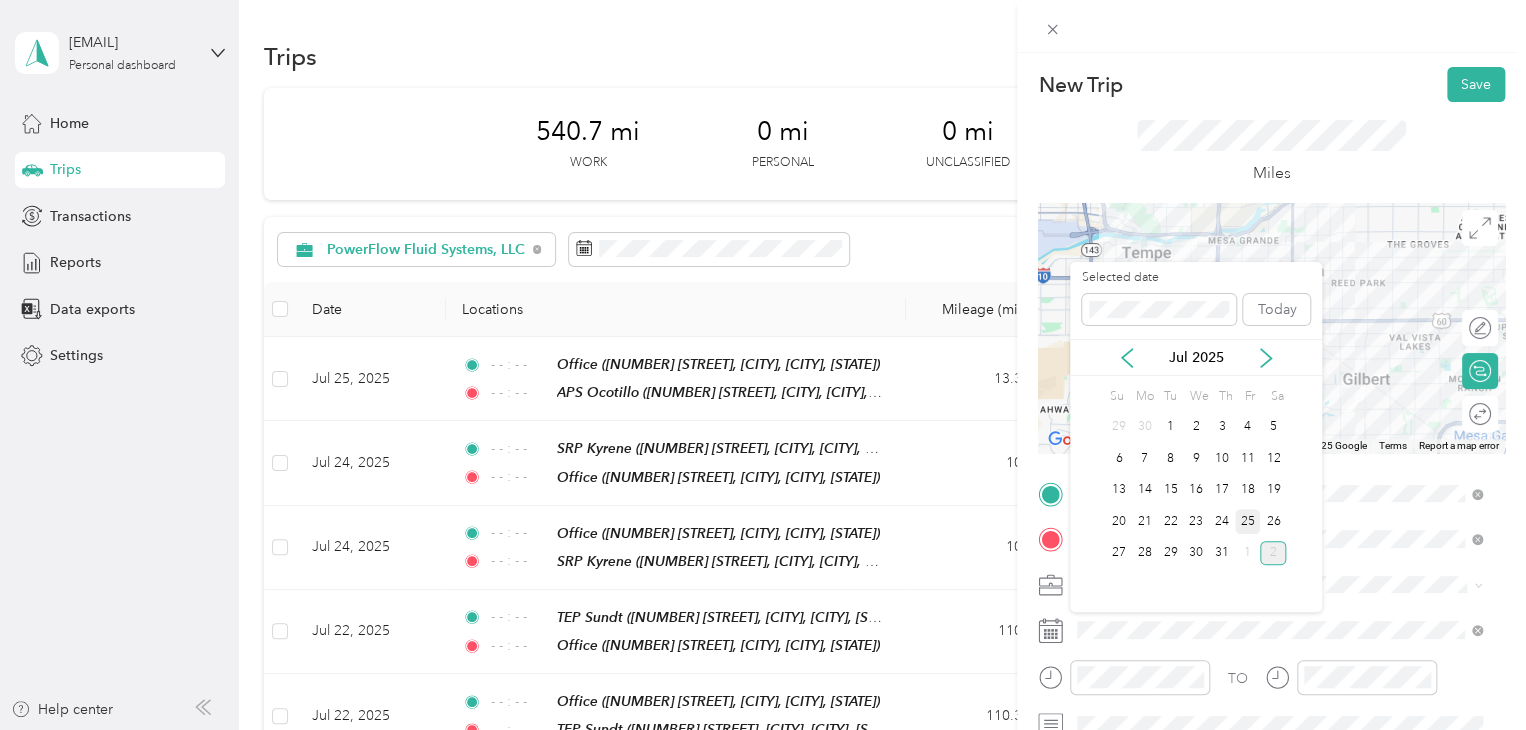 click on "25" at bounding box center (1248, 521) 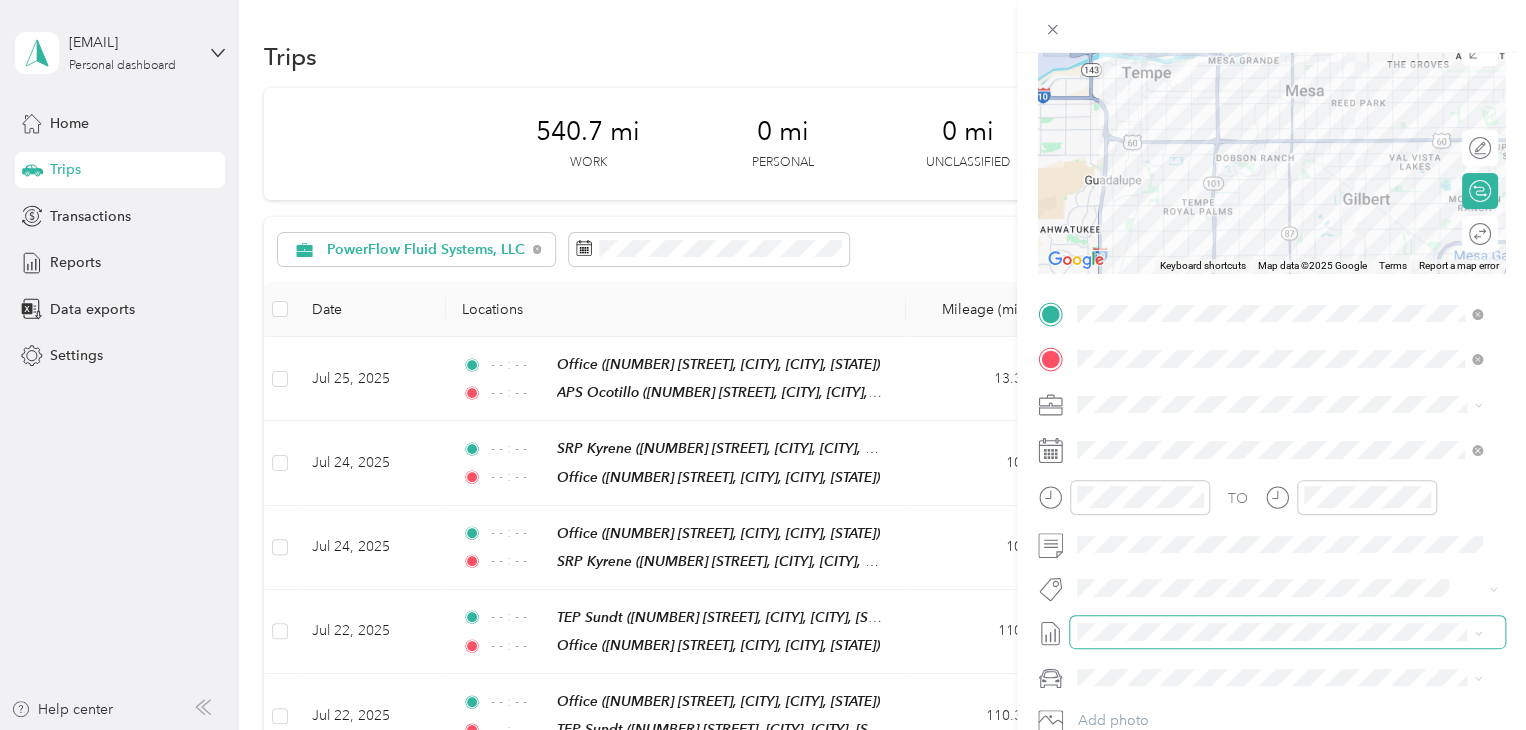scroll, scrollTop: 200, scrollLeft: 0, axis: vertical 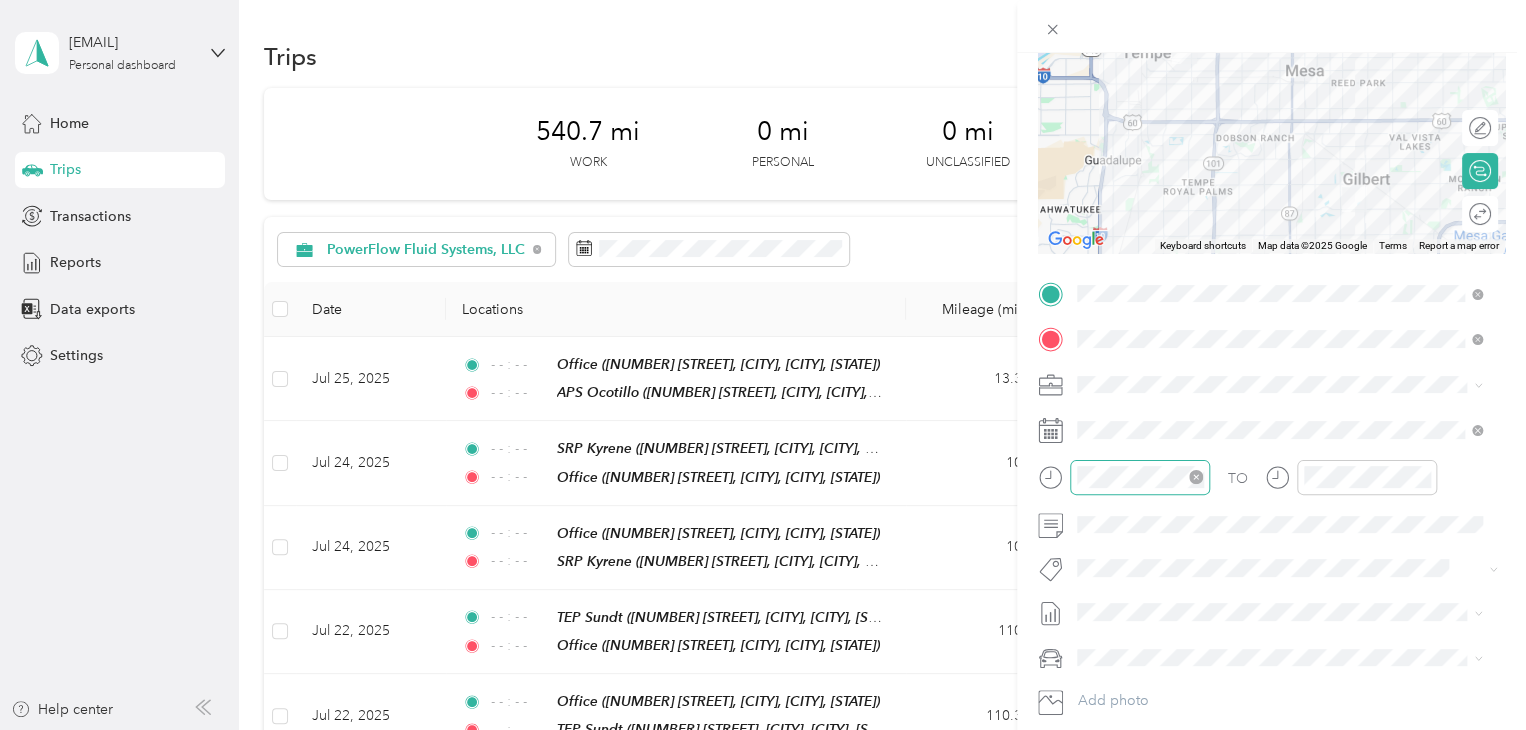 click 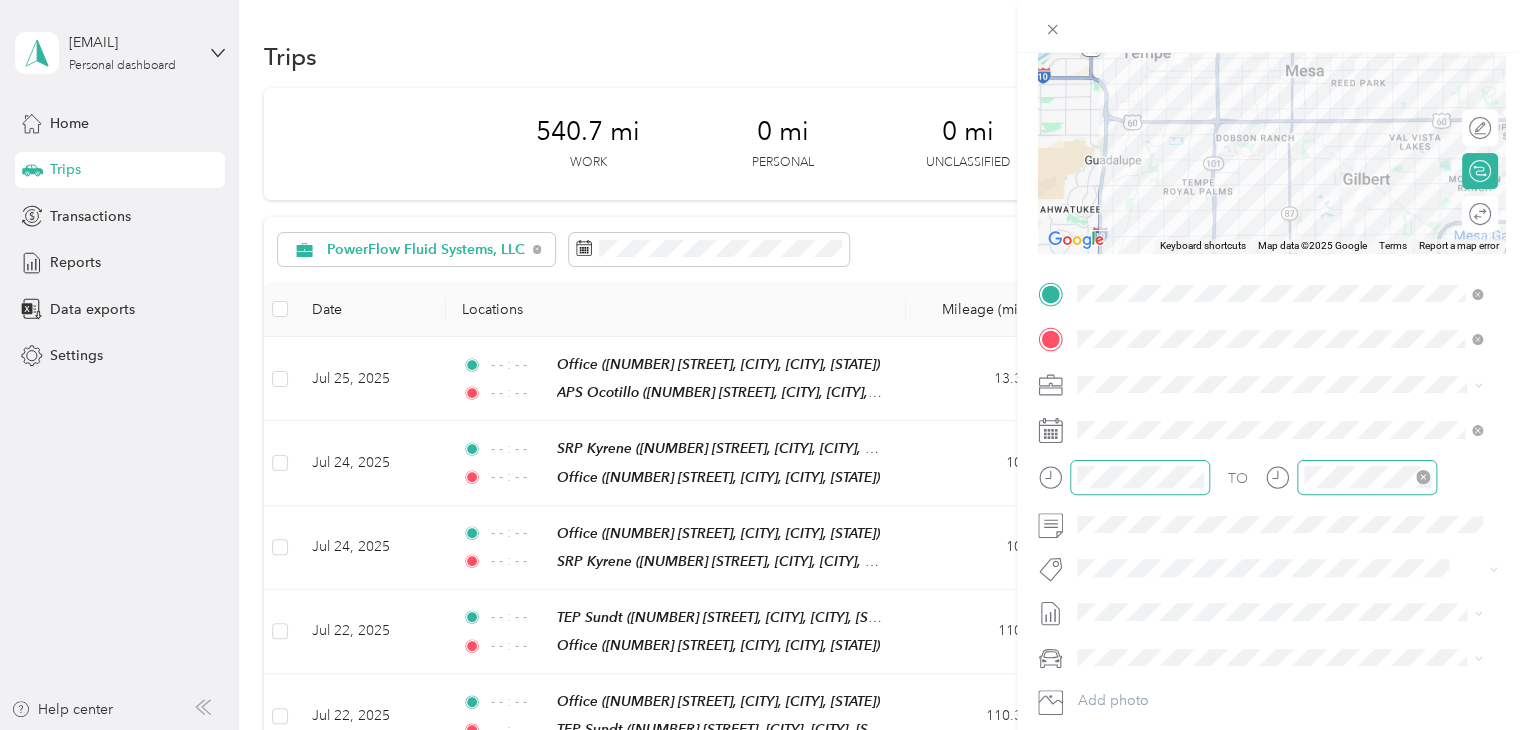 click 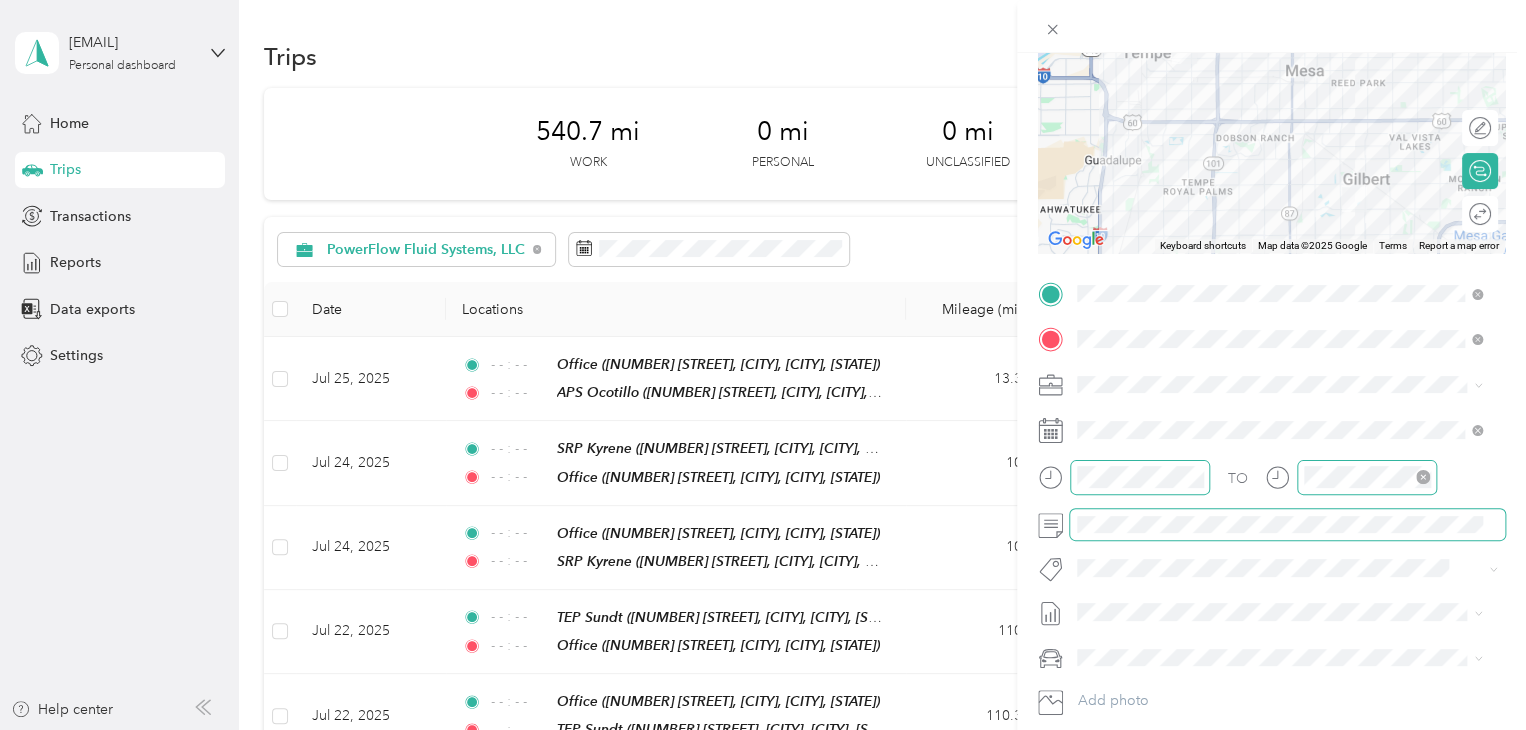 scroll, scrollTop: 0, scrollLeft: 0, axis: both 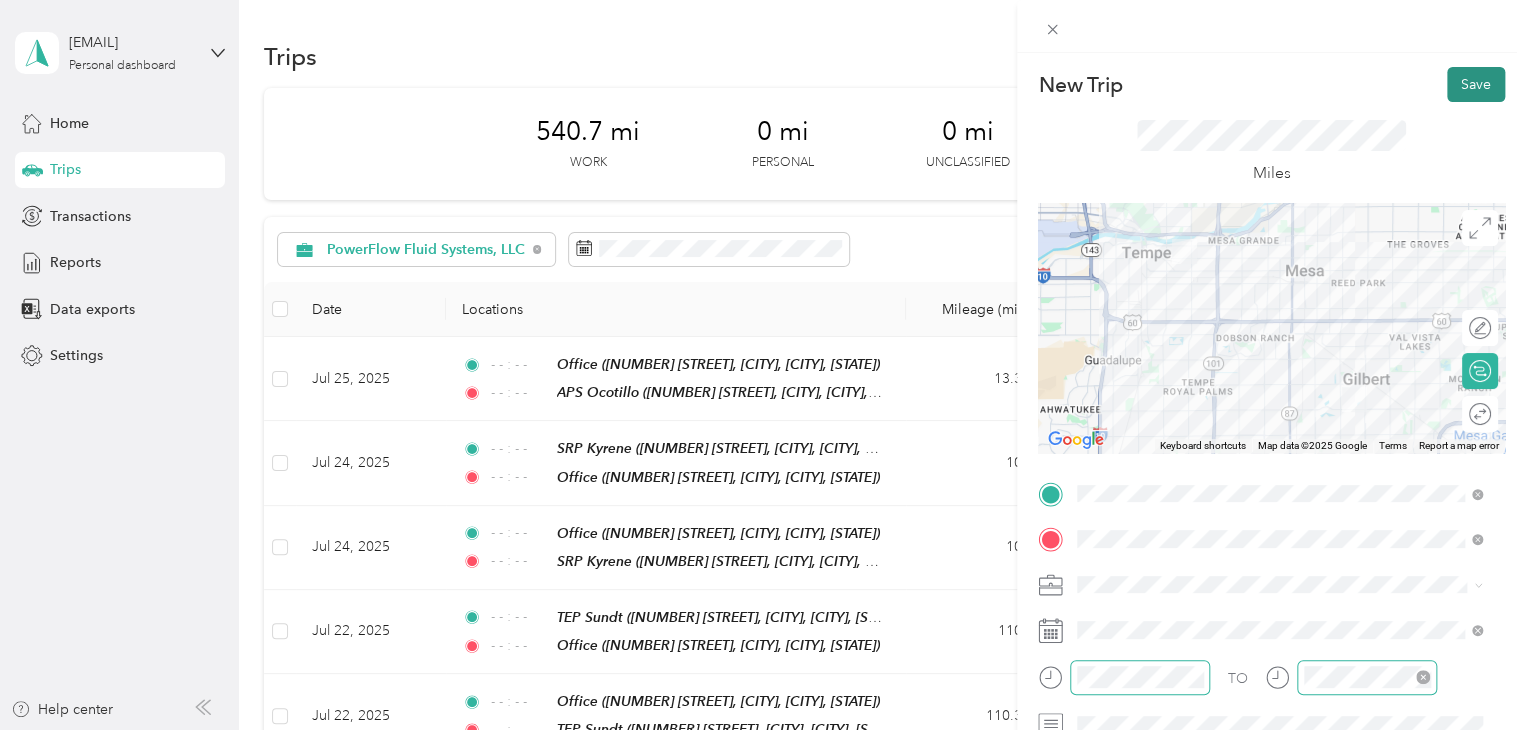 click on "Save" at bounding box center [1476, 84] 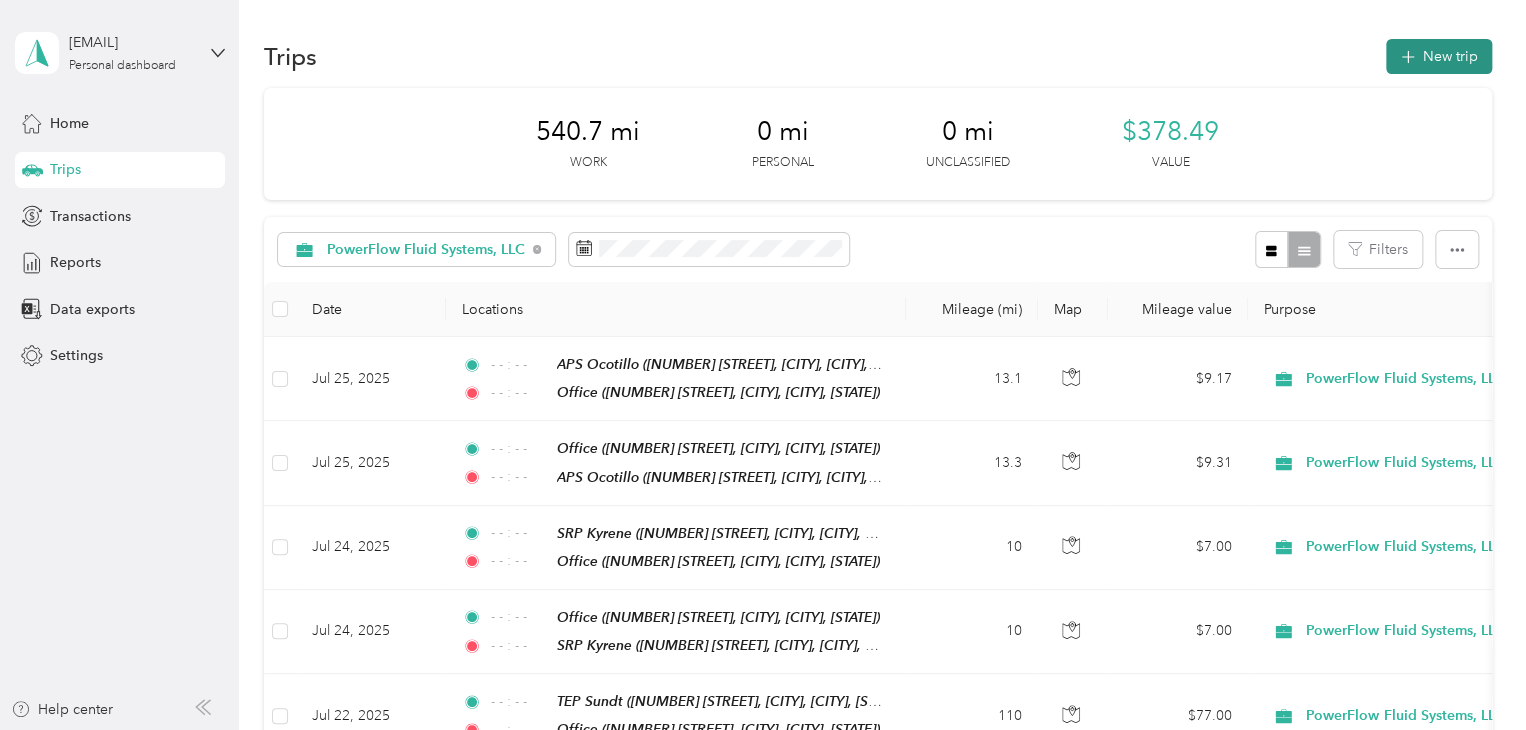 click on "New trip" at bounding box center (1439, 56) 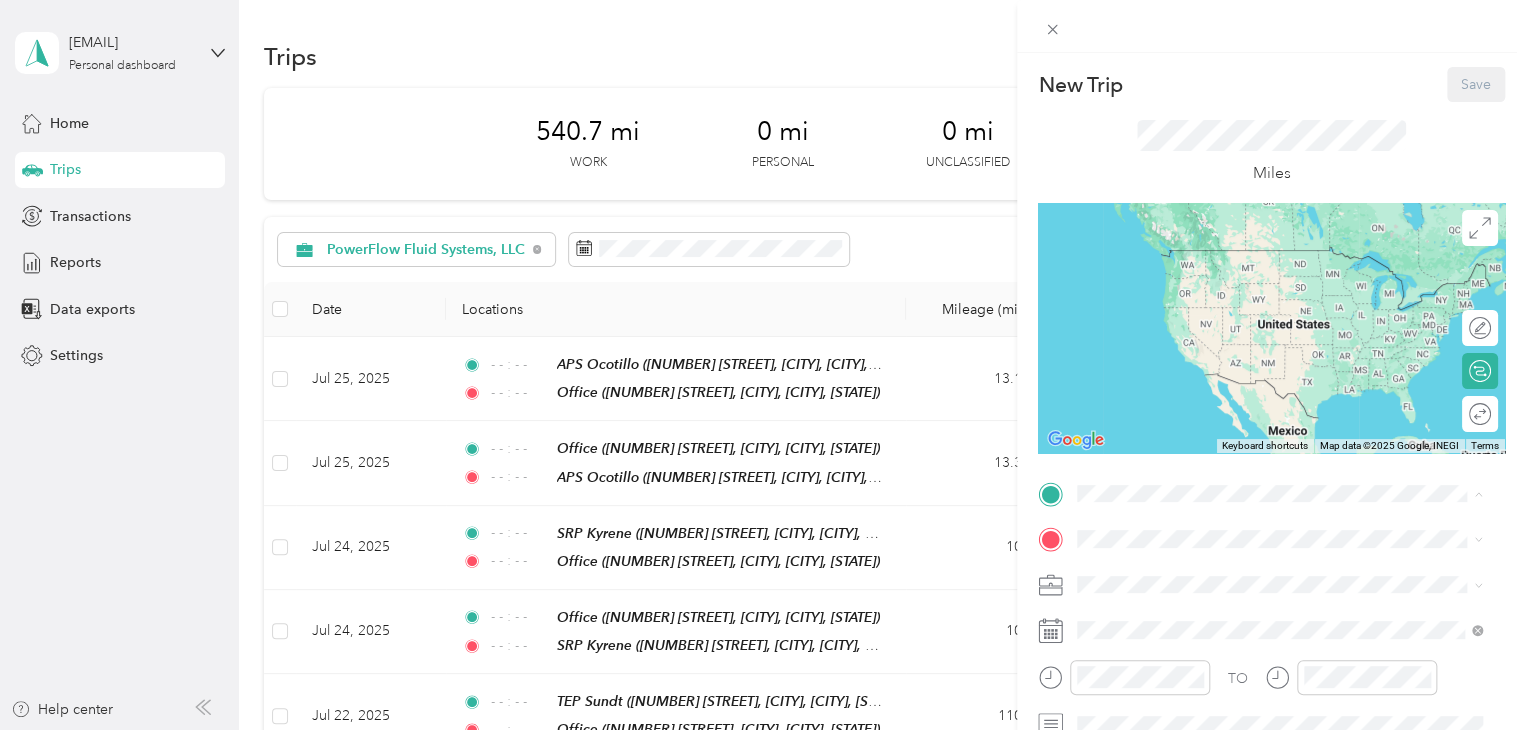click on "Office [NUMBER] [STREET], [CITY], [POSTAL_CODE], [CITY], [STATE], [COUNTRY]" at bounding box center (1295, 363) 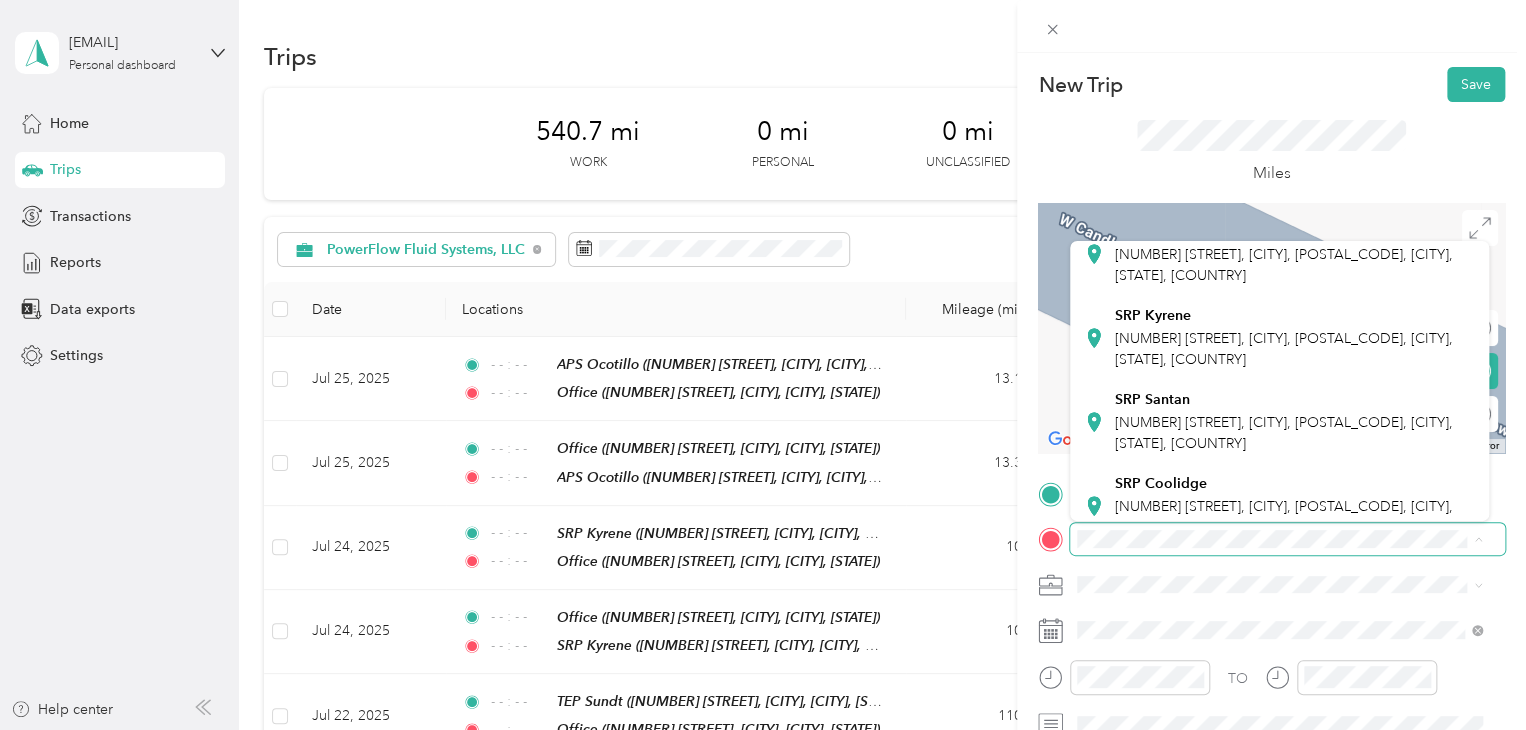 scroll, scrollTop: 500, scrollLeft: 0, axis: vertical 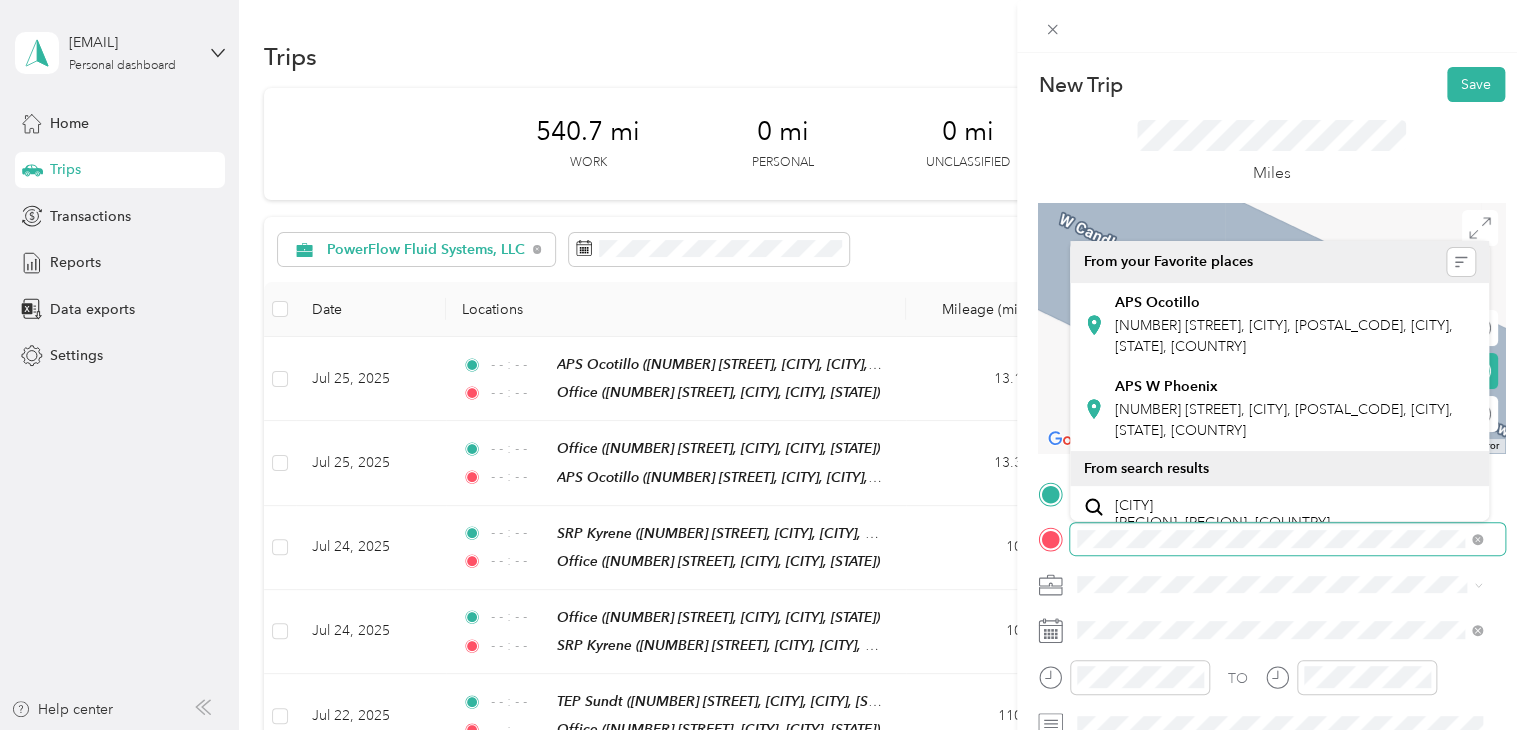 click on "New Trip Save This trip cannot be edited because it is either under review, approved, or paid. Contact your Team Manager to edit it. Miles ← Move left → Move right ↑ Move up ↓ Move down + Zoom in - Zoom out Home Jump left by 75% End Jump right by 75% Page Up Jump up by 75% Page Down Jump down by 75% Keyboard shortcuts Map Data Map data ©2025 Google Map data ©2025 Google 2 m  Click to toggle between metric and imperial units Terms Report a map error Edit route Calculate route Round trip TO Add photo" at bounding box center [1271, 514] 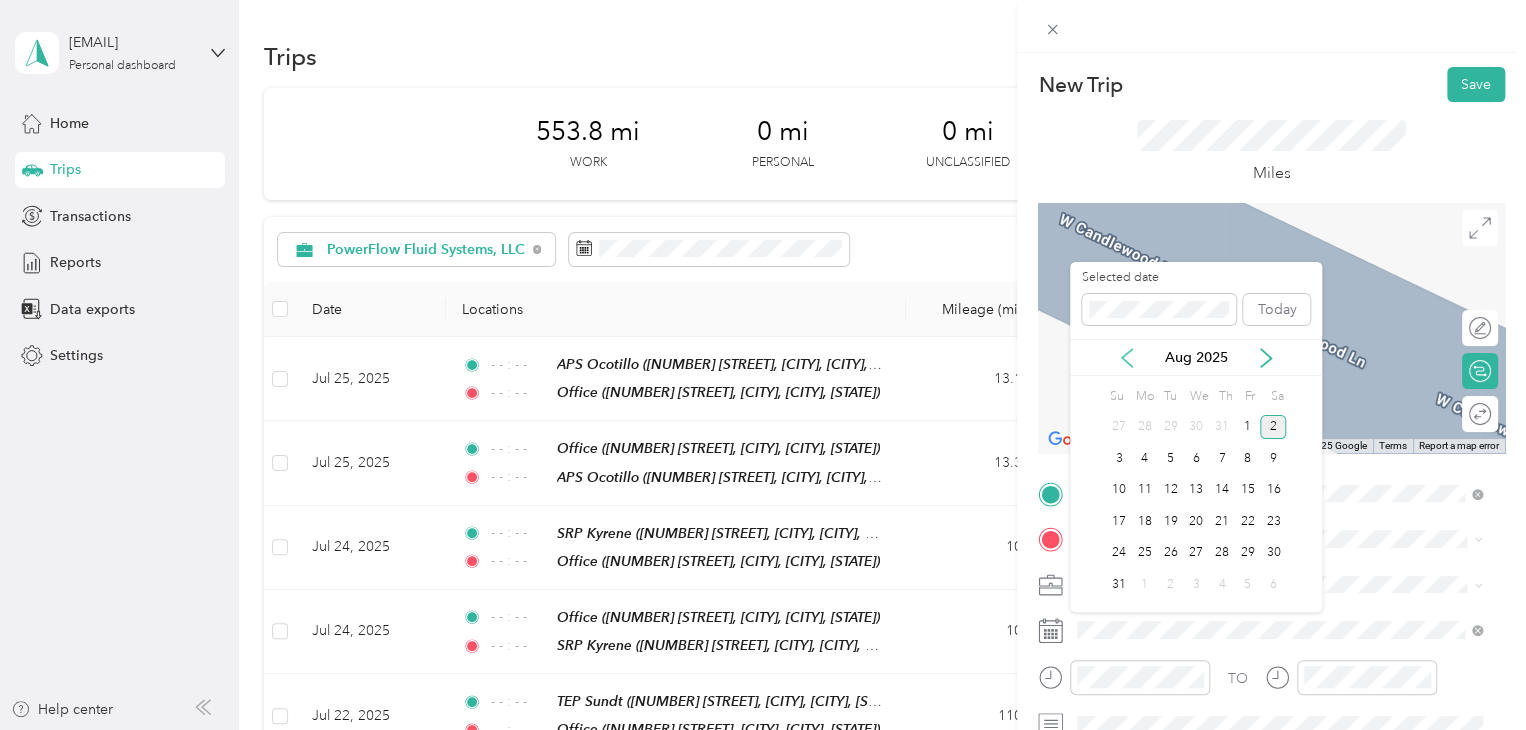 click 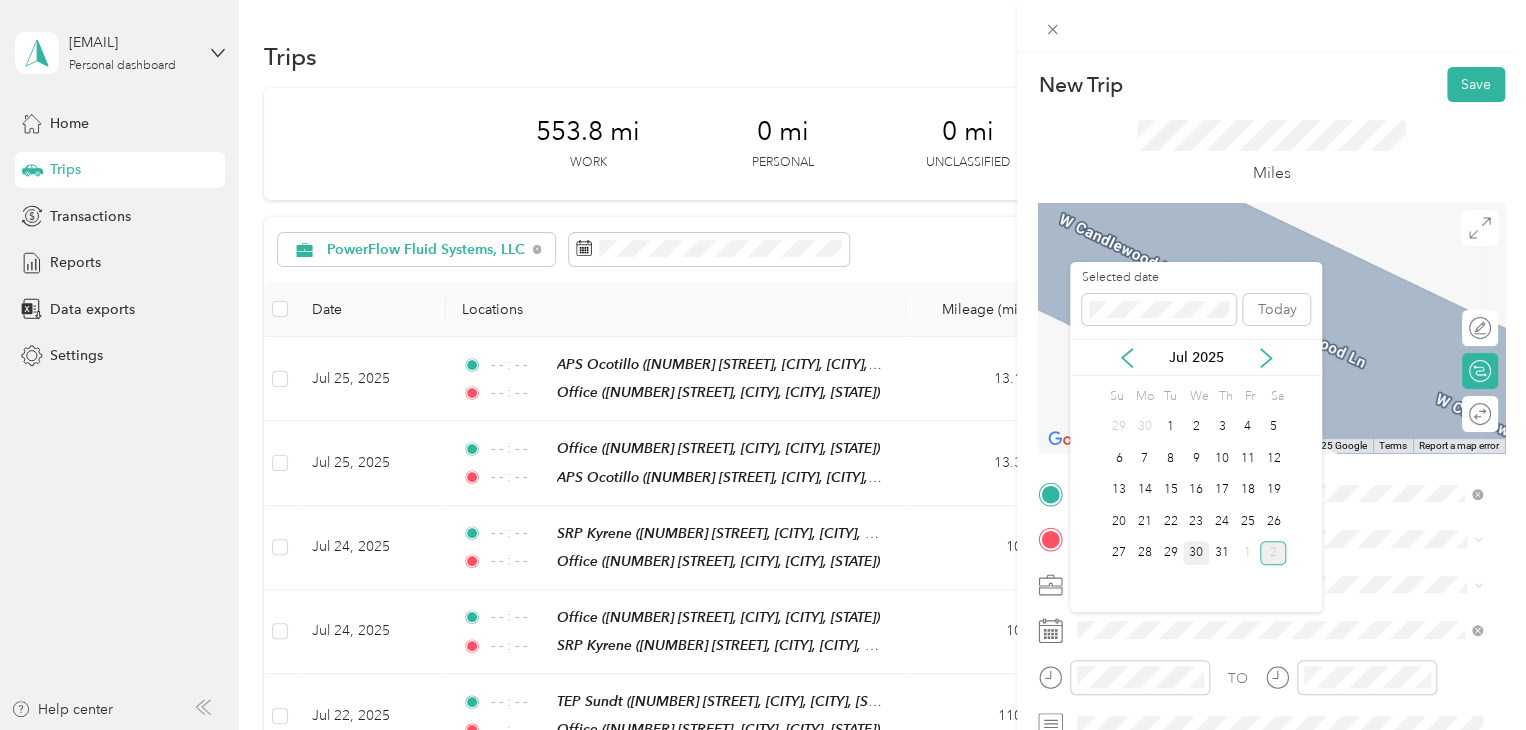 click on "30" at bounding box center [1196, 553] 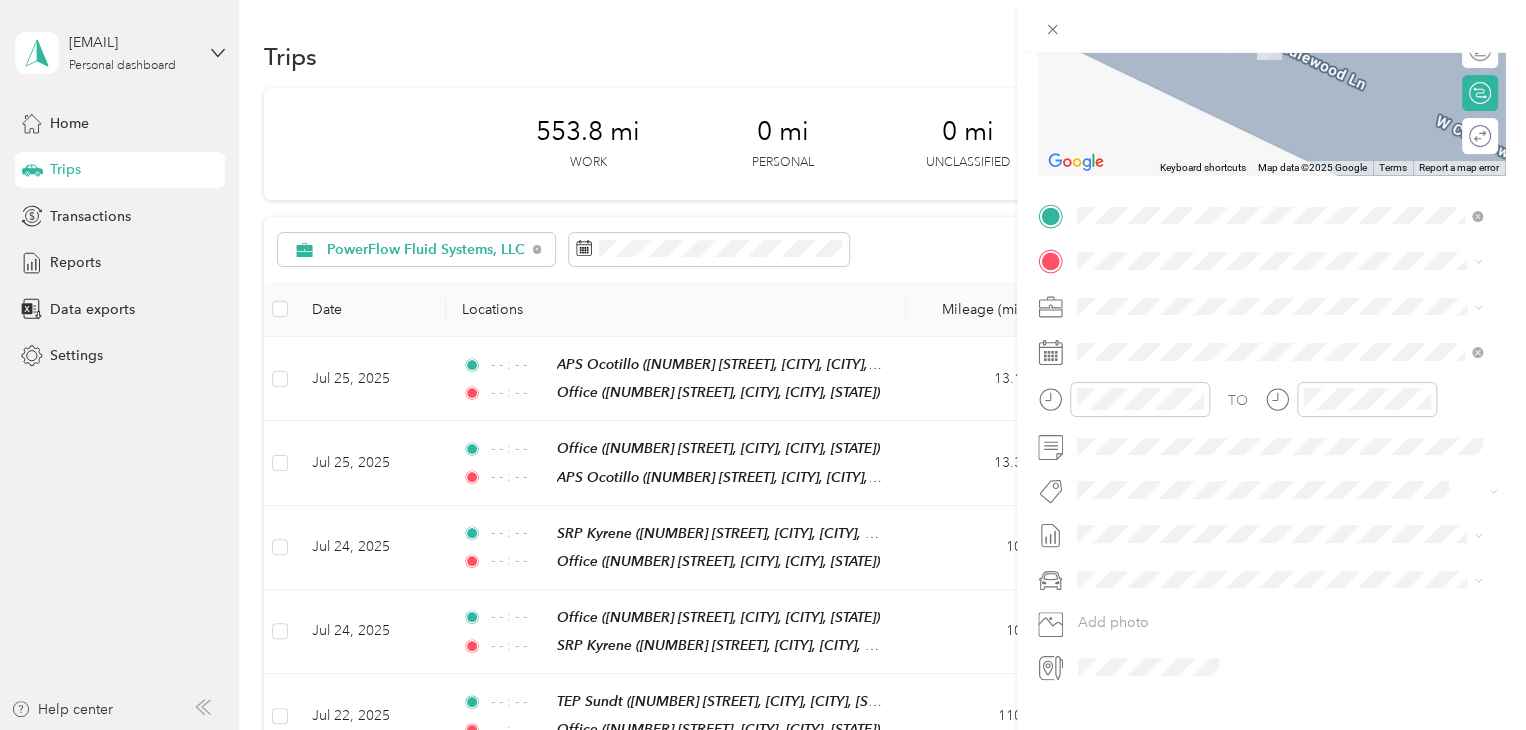 scroll, scrollTop: 300, scrollLeft: 0, axis: vertical 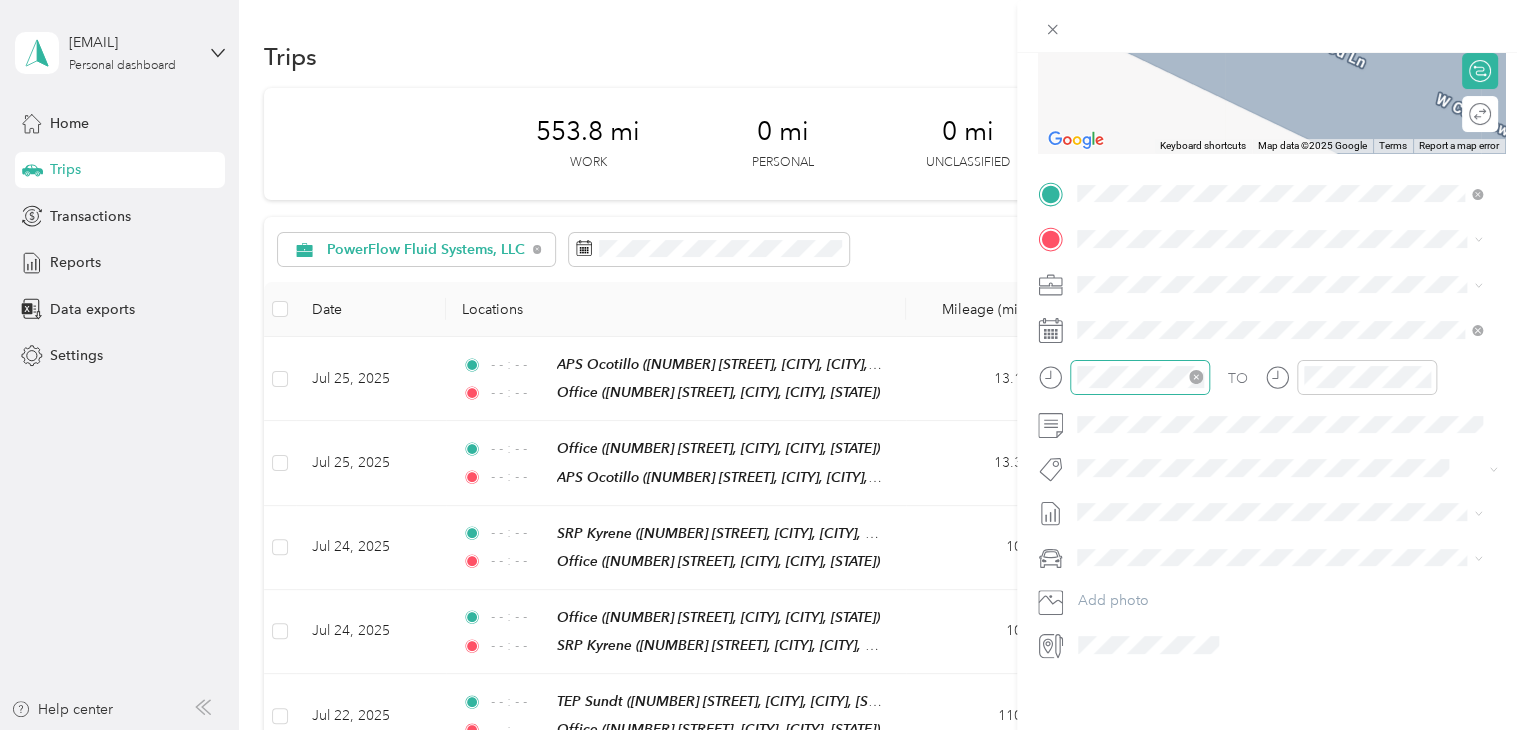 click 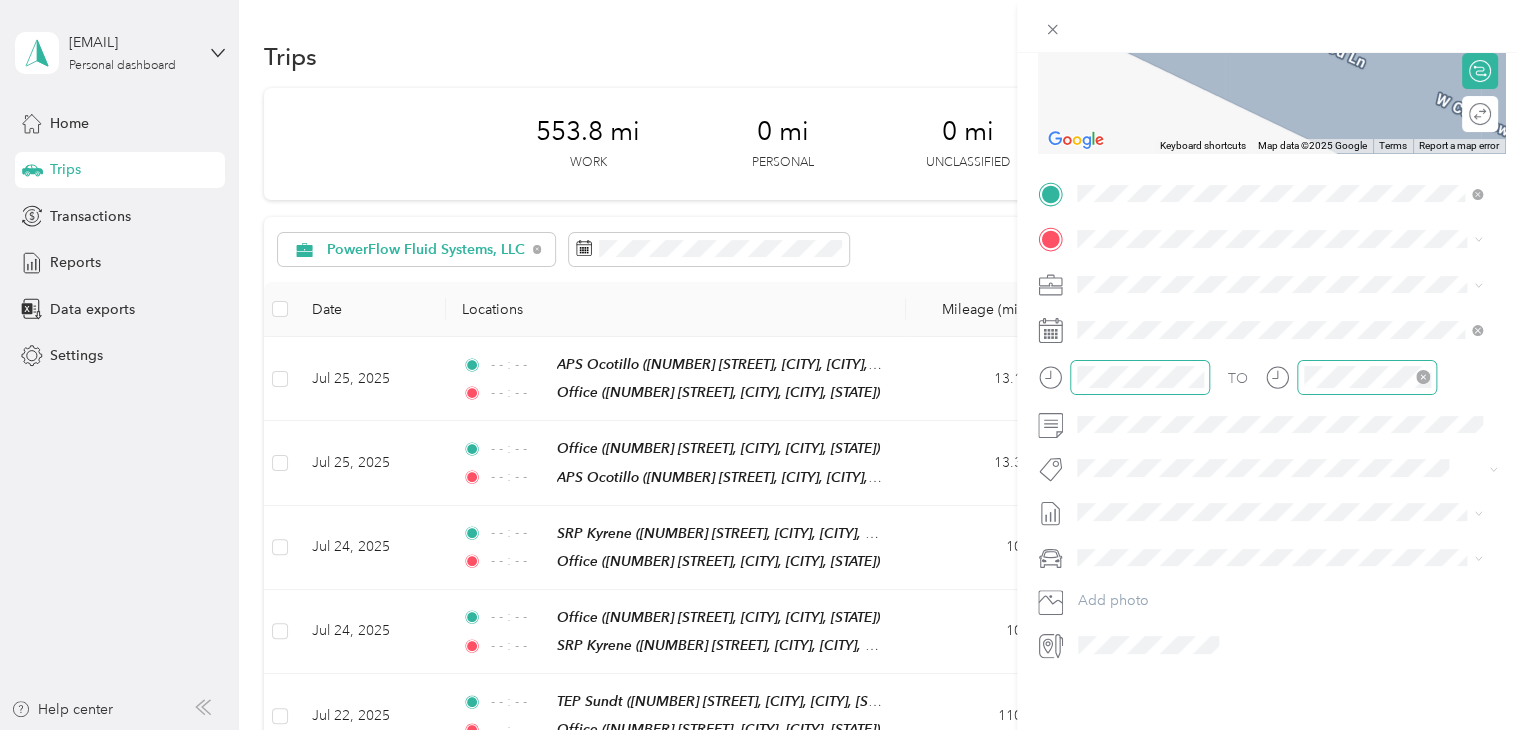 click 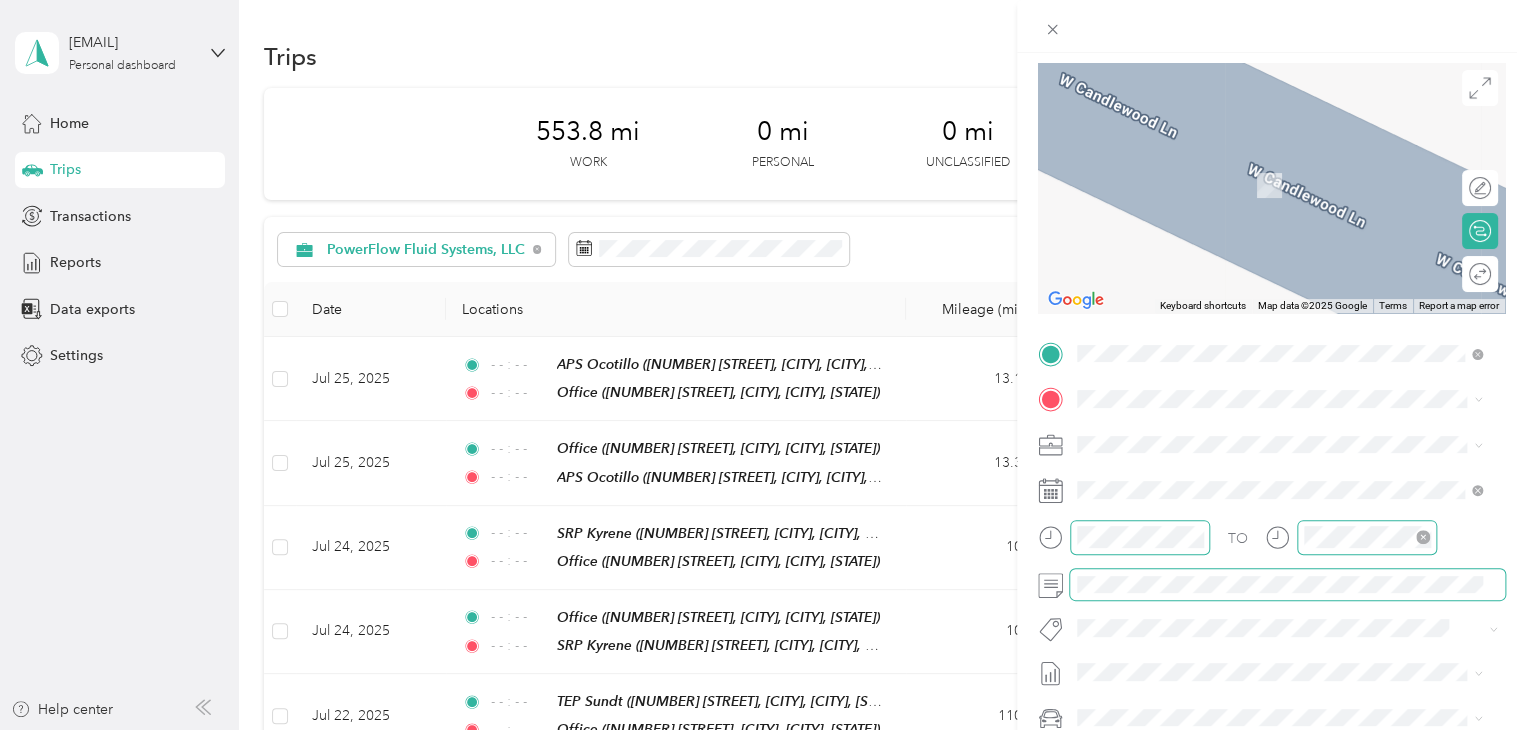 scroll, scrollTop: 0, scrollLeft: 0, axis: both 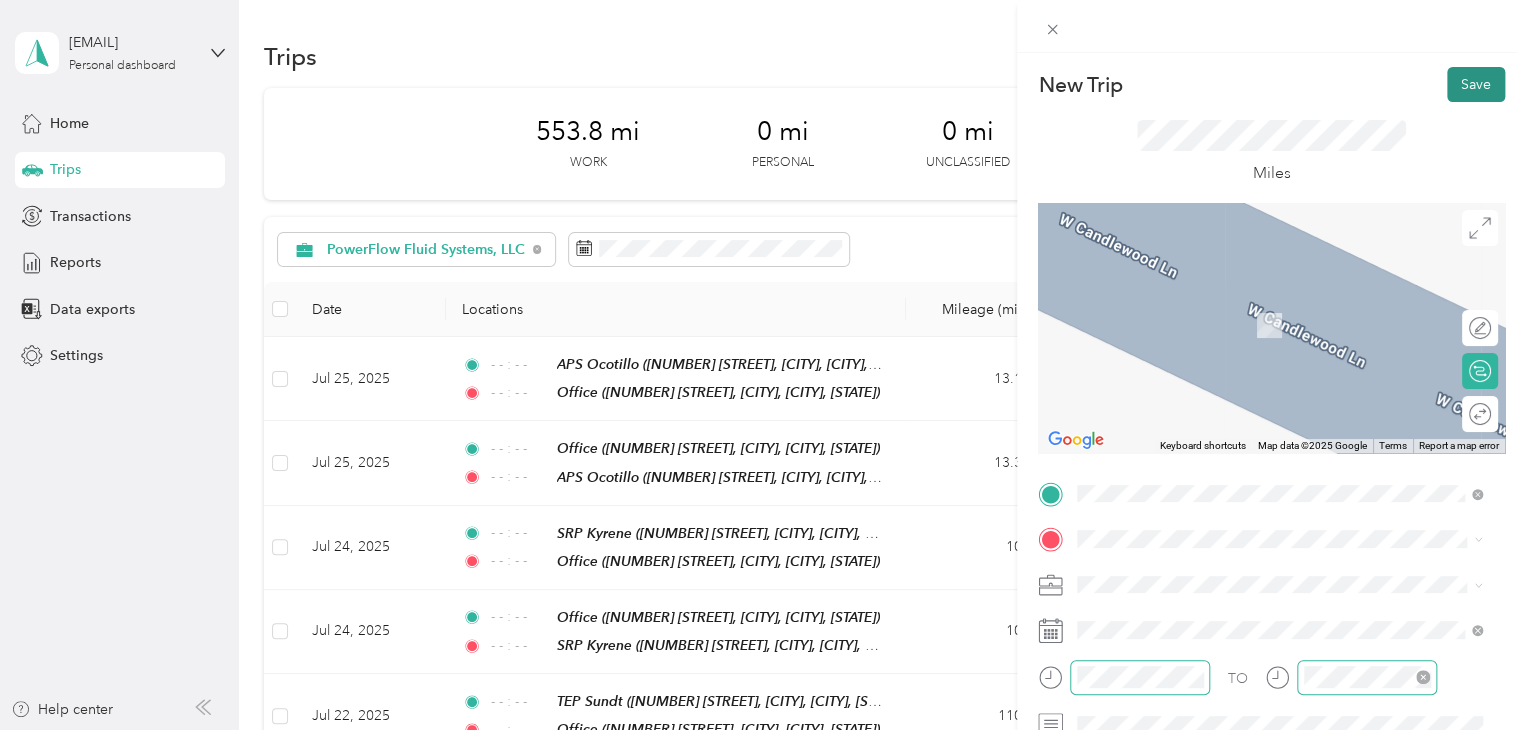 click on "Save" at bounding box center [1476, 84] 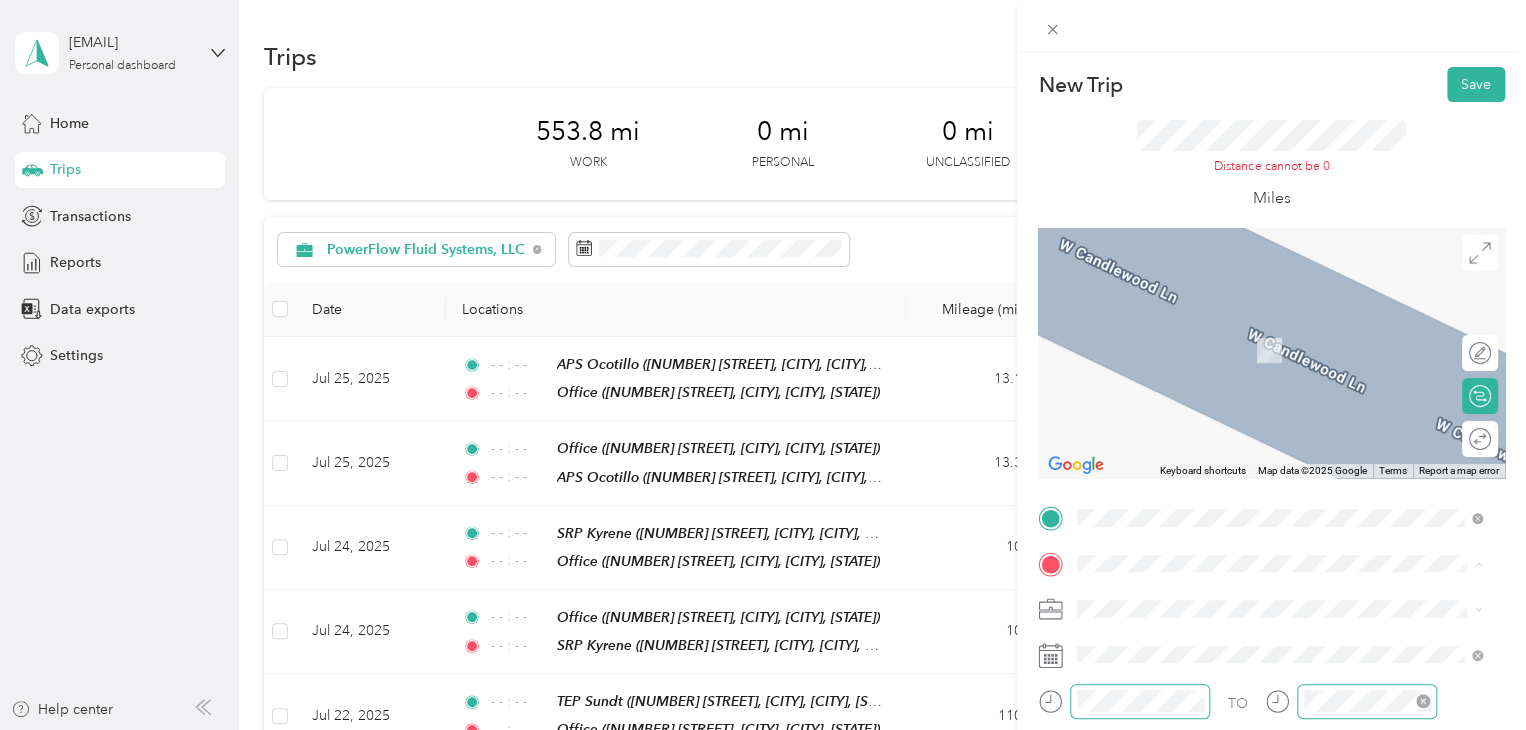 click on "[NUMBER] [STREET]
[CITY], [STATE] [POSTAL_CODE], [COUNTRY]" at bounding box center [1259, 349] 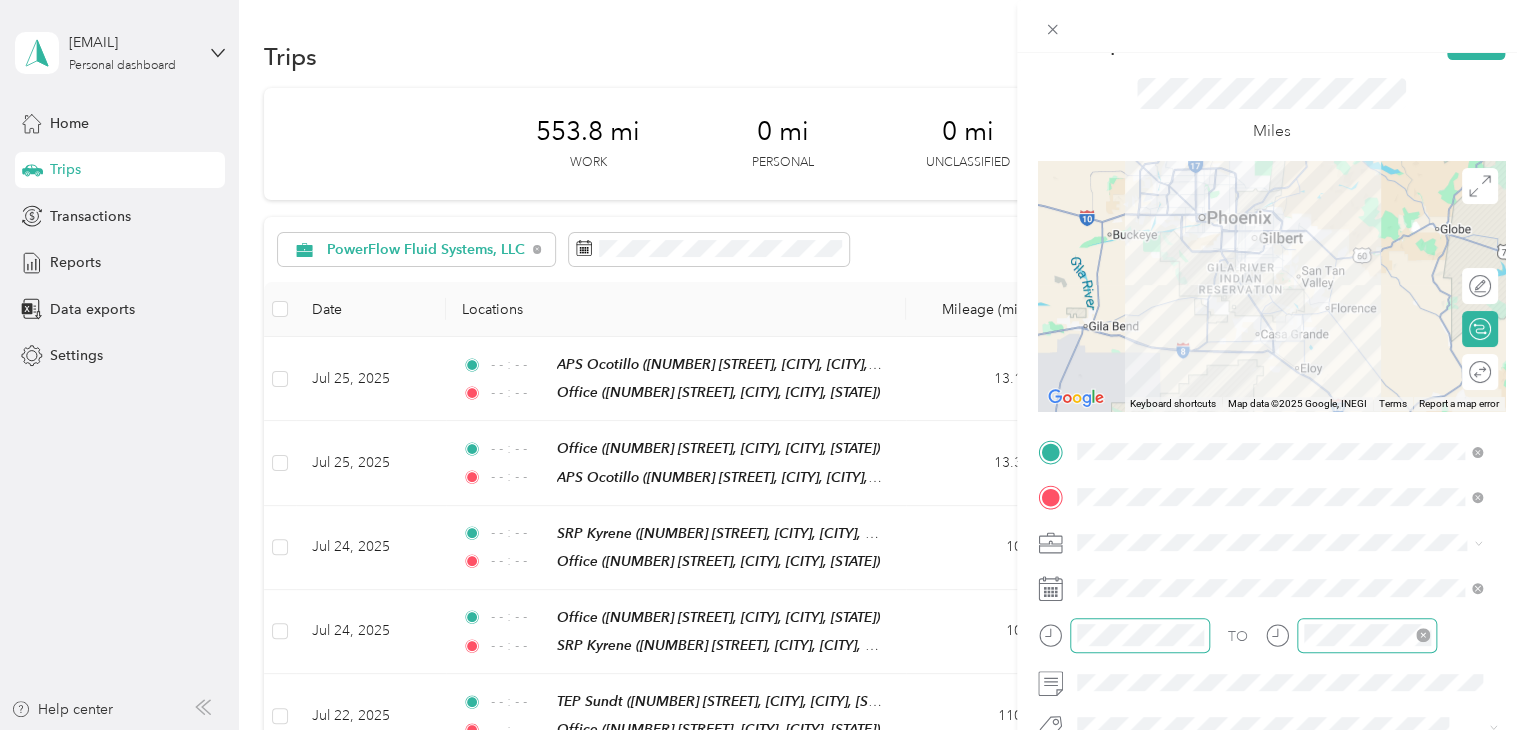 scroll, scrollTop: 0, scrollLeft: 0, axis: both 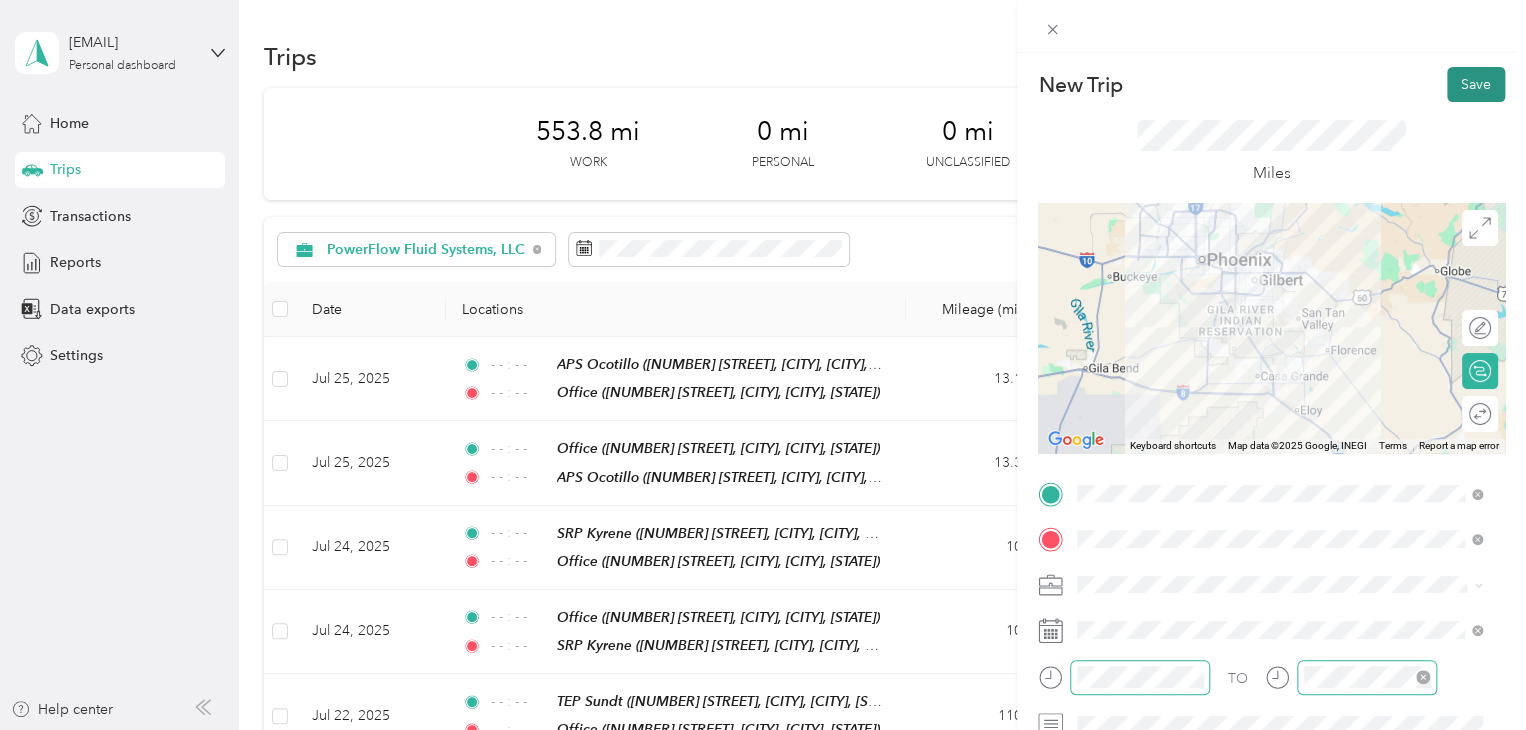 click on "Save" at bounding box center (1476, 84) 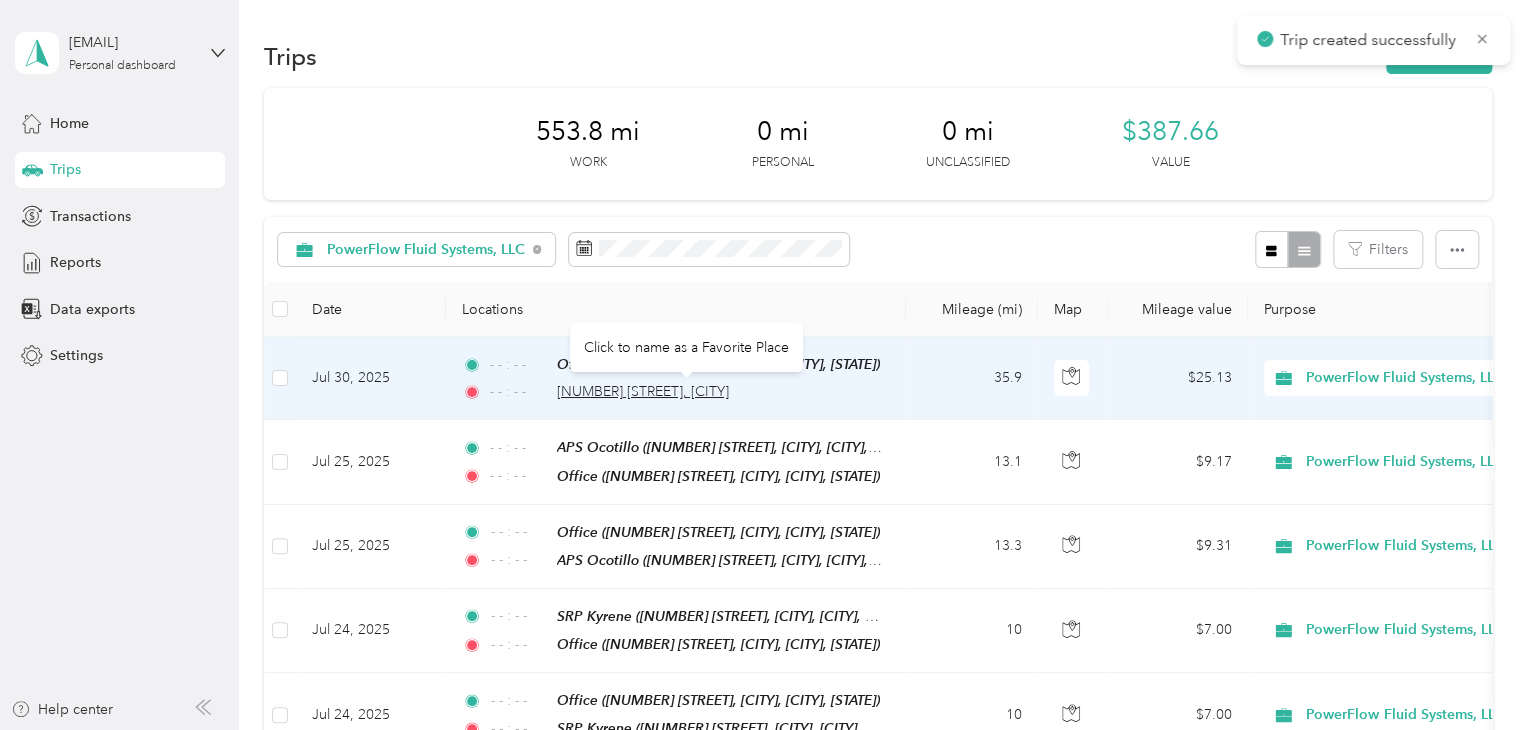 click on "[NUMBER] [STREET], [CITY]" at bounding box center (643, 391) 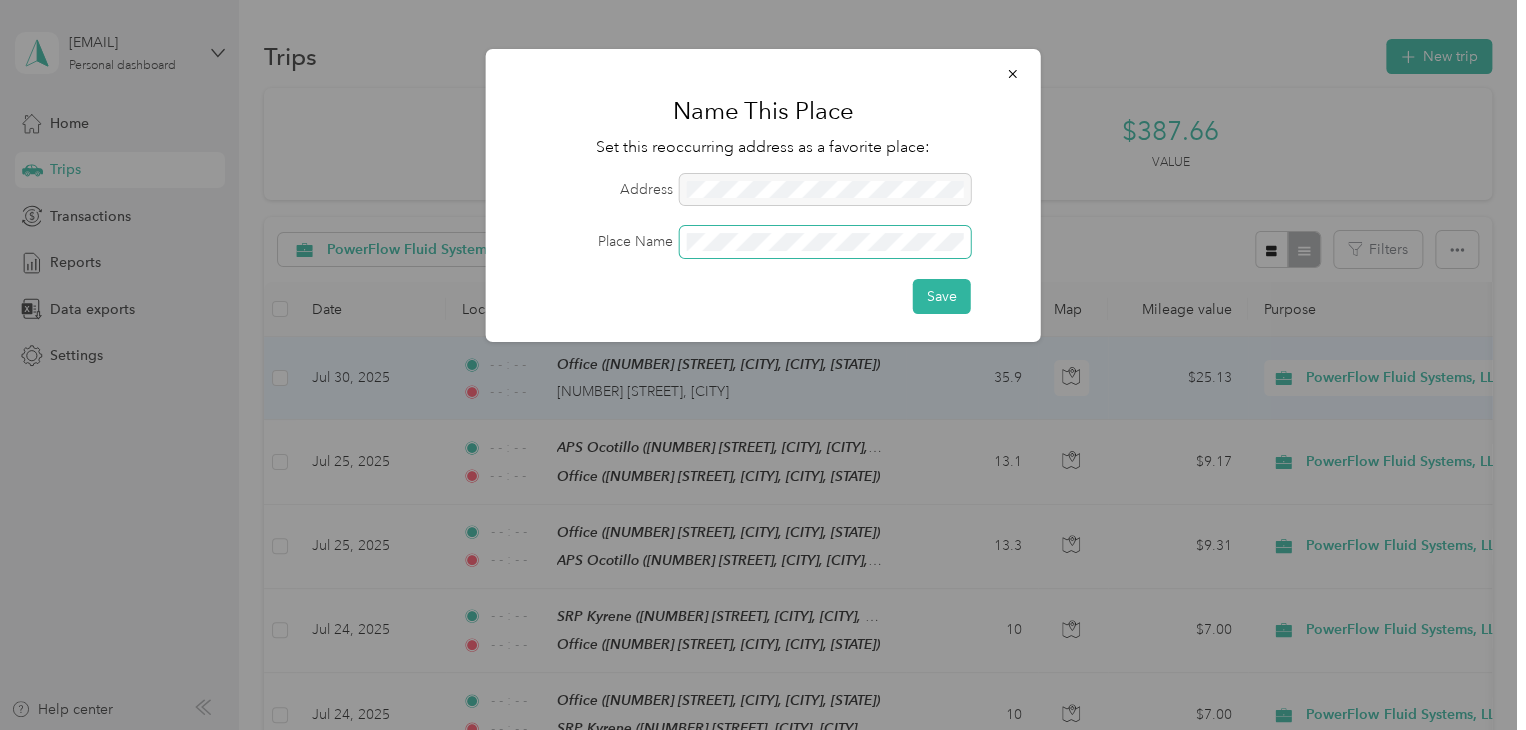 click at bounding box center [825, 242] 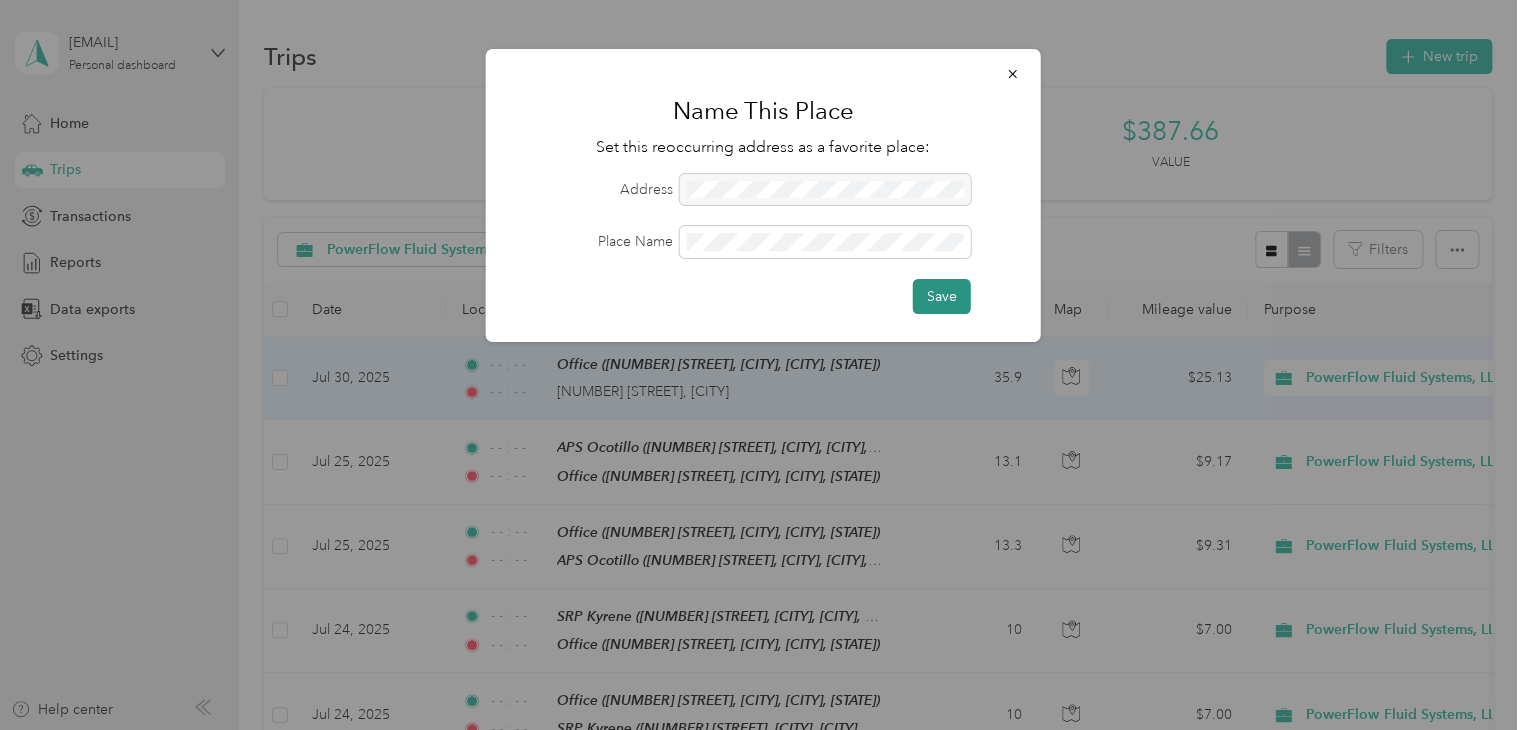 click on "Save" at bounding box center [942, 296] 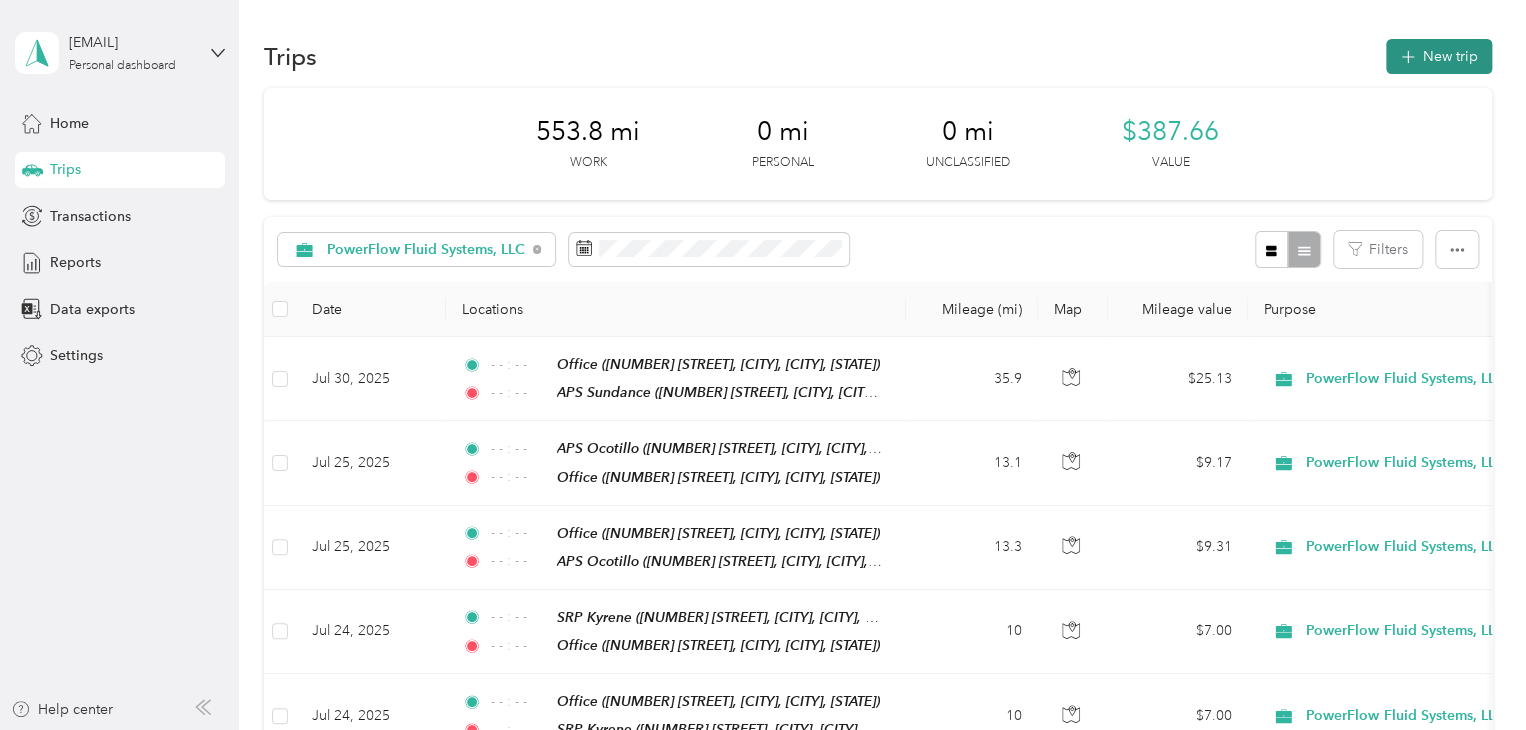 click on "New trip" at bounding box center [1439, 56] 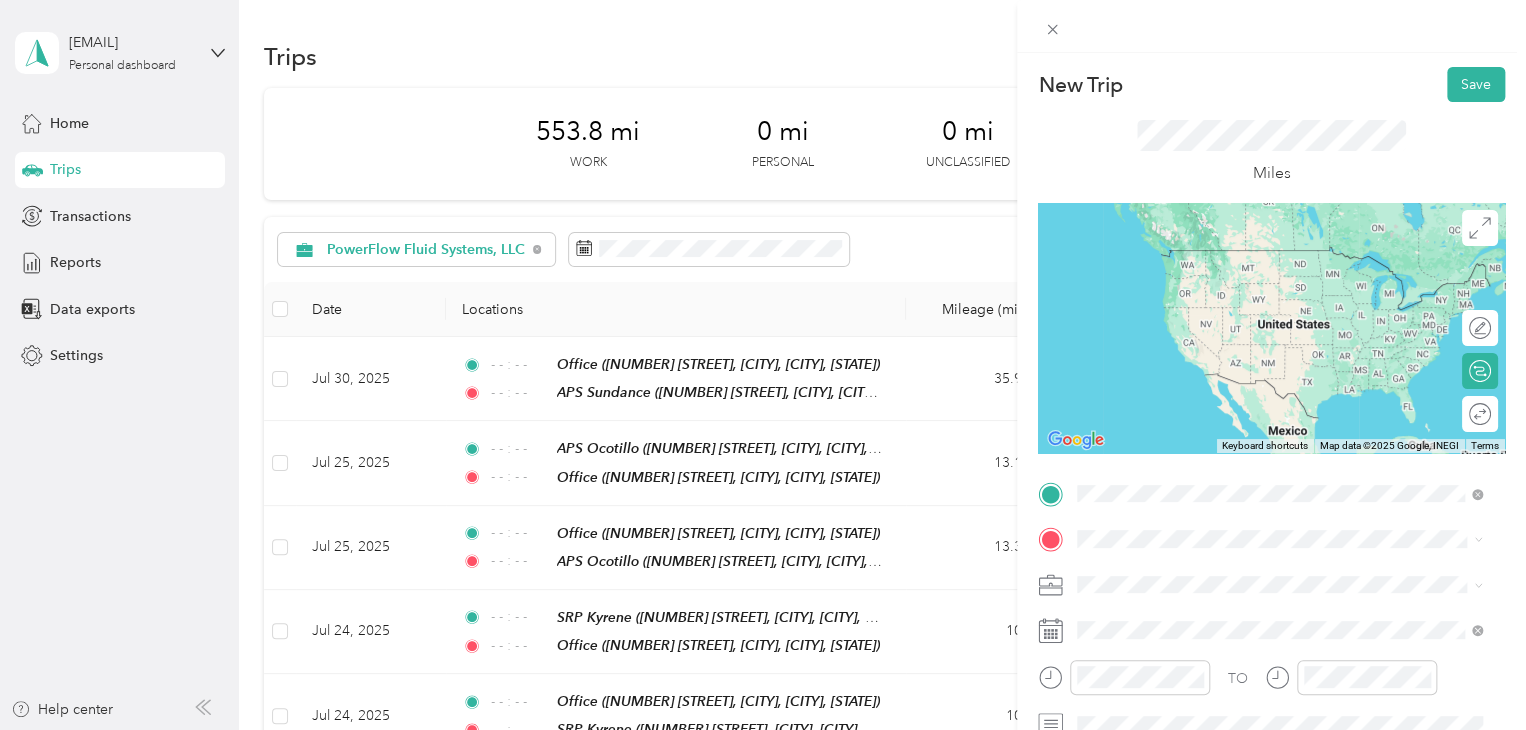 click on "APS Sundance" at bounding box center (1295, 425) 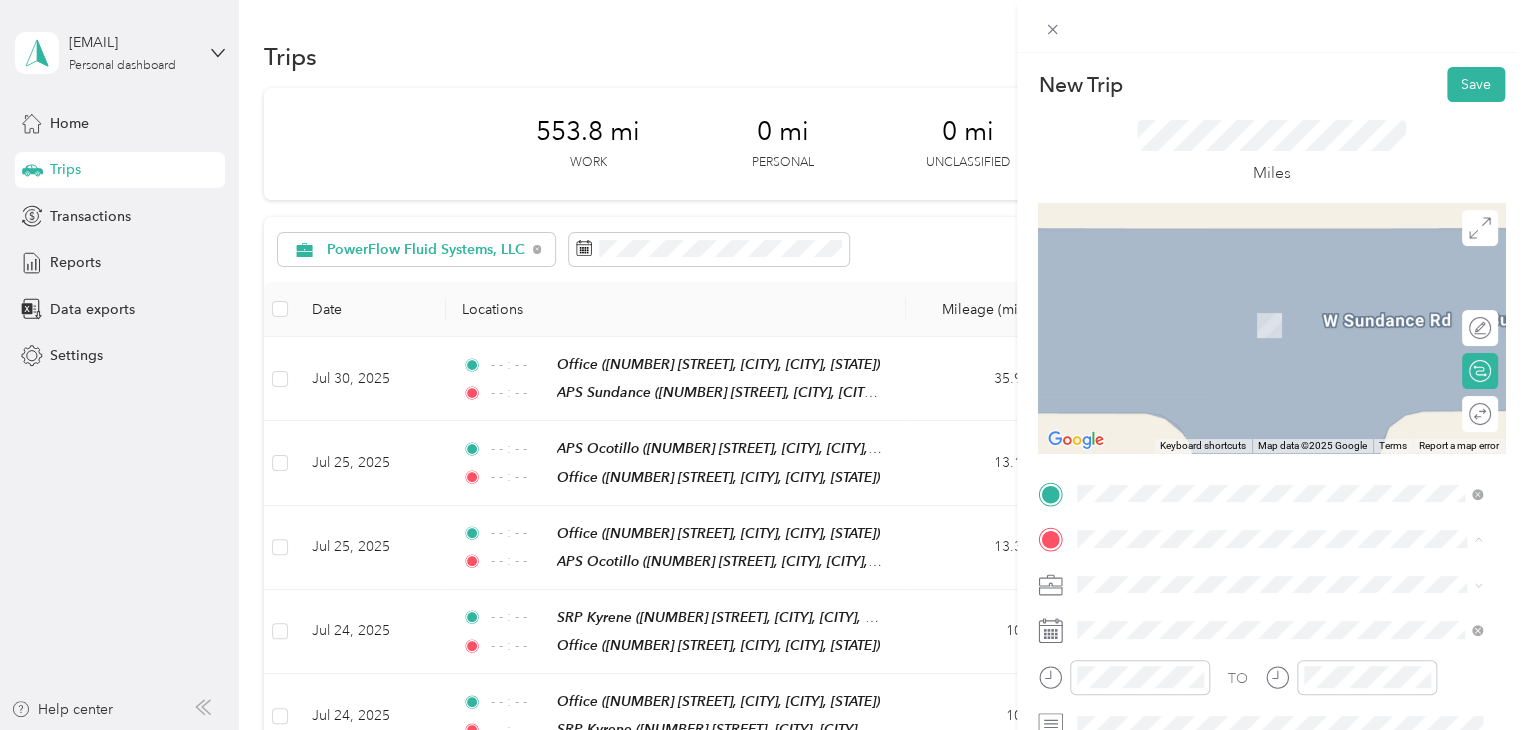 click on "[NUMBER] [STREET], [CITY], [POSTAL_CODE], [CITY], [STATE], [COUNTRY]" at bounding box center [1284, 420] 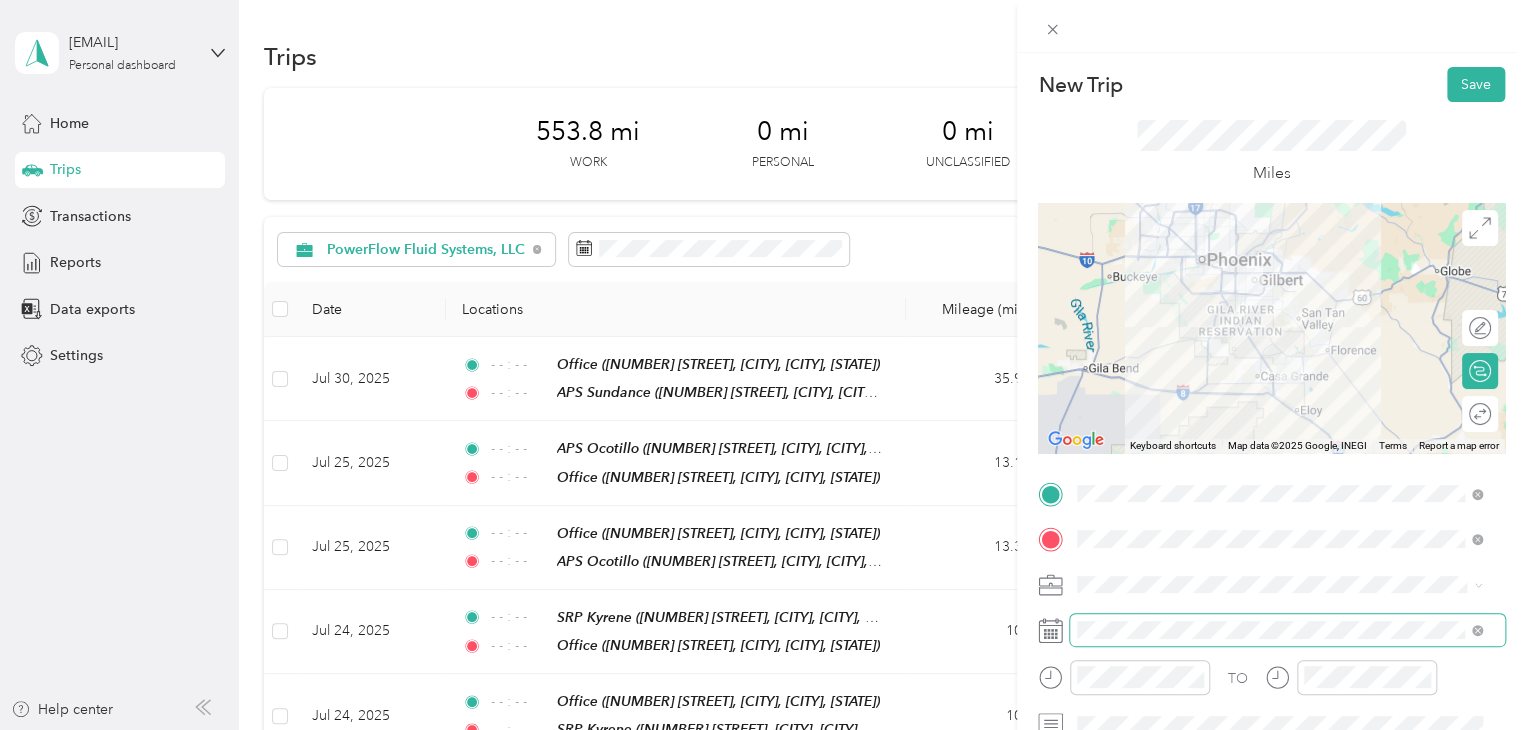 scroll, scrollTop: 100, scrollLeft: 0, axis: vertical 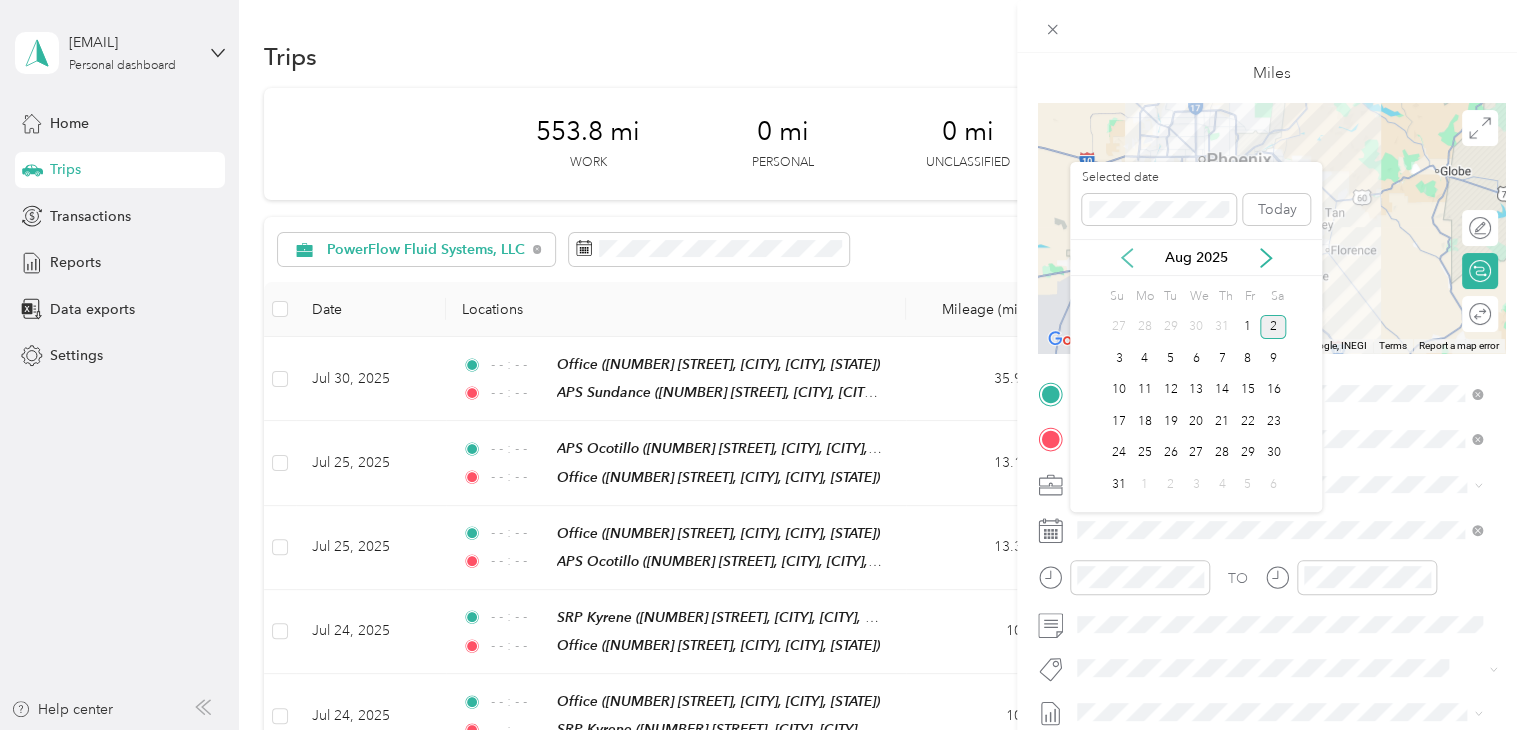 click 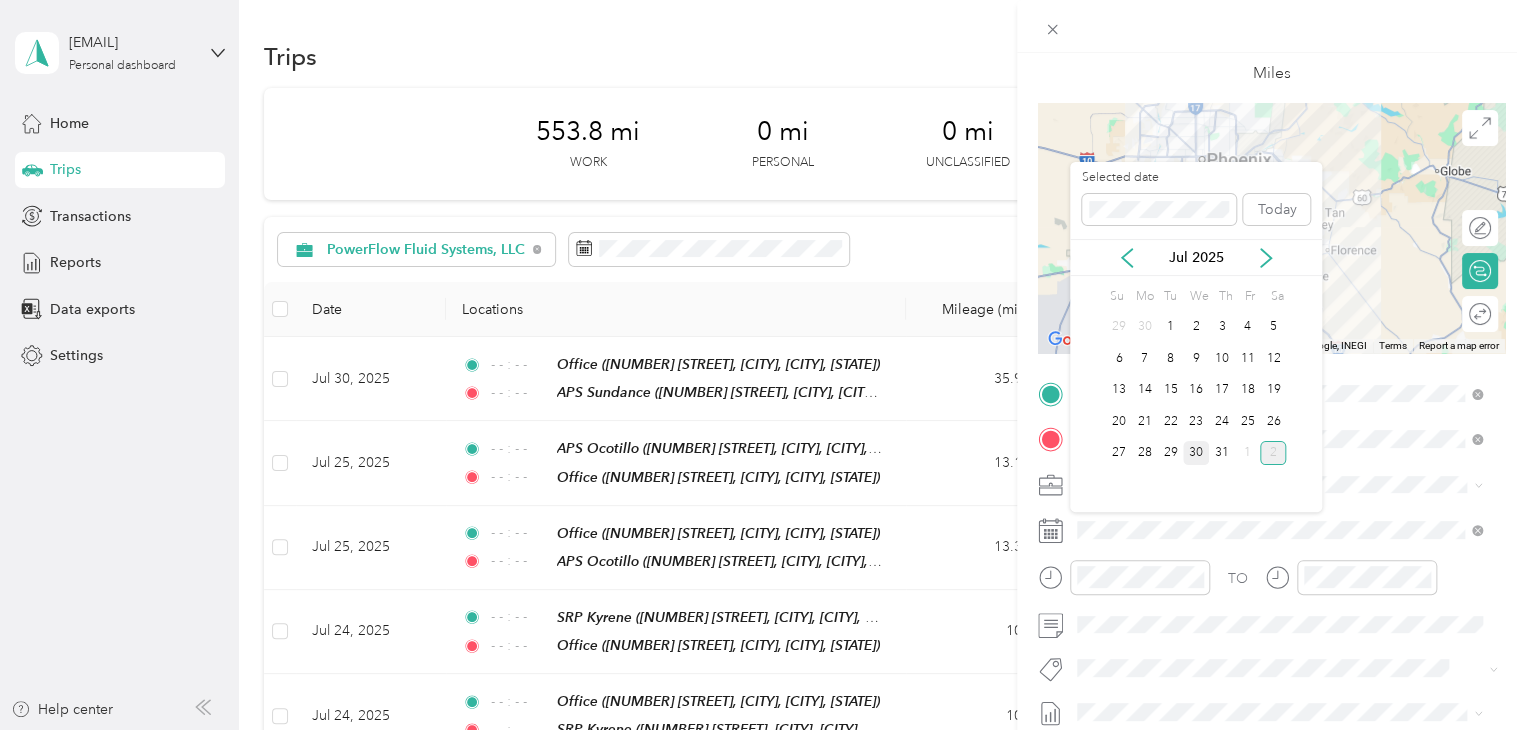 click on "30" at bounding box center (1196, 453) 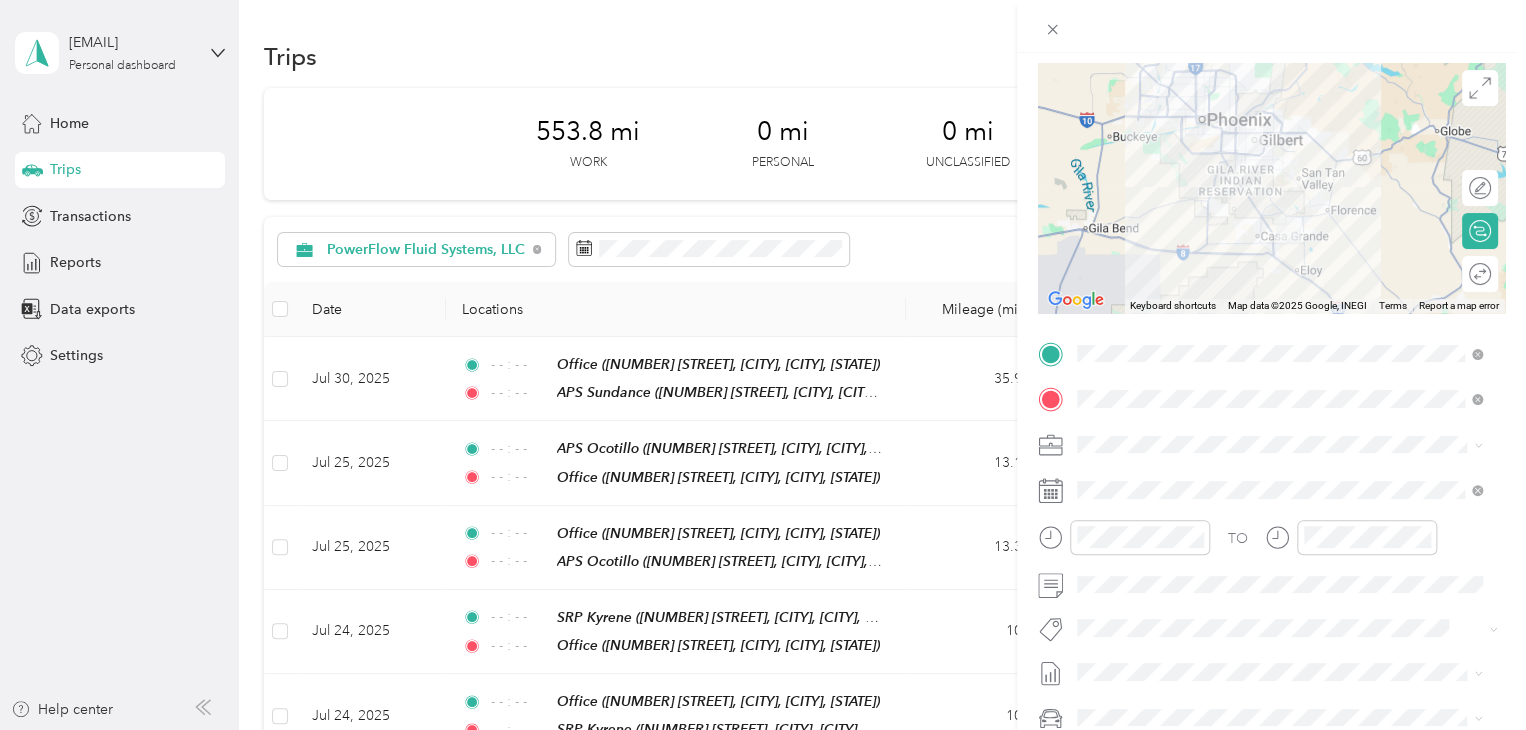 scroll, scrollTop: 200, scrollLeft: 0, axis: vertical 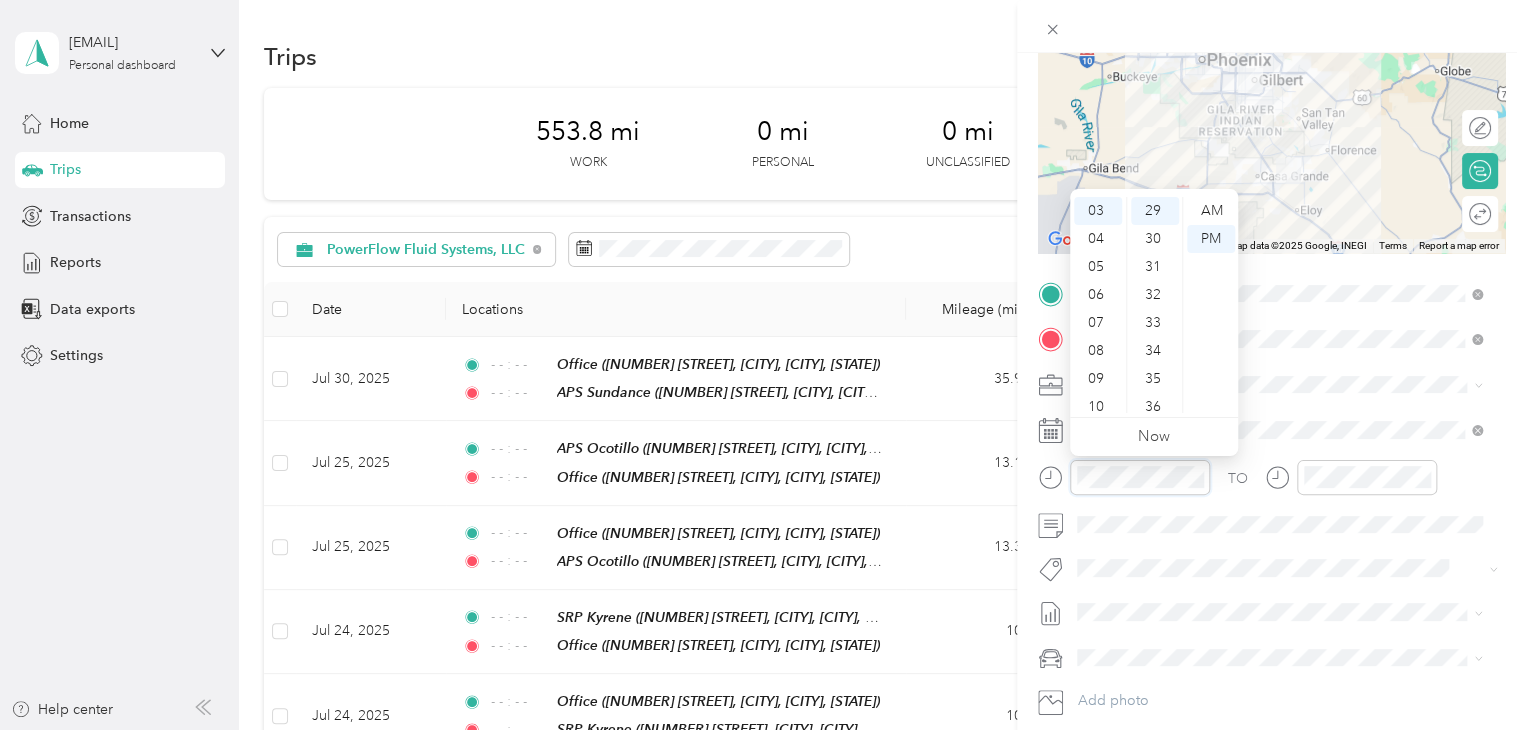 drag, startPoint x: 1198, startPoint y: 480, endPoint x: 1212, endPoint y: 481, distance: 14.035668 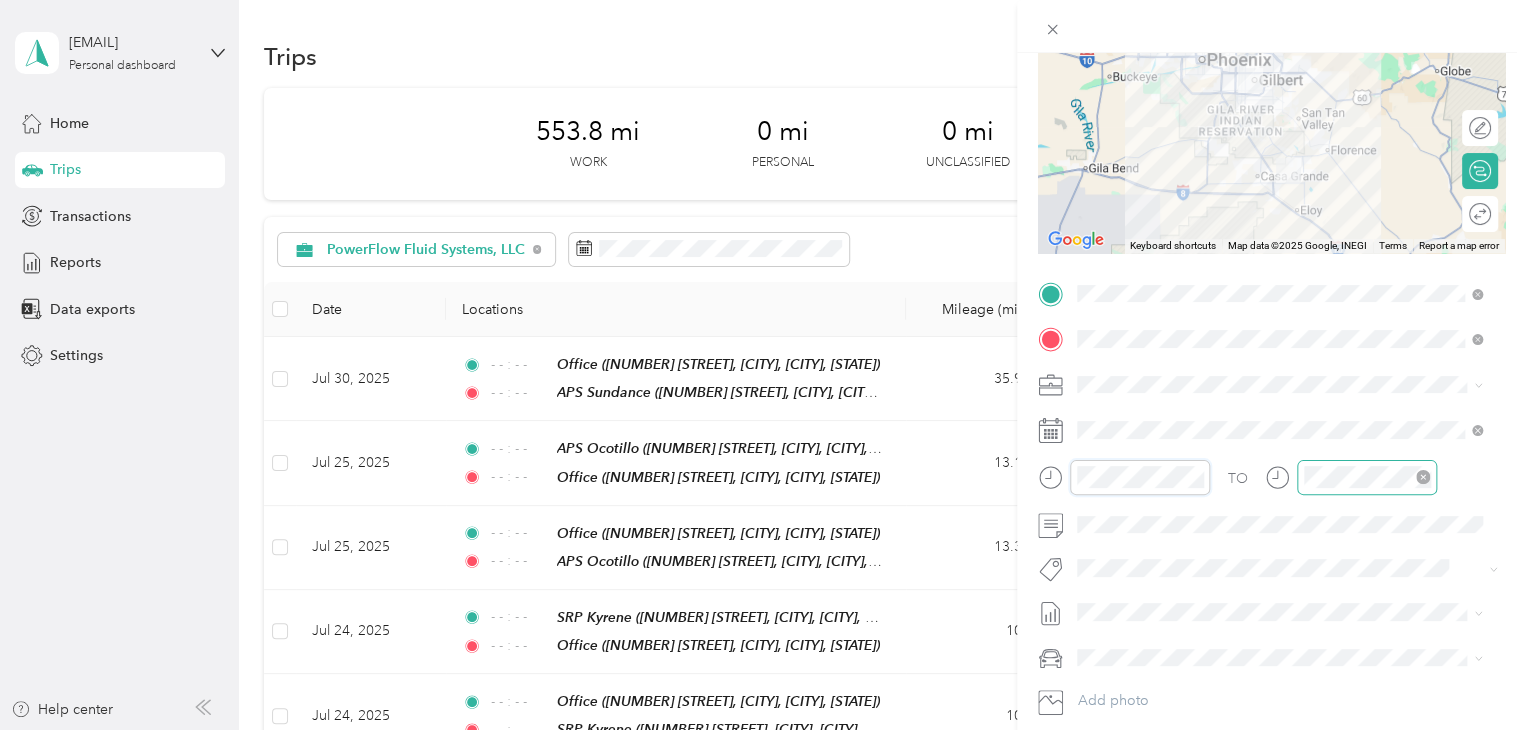 click 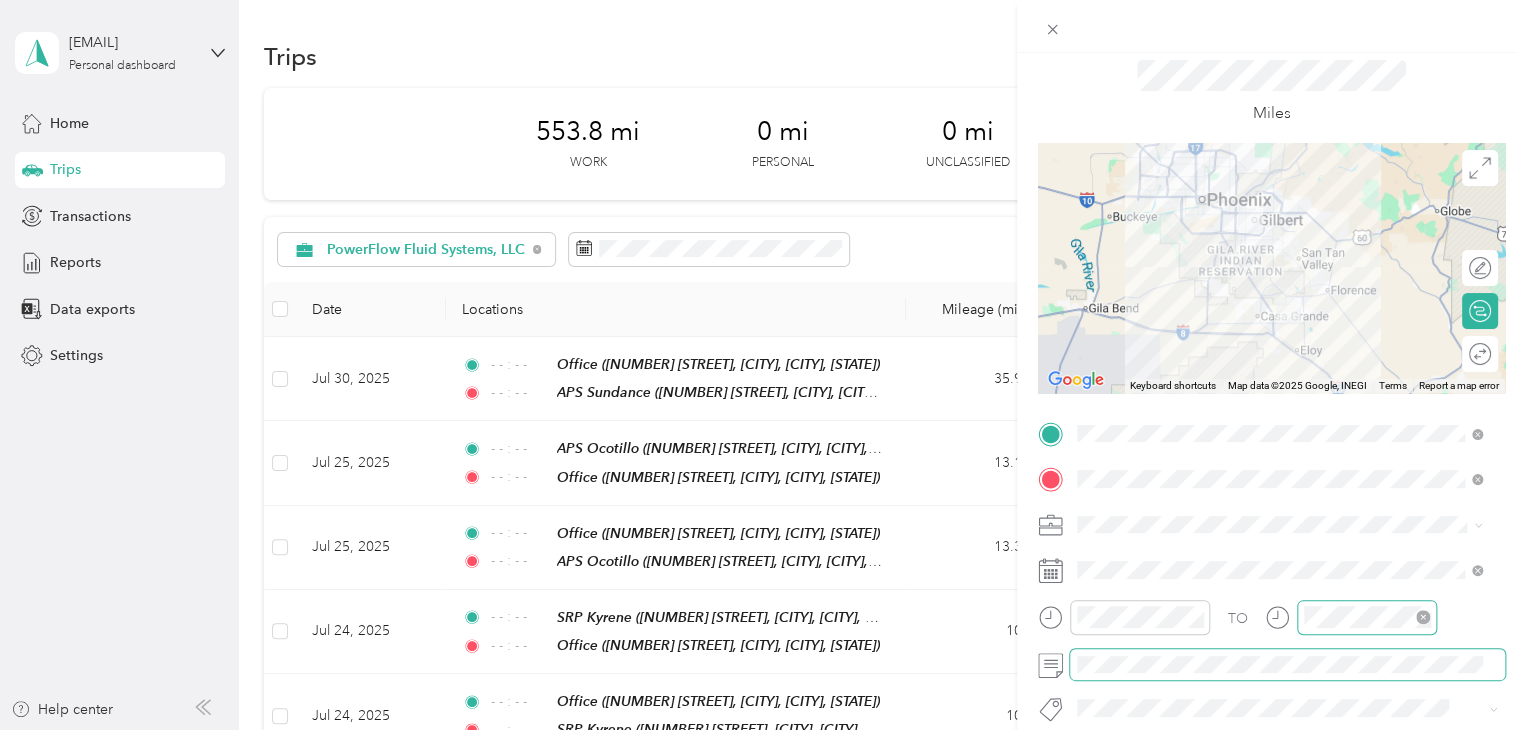 scroll, scrollTop: 0, scrollLeft: 0, axis: both 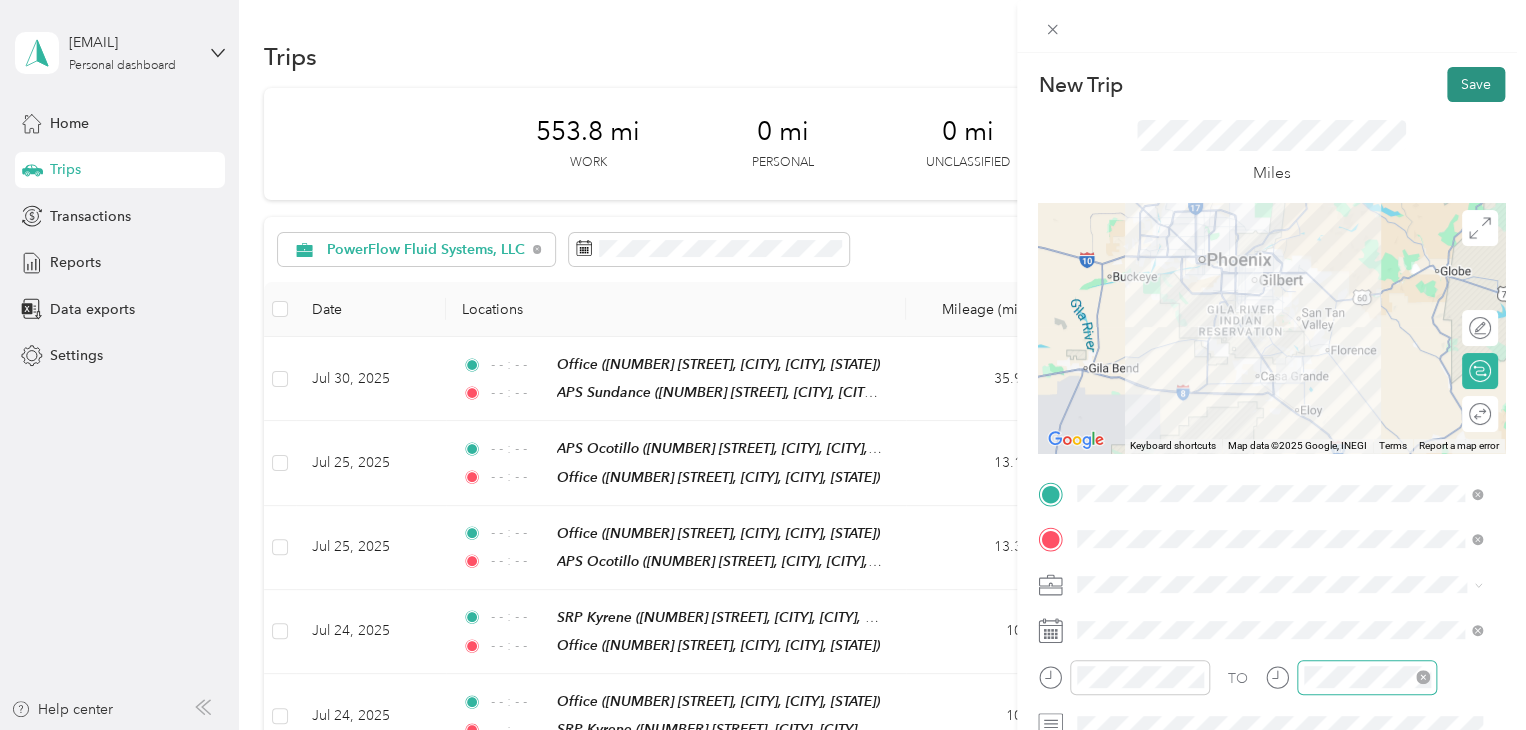 click on "Save" at bounding box center (1476, 84) 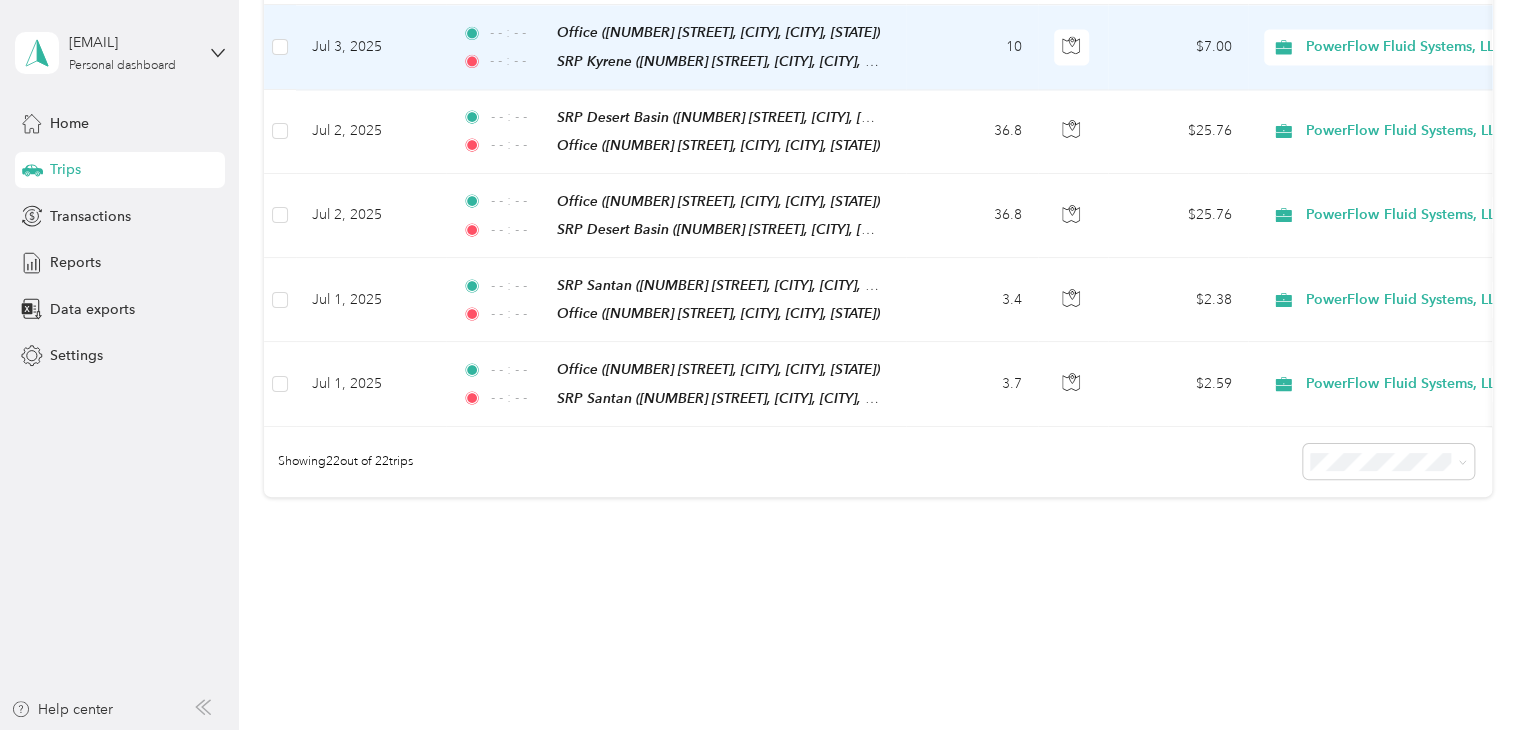 scroll, scrollTop: 1773, scrollLeft: 0, axis: vertical 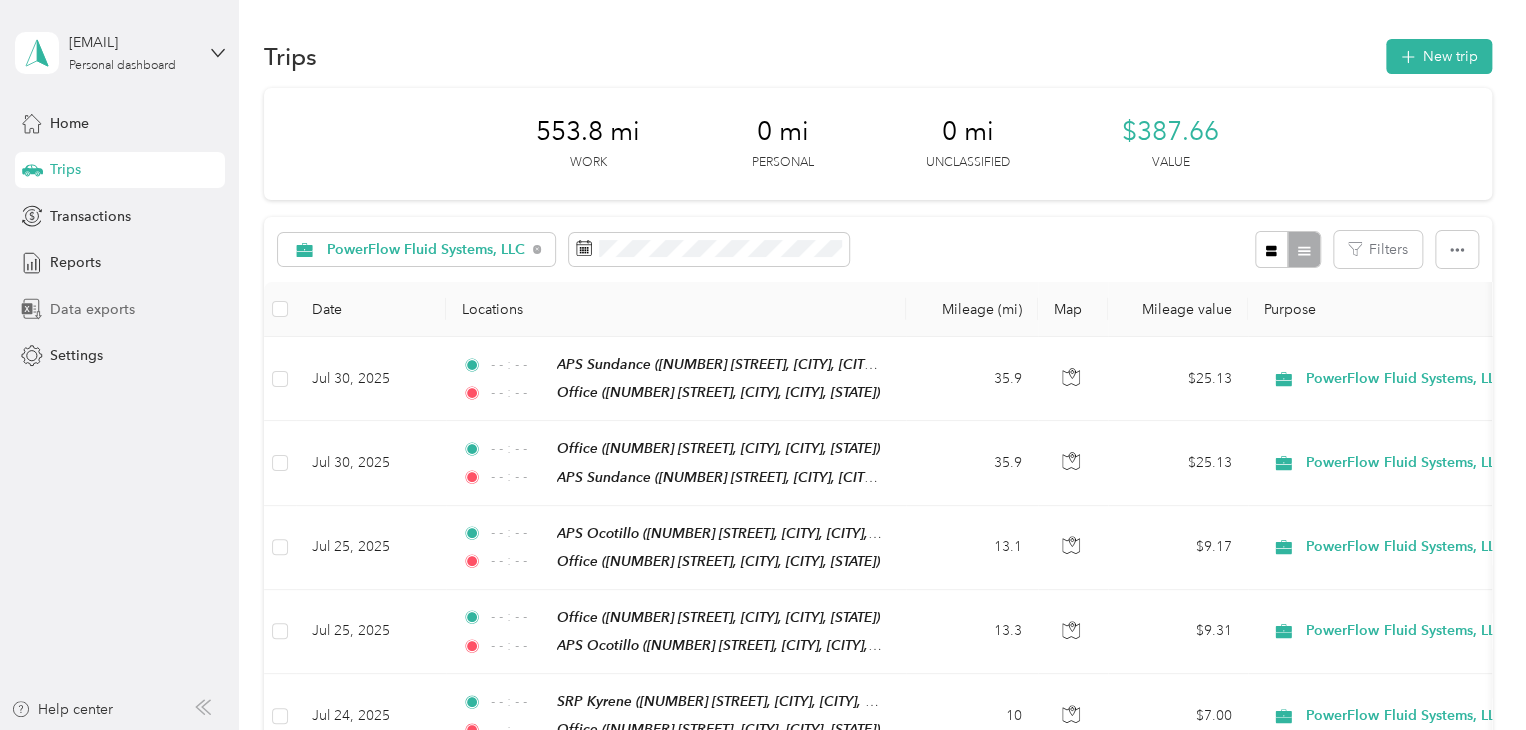 click on "Data exports" at bounding box center [92, 309] 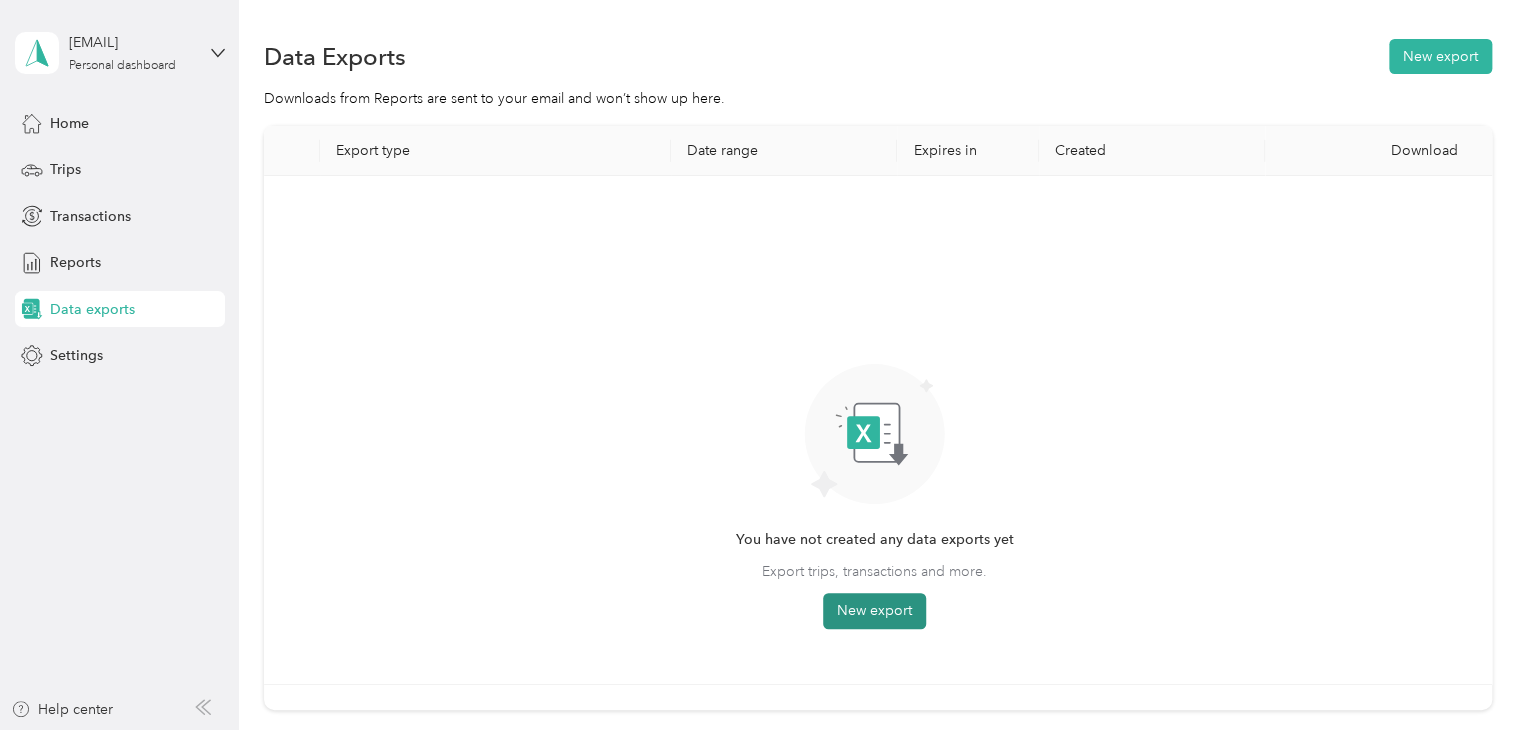 click on "New export" at bounding box center (874, 611) 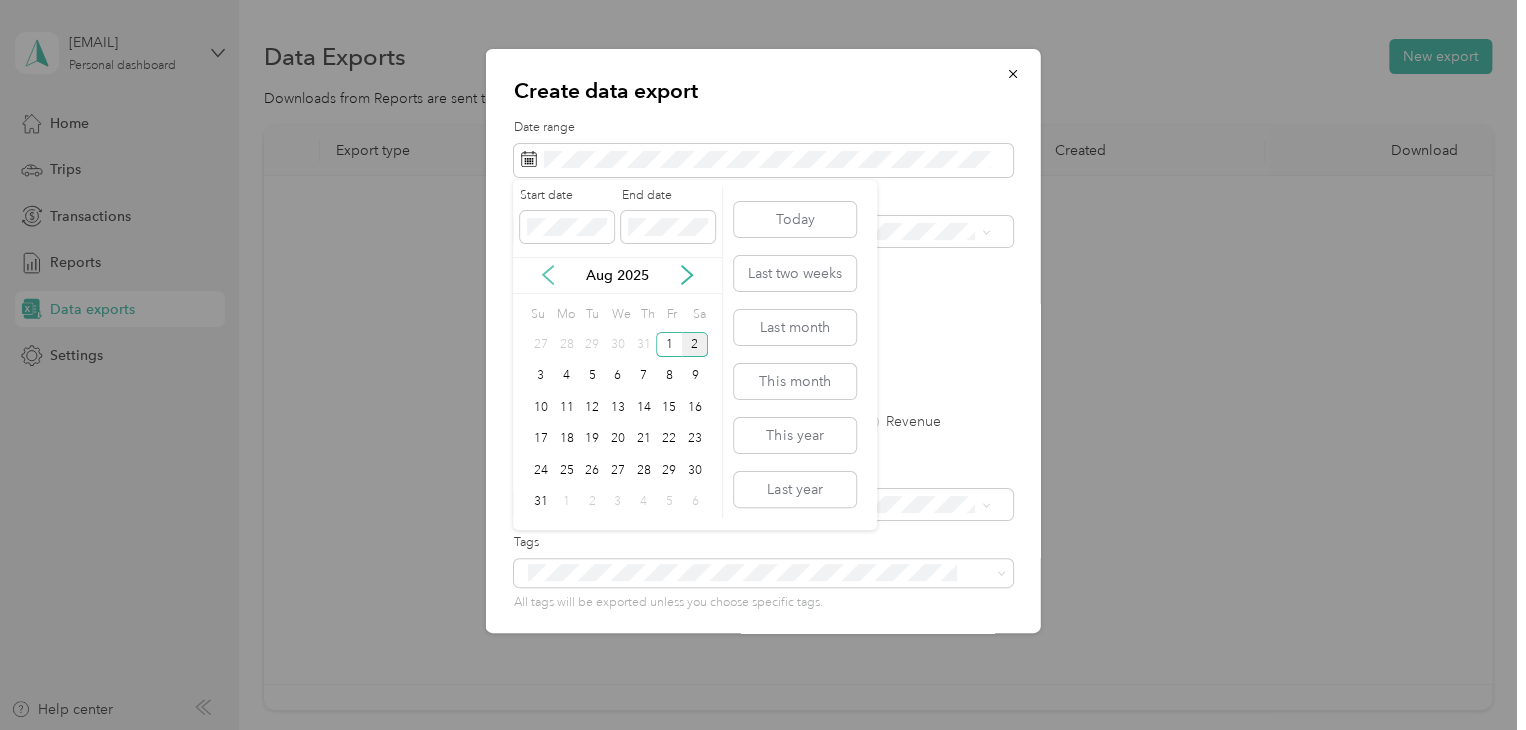 click 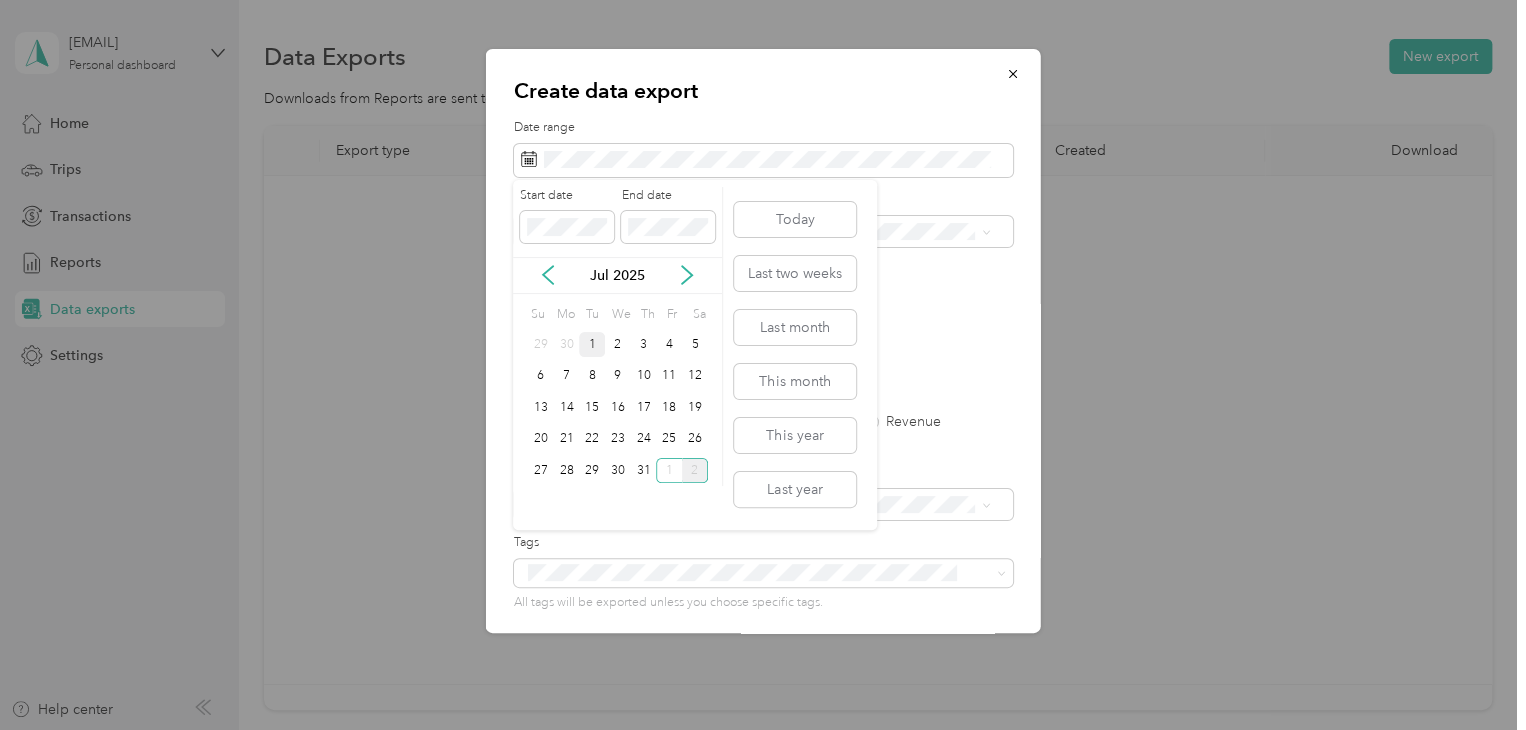 click on "1" at bounding box center (592, 344) 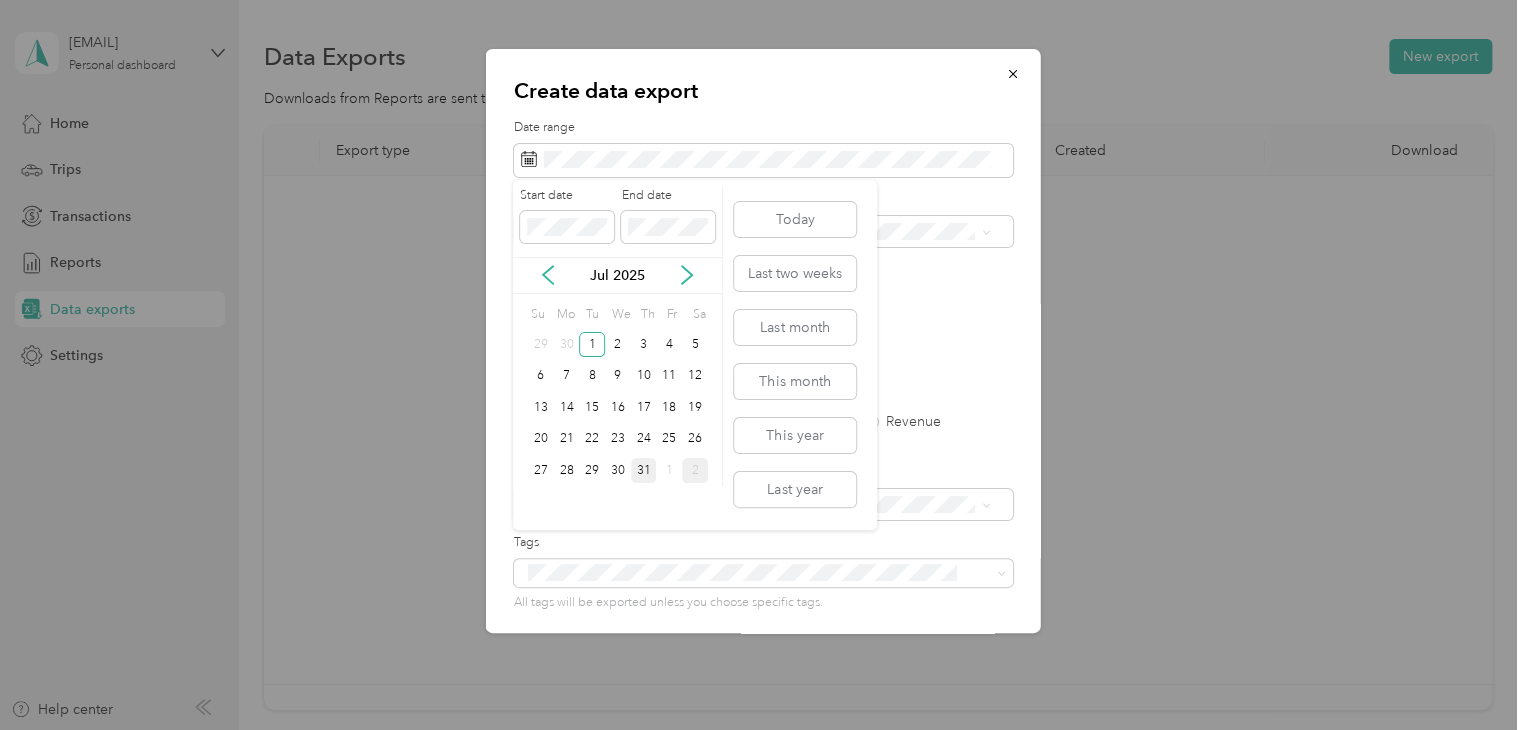 click on "31" at bounding box center [644, 470] 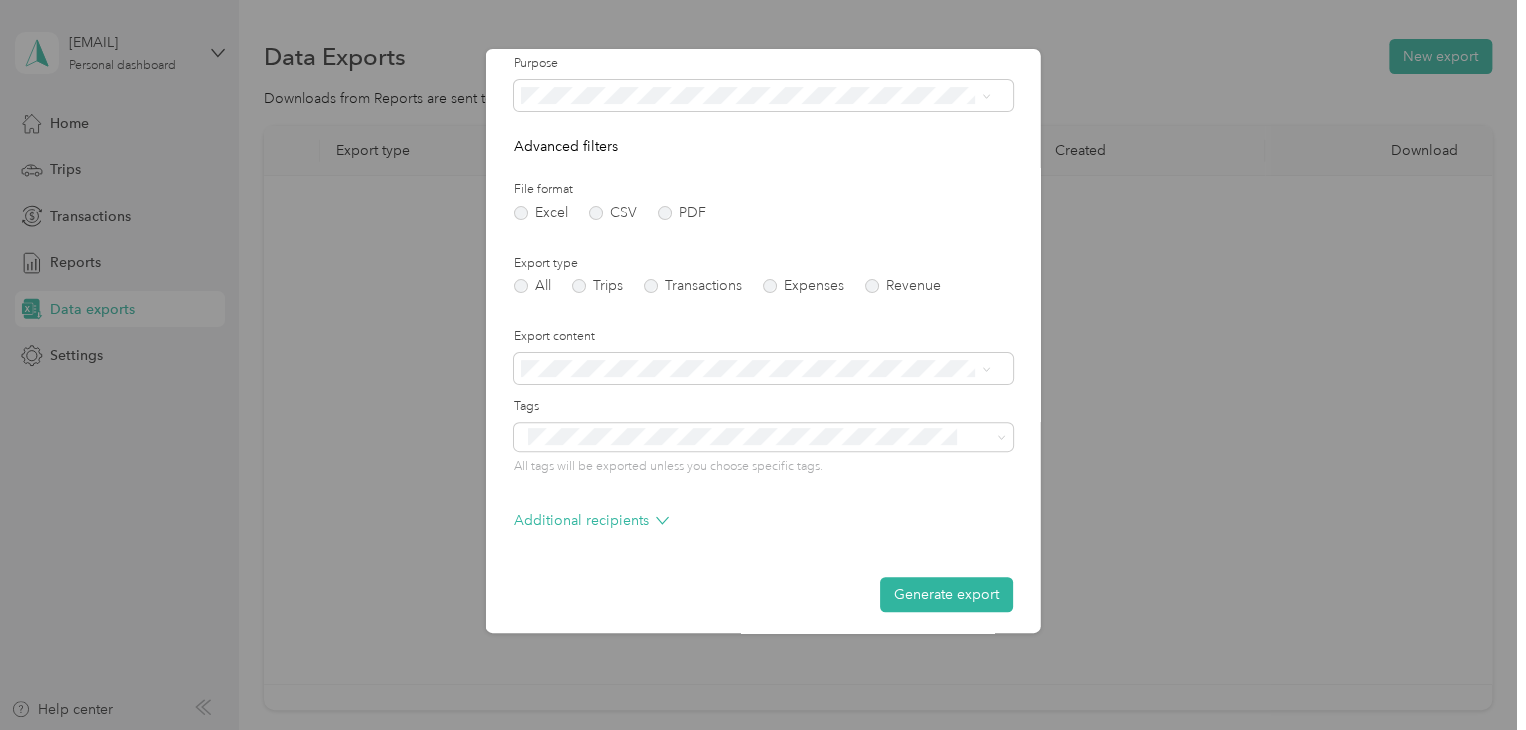 scroll, scrollTop: 143, scrollLeft: 0, axis: vertical 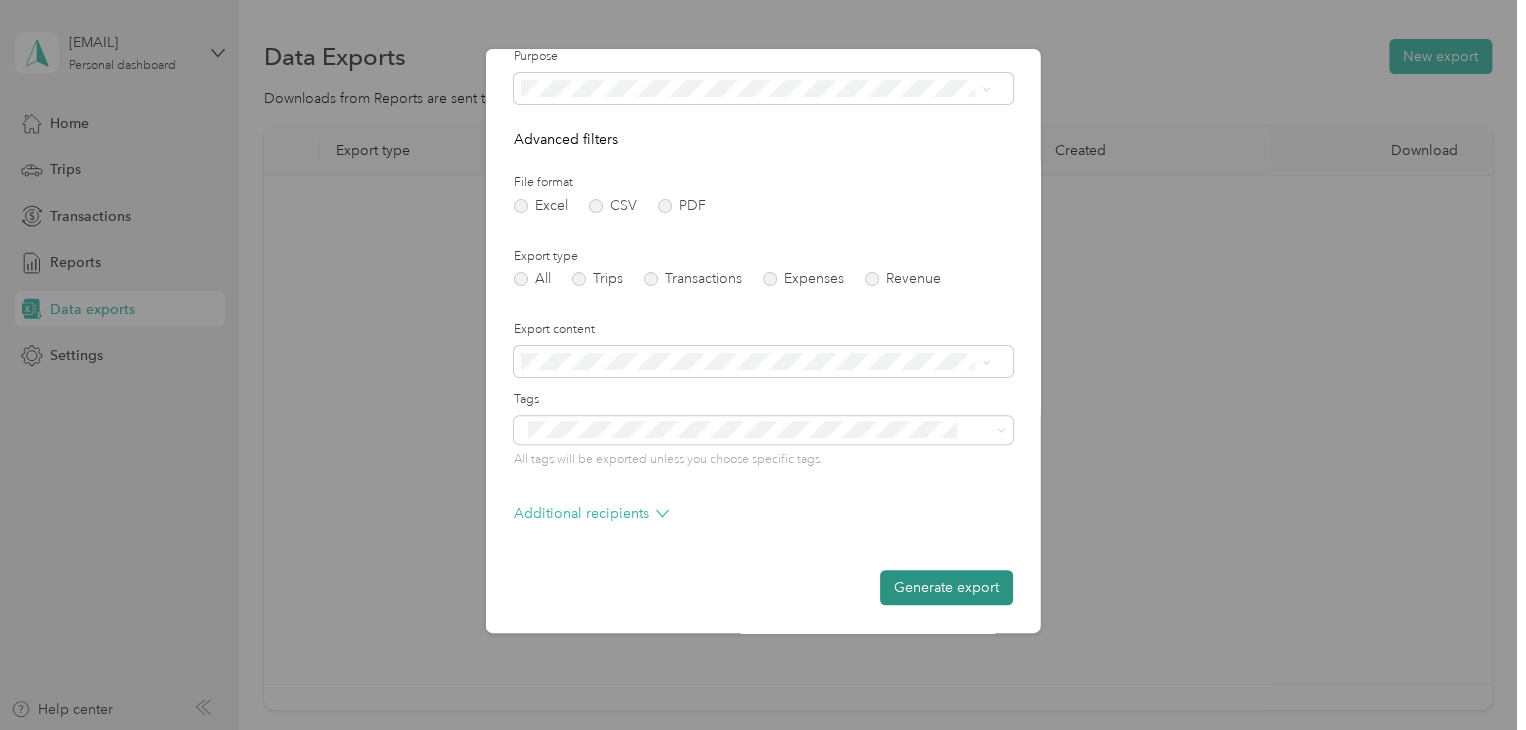click on "Generate export" at bounding box center (946, 587) 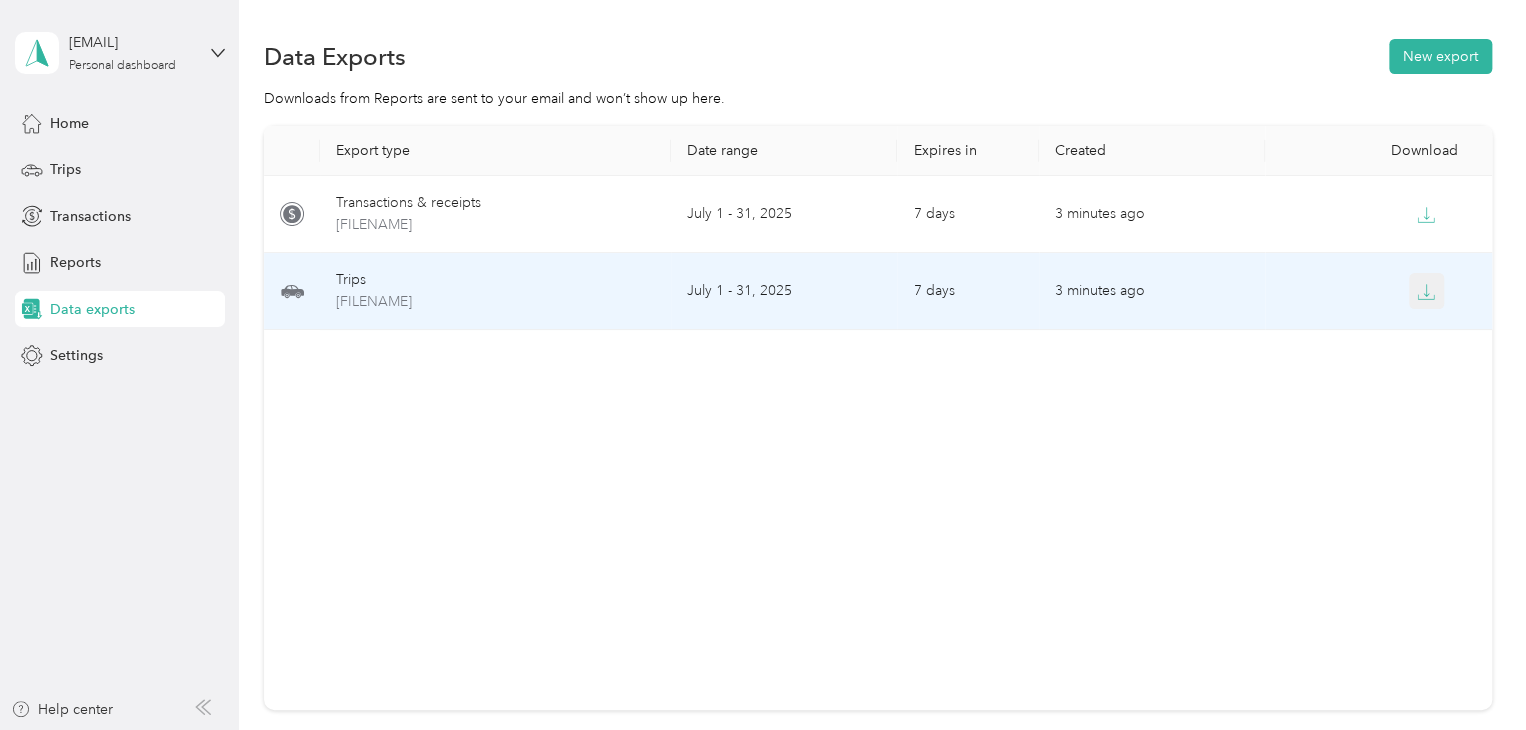click 